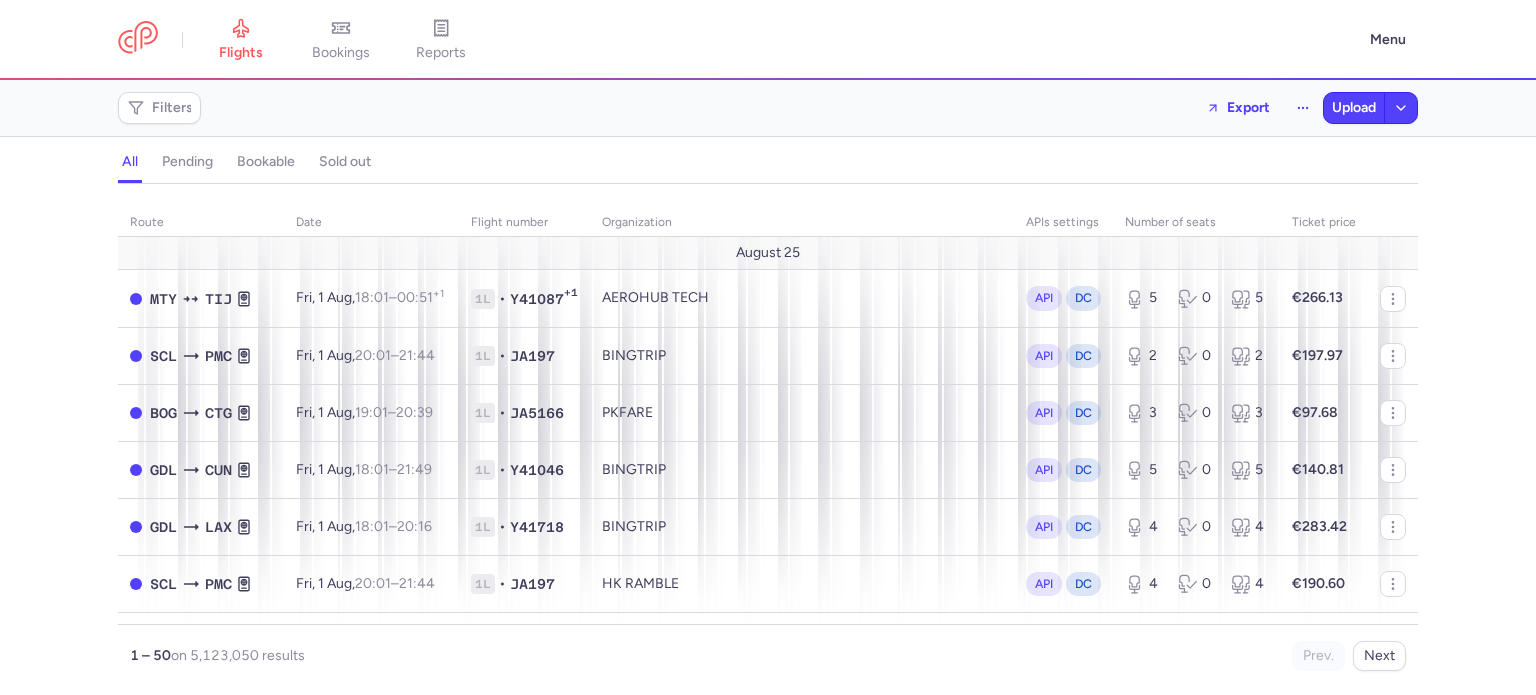 scroll, scrollTop: 0, scrollLeft: 0, axis: both 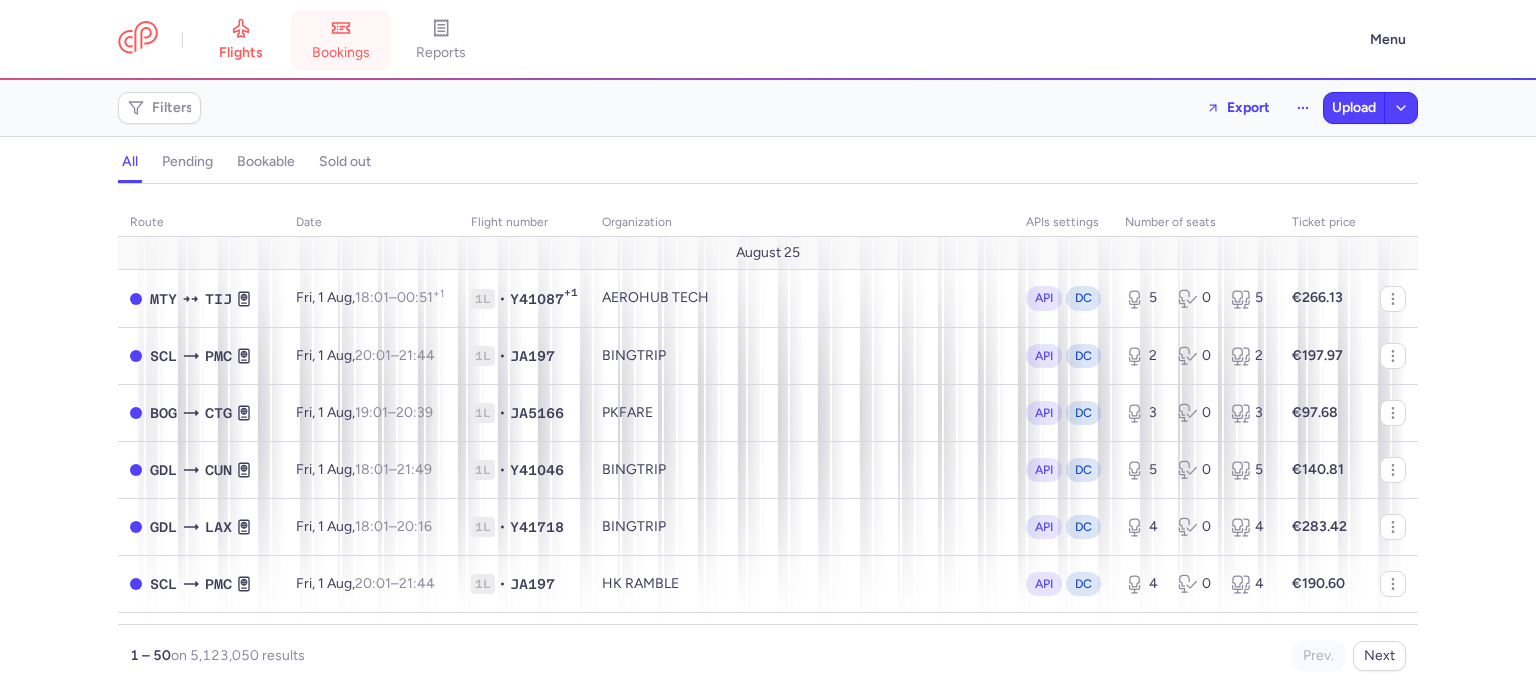 click 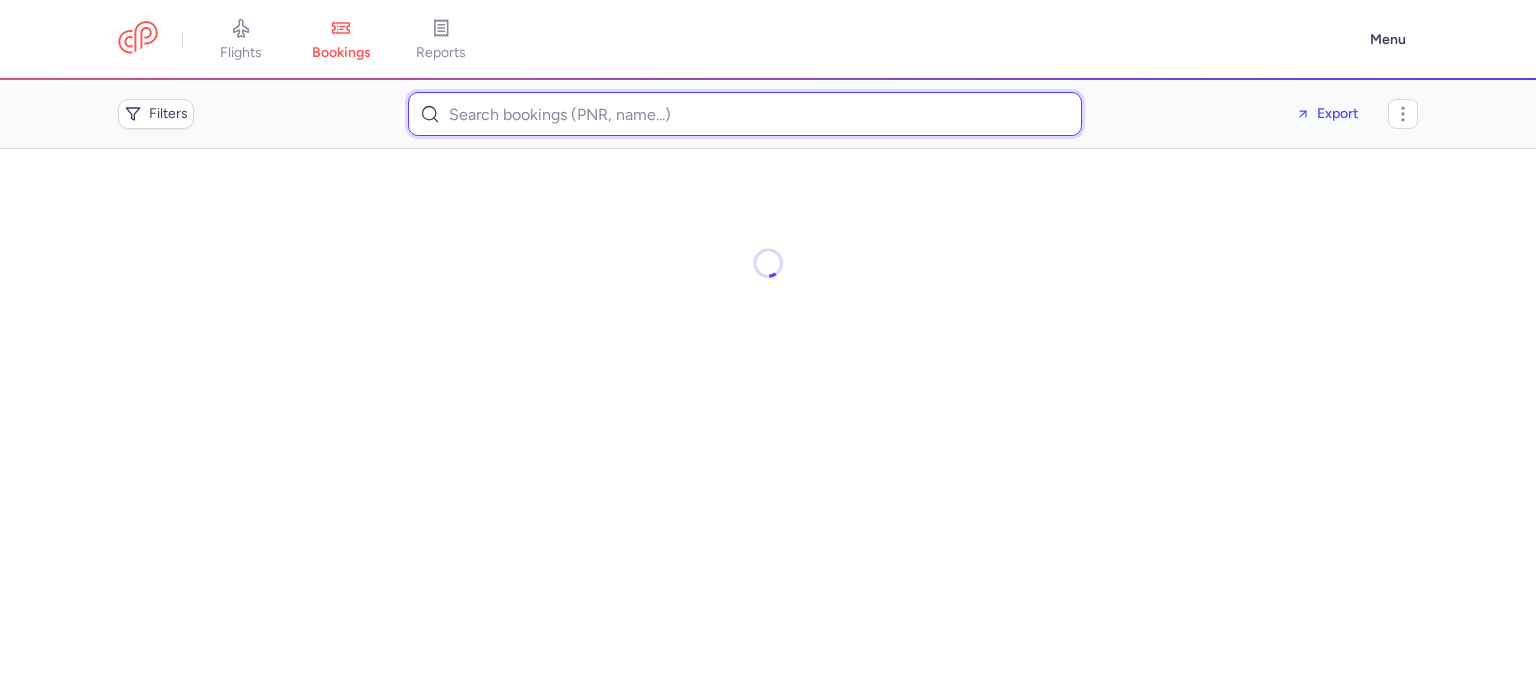 click at bounding box center (745, 114) 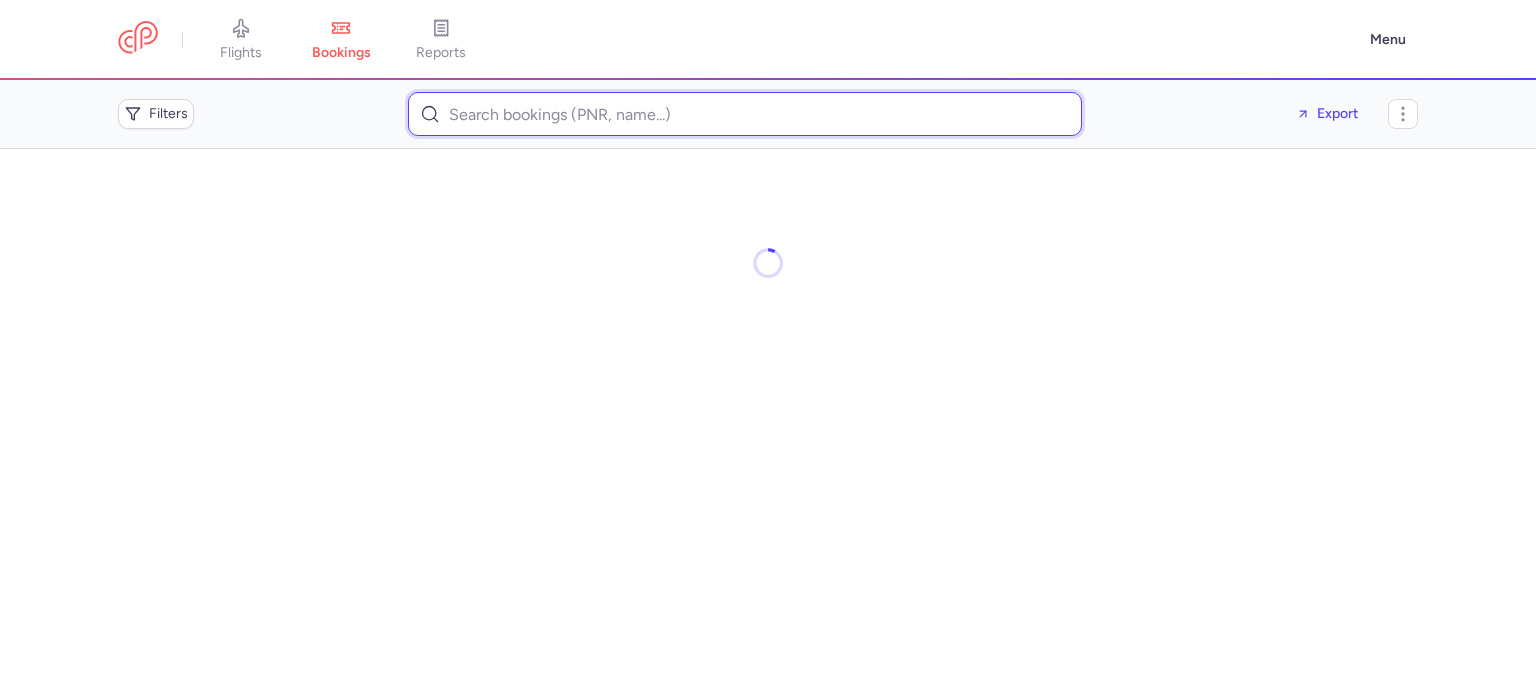 paste on "[USERNAME]@[EXAMPLE.COM]" 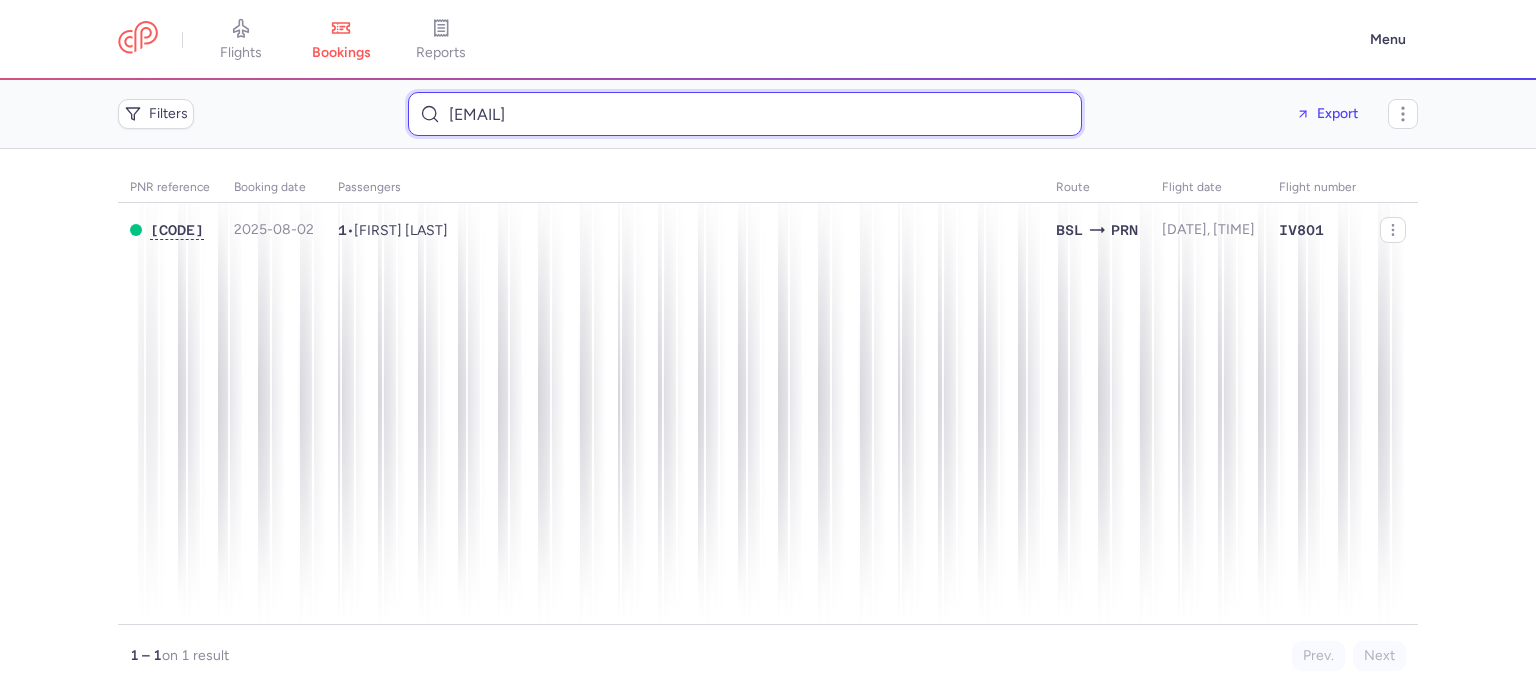 type on "[USERNAME]@[EXAMPLE.COM]" 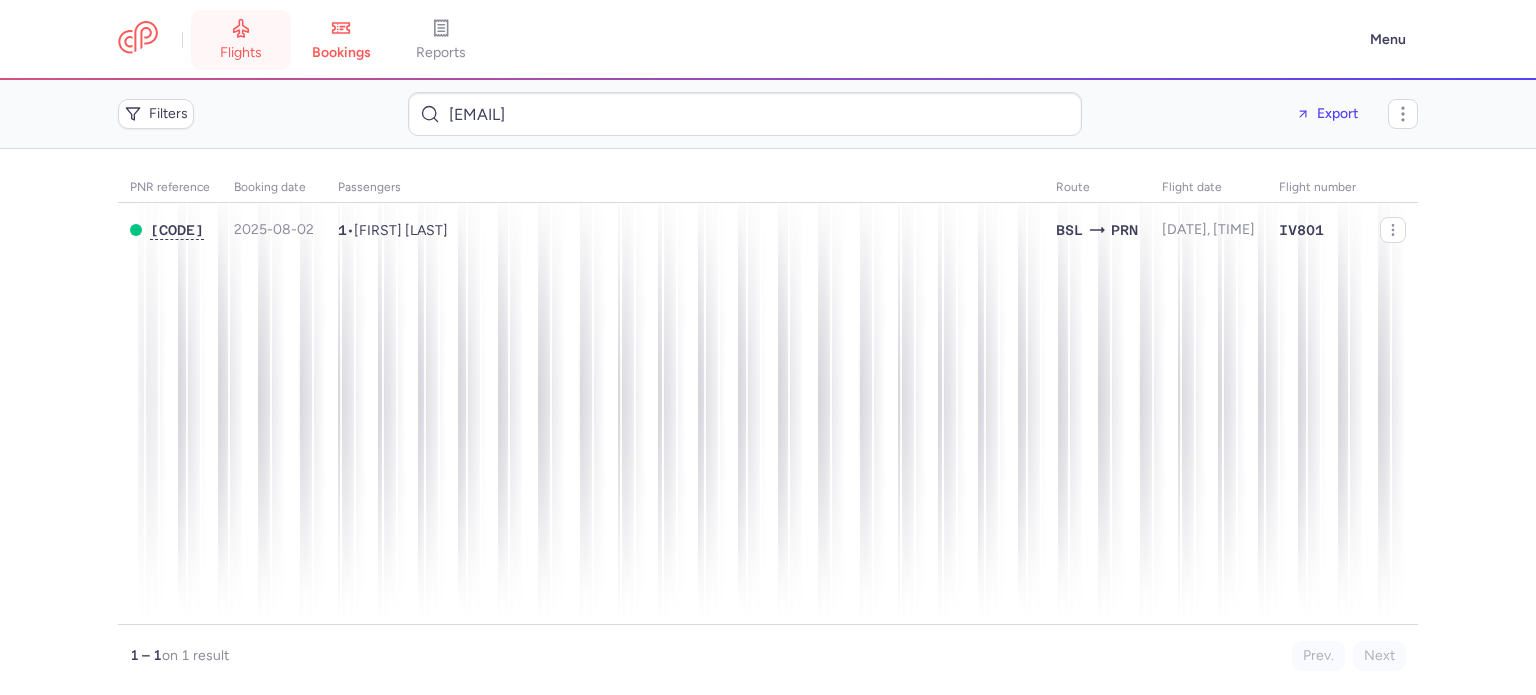 click on "flights" at bounding box center (241, 53) 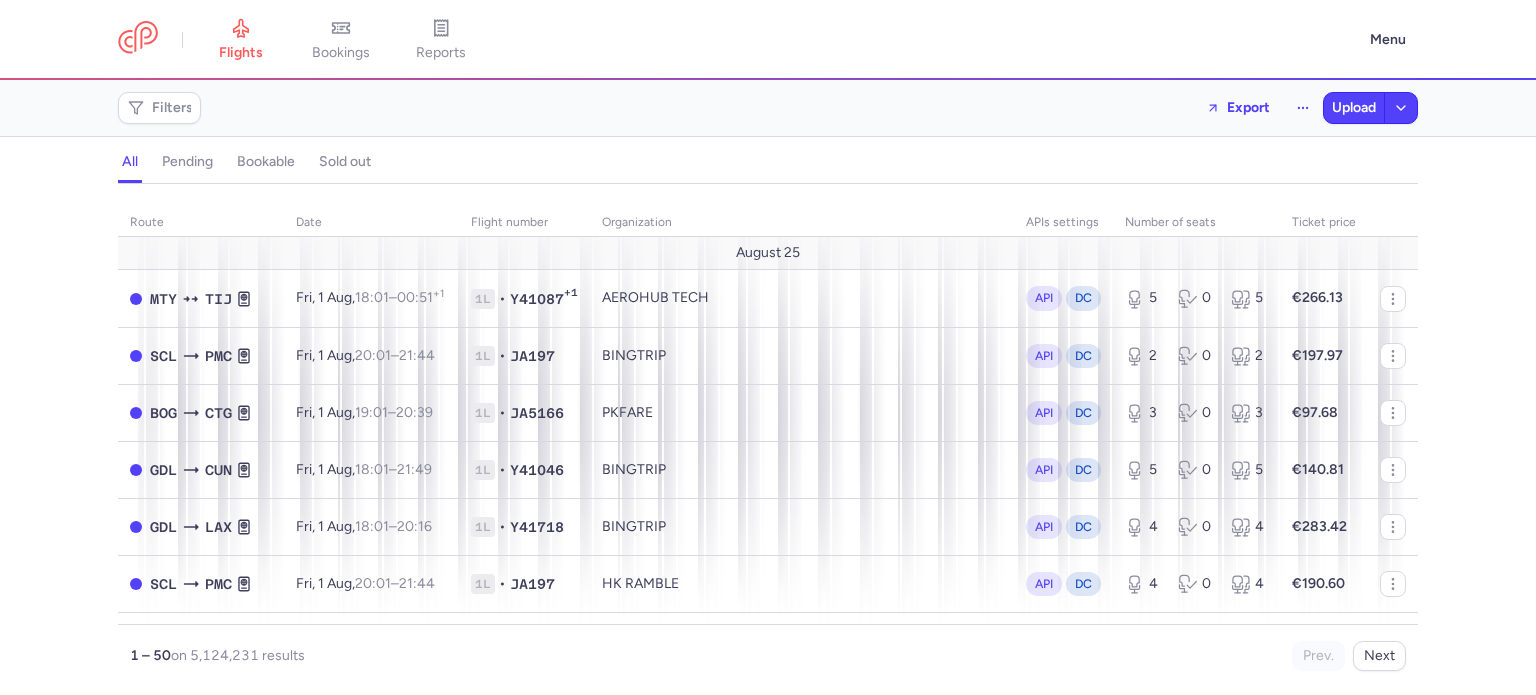 drag, startPoint x: 167, startPoint y: 120, endPoint x: 120, endPoint y: 129, distance: 47.853943 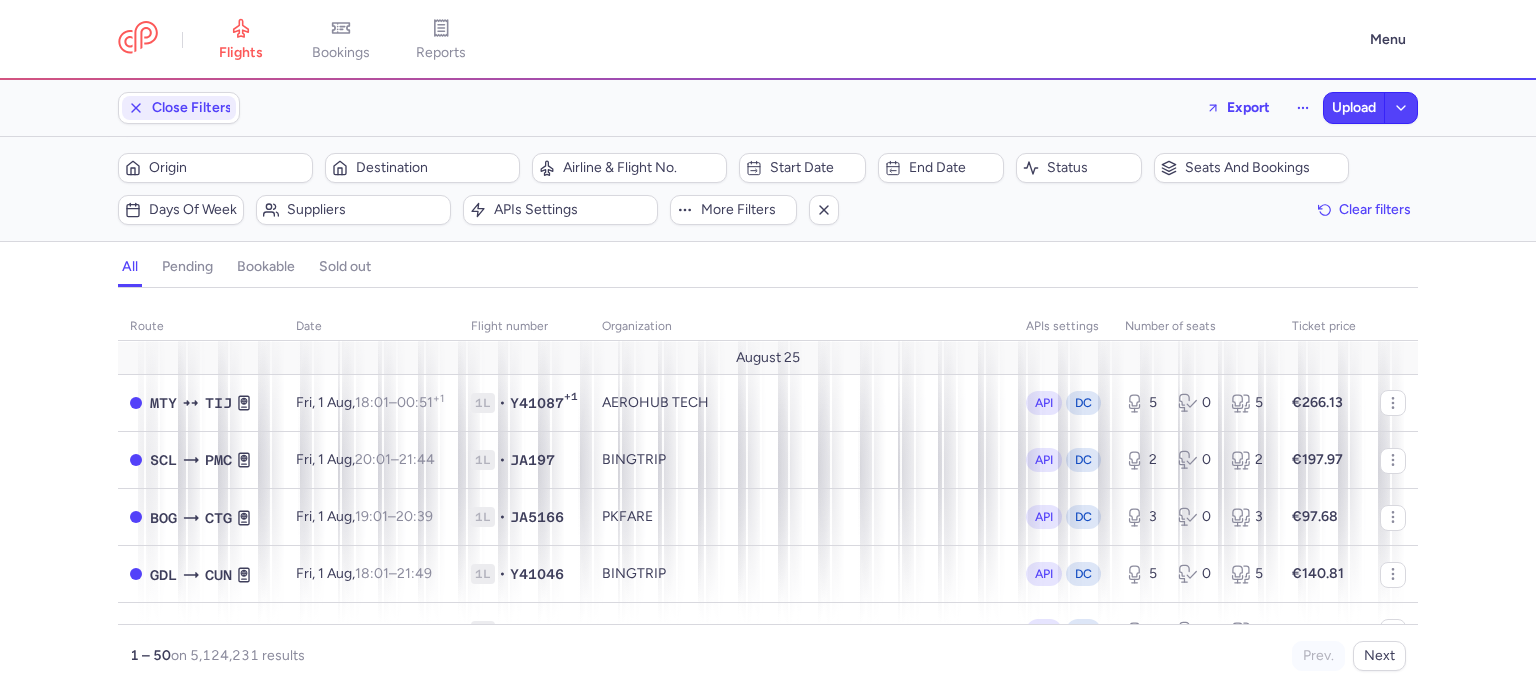 scroll, scrollTop: 0, scrollLeft: 0, axis: both 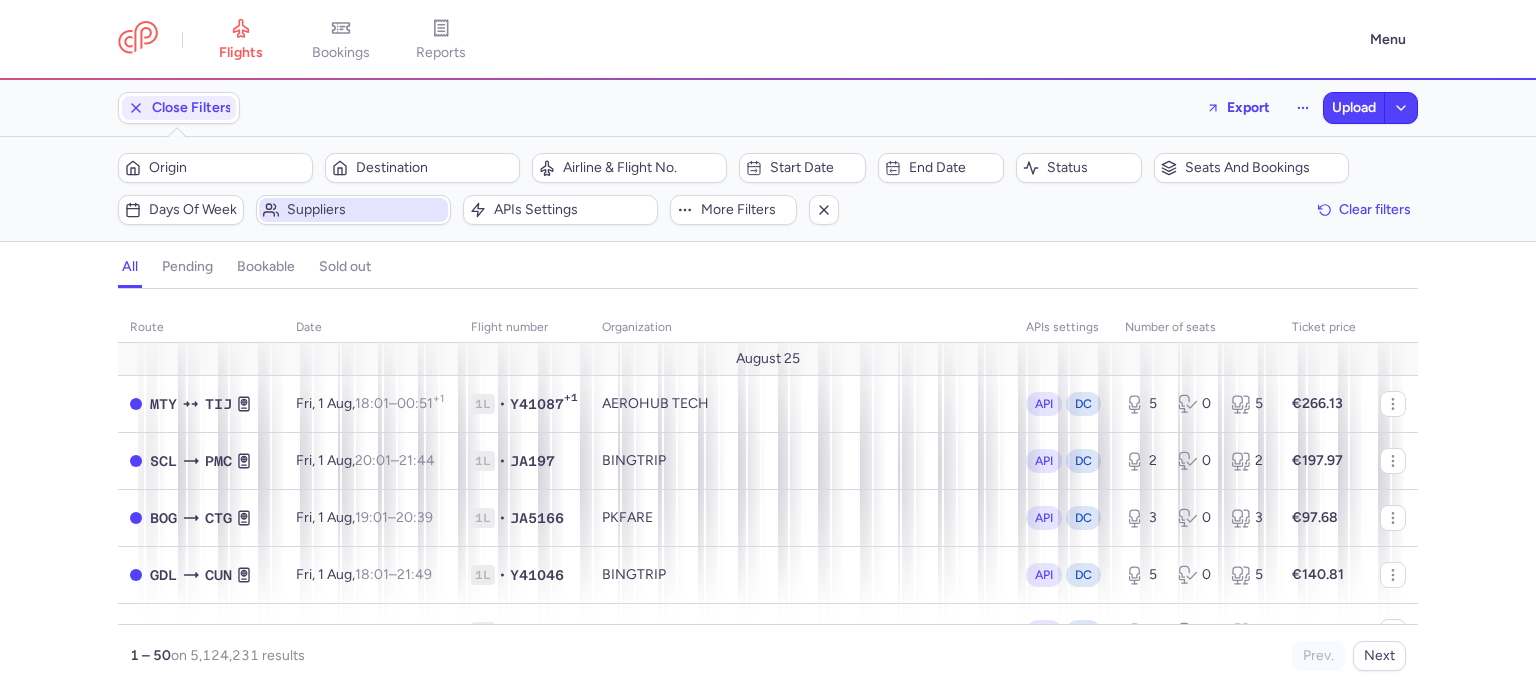 click on "Suppliers" at bounding box center (353, 210) 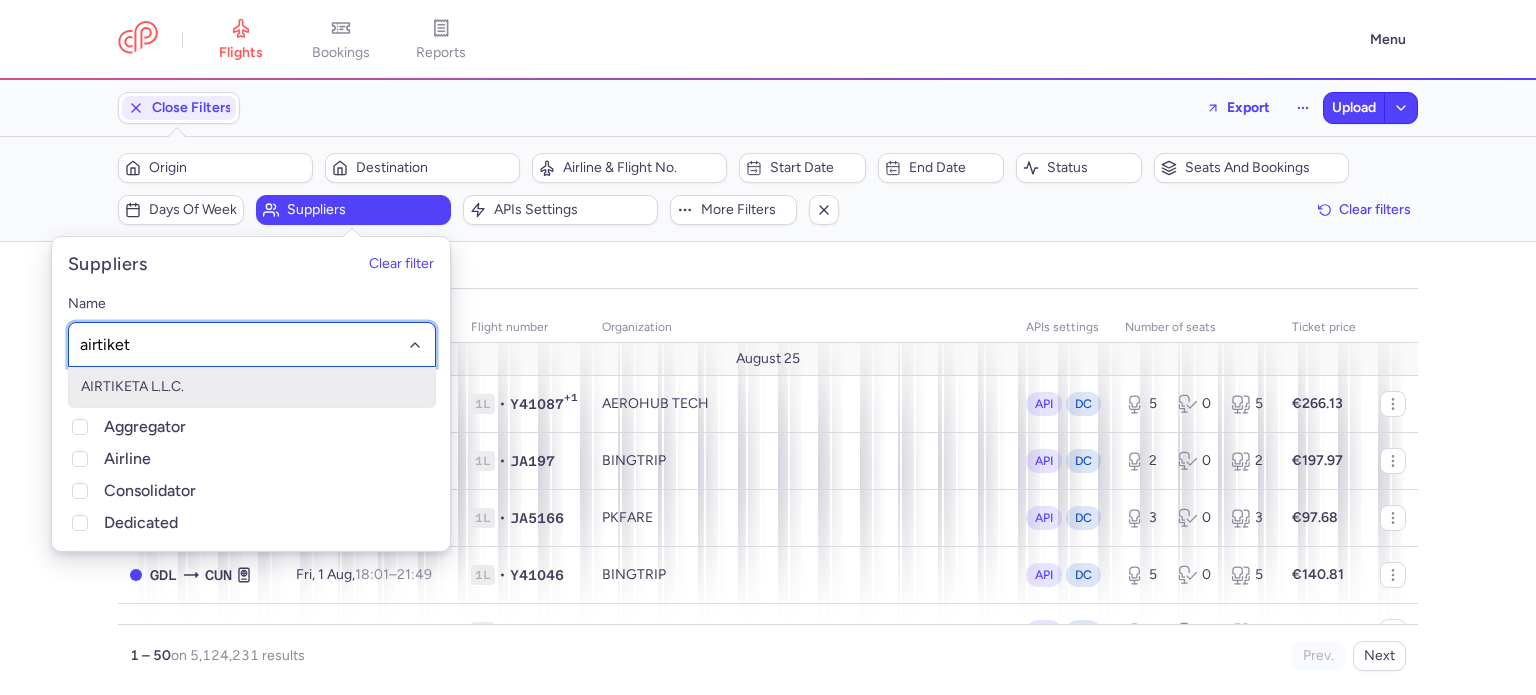 type on "airtiketa" 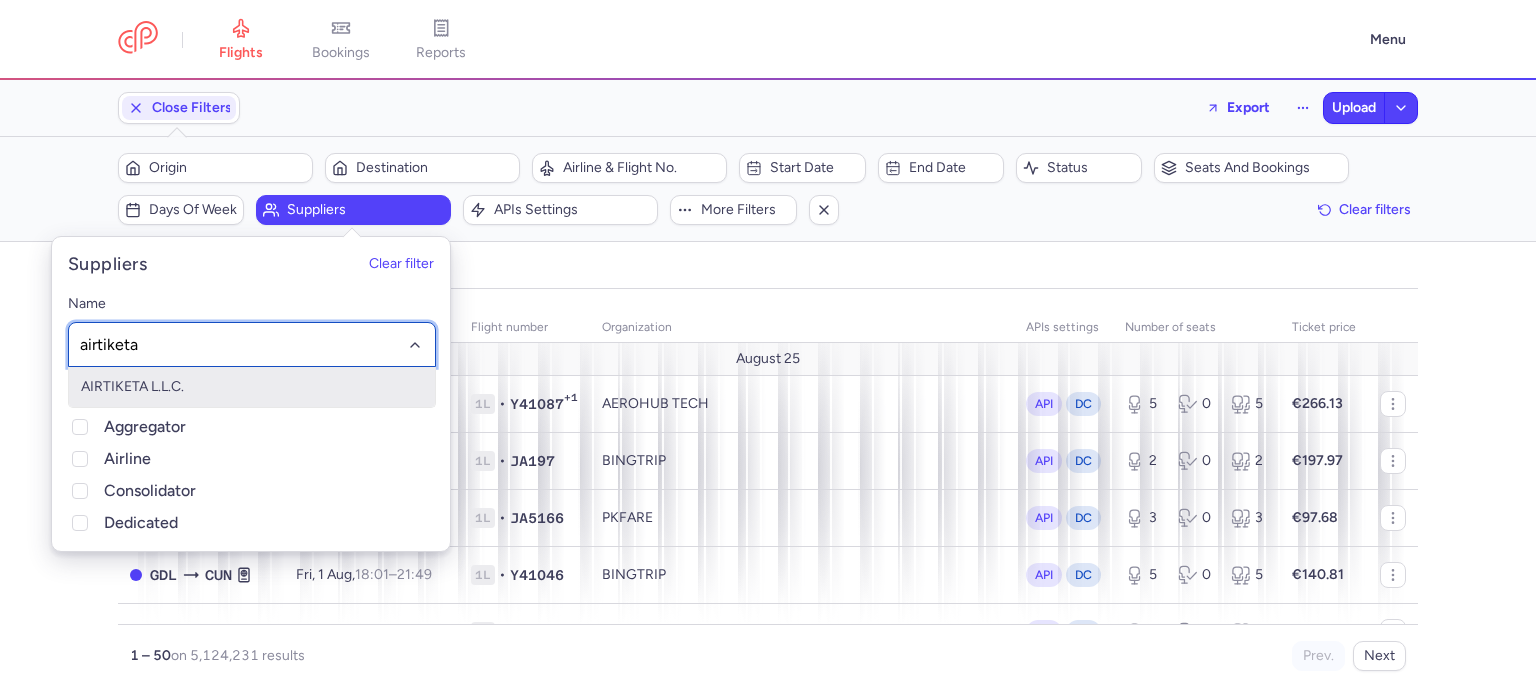 click on "AIRTIKETA L.L.C." at bounding box center (252, 387) 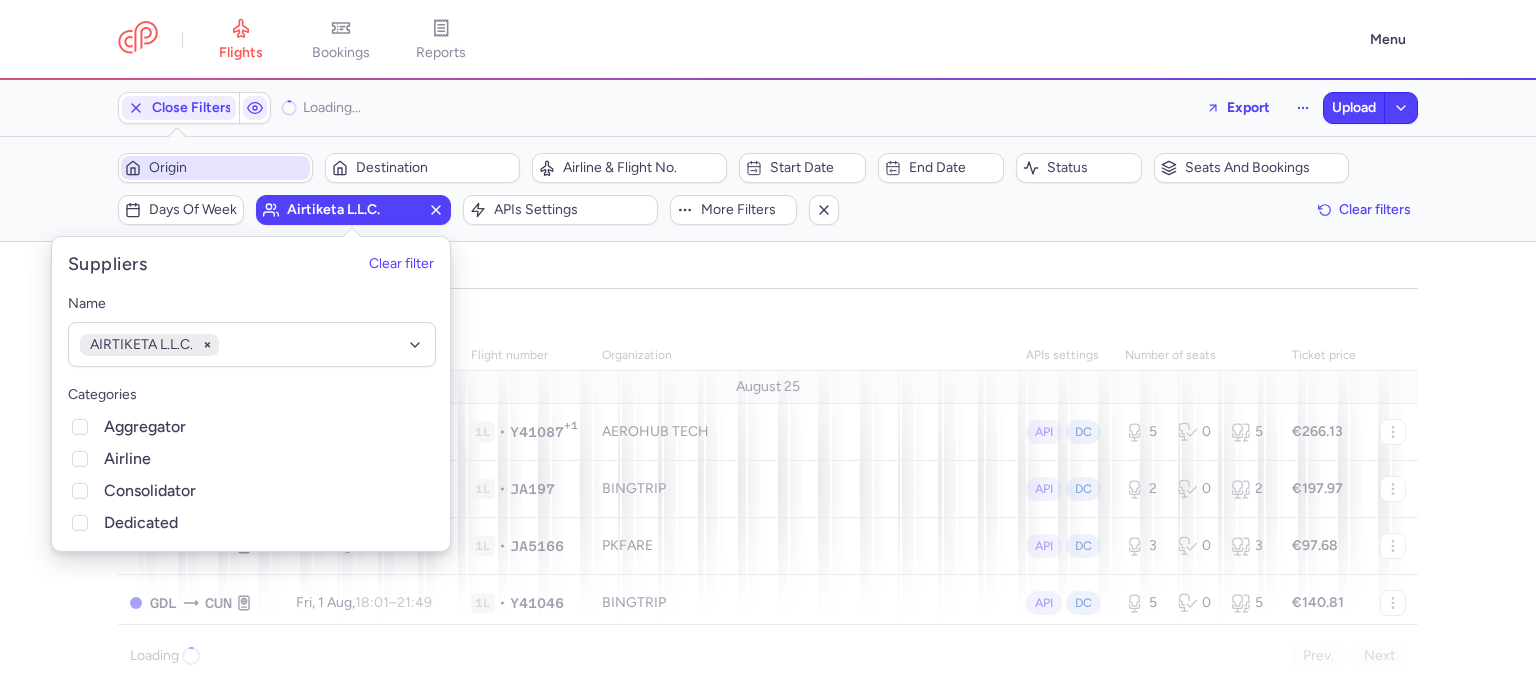 click on "Origin" at bounding box center (227, 168) 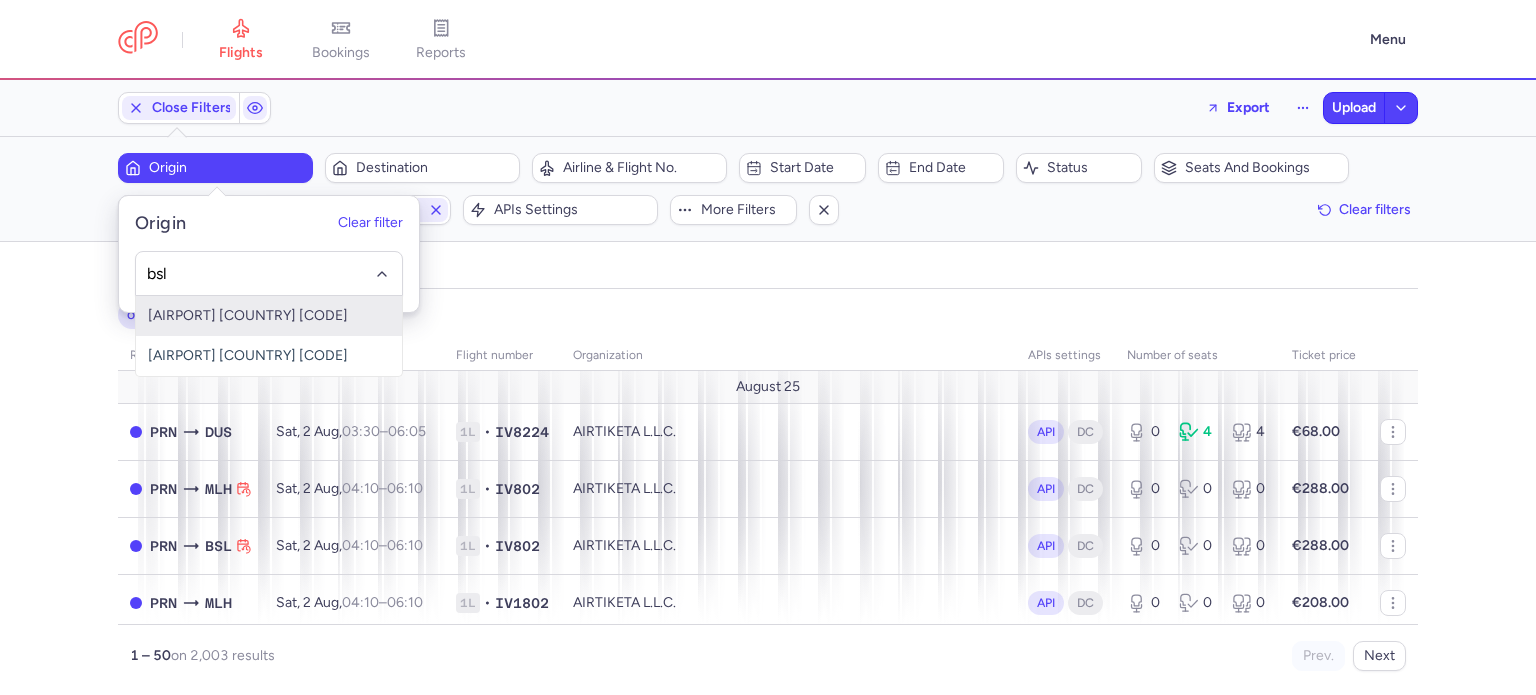 click on "Euroairport Swiss, Bâle, Switzerland BSL" at bounding box center (269, 316) 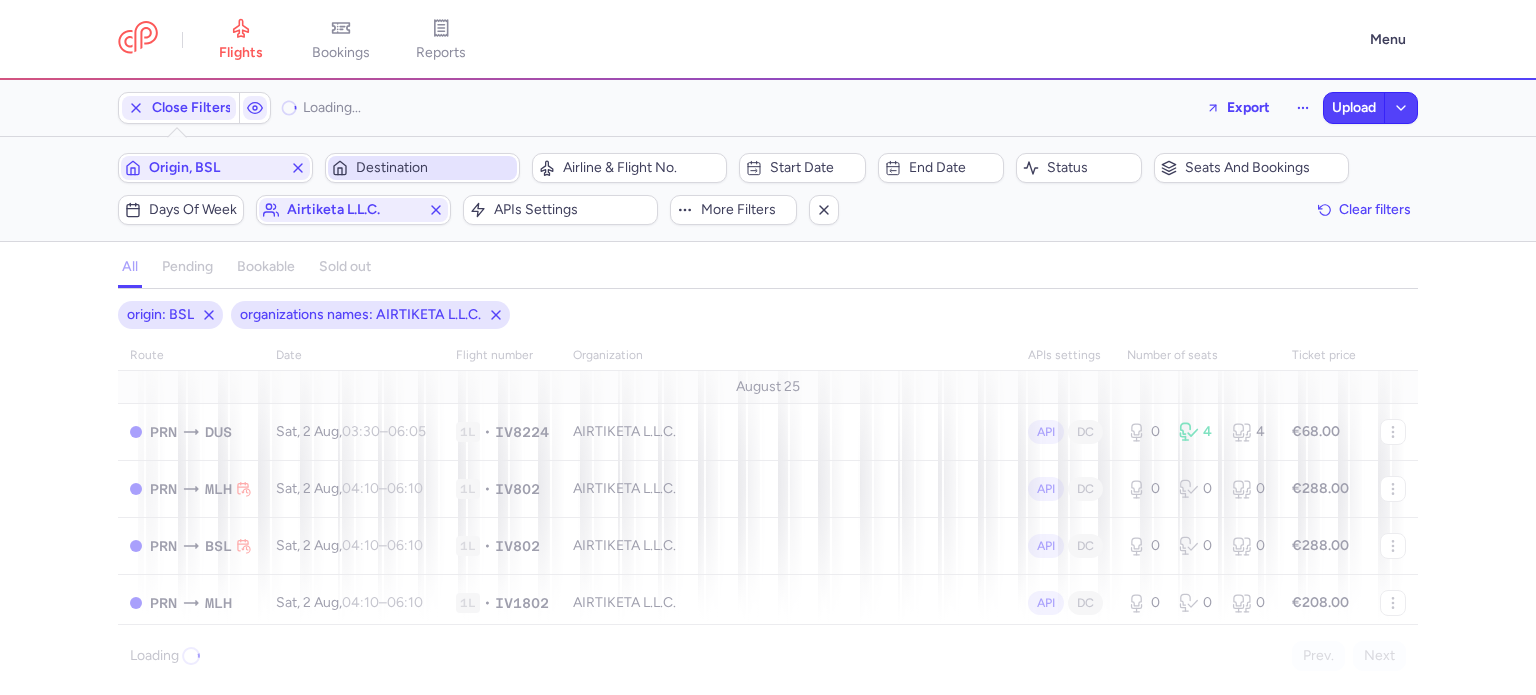 click on "Destination" at bounding box center (434, 168) 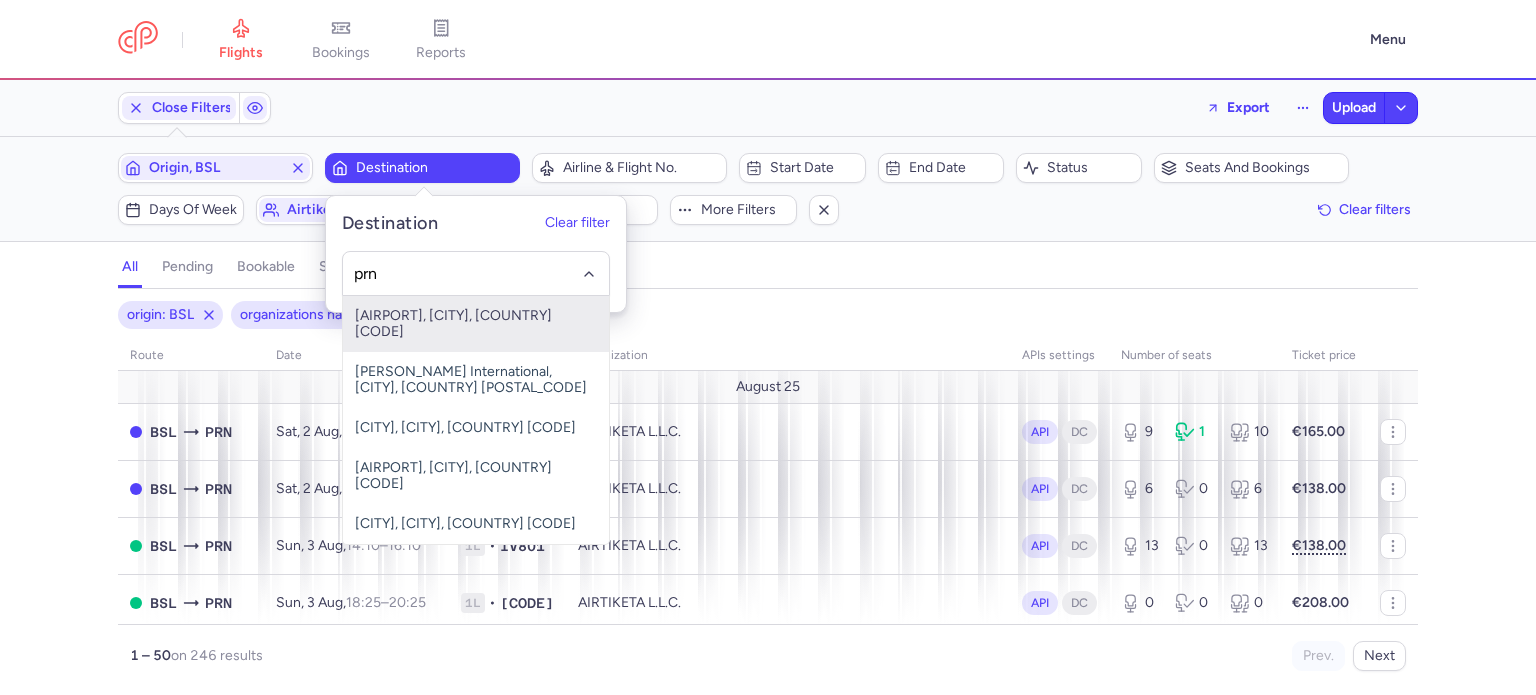 click on "Pristina International, Pristina, Kosovo PRN" at bounding box center [476, 324] 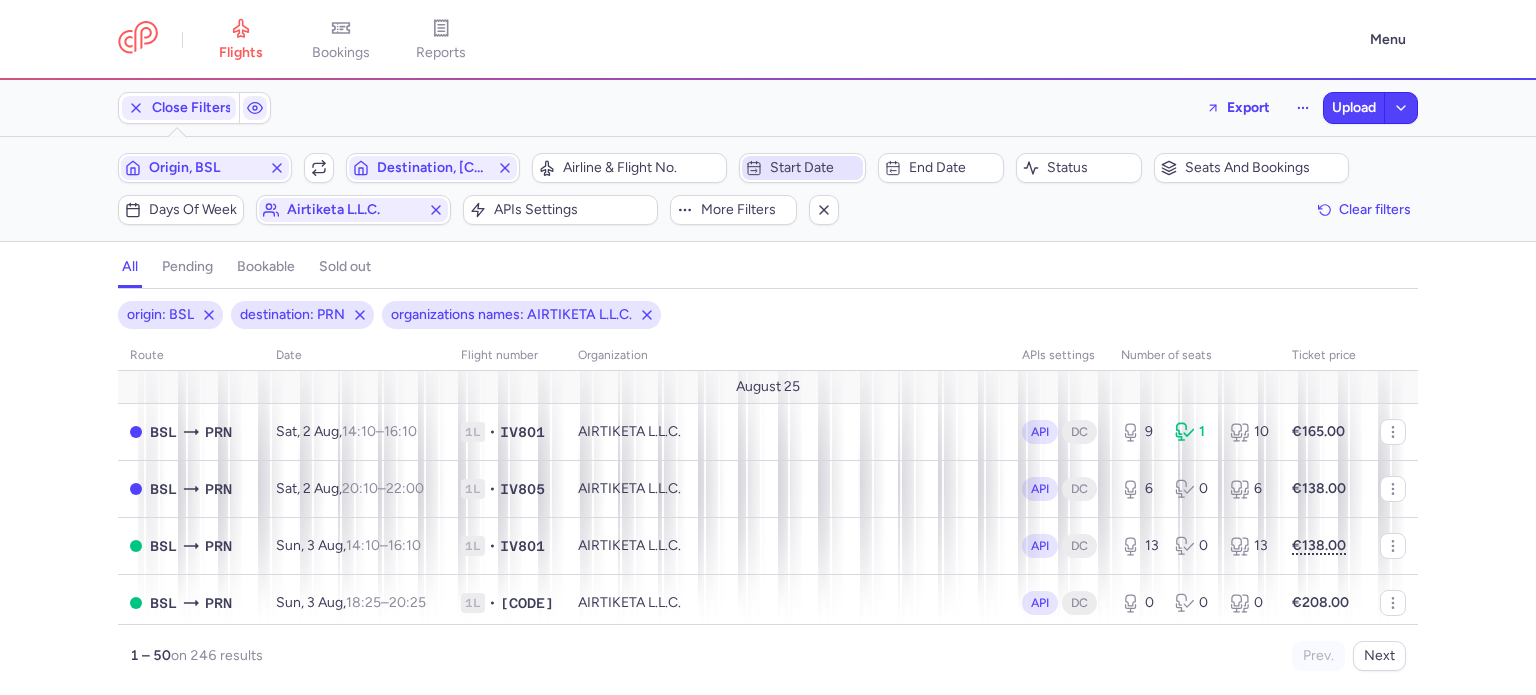 click on "Start date" at bounding box center (814, 168) 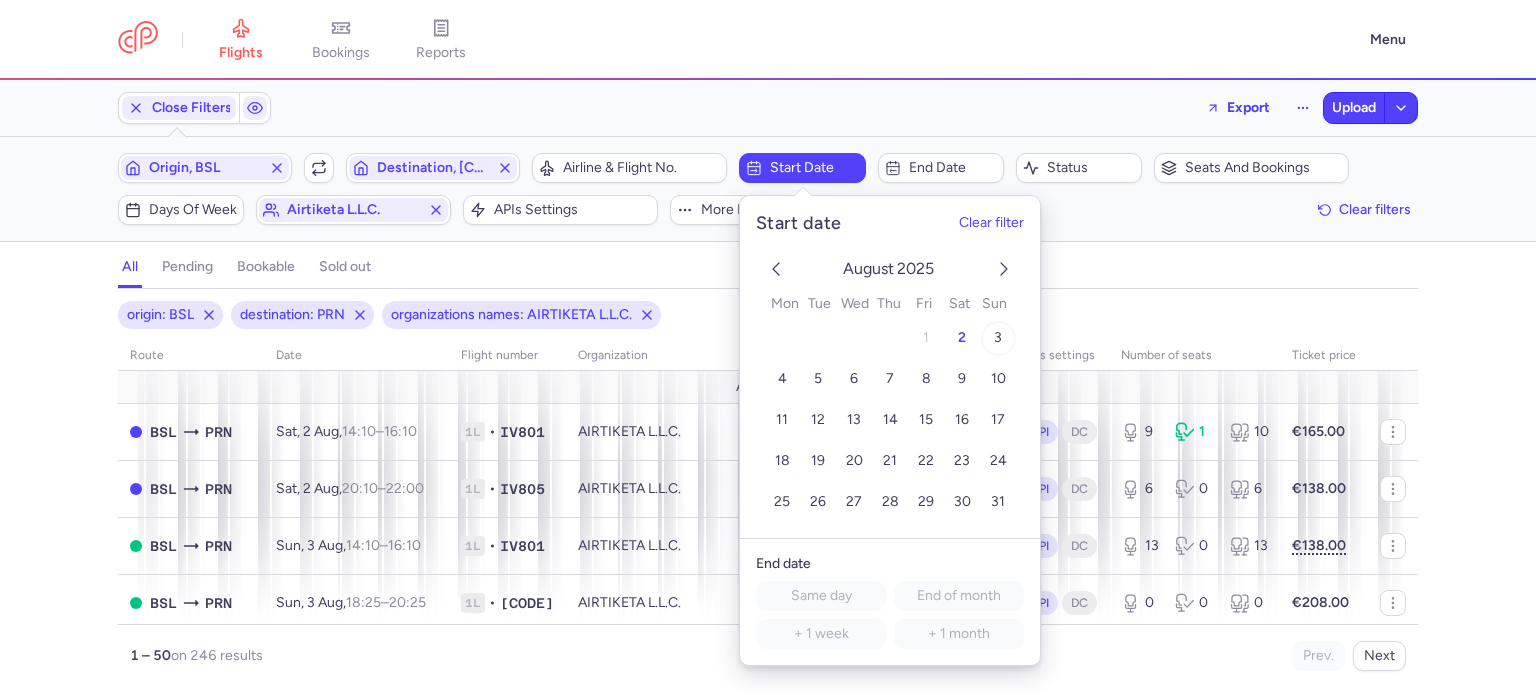 click on "3" at bounding box center [998, 338] 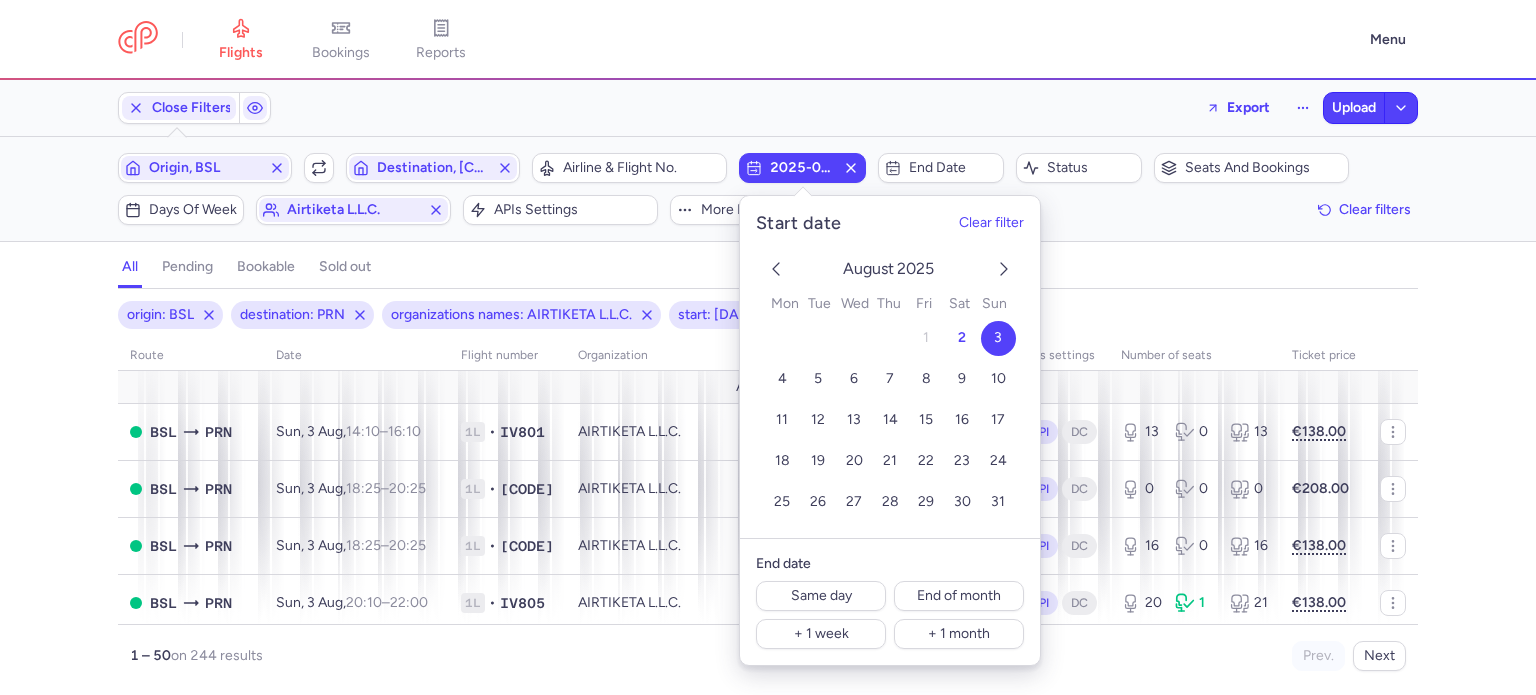 click on "all pending bookable sold out 4" at bounding box center [768, 267] 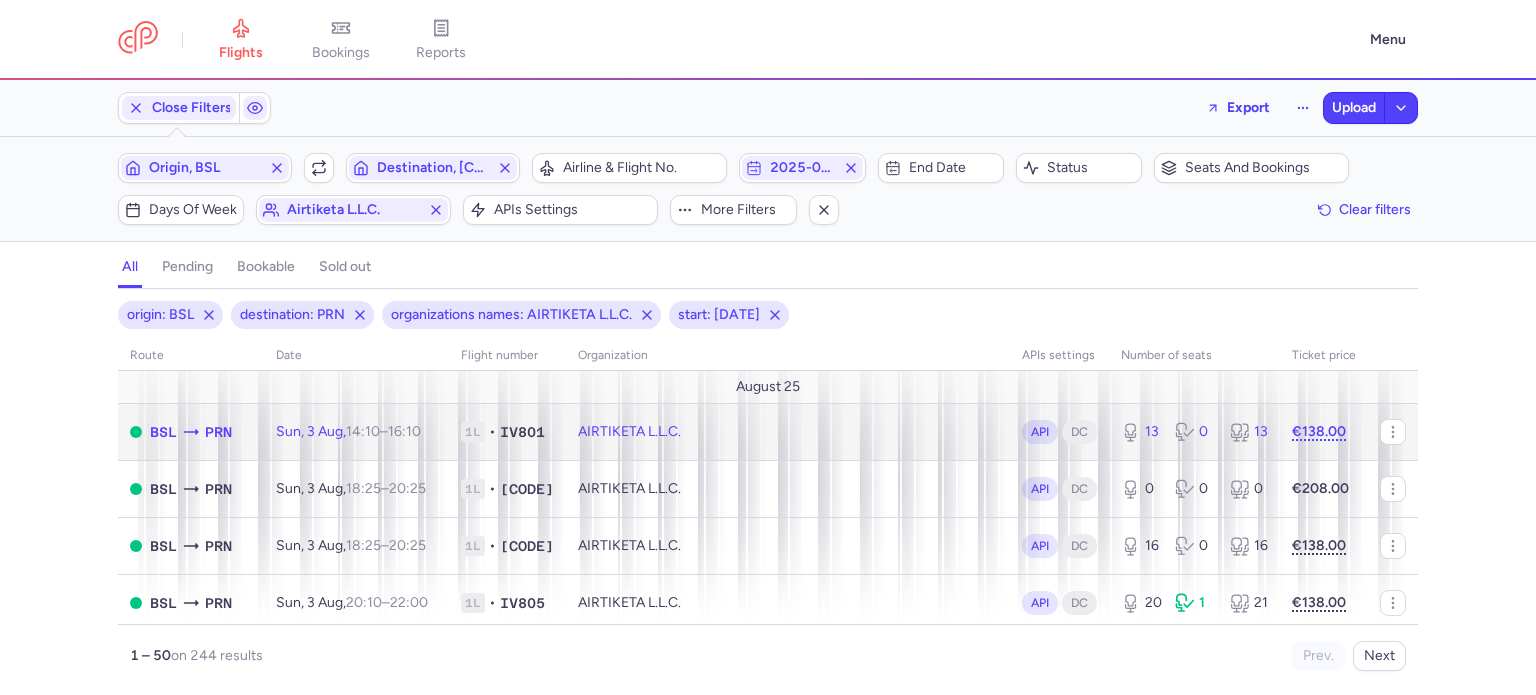 click on "Sun, 3 Aug,  14:10  –  16:10  +0" 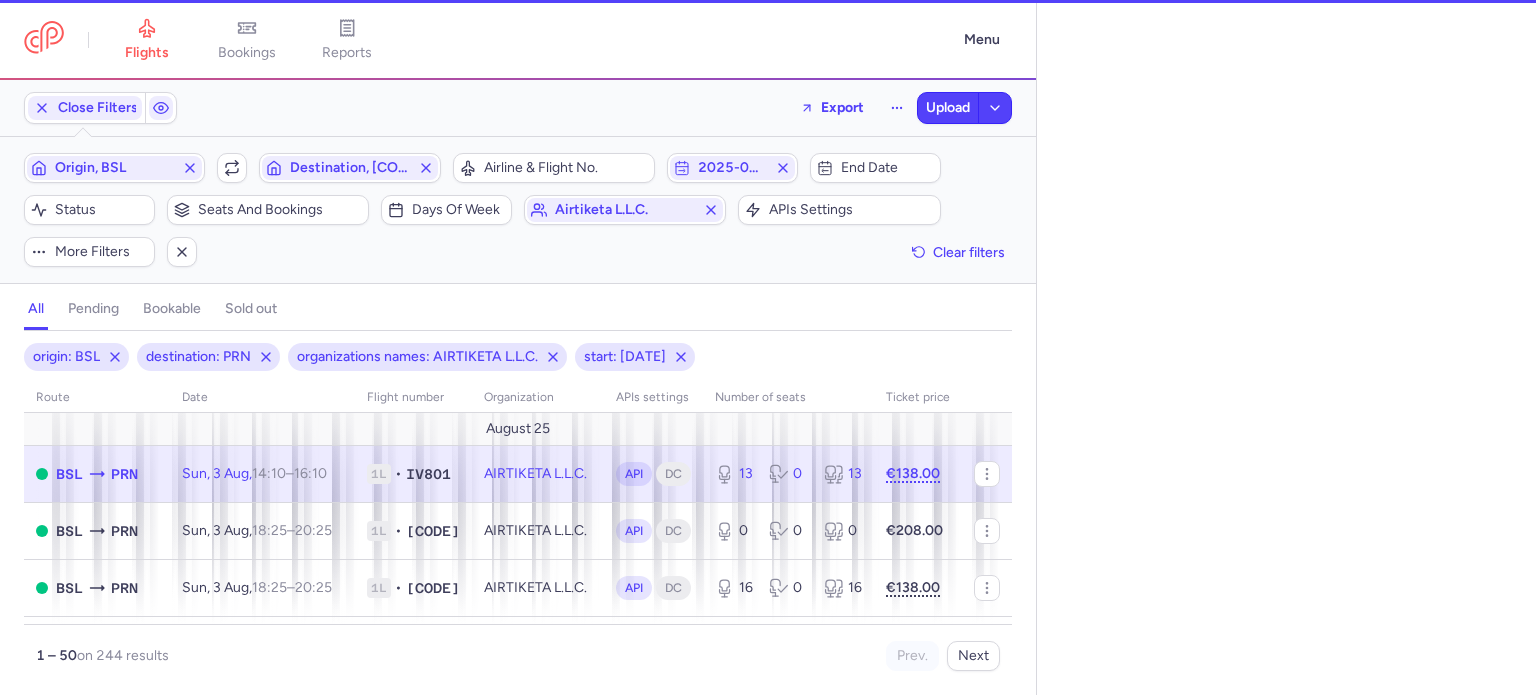 select on "hours" 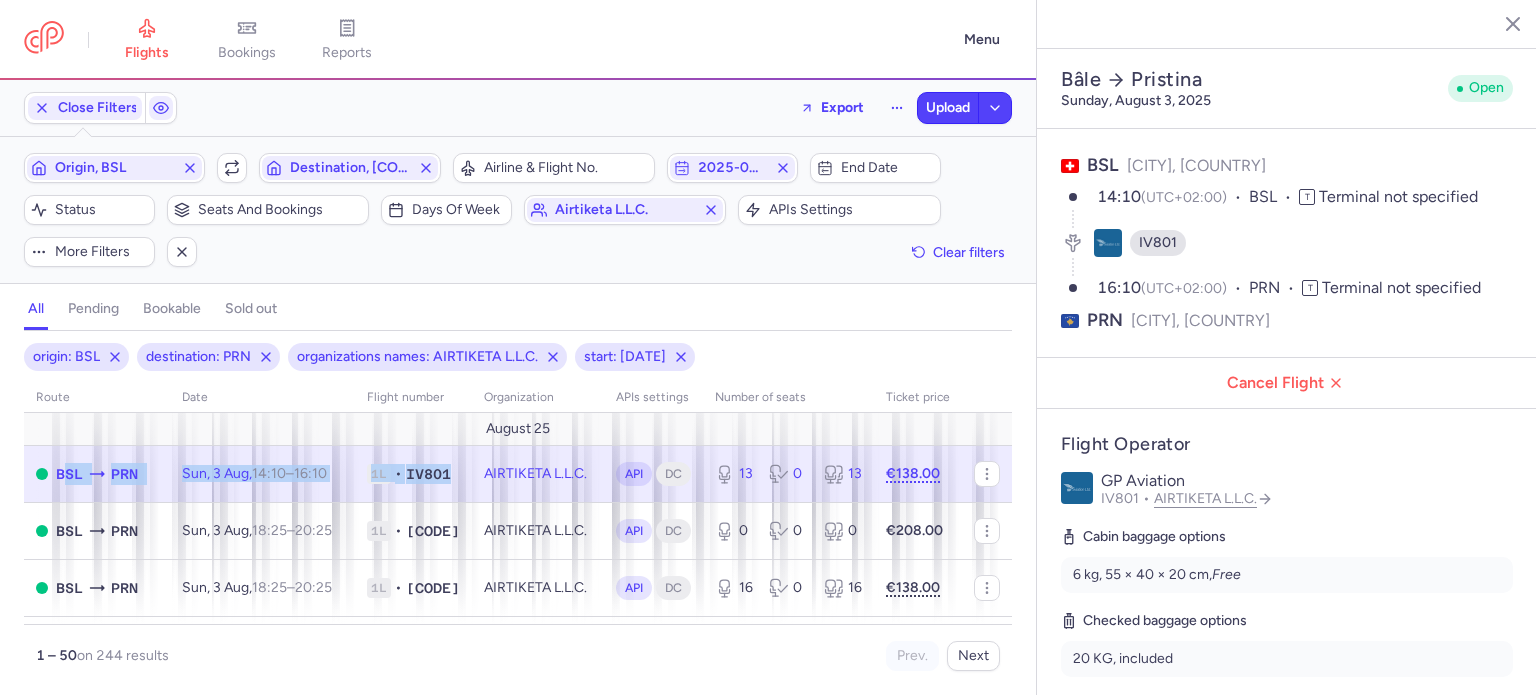drag, startPoint x: 51, startPoint y: 474, endPoint x: 462, endPoint y: 474, distance: 411 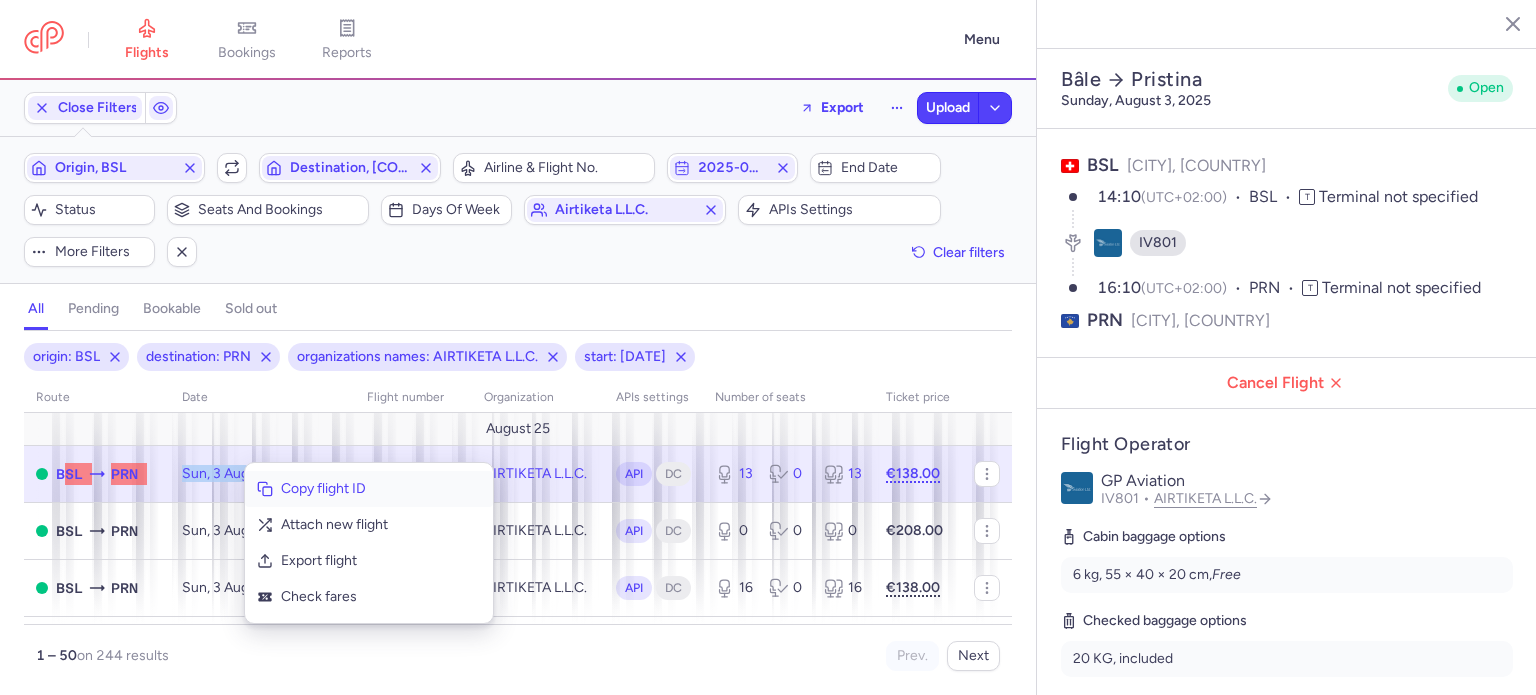 click on "Copy flight ID" at bounding box center [381, 489] 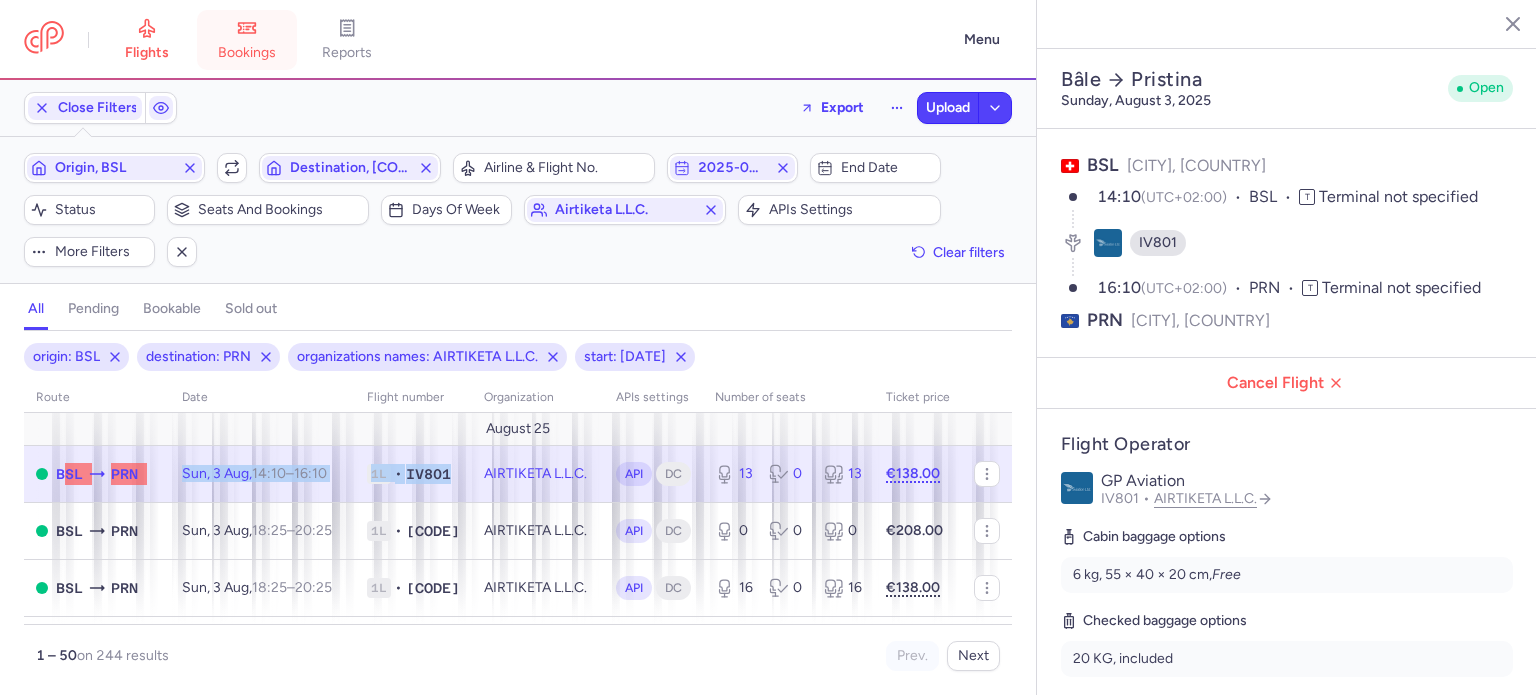 click on "bookings" at bounding box center (247, 53) 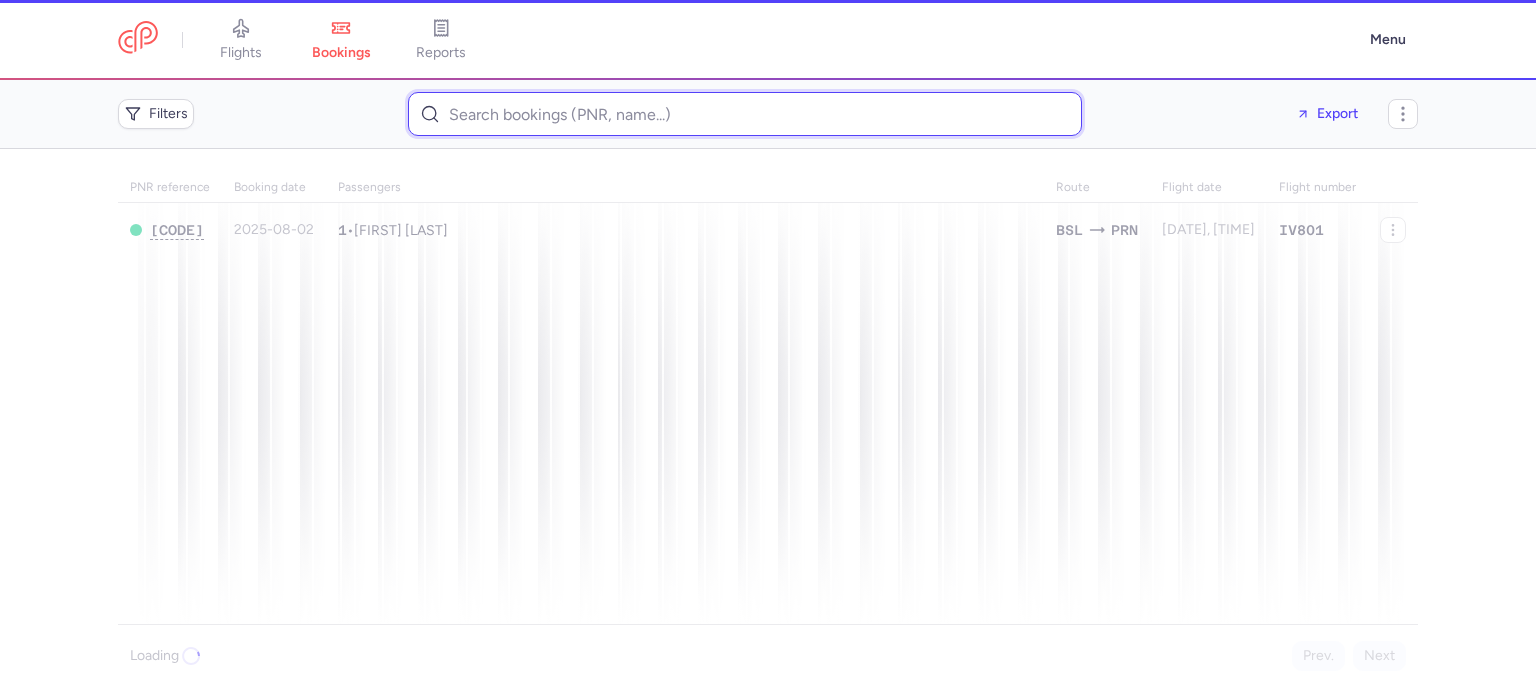 click at bounding box center (745, 114) 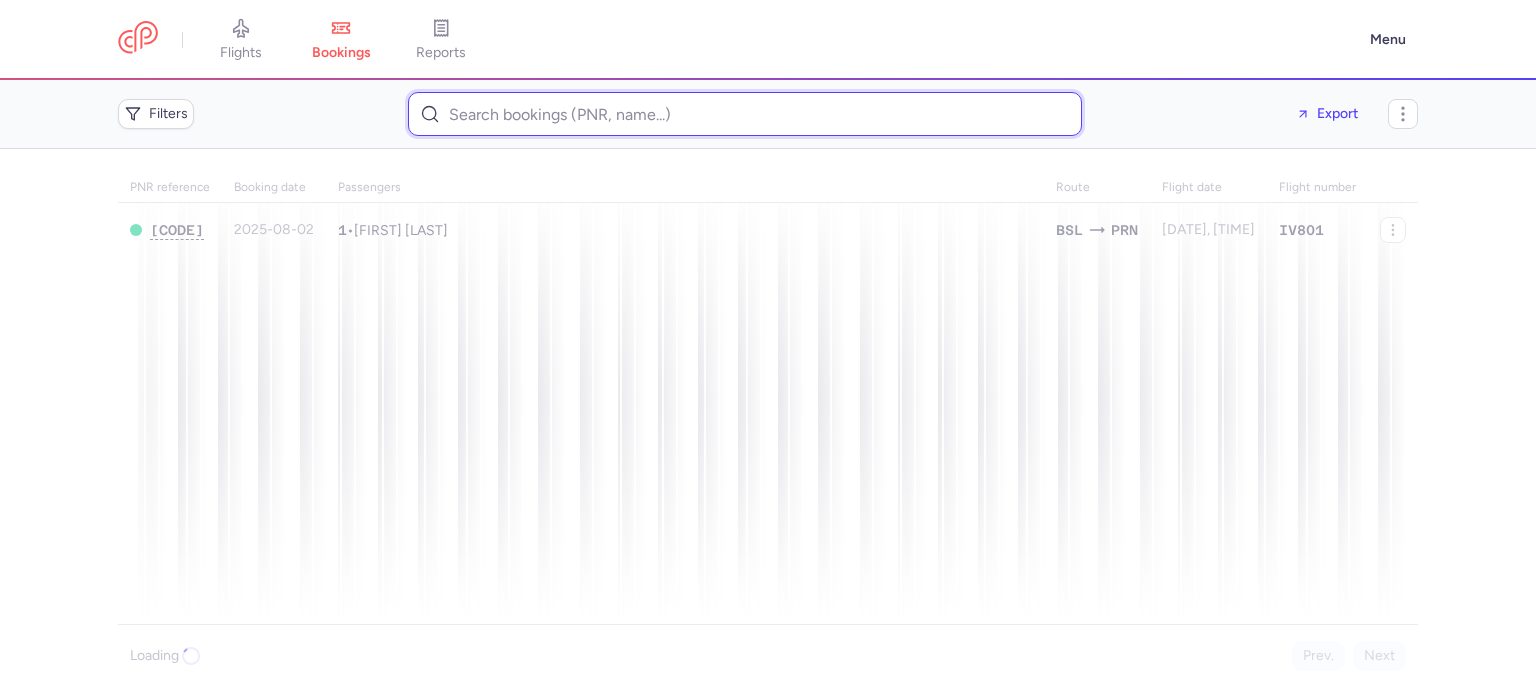 paste on "CONTRERAS RODRIGUEZ/DANIEL" 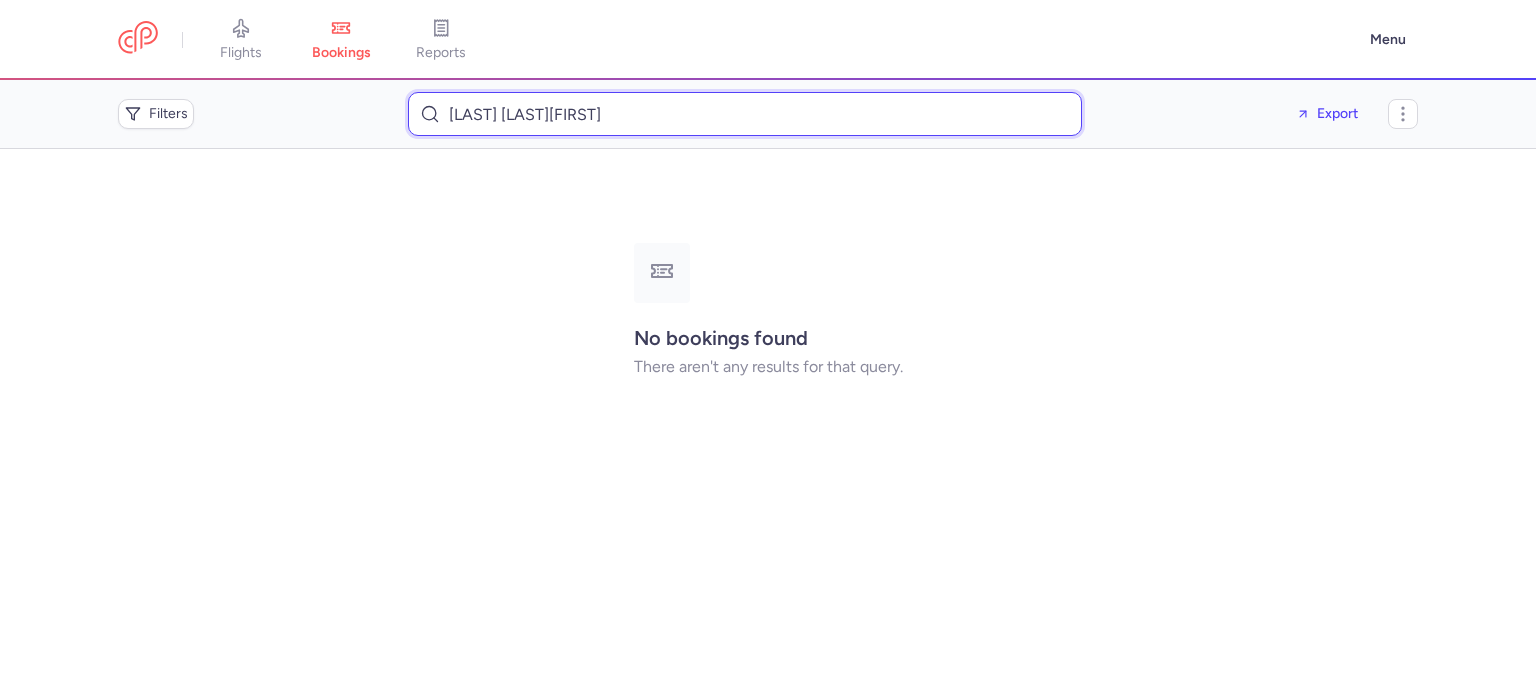 click on "CONTRERAS RODRIGUEZDANIEL" at bounding box center [745, 114] 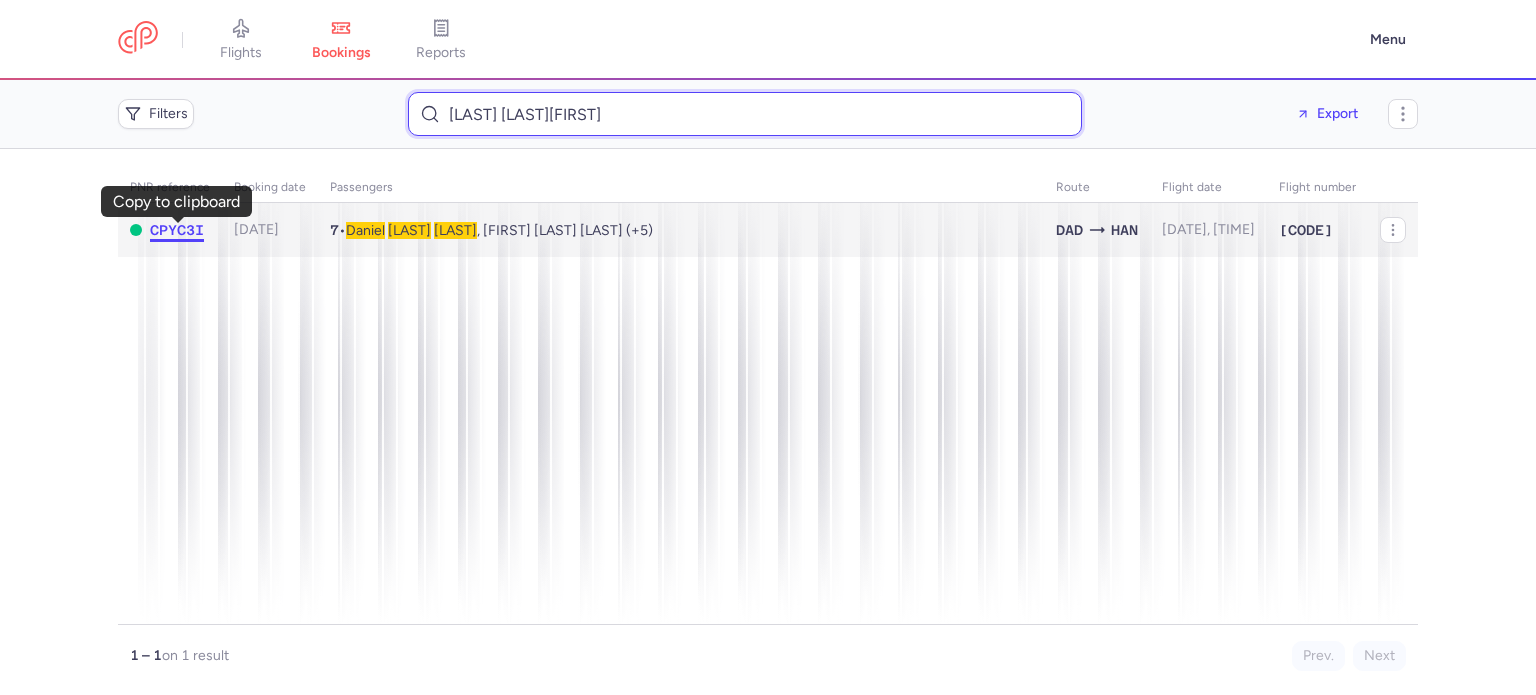 type on "CONTRERAS RODRIGUEZ DANIEL" 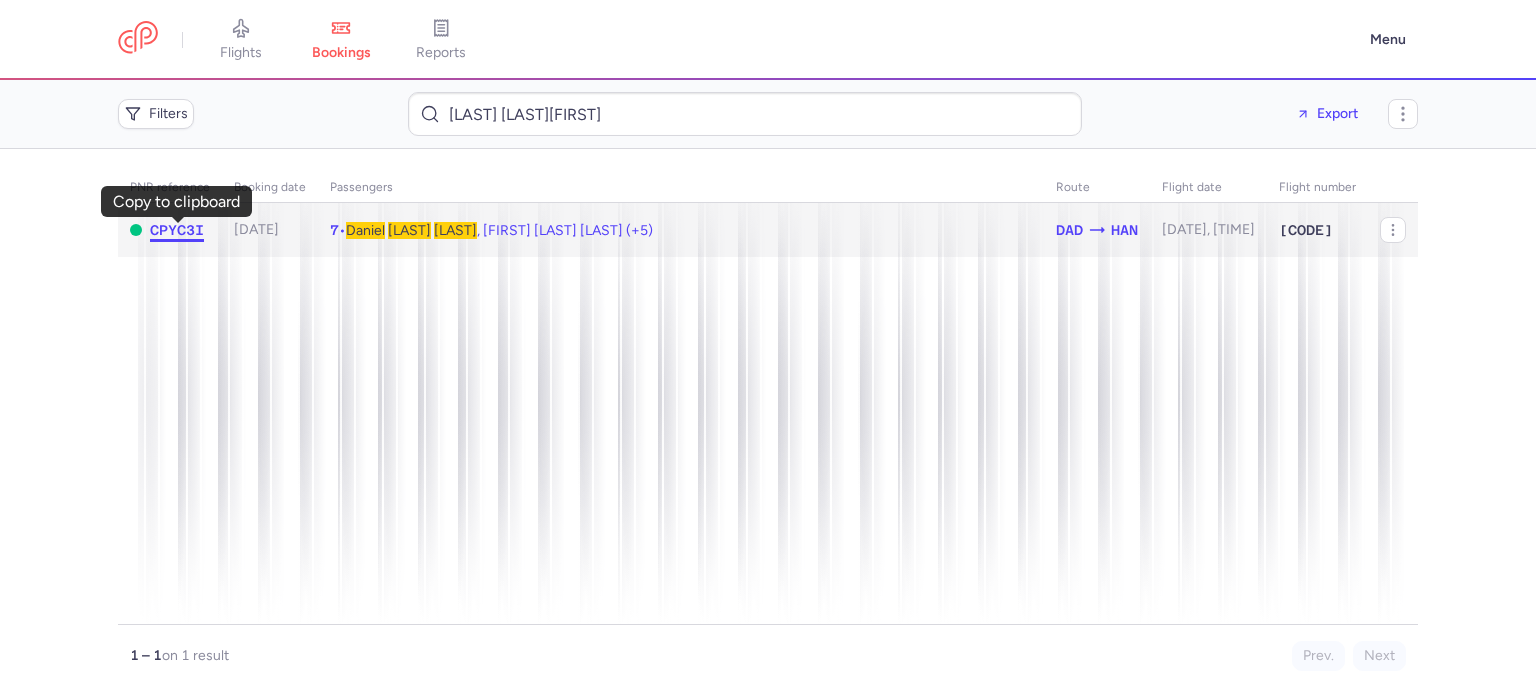 click on "CPYC3I" 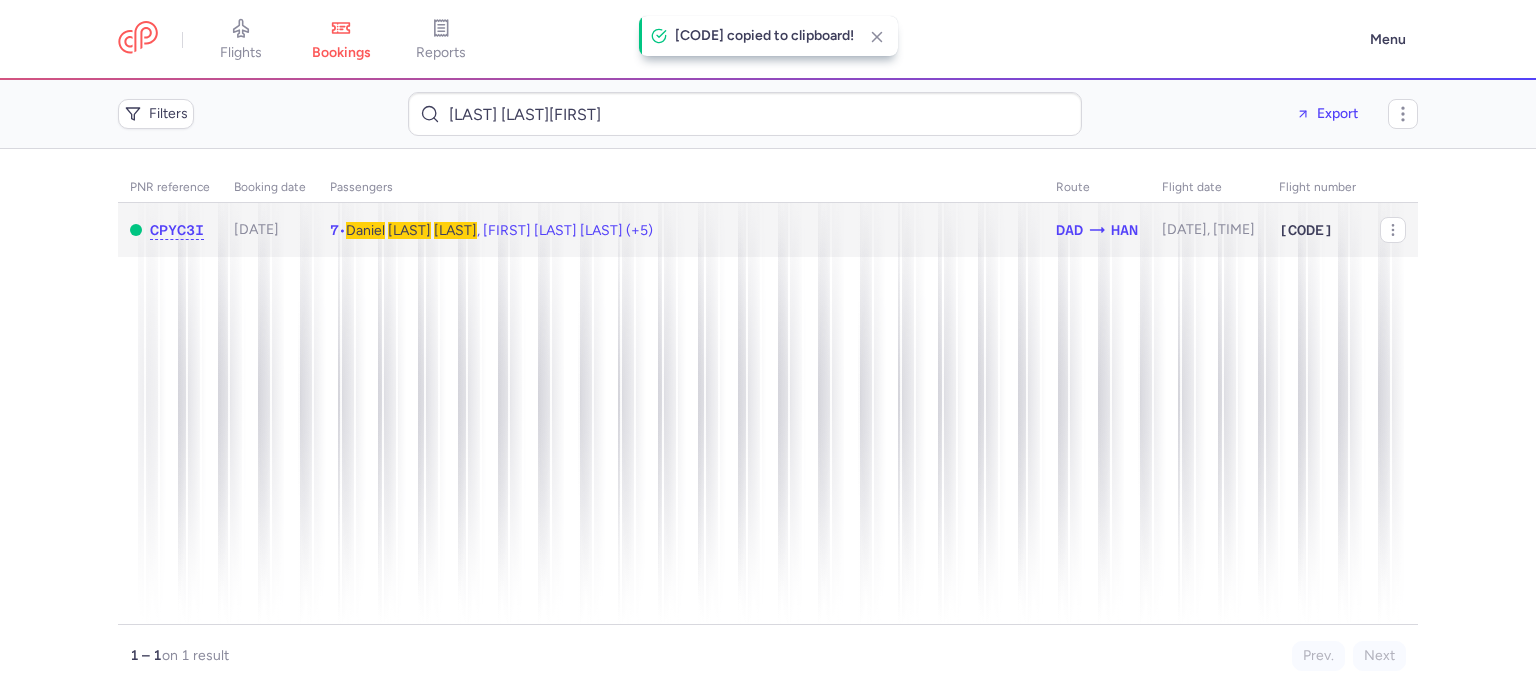 click on "Daniel   CONTRERAS   RODRIGUEZ , Iratxe ZABALZA NAPAL (+5)" at bounding box center (499, 230) 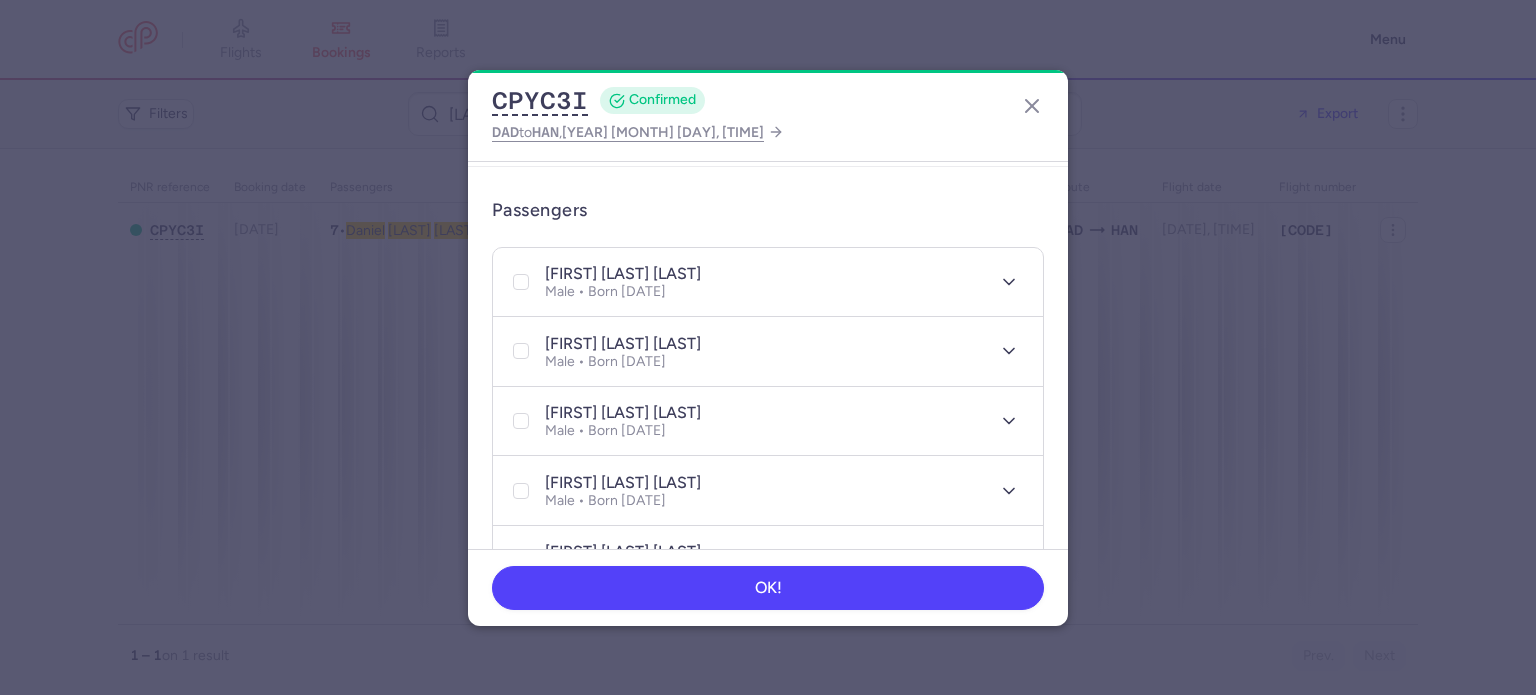 scroll, scrollTop: 400, scrollLeft: 0, axis: vertical 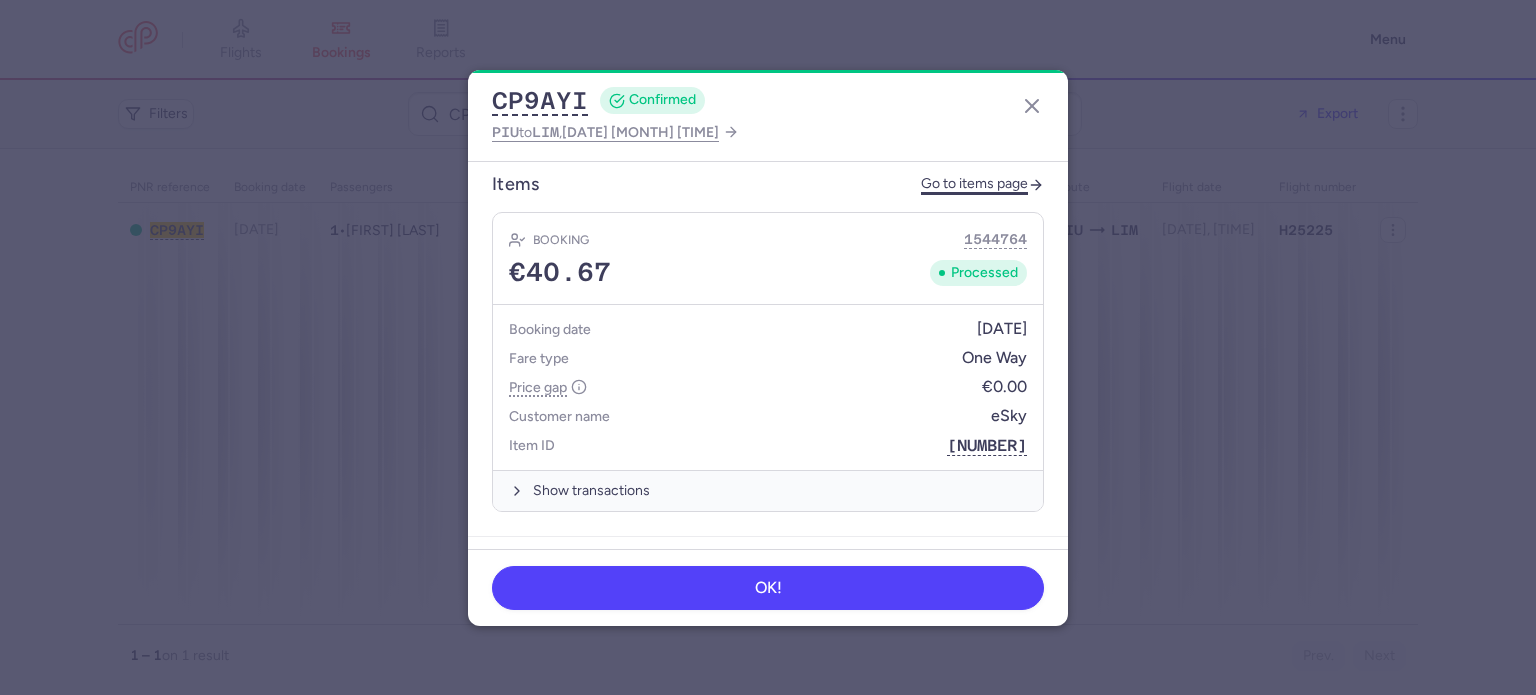 click on "Go to items page" 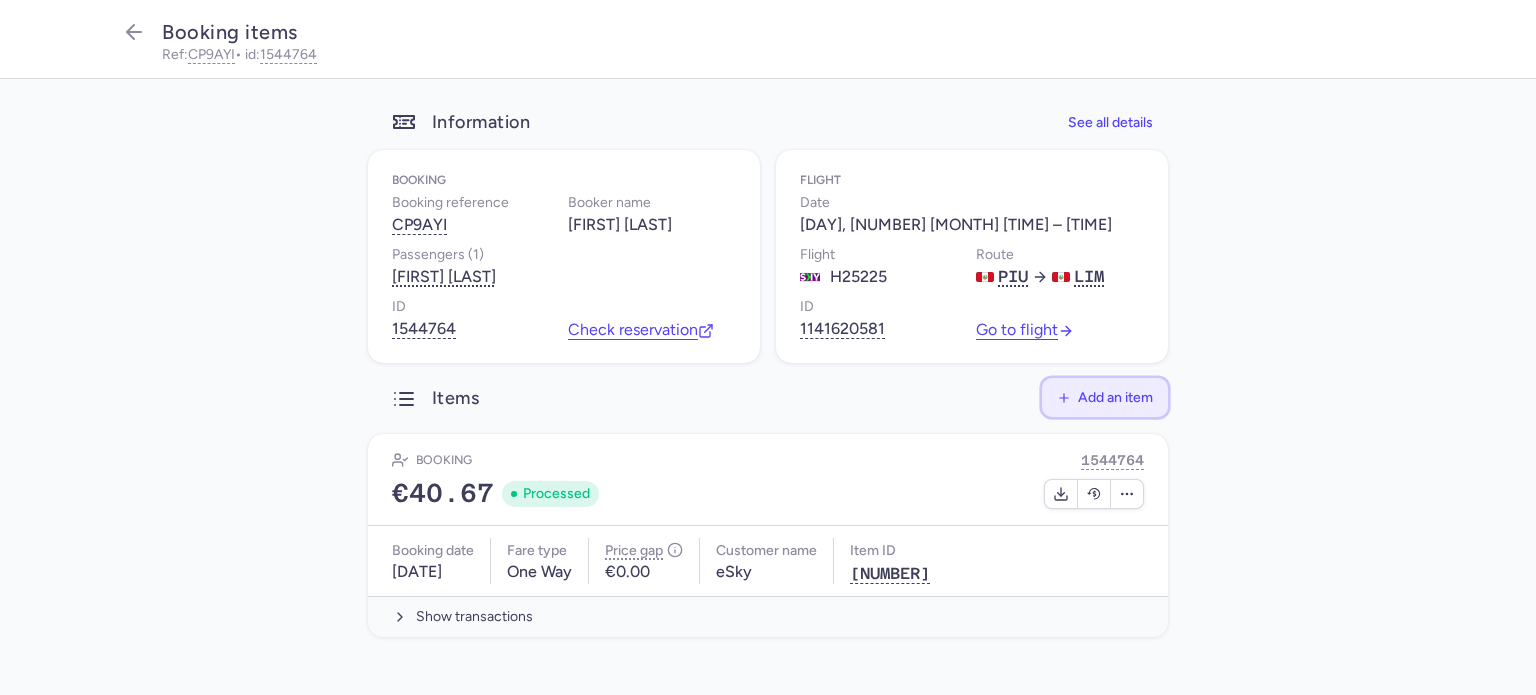 click on "Add an item" at bounding box center (1115, 397) 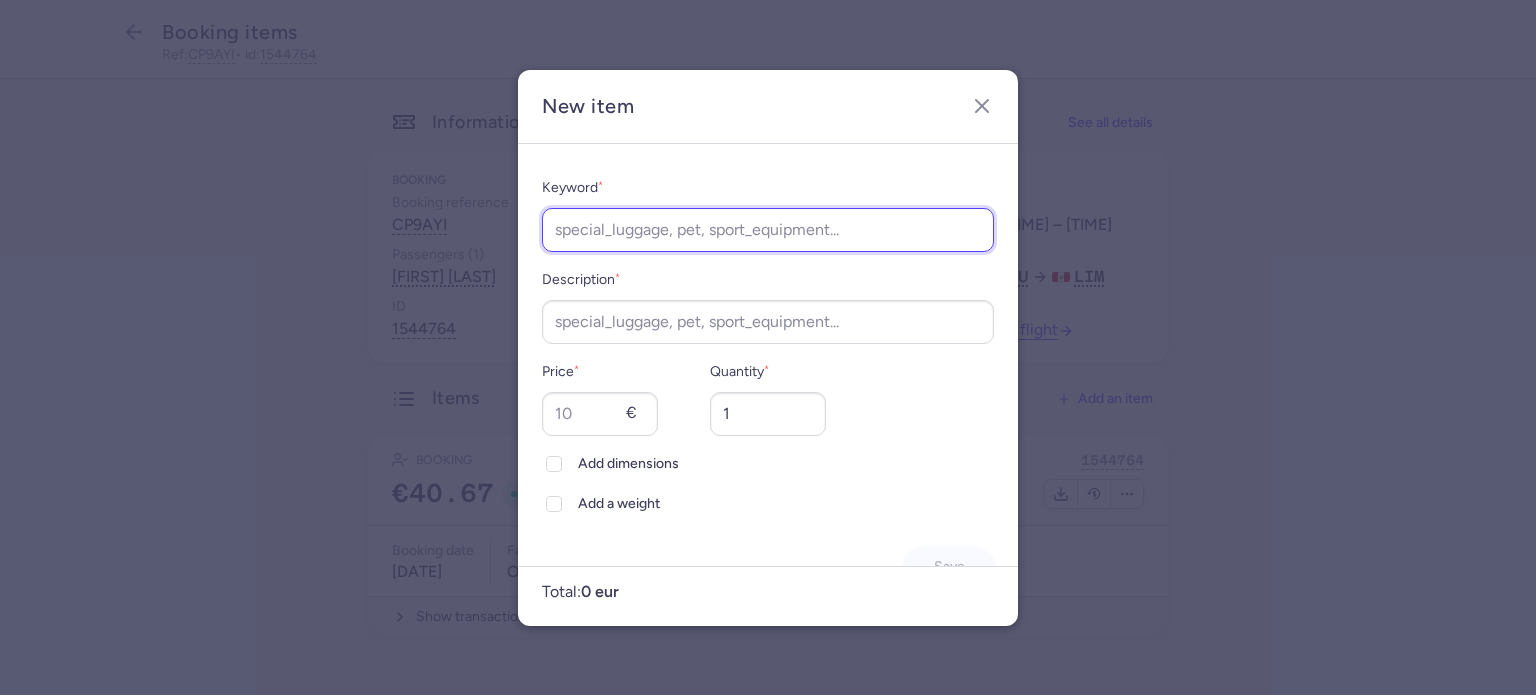 click on "Keyword  *" at bounding box center (768, 230) 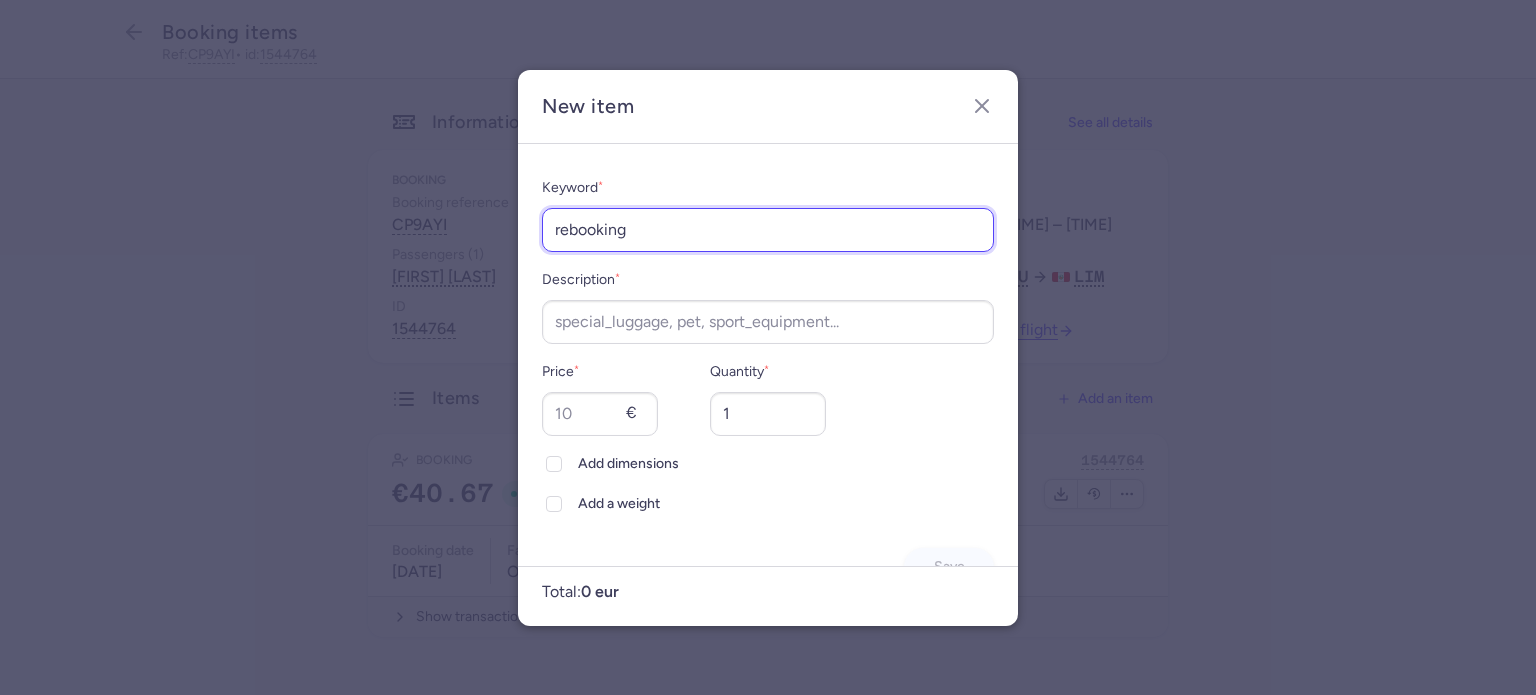 type on "rebooking" 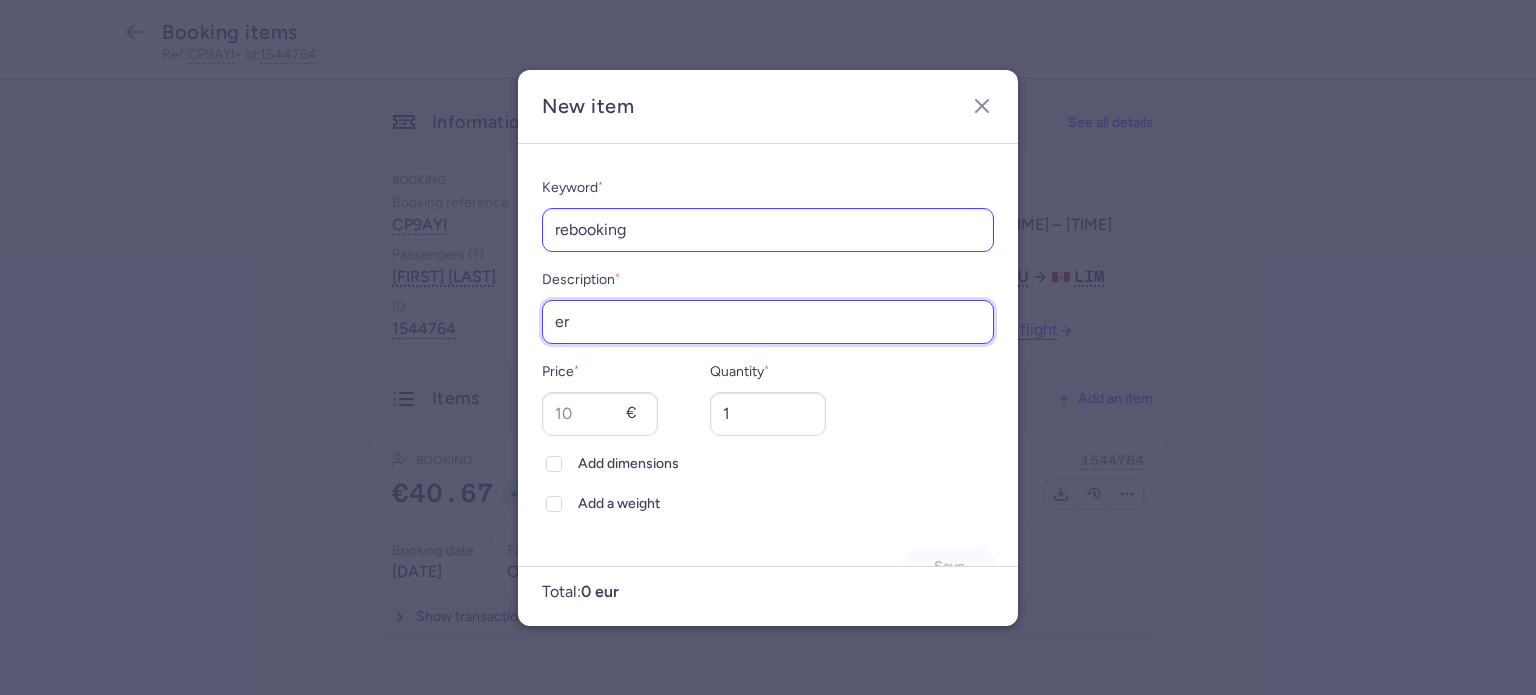 type on "e" 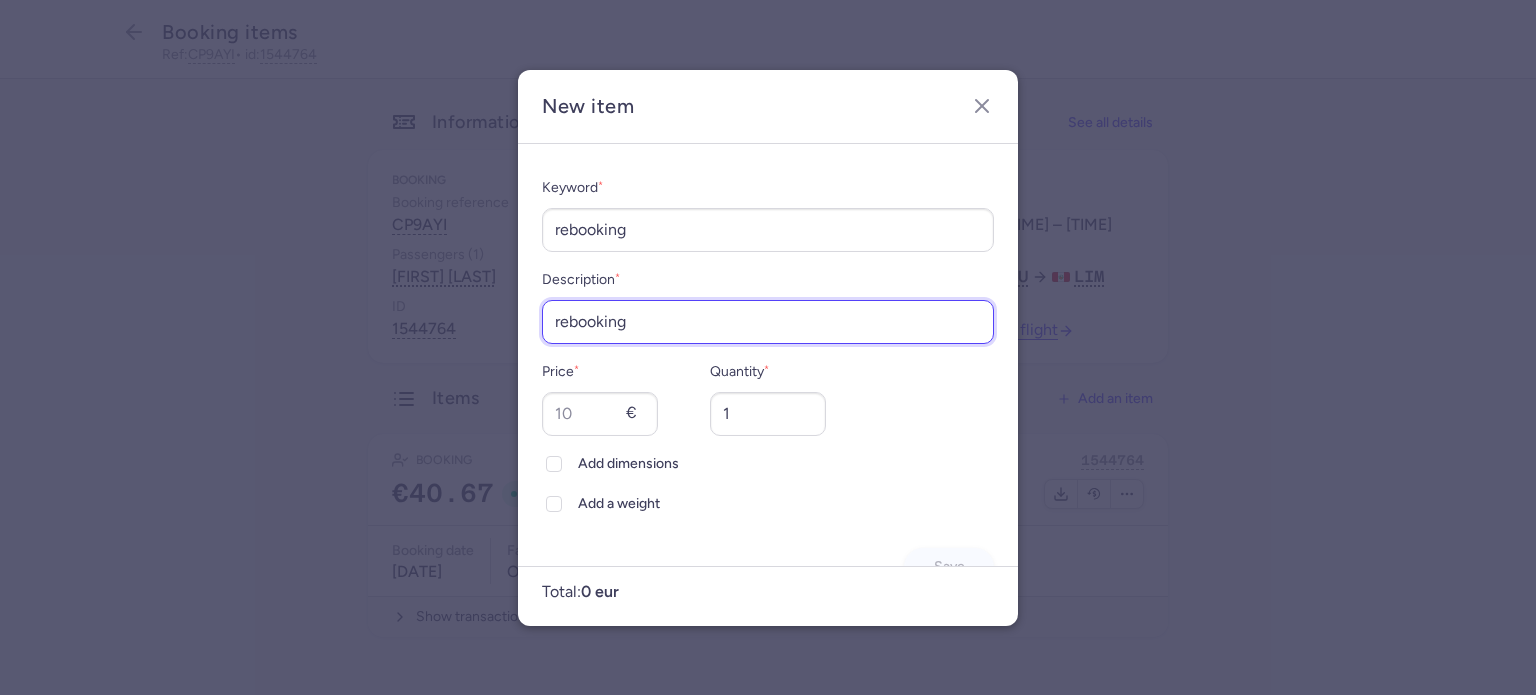 type on "rebooking" 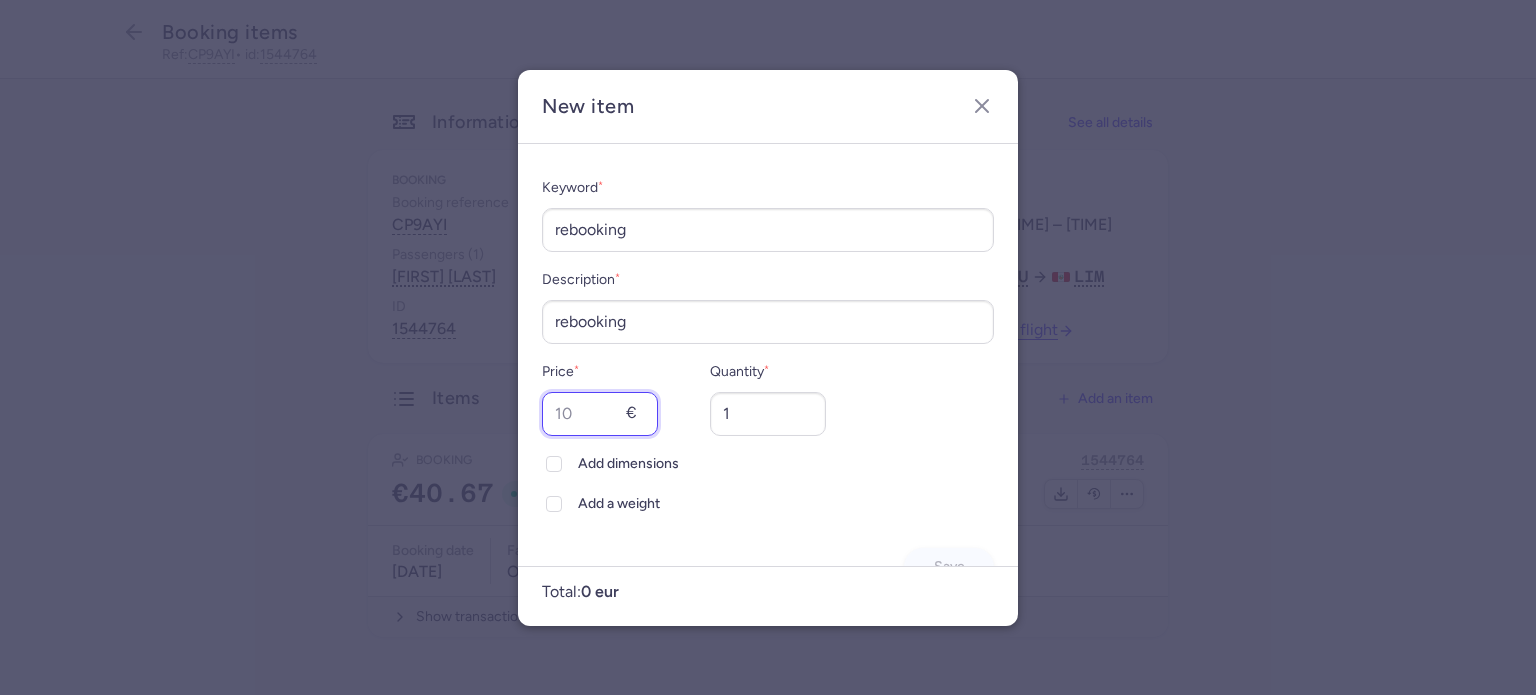 click on "Price  *" at bounding box center [600, 414] 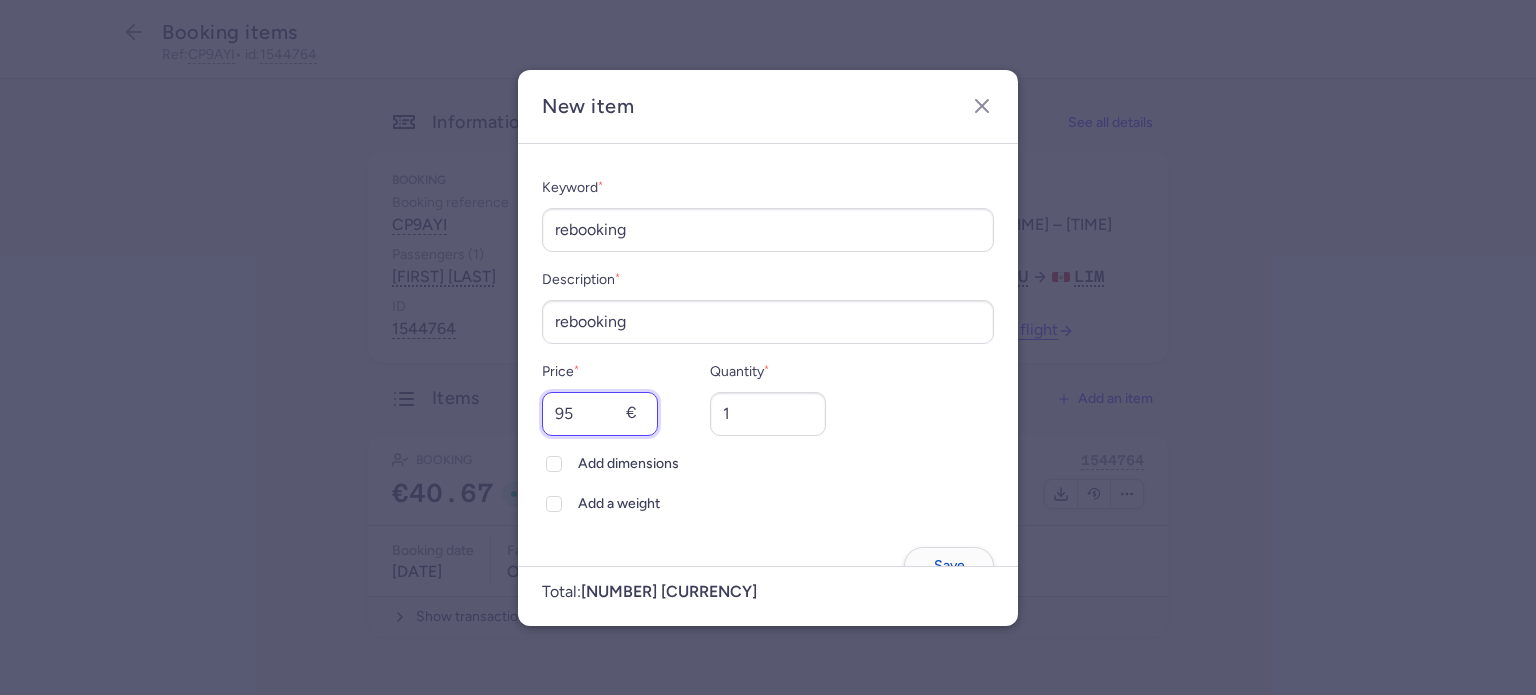 type on "95" 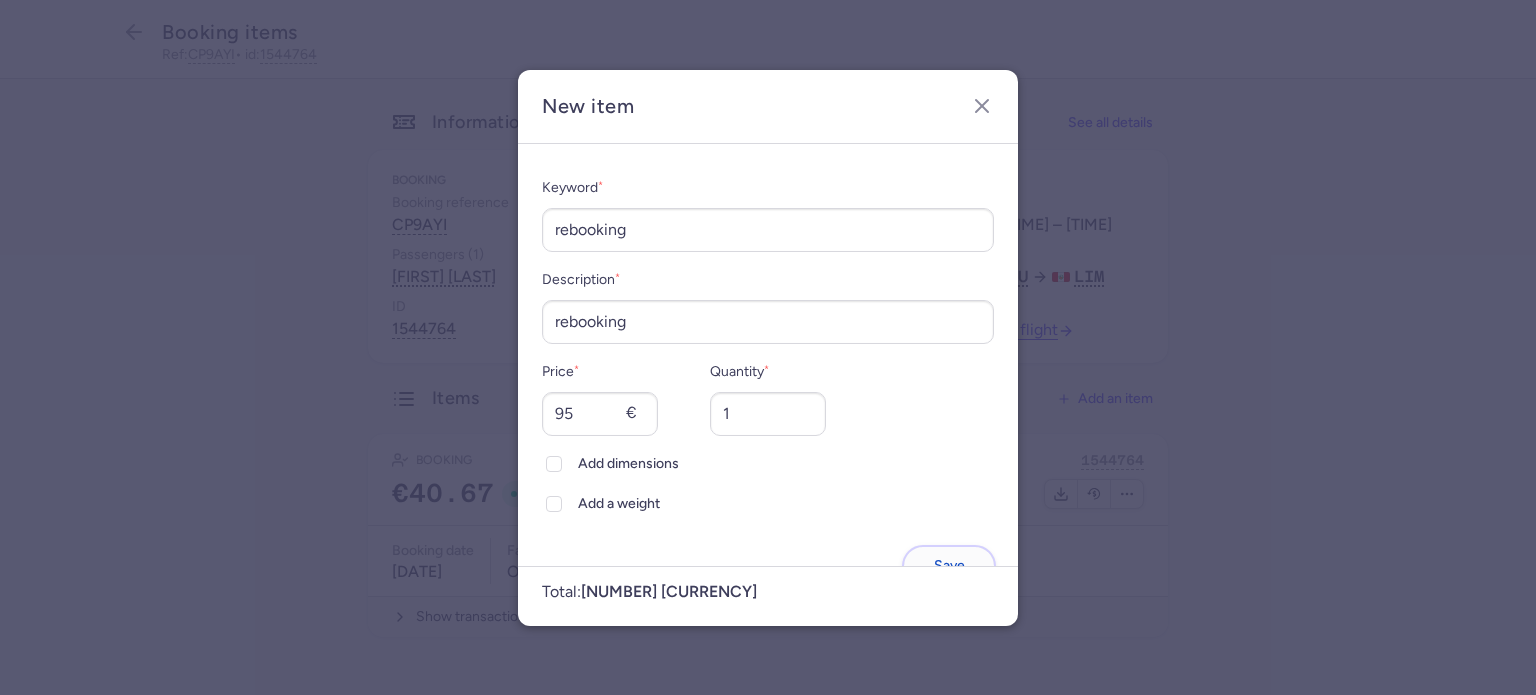 click on "Save" at bounding box center (949, 565) 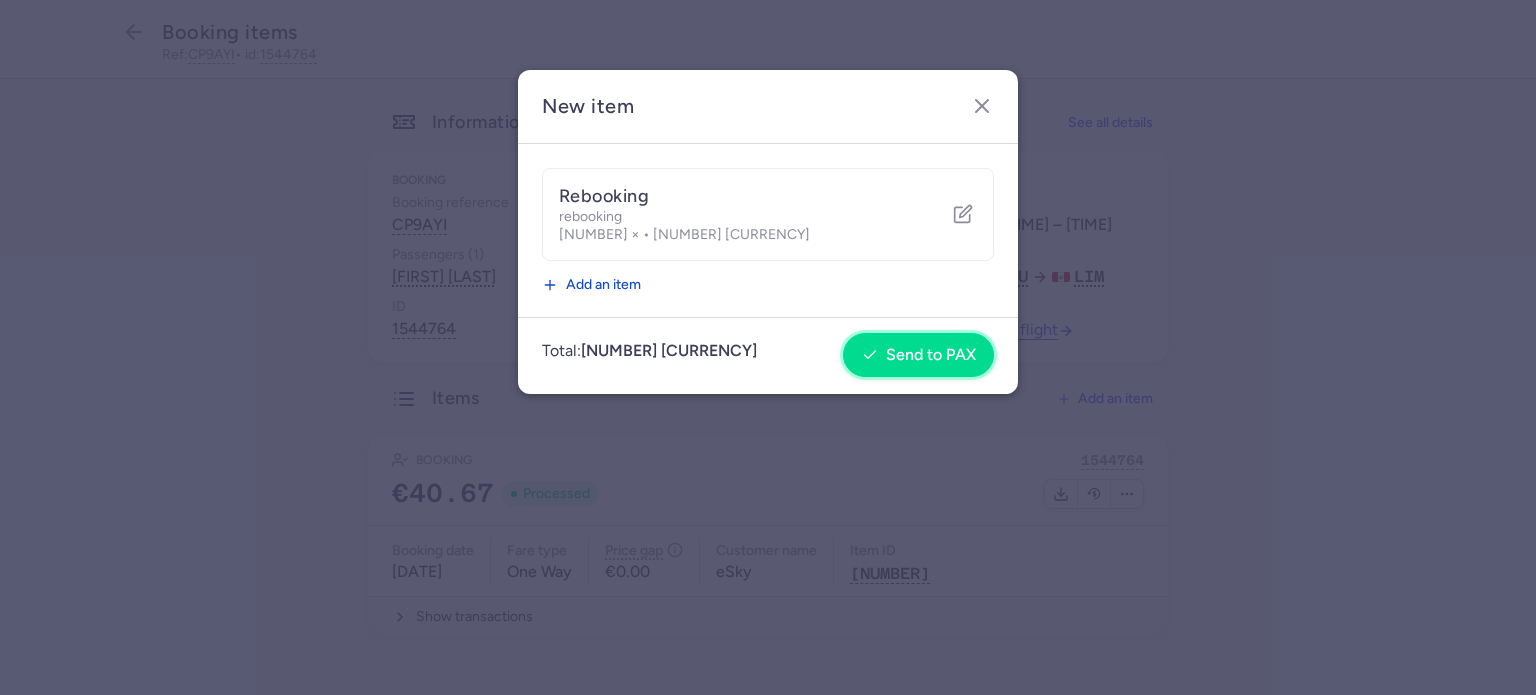 click on "Send to PAX" at bounding box center (918, 355) 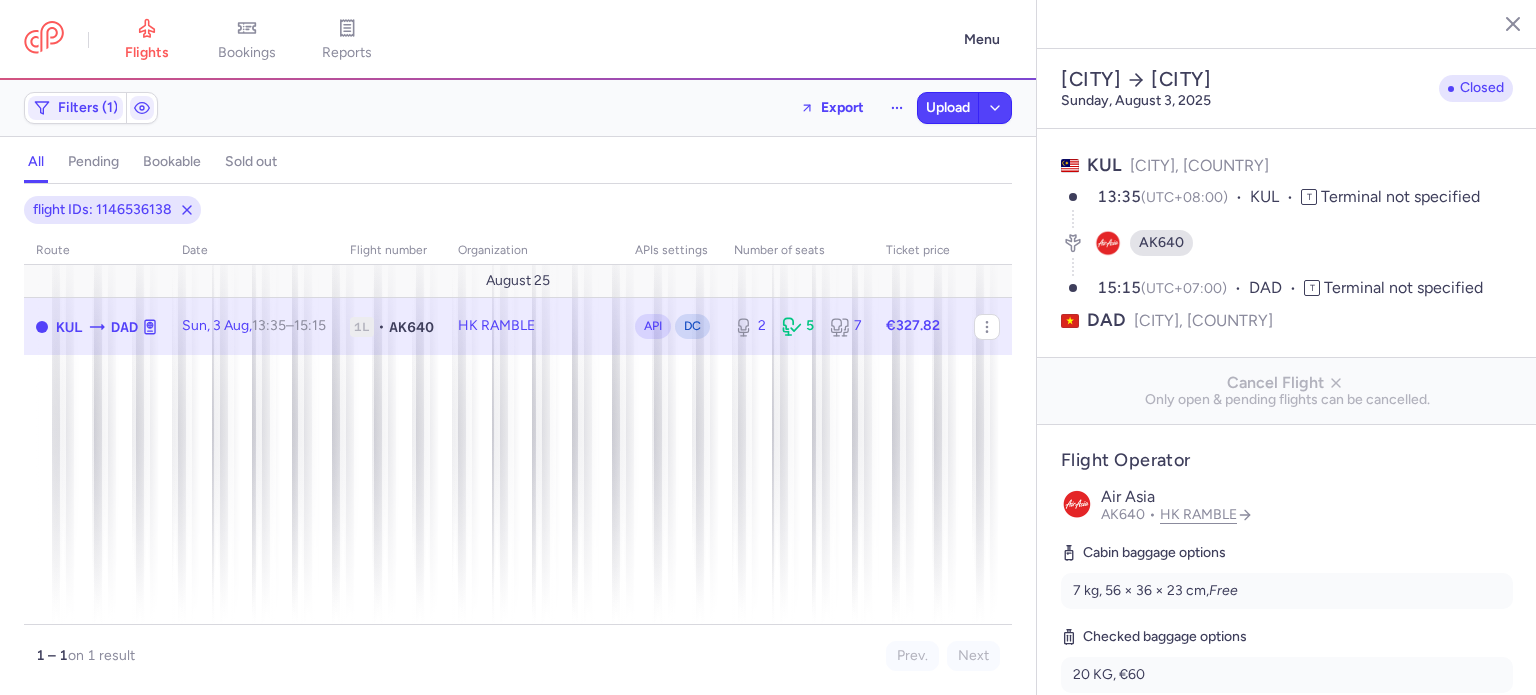 select on "days" 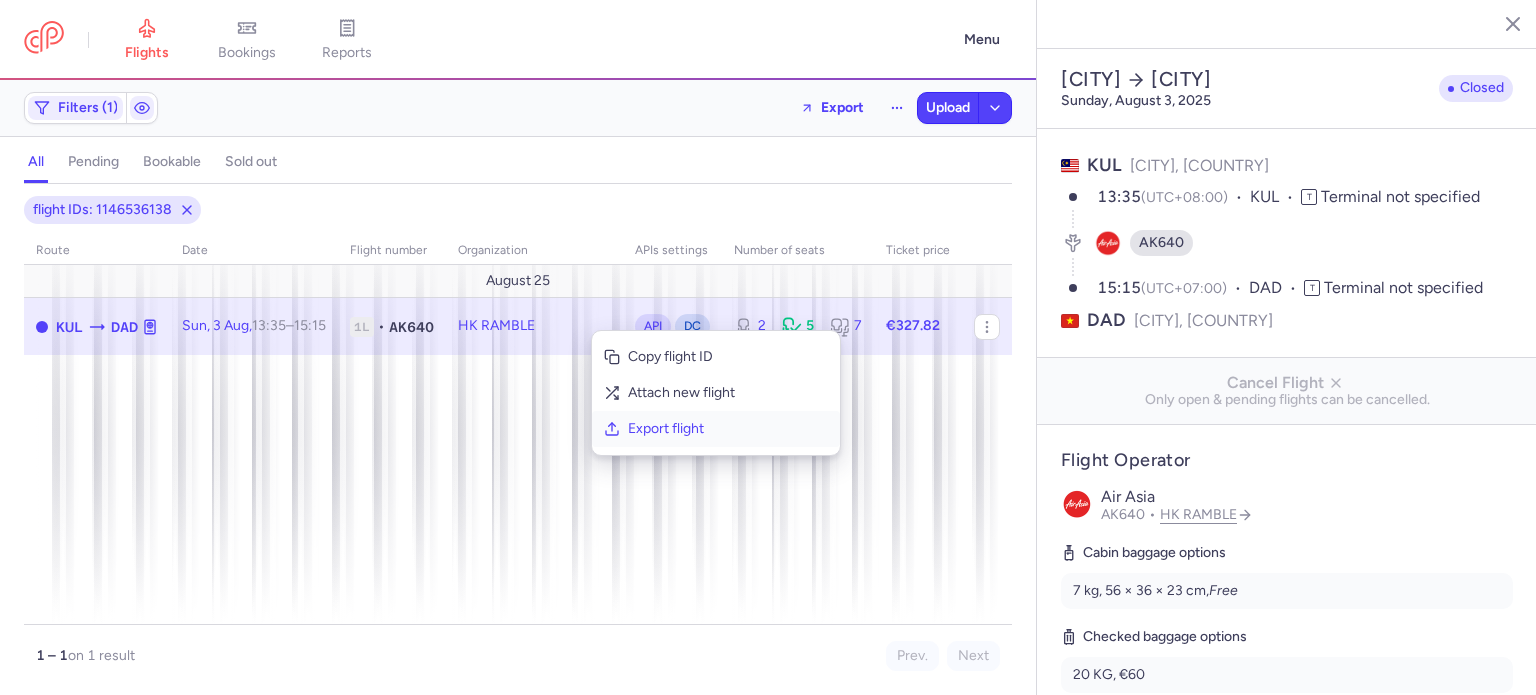 click on "Export flight" at bounding box center [728, 429] 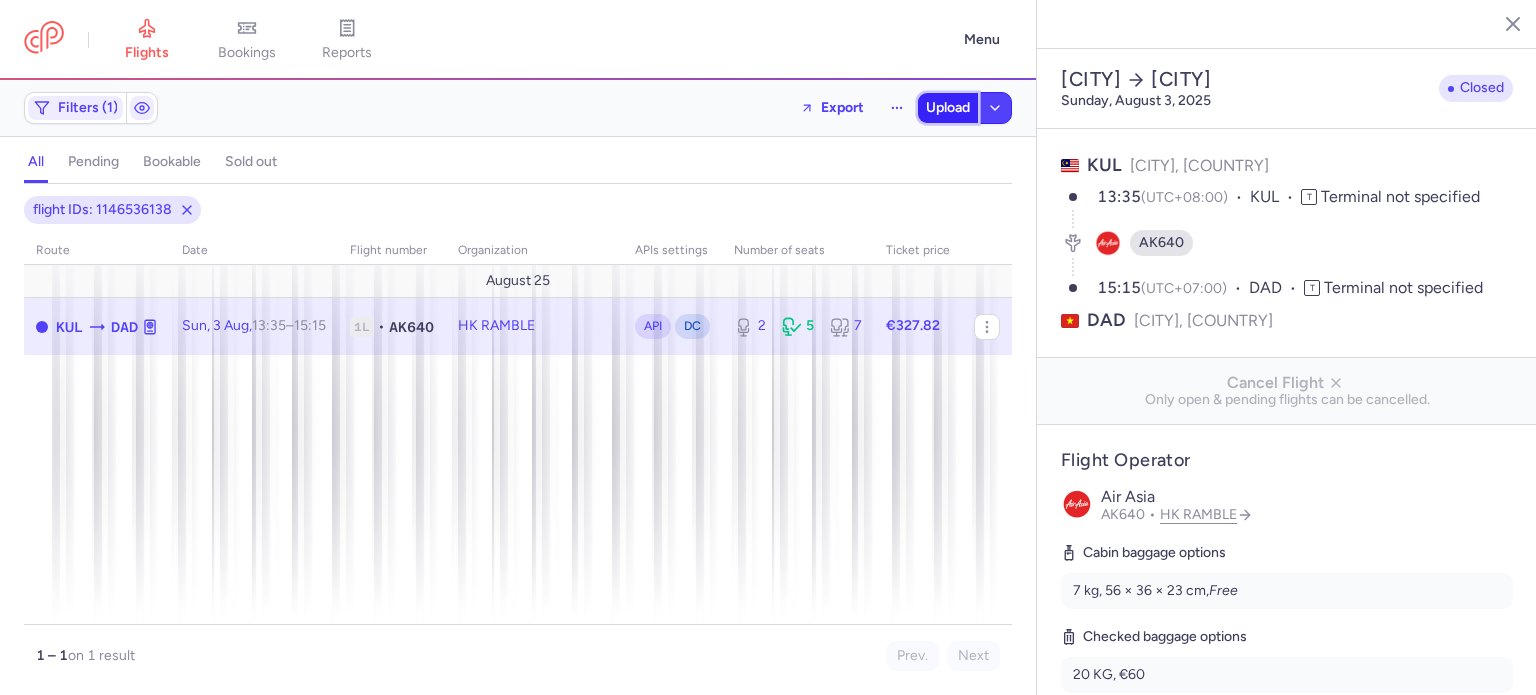 click on "Upload" at bounding box center (948, 108) 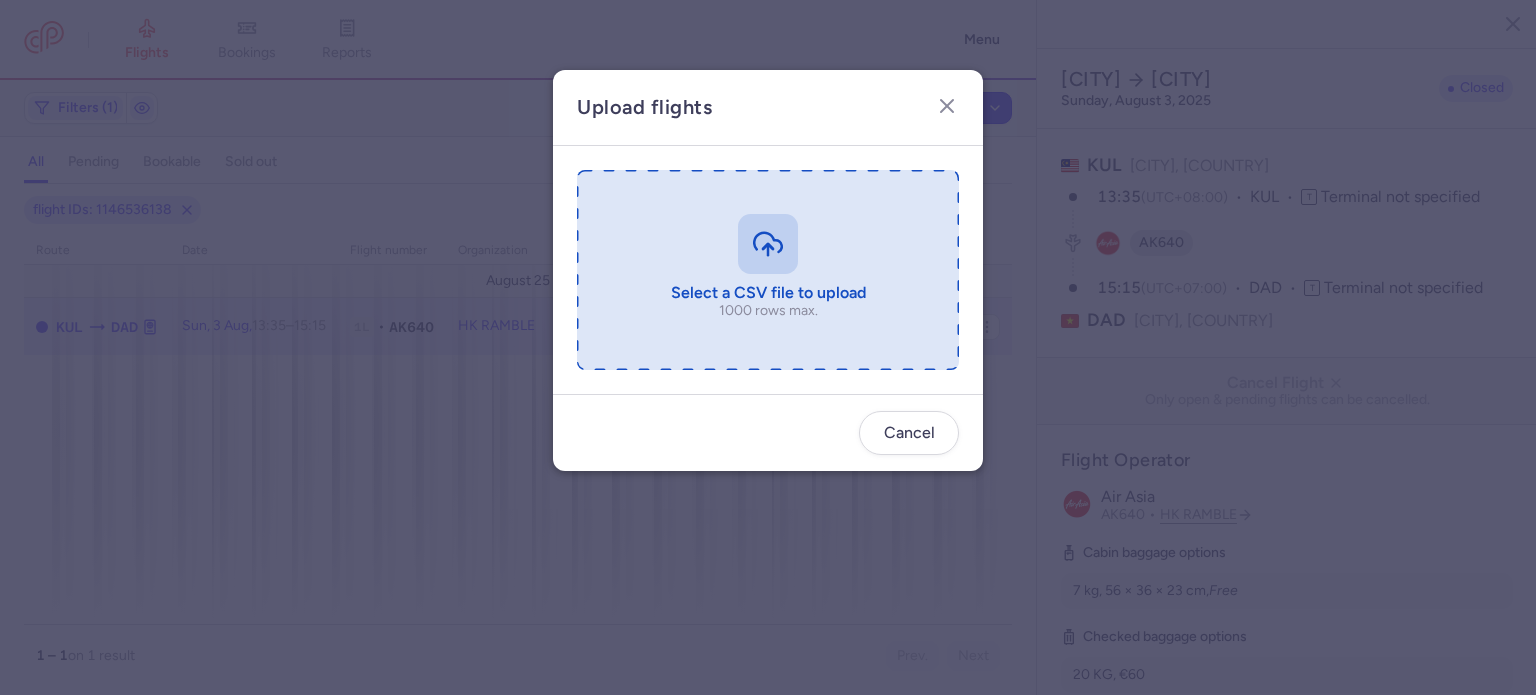 click at bounding box center [768, 270] 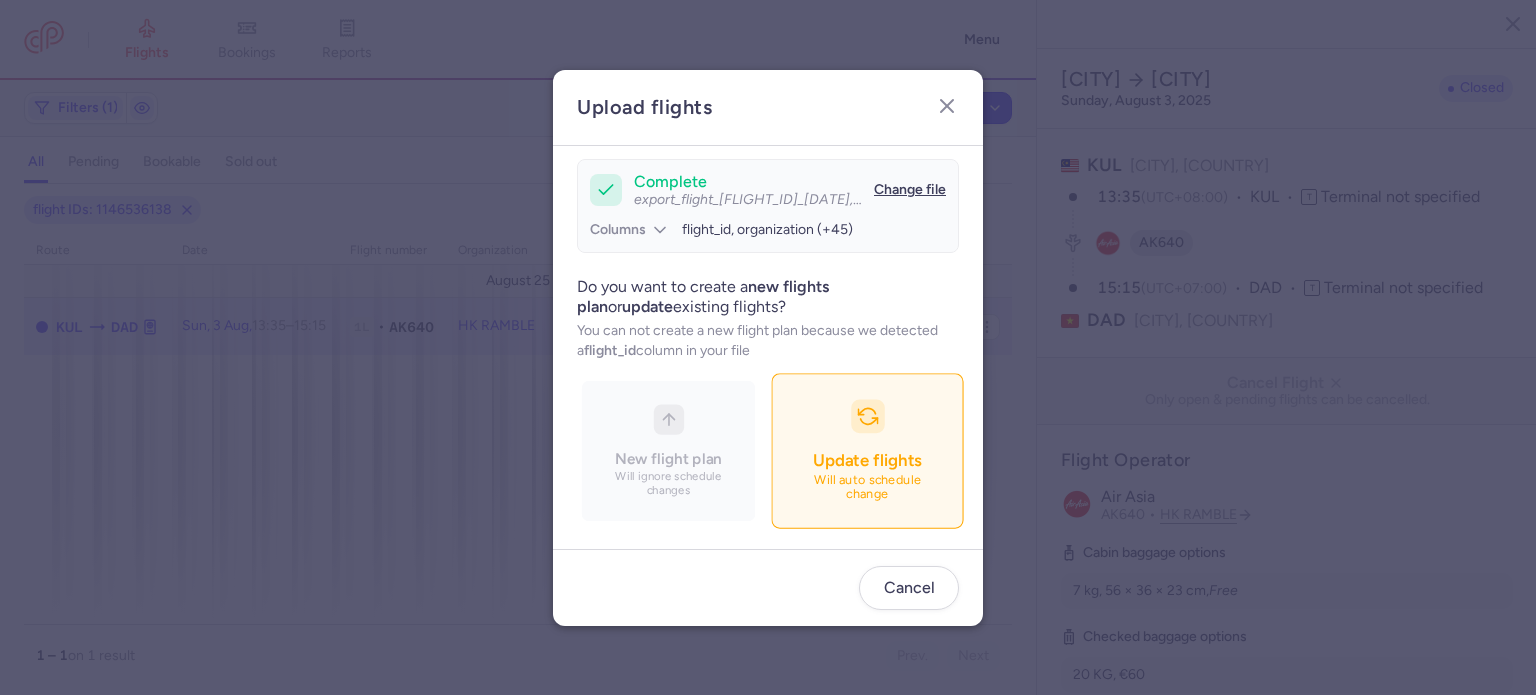 scroll, scrollTop: 172, scrollLeft: 0, axis: vertical 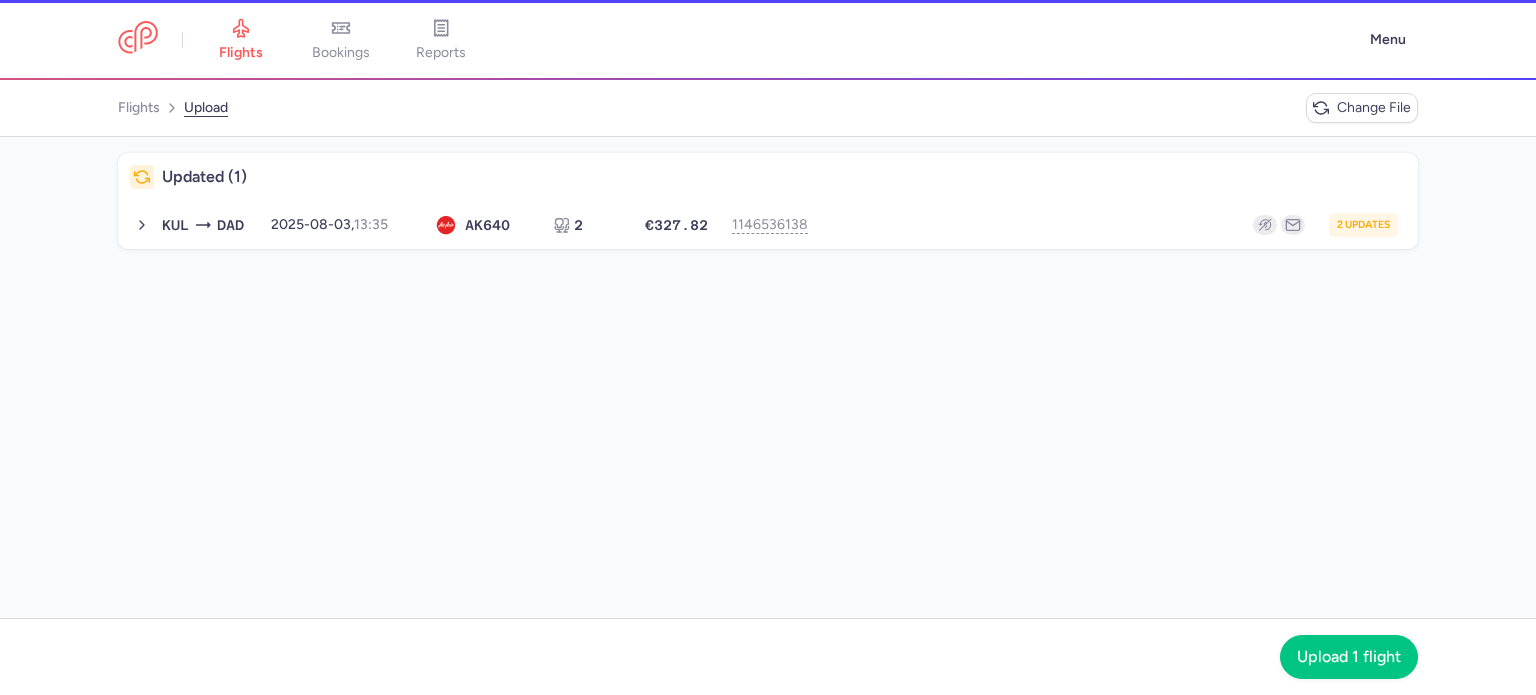 click on "Updated (1)   KUL  DAD 2025-08-03,  13:35 AK  640 2 €327.82 1146536138 2 updates 2025-08-03, 13:35 AK640 2 seats €327.82" 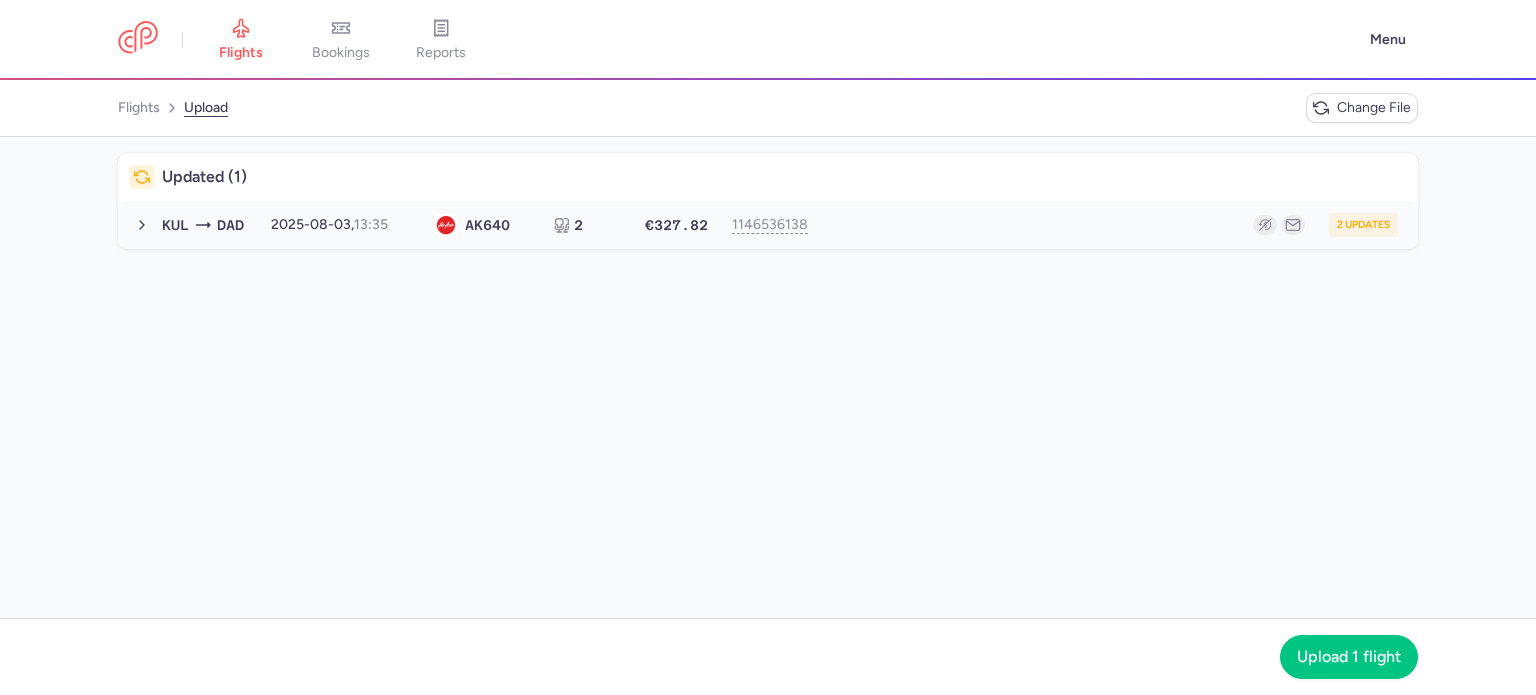 drag, startPoint x: 972, startPoint y: 243, endPoint x: 934, endPoint y: 244, distance: 38.013157 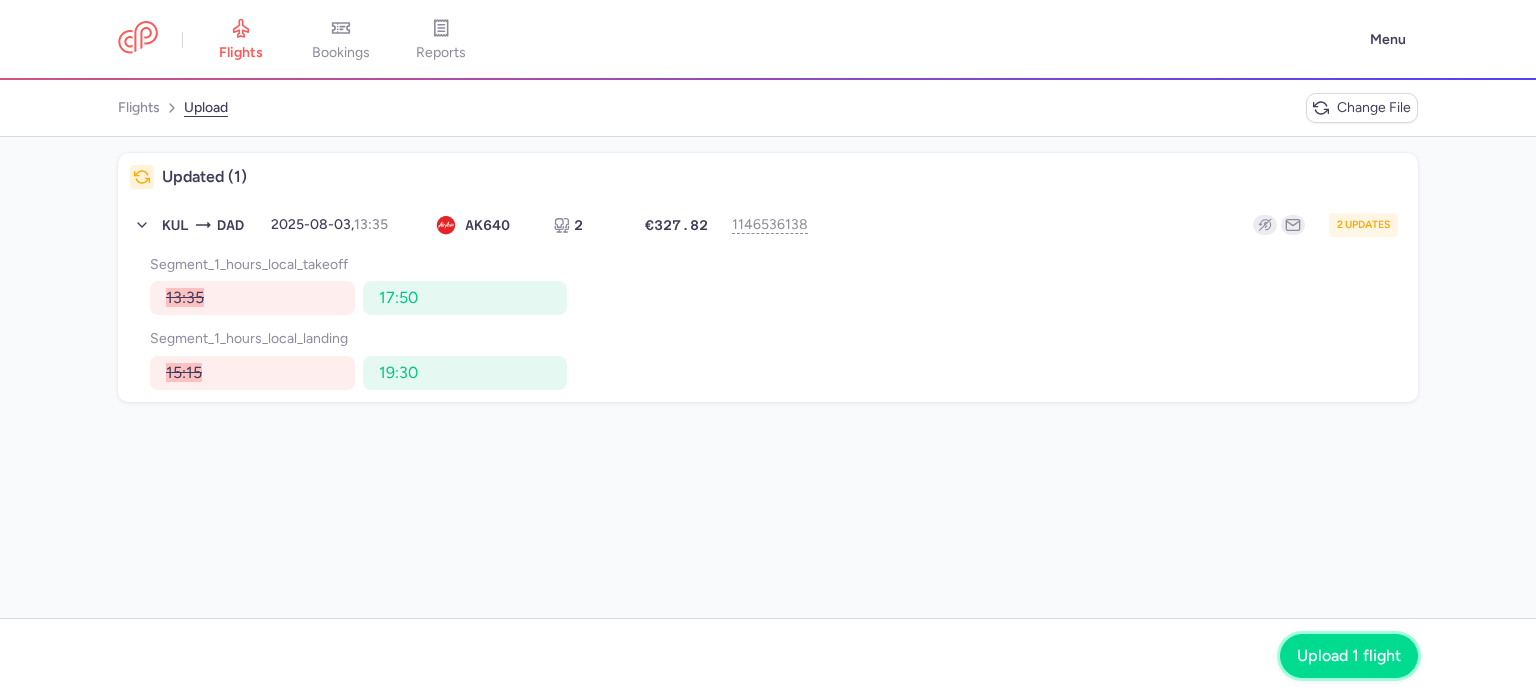 click on "Upload 1 flight" at bounding box center (1349, 656) 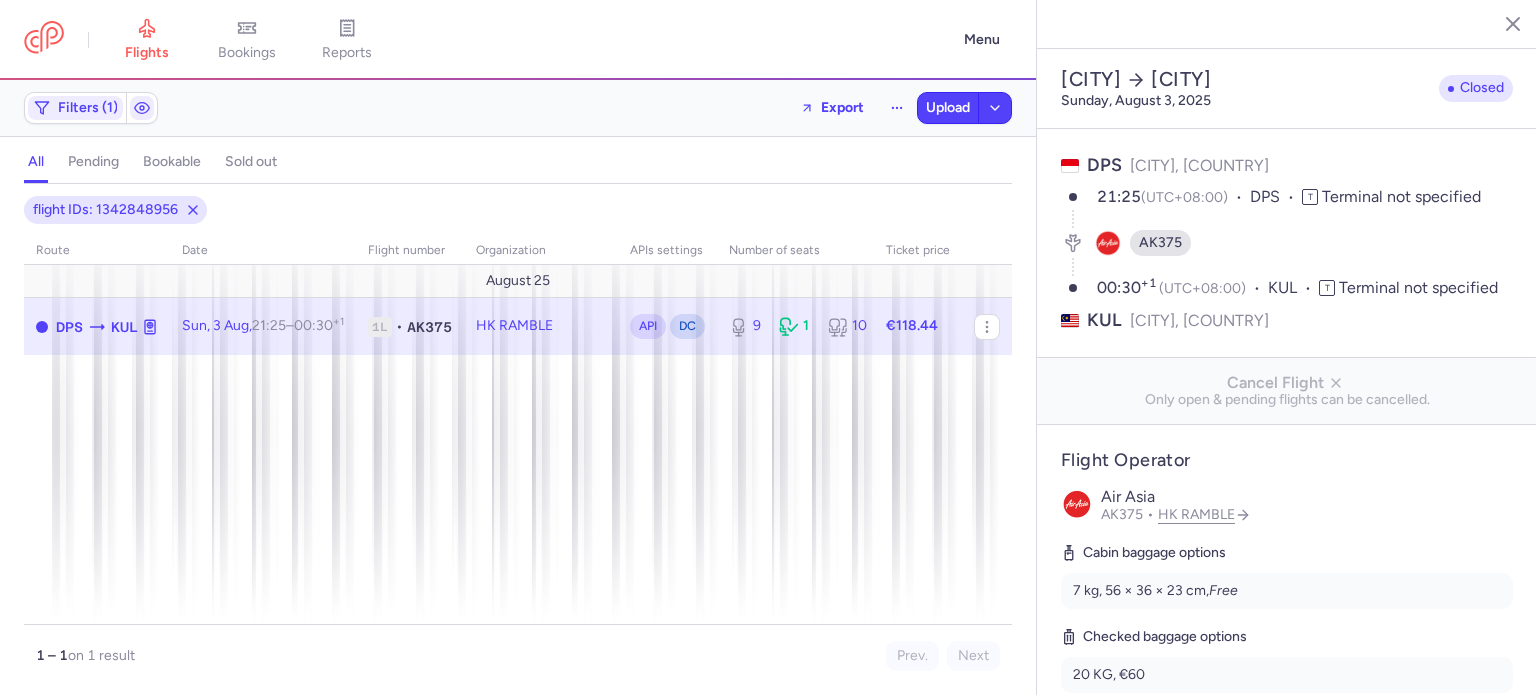 select on "days" 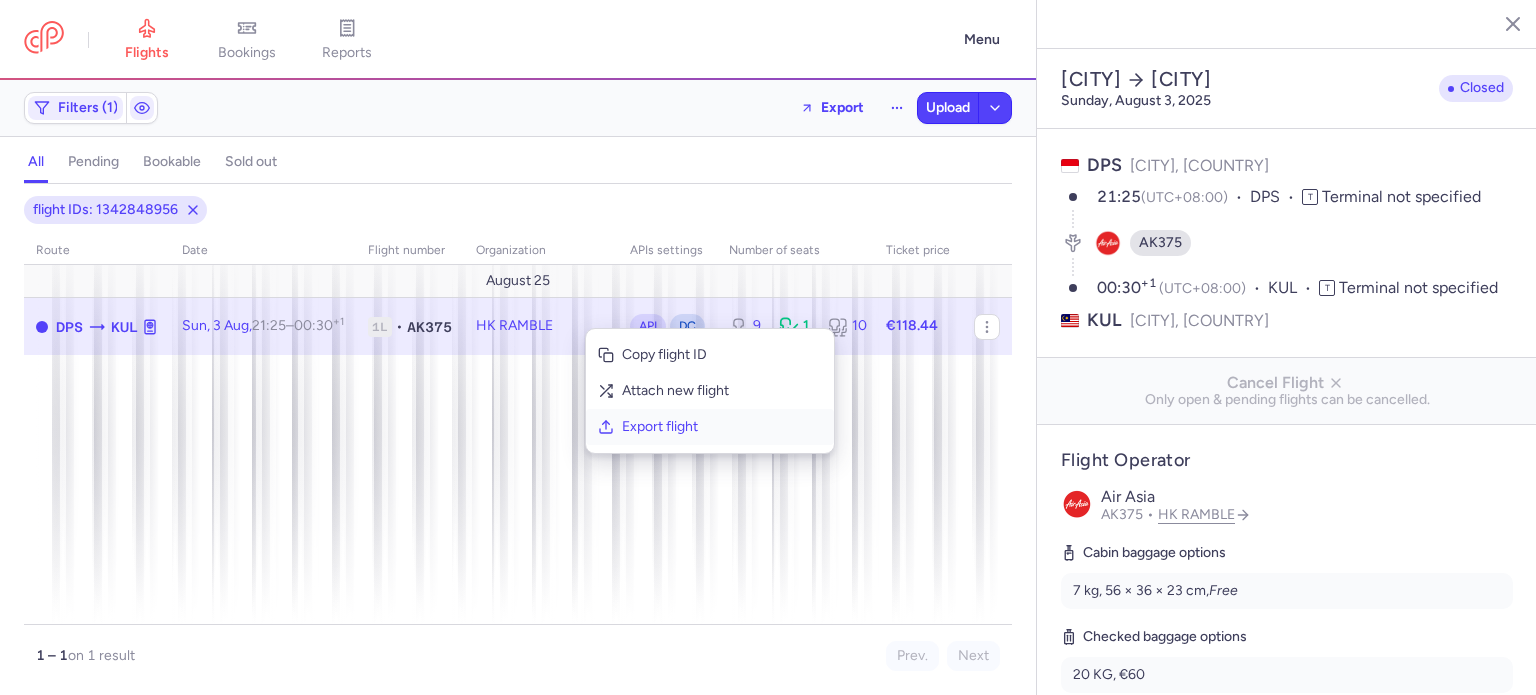 click on "Export flight" at bounding box center (722, 427) 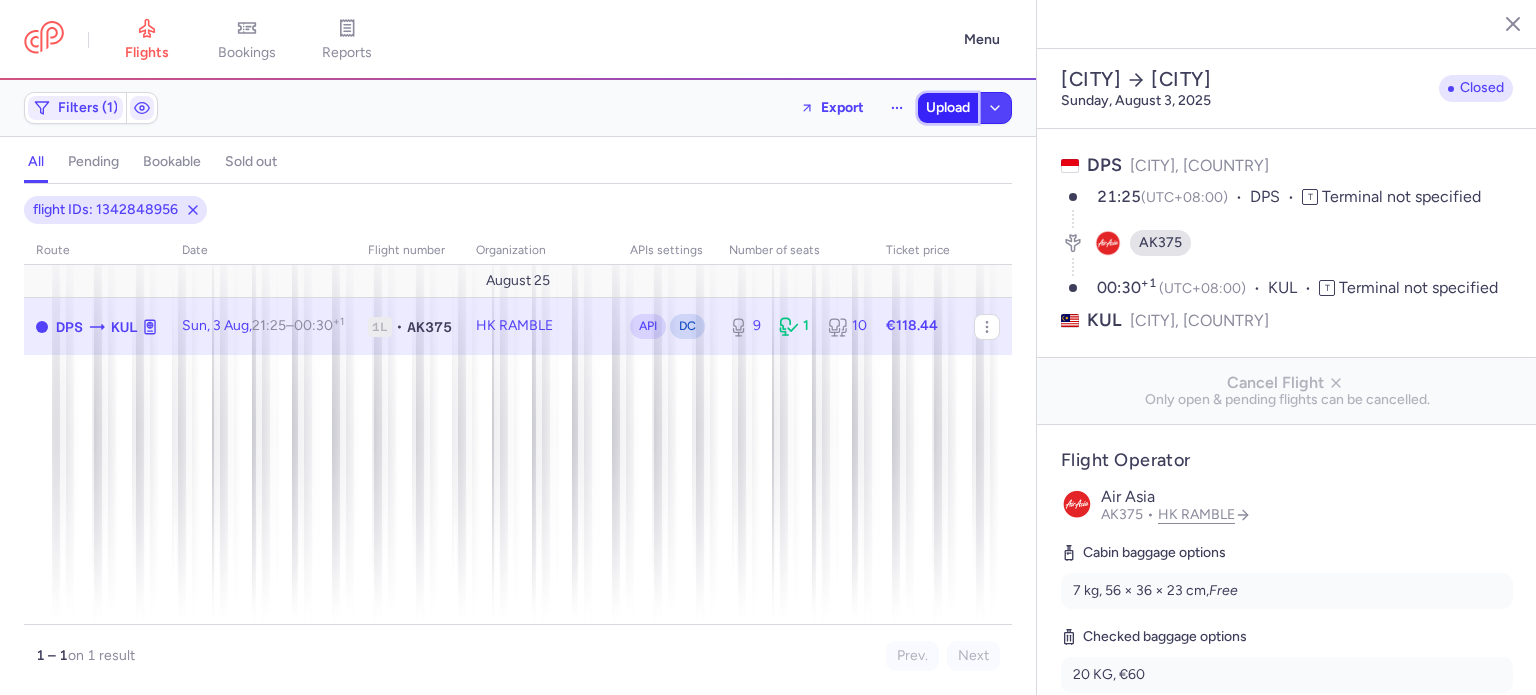 click on "Upload" at bounding box center [948, 108] 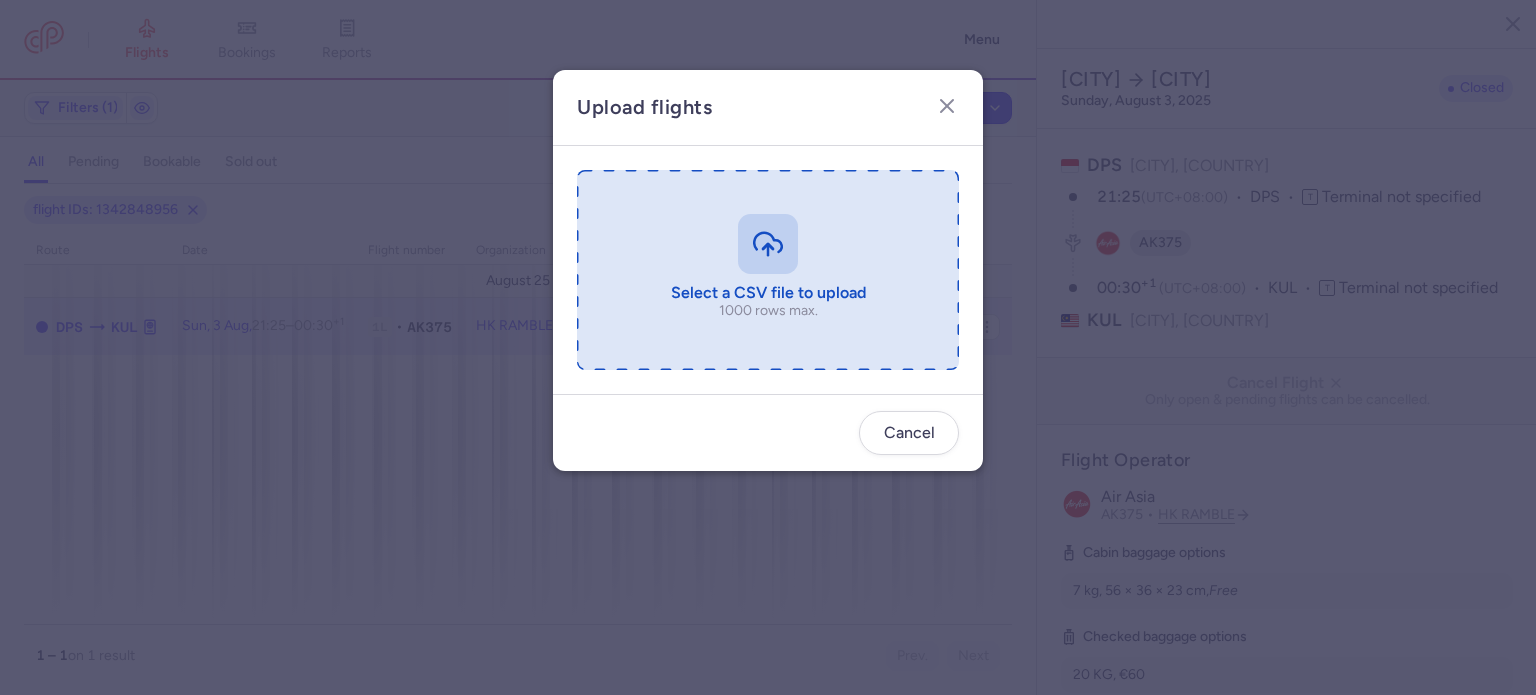 click at bounding box center (768, 270) 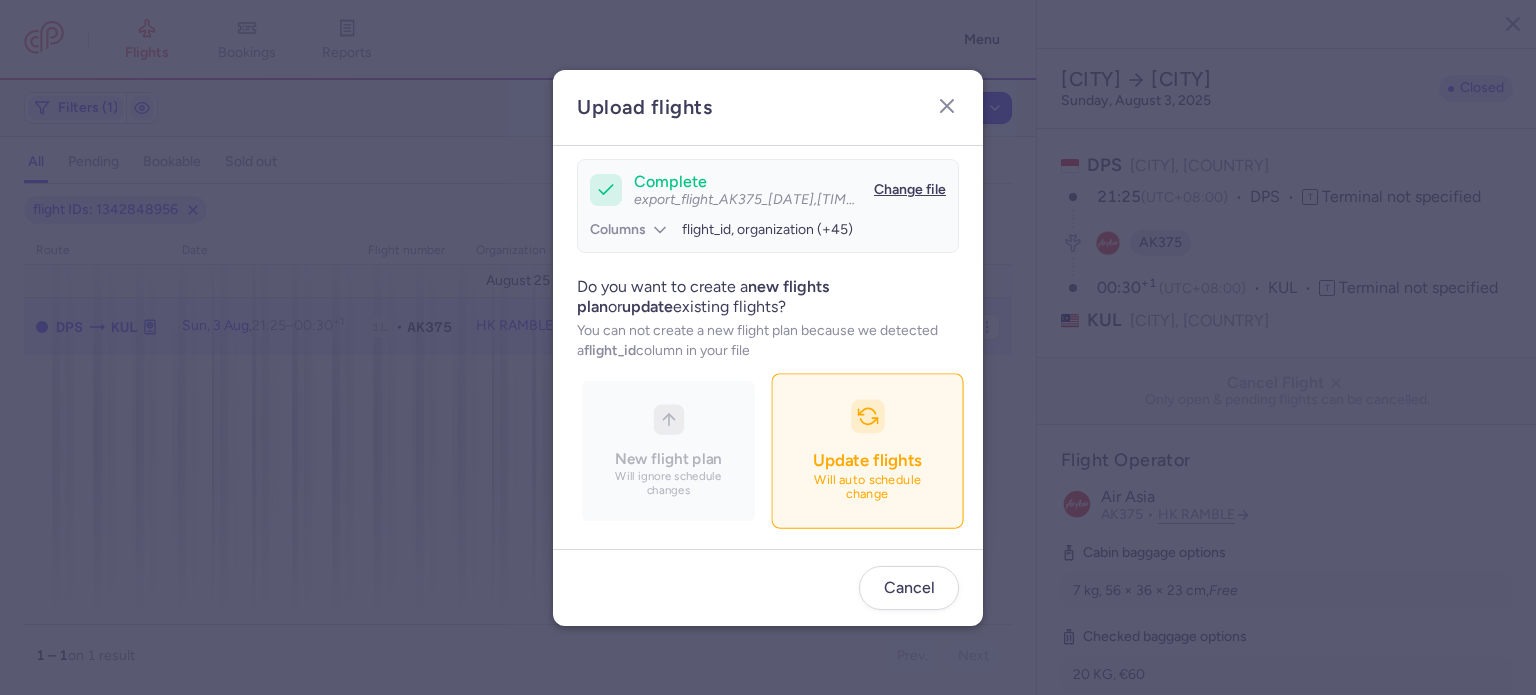 scroll, scrollTop: 172, scrollLeft: 0, axis: vertical 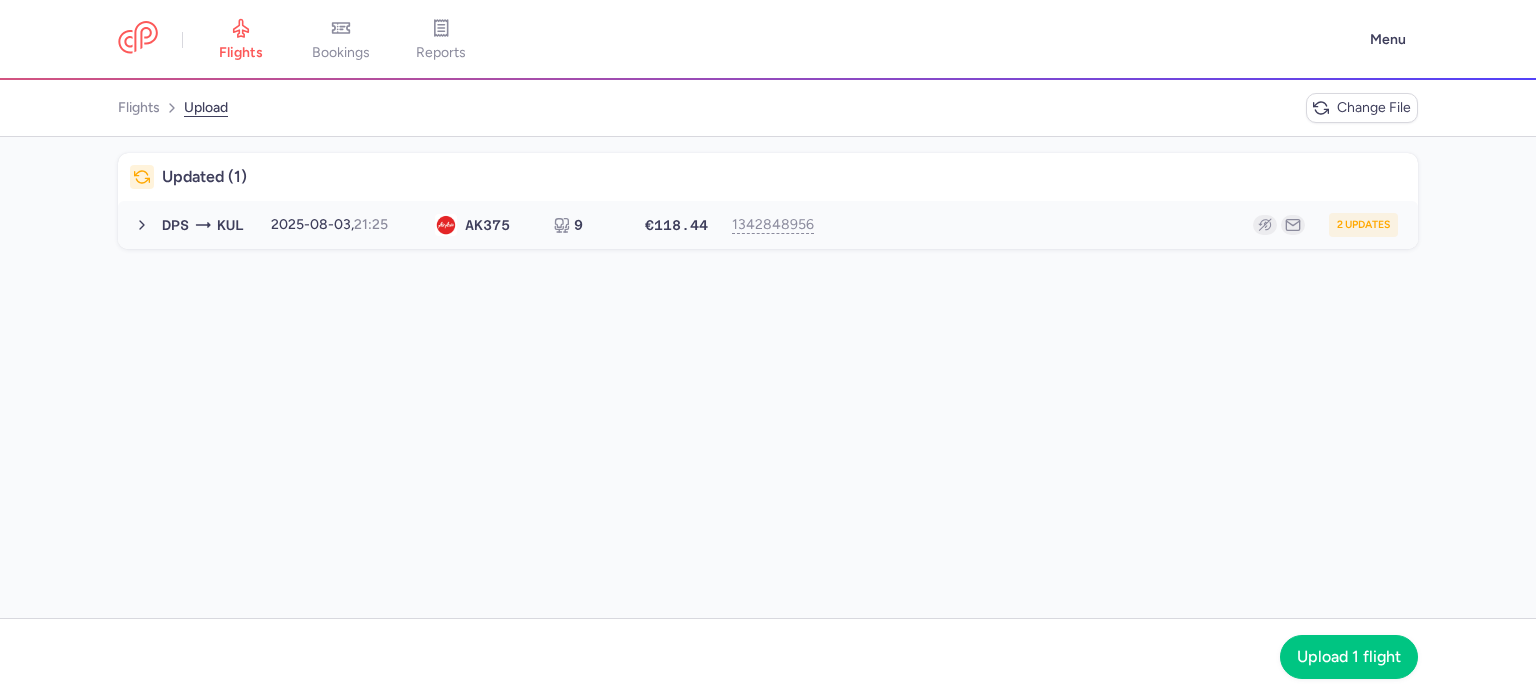 click on "2 updates" at bounding box center (1112, 225) 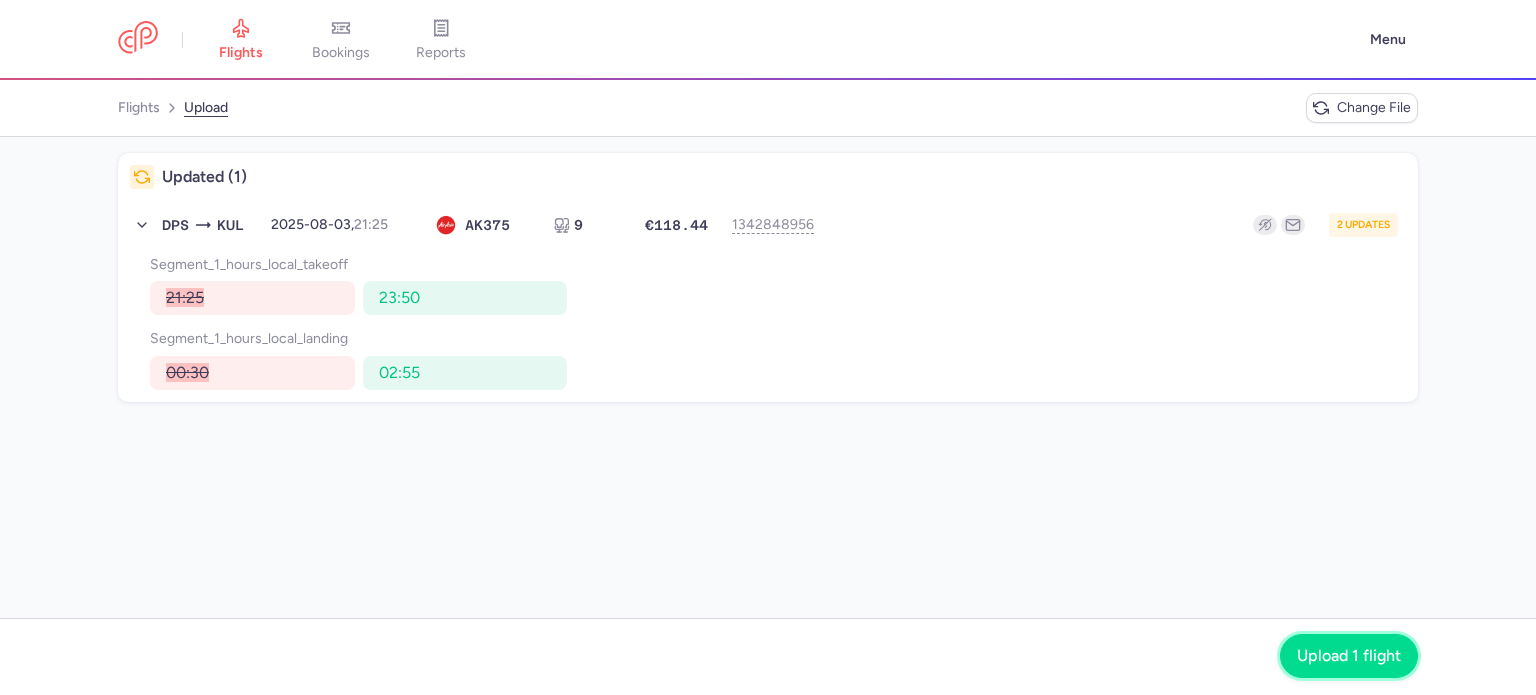 click on "Upload 1 flight" at bounding box center (1349, 656) 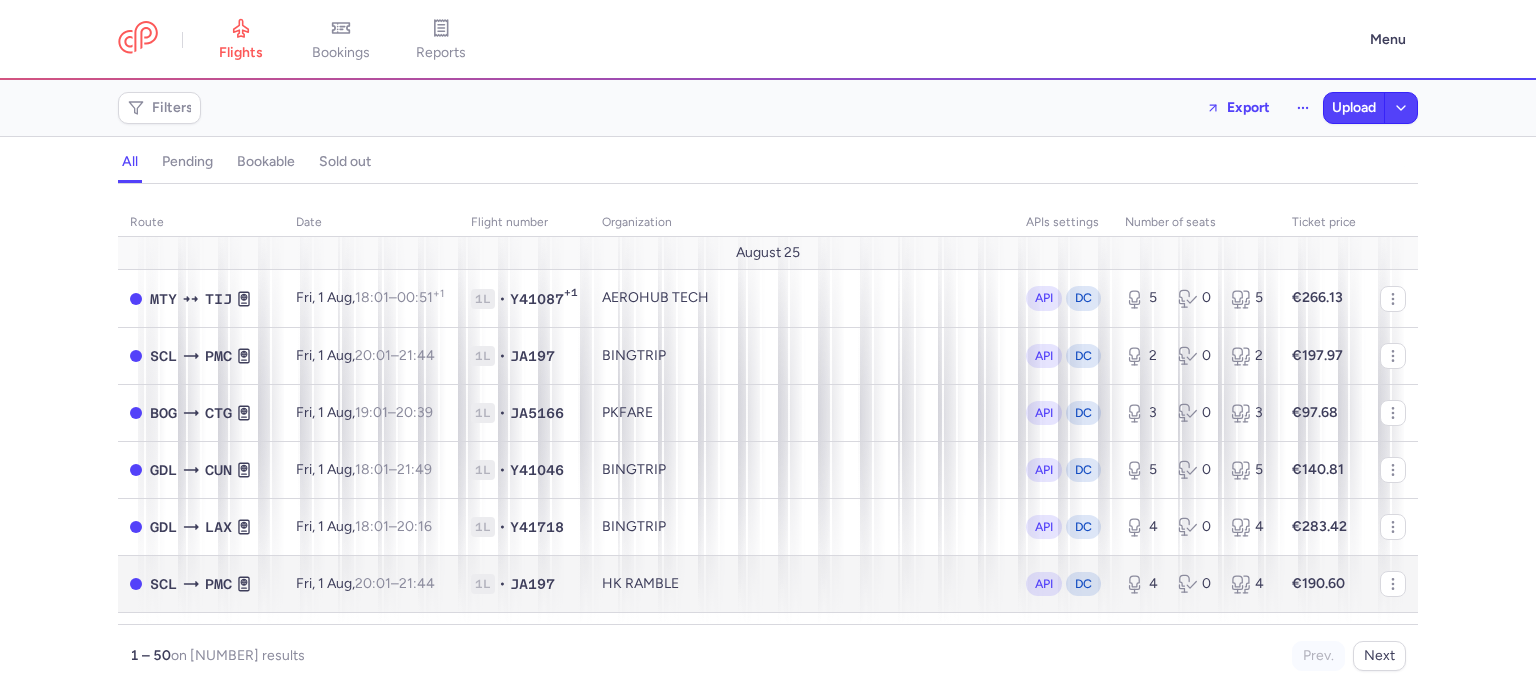 scroll, scrollTop: 0, scrollLeft: 0, axis: both 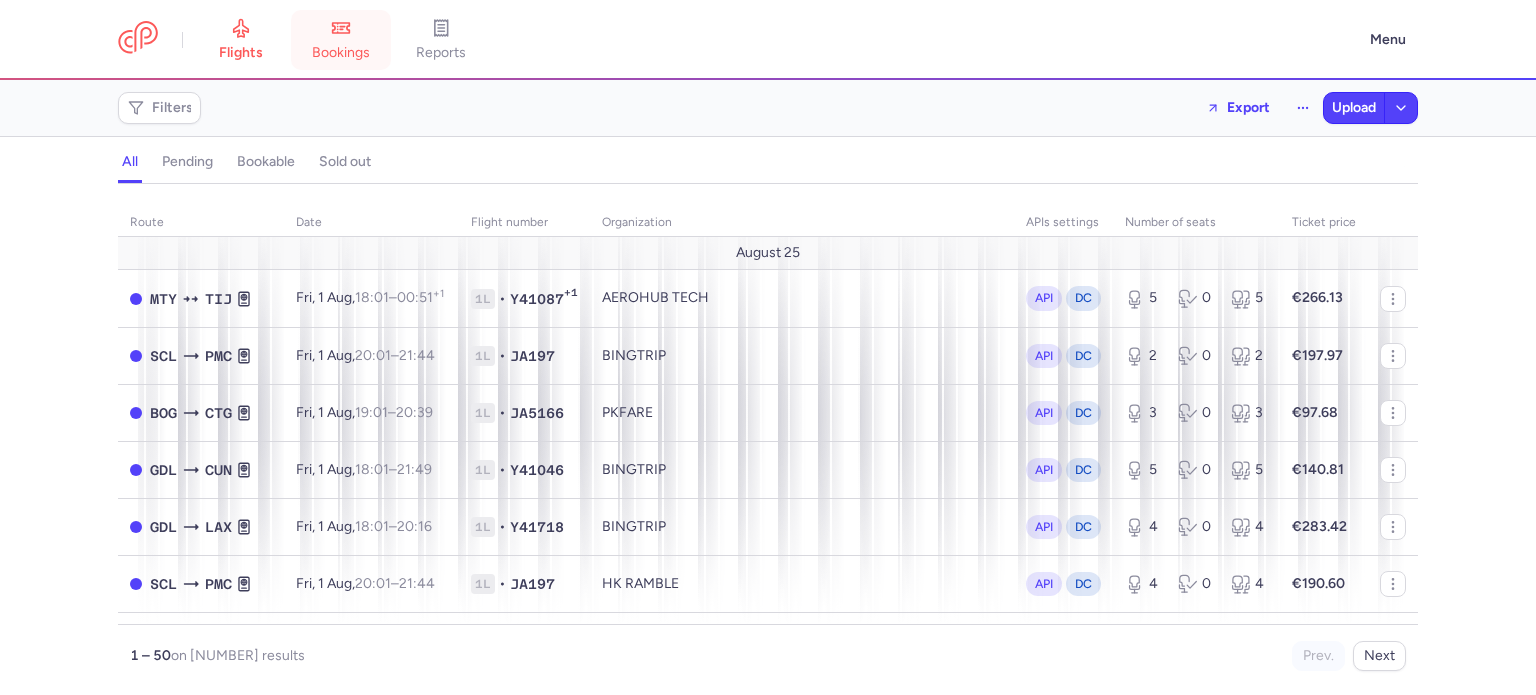 click on "bookings" at bounding box center [341, 53] 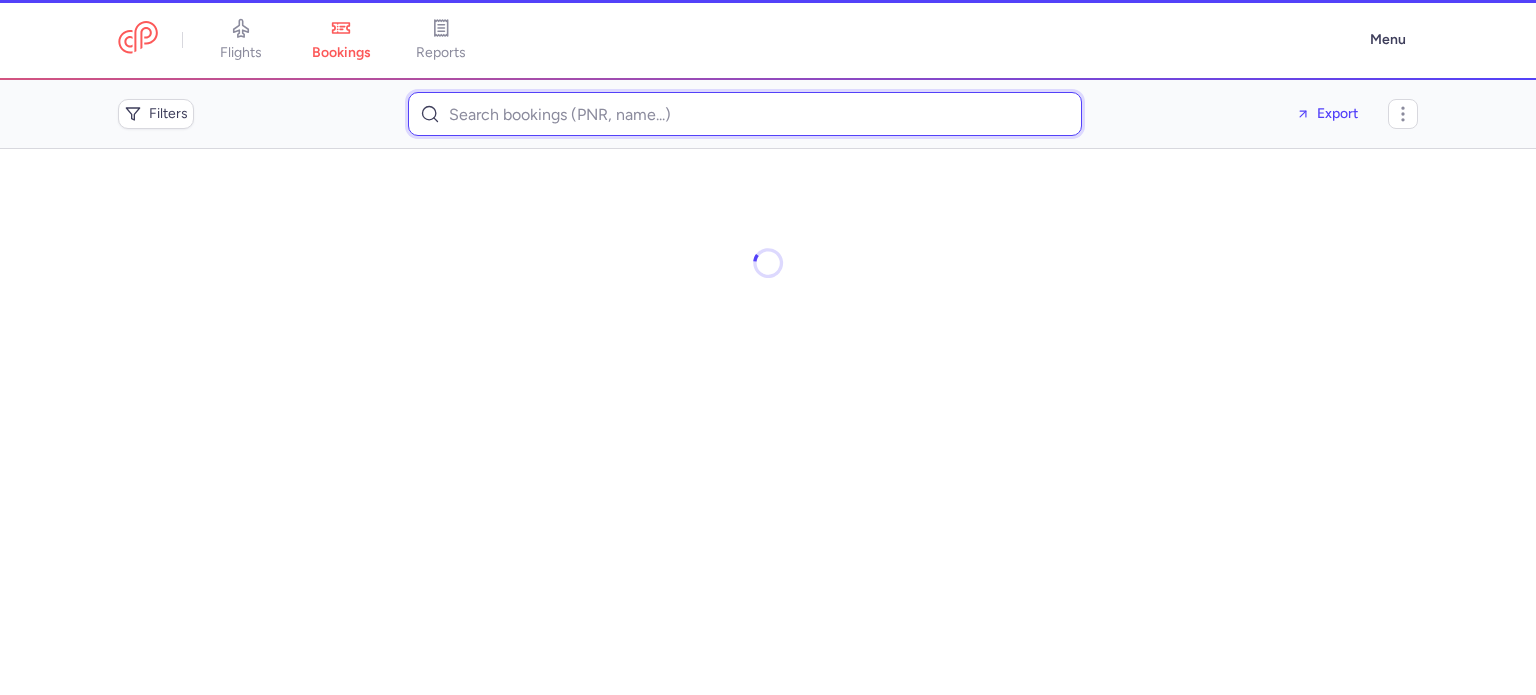 click at bounding box center (745, 114) 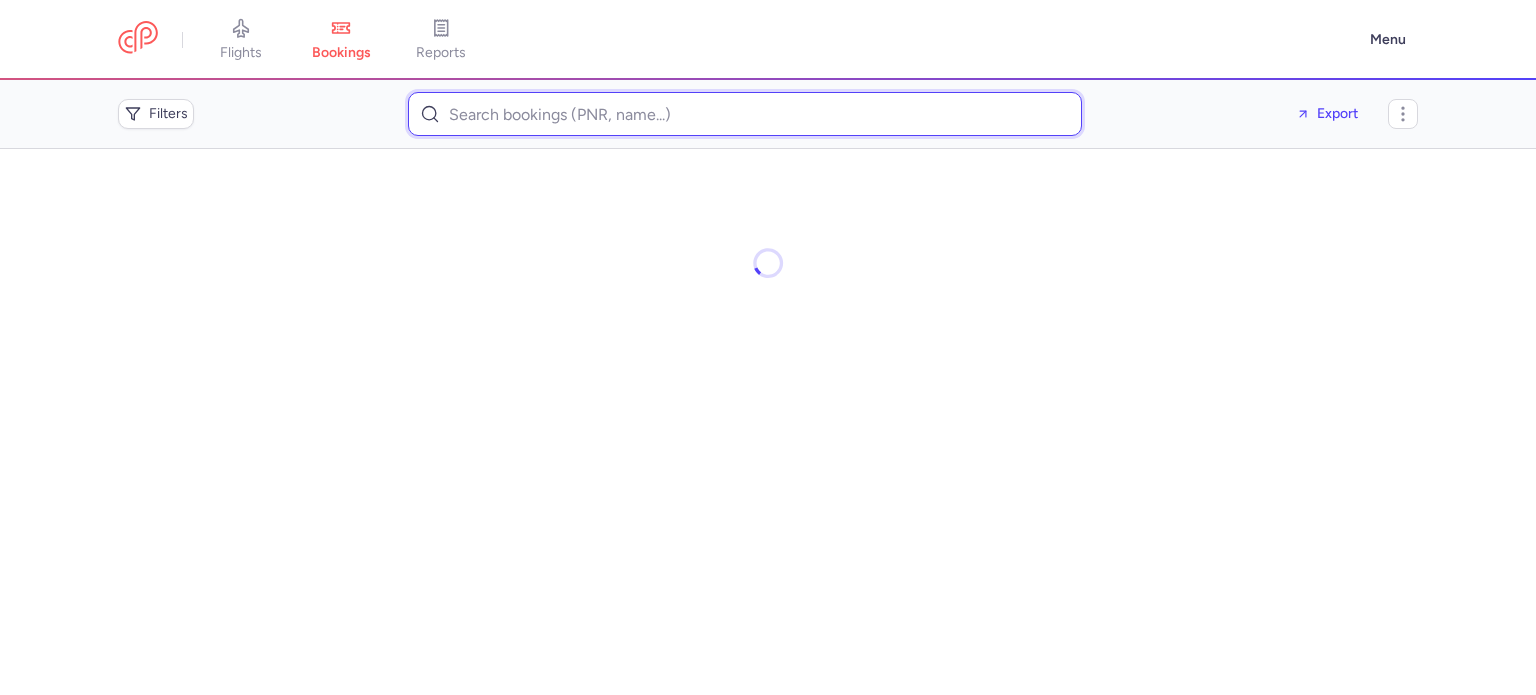 paste on "d.m.steffan@t-online.de" 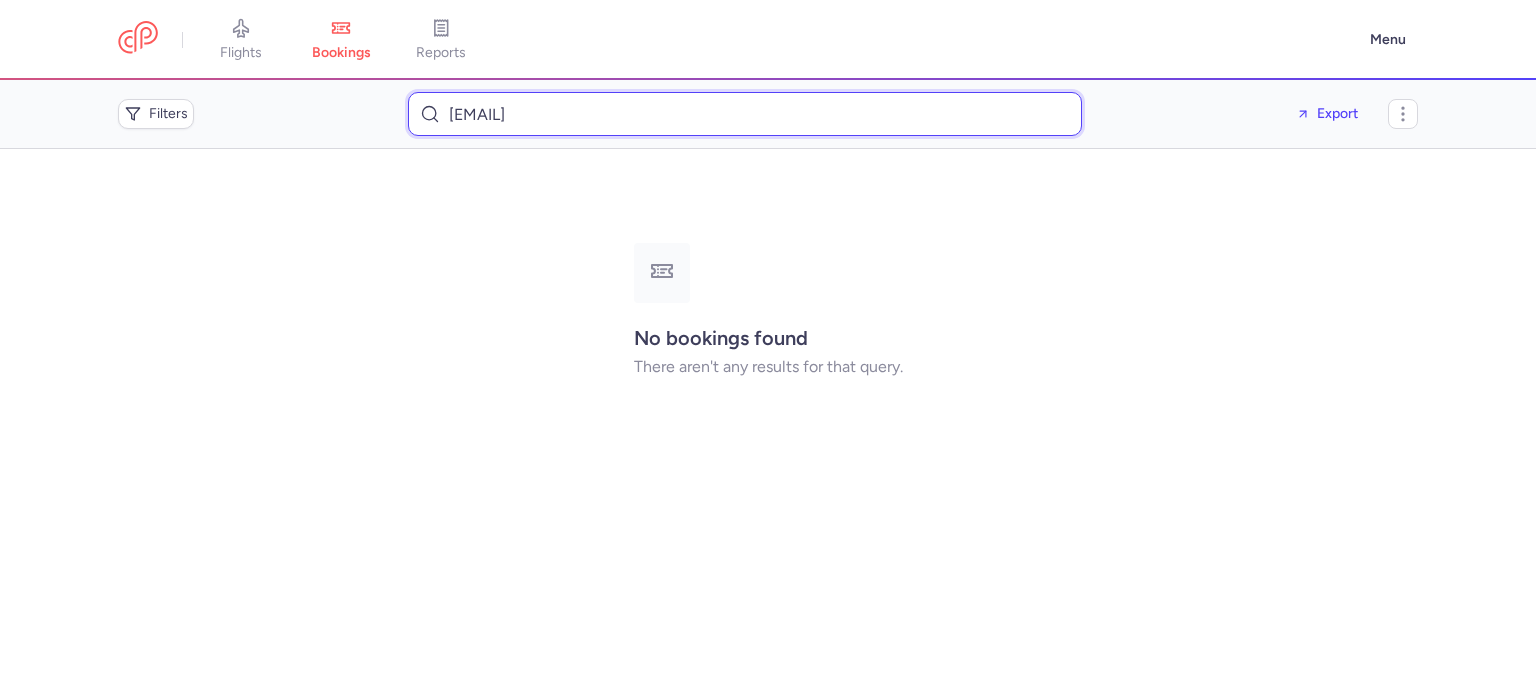 paste on "luciana.iuculano@yahoo.com" 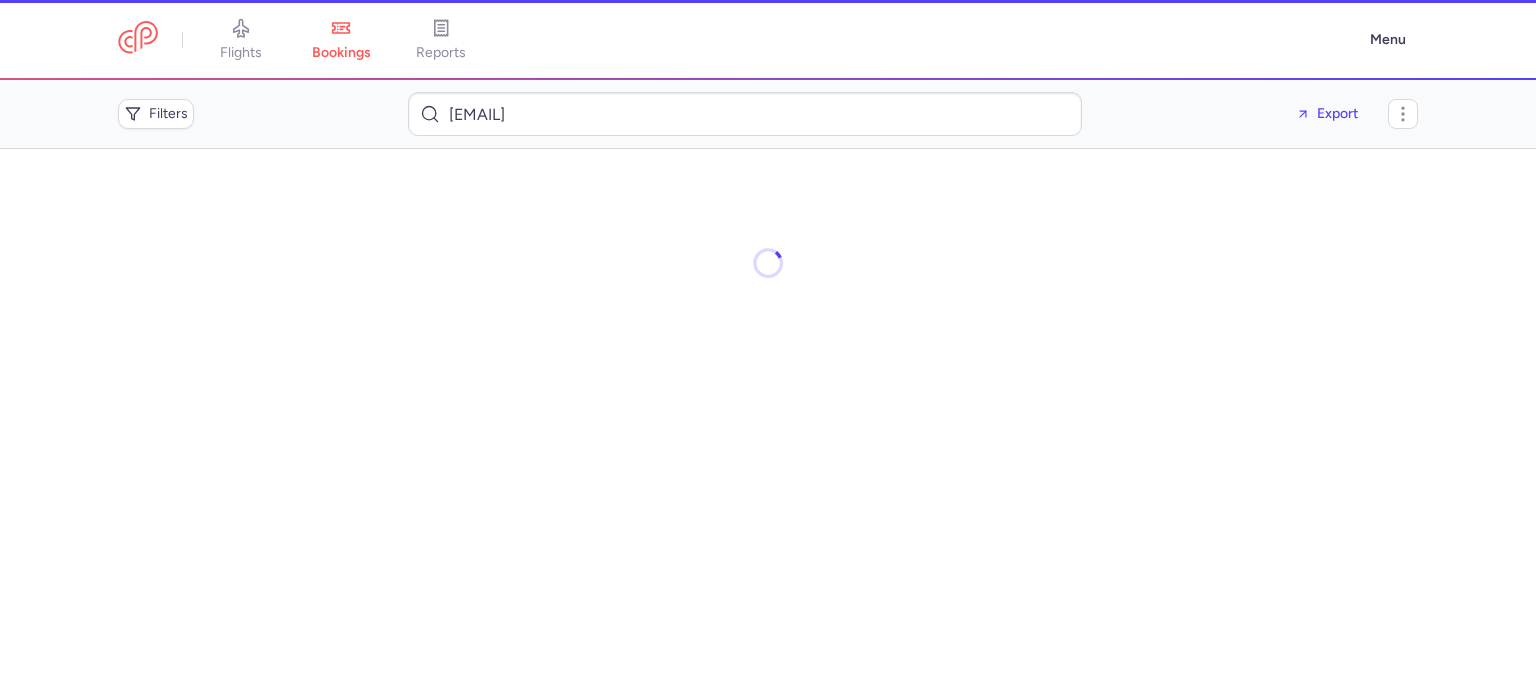 click on "Filters" at bounding box center (255, 114) 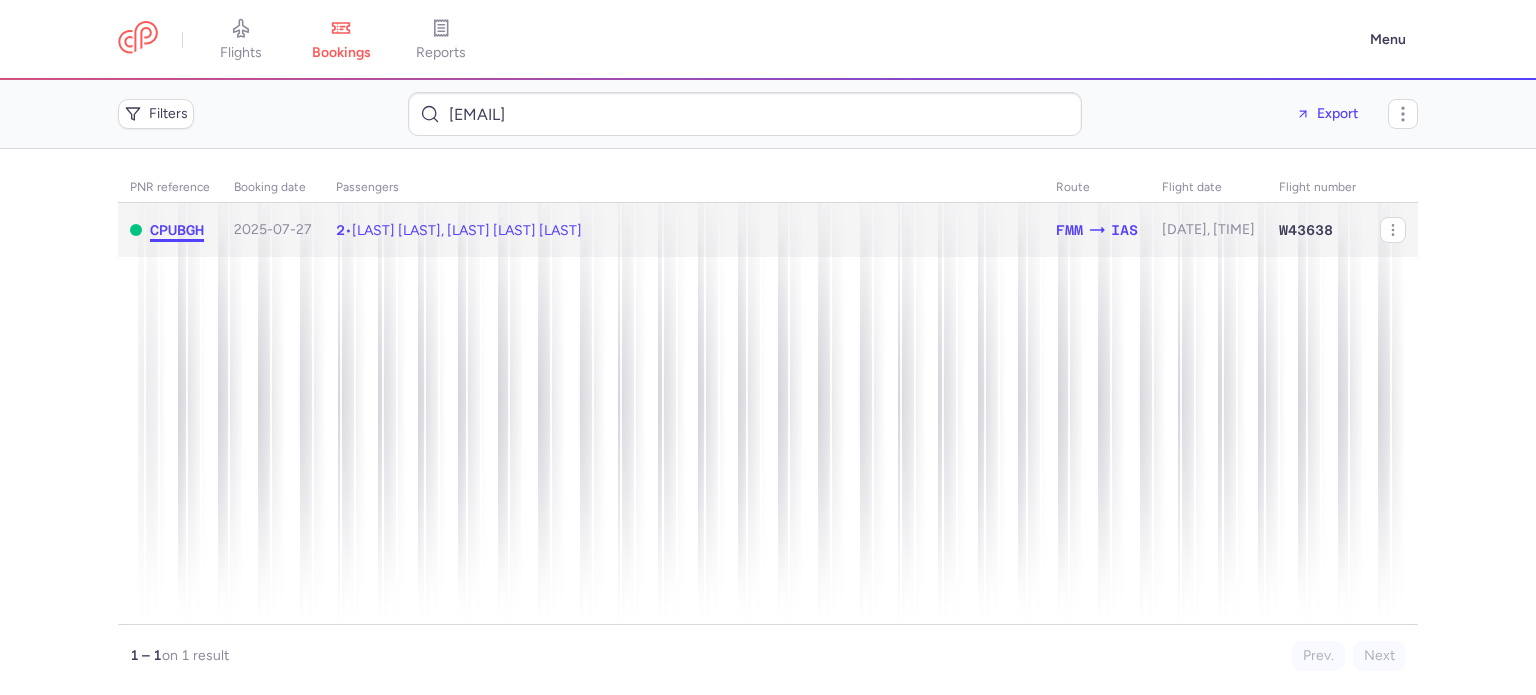 click on "CPUBGH" 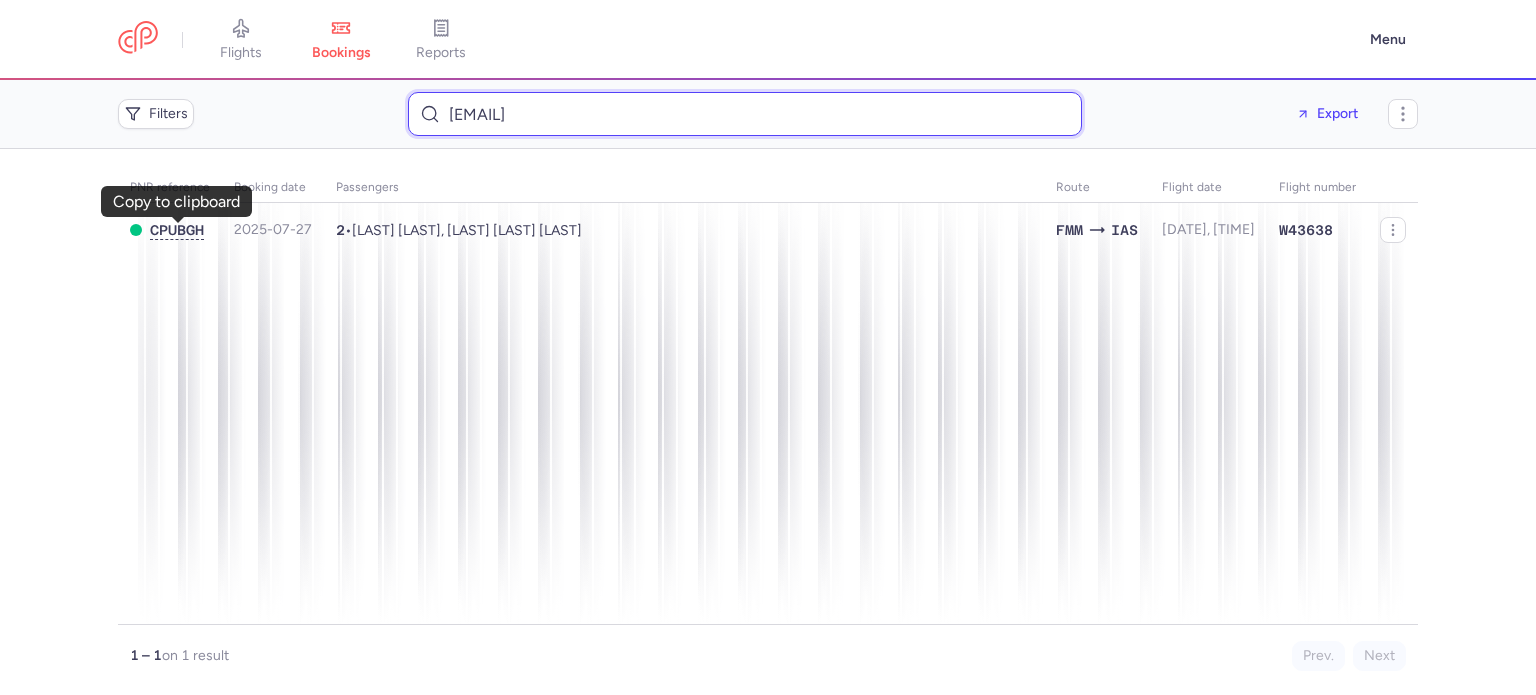 click on "luciana.iuculano@yahoo.com" at bounding box center (745, 114) 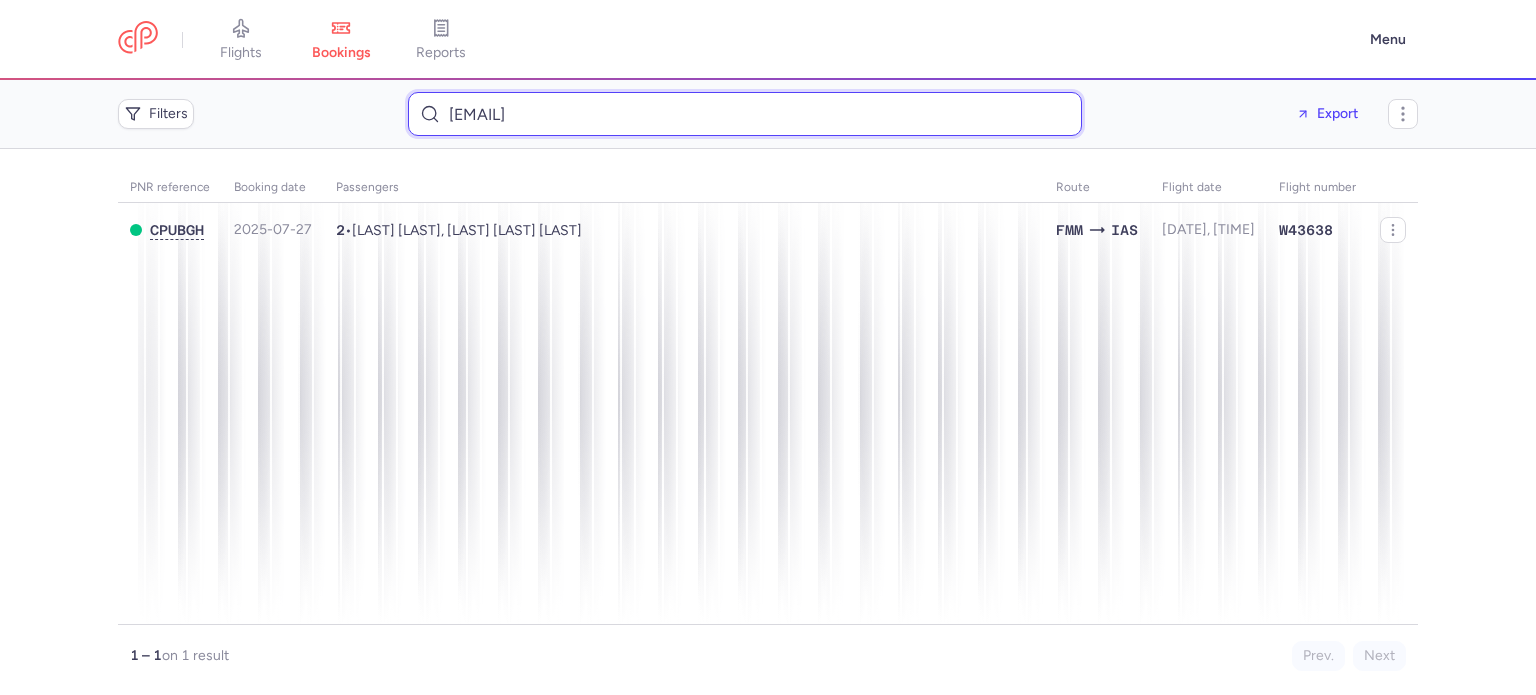 paste on "n.outtalab@live.nl" 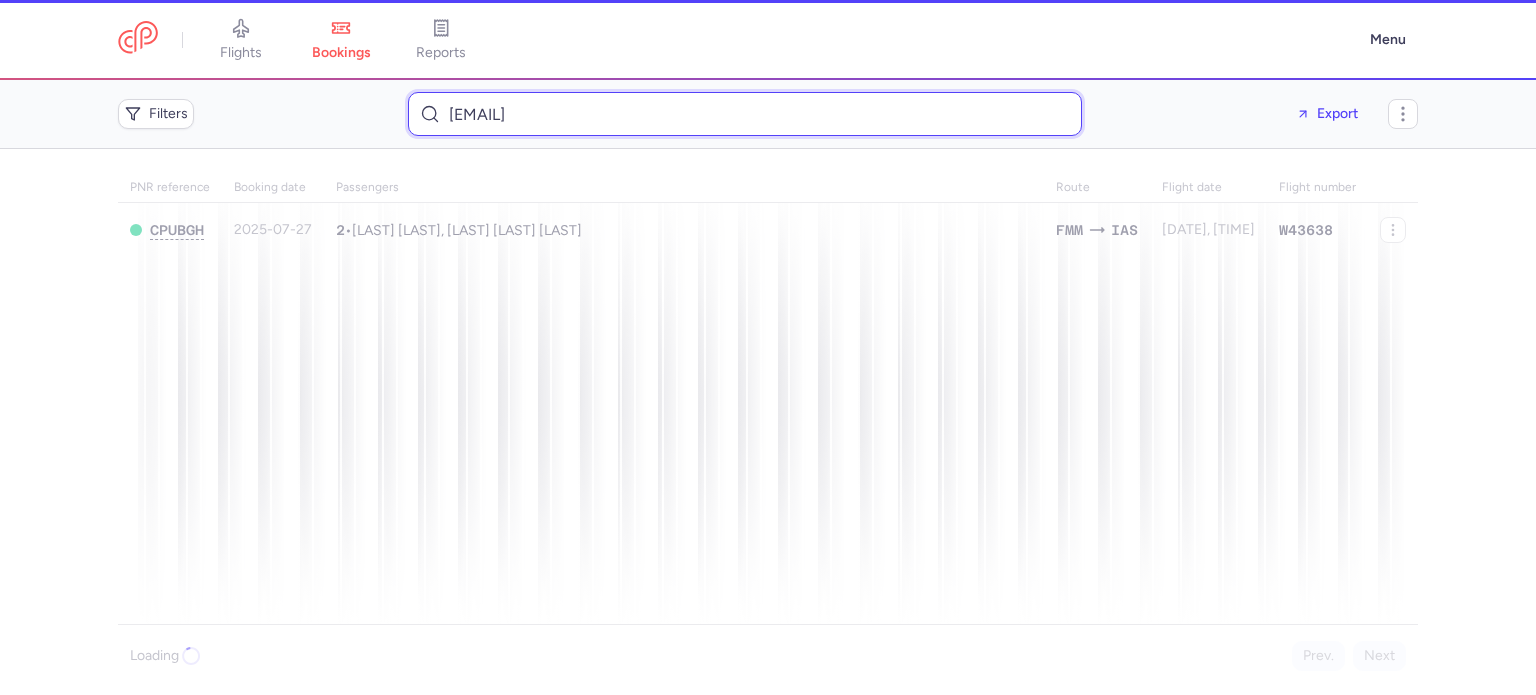 type on "n.outtalab@live.nl" 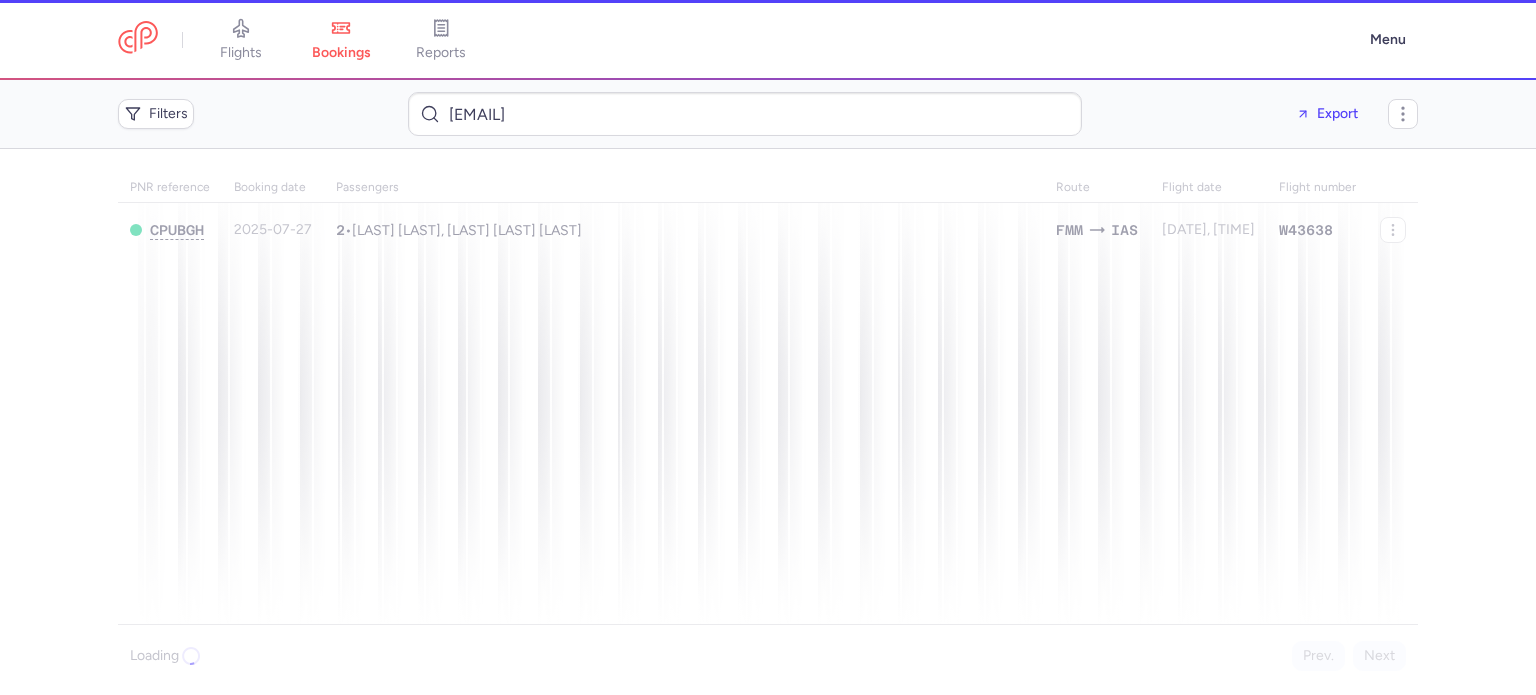 click on "Filters" at bounding box center (255, 114) 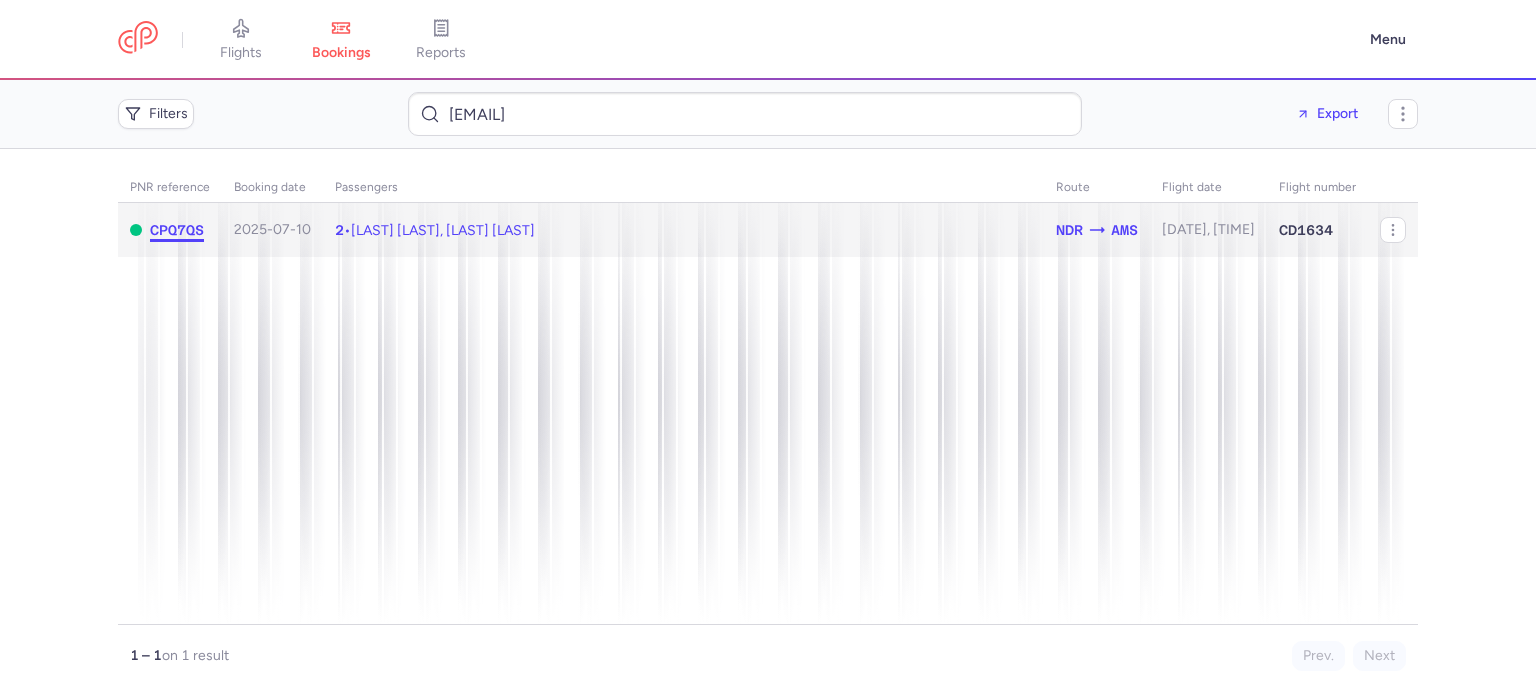 click on "CPQ7QS" 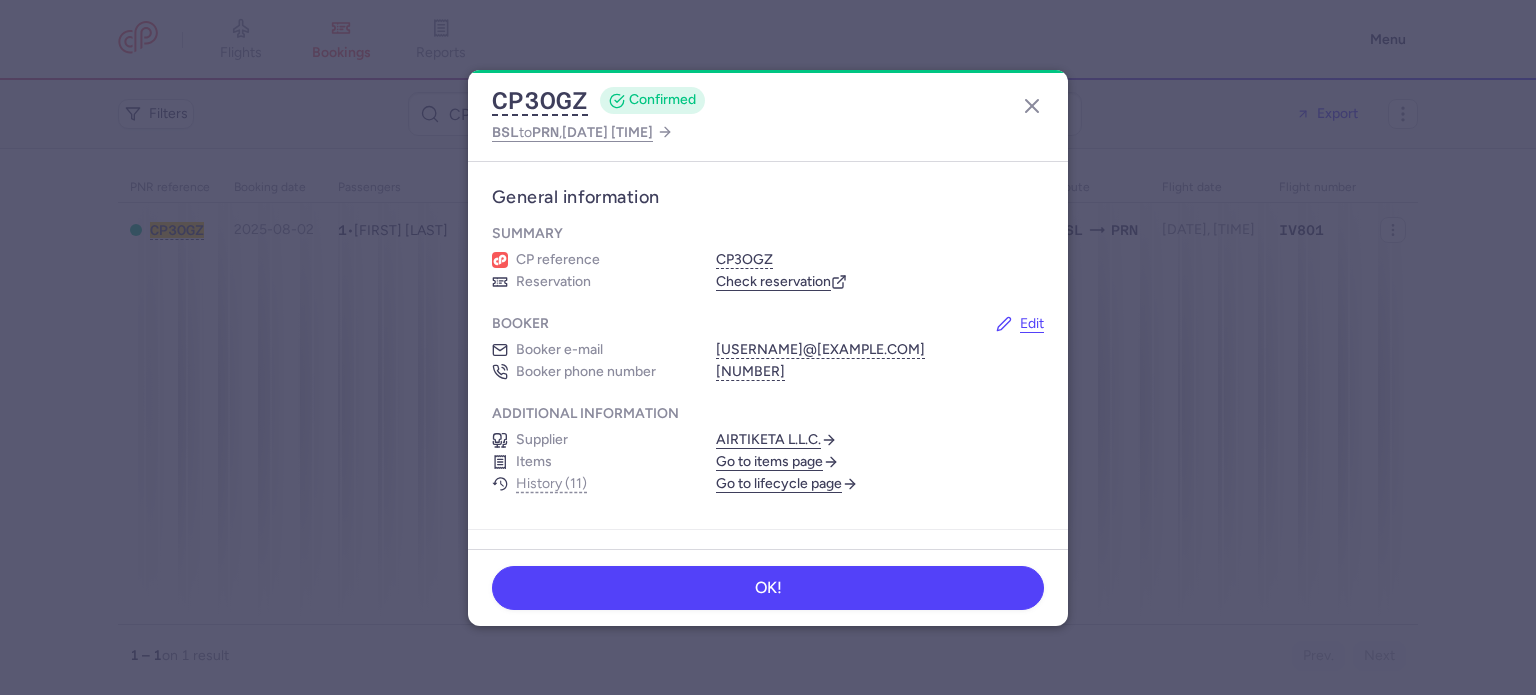 scroll, scrollTop: 0, scrollLeft: 0, axis: both 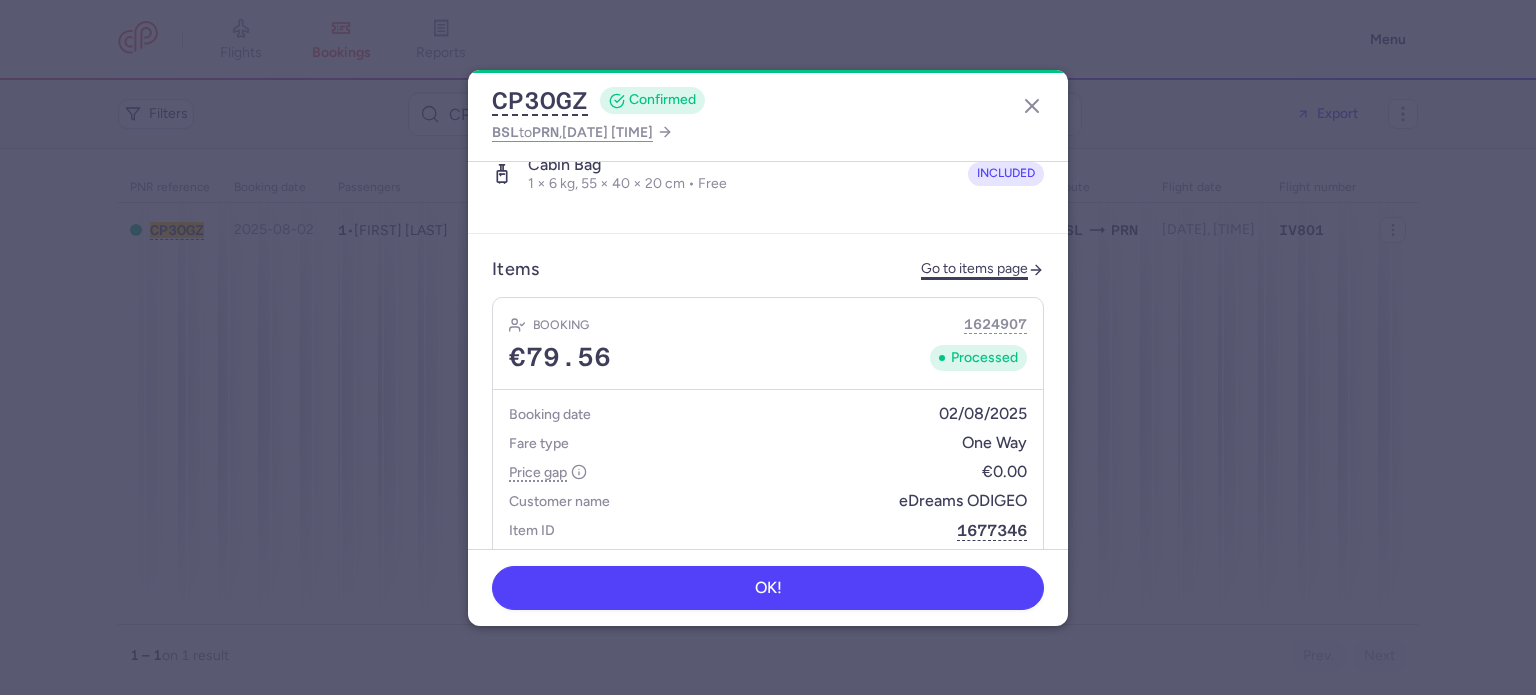 click on "Go to items page" 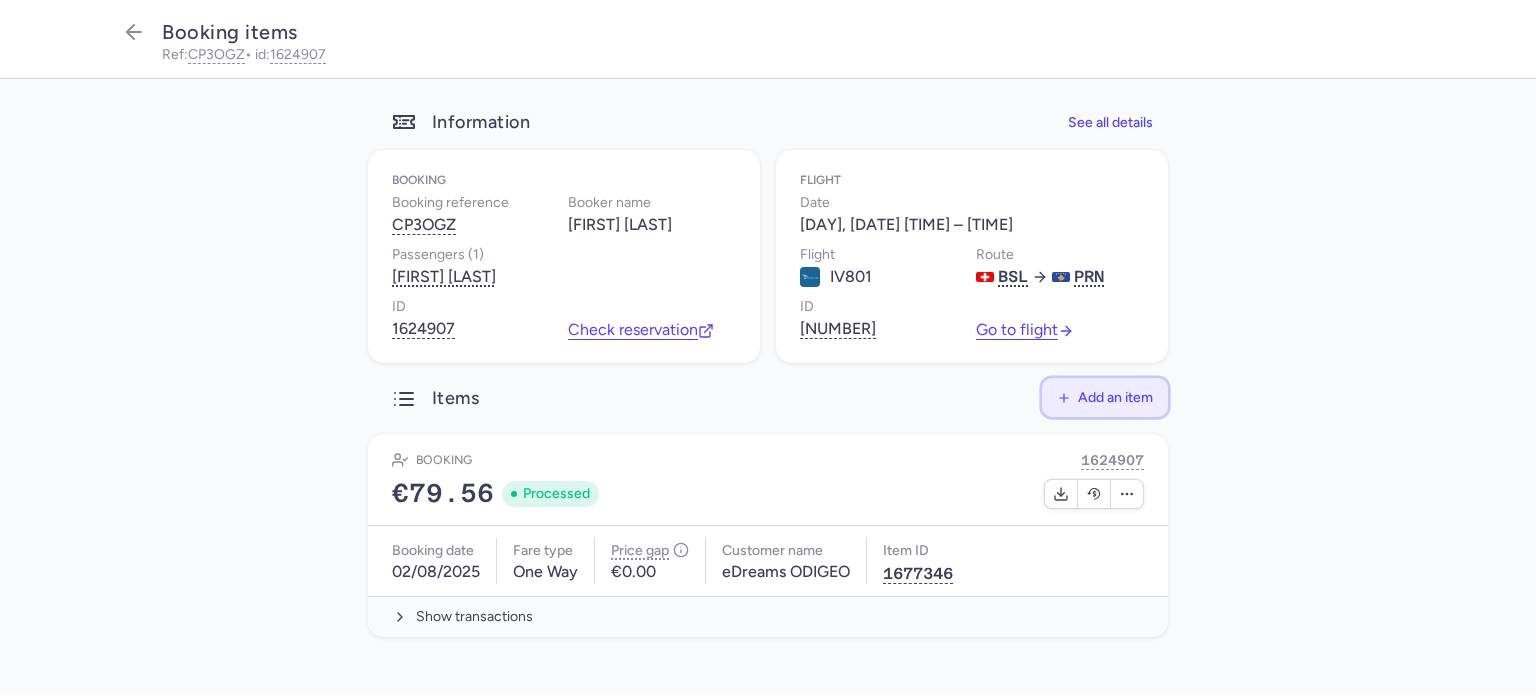 click on "Add an item" at bounding box center (1115, 397) 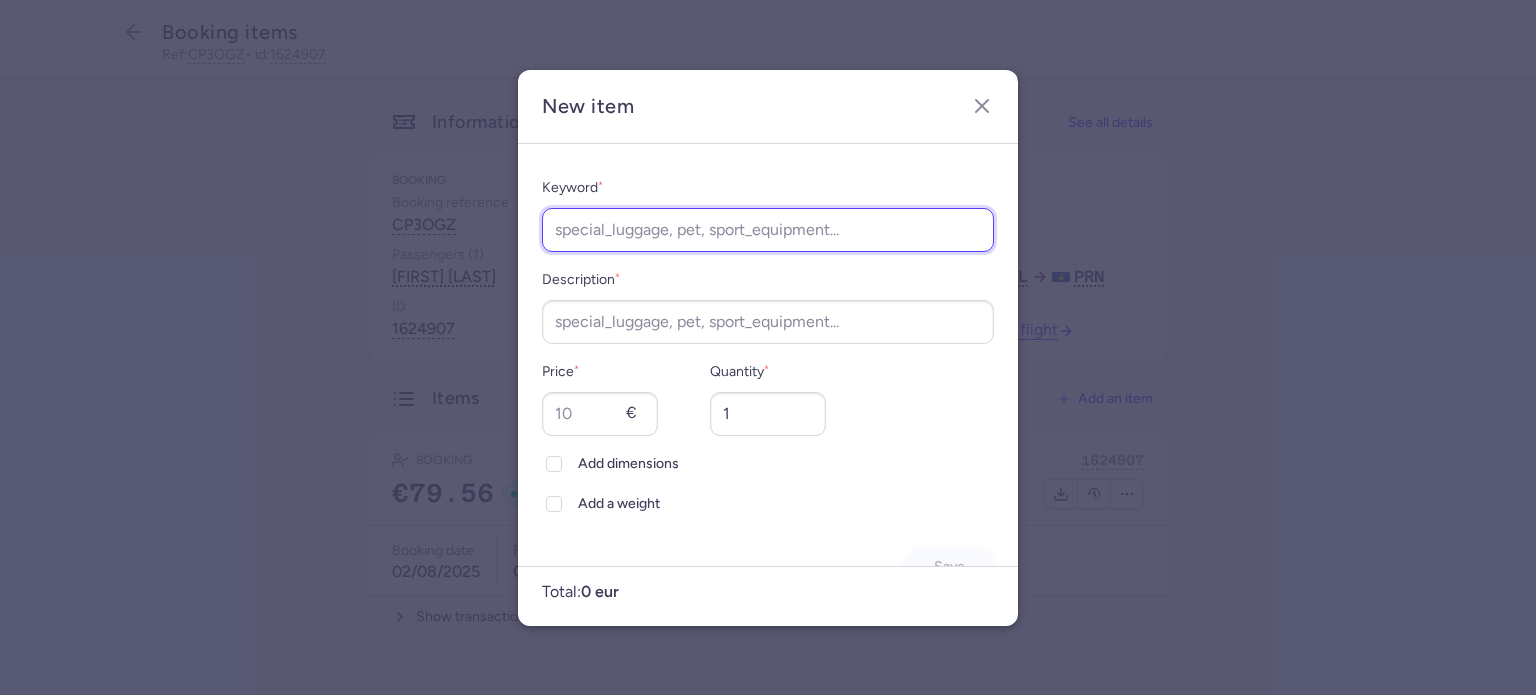 click on "Keyword  *" at bounding box center [768, 230] 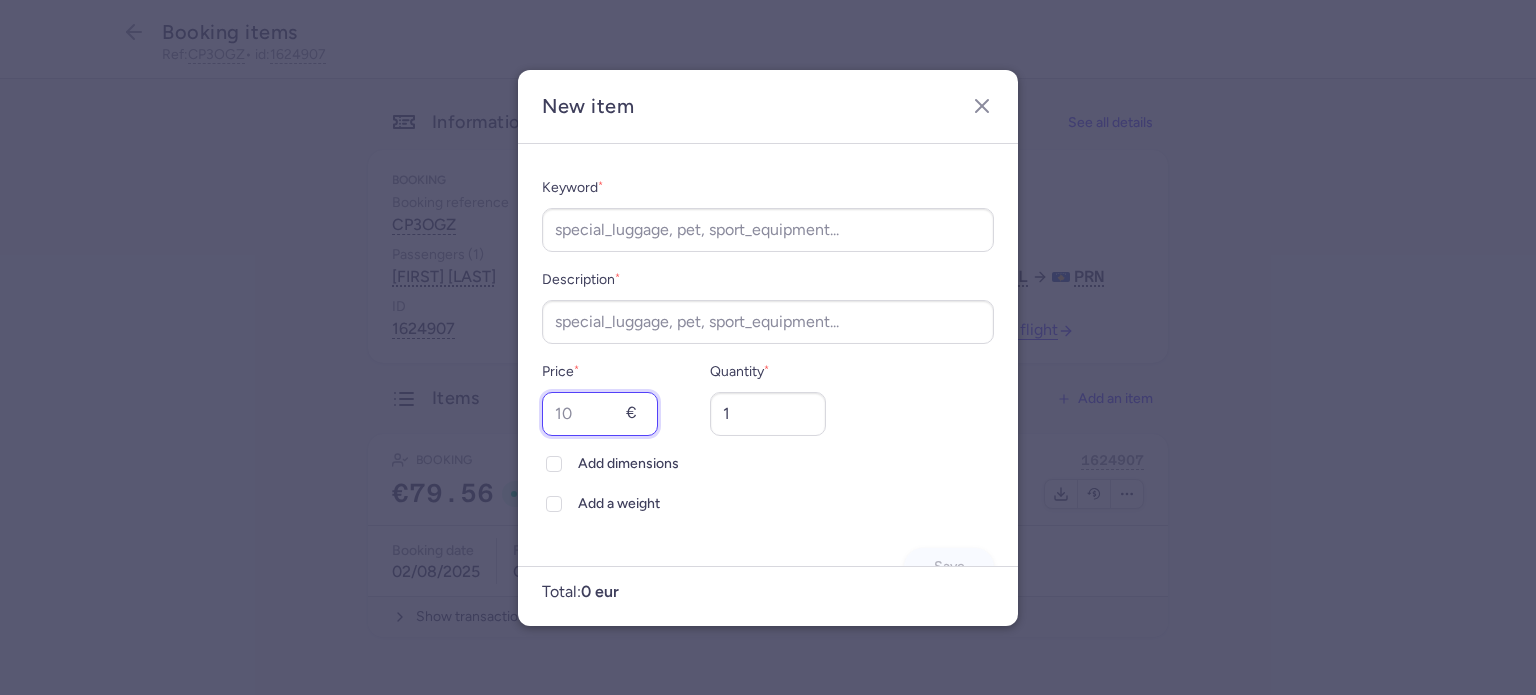 click on "Price  *" at bounding box center (600, 414) 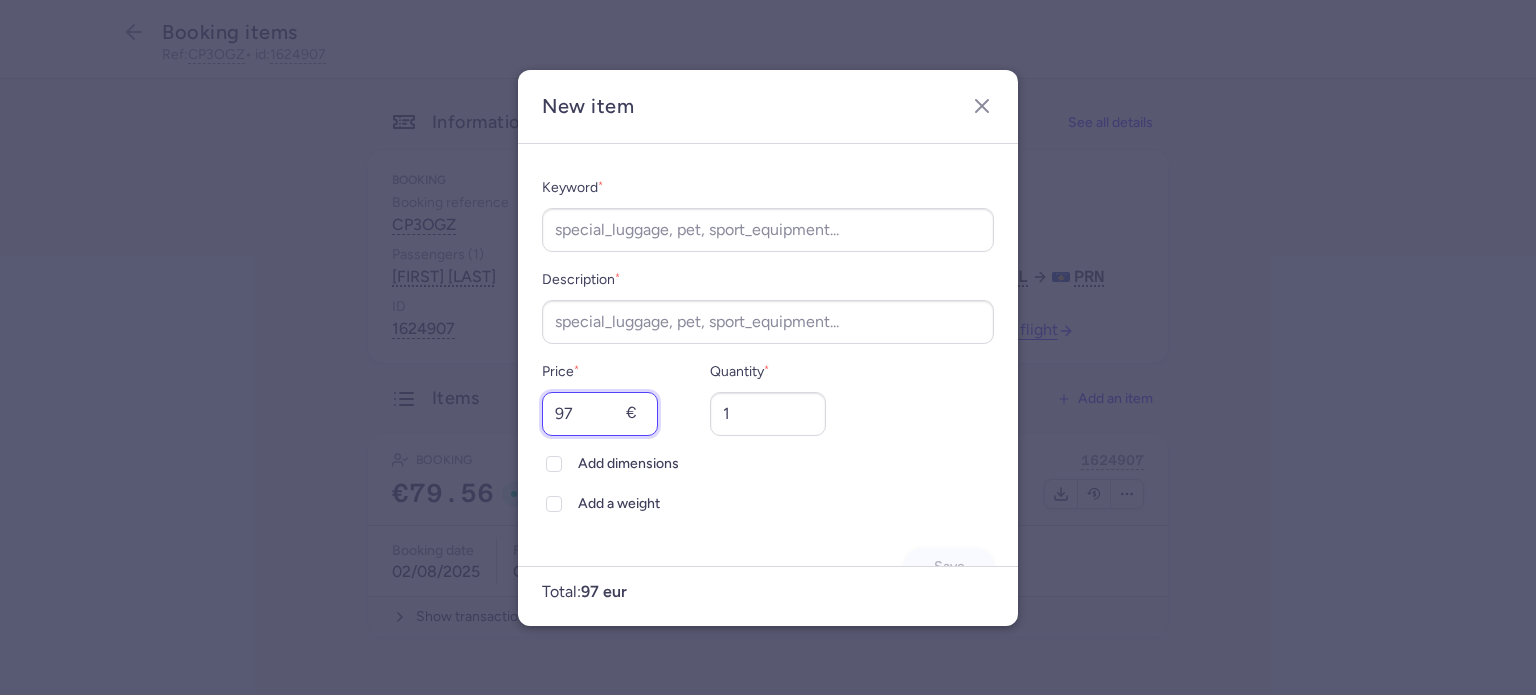type on "97" 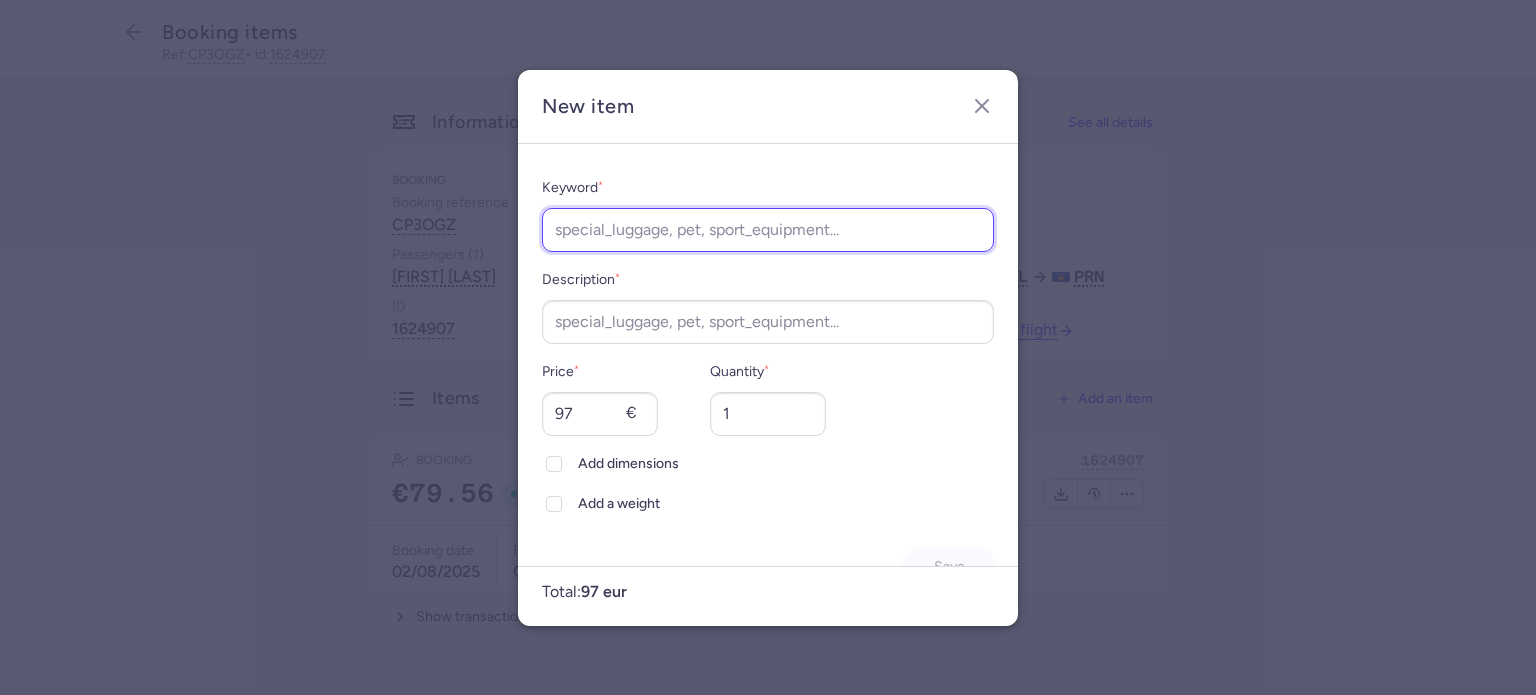 click on "Keyword  *" at bounding box center [768, 230] 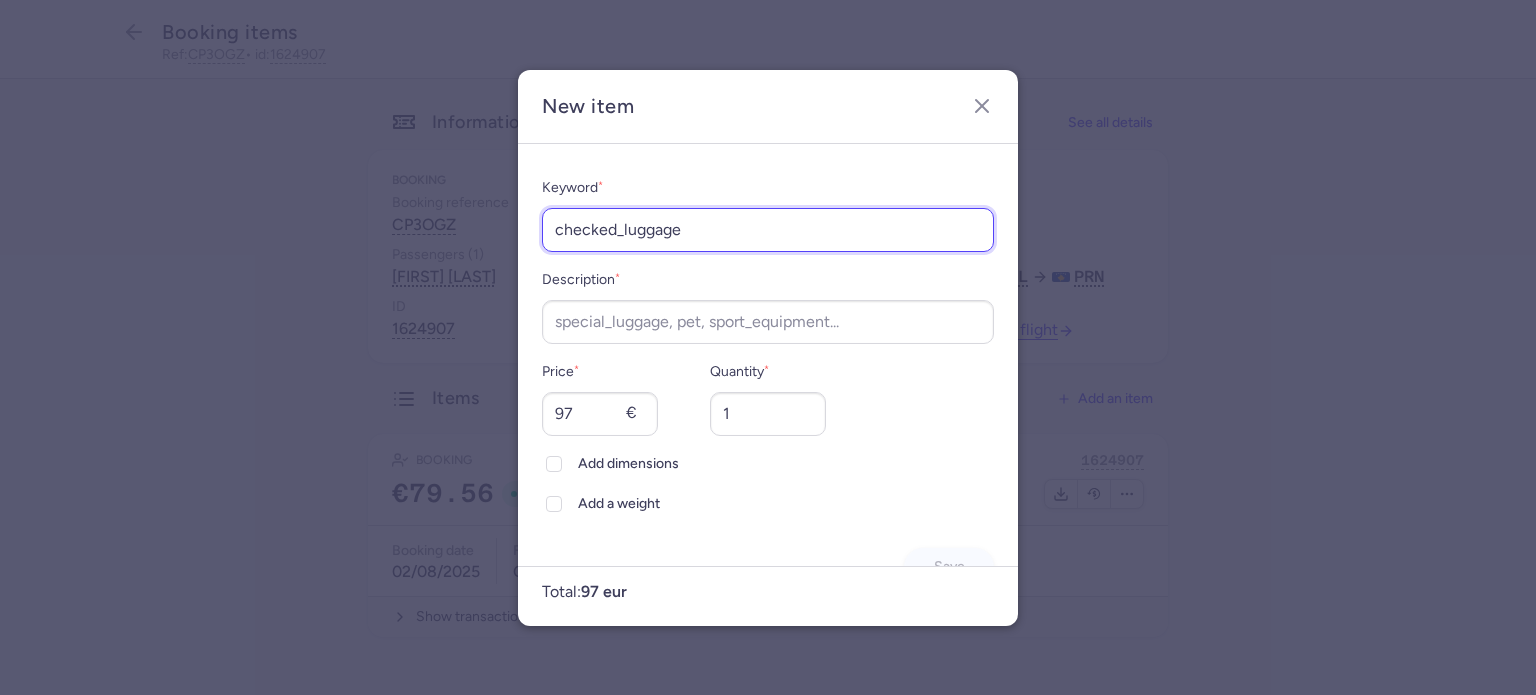 type on "checked_luggage" 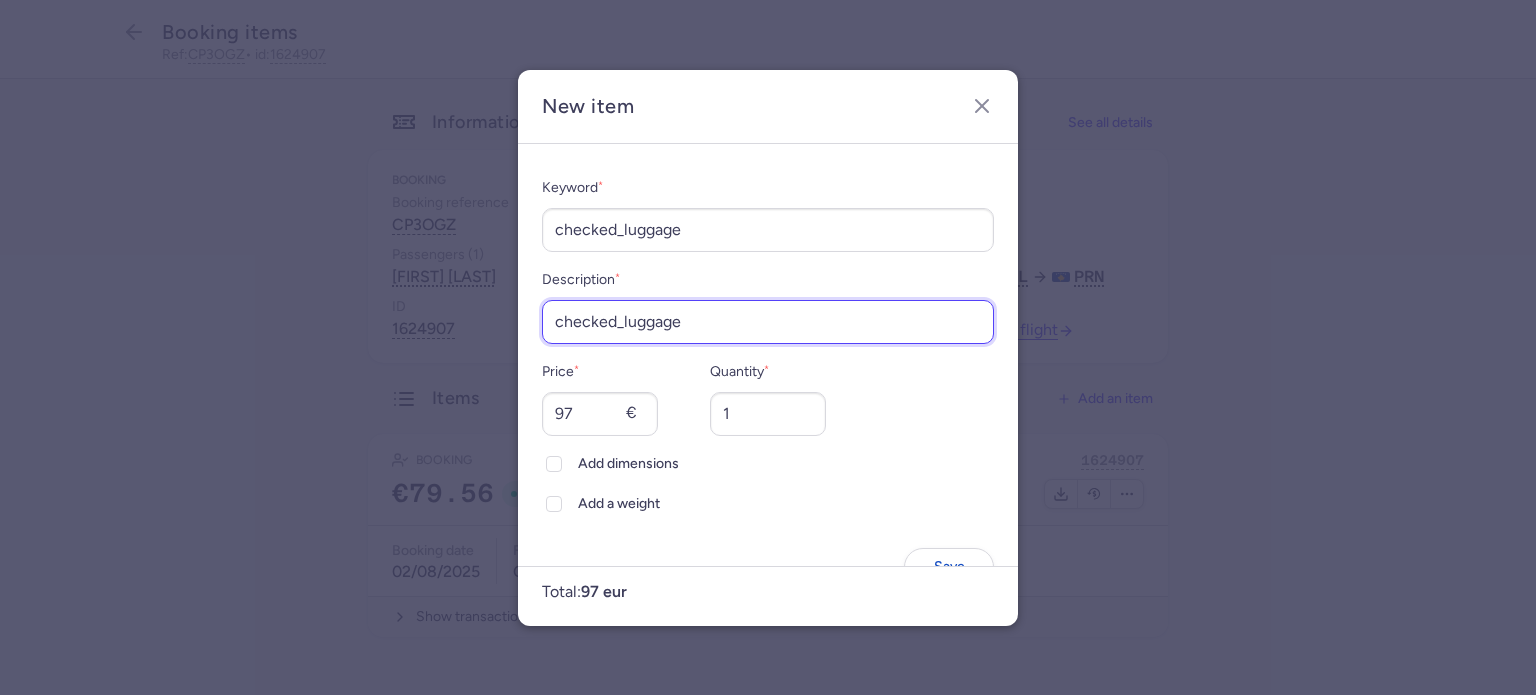 type on "checked_luggage" 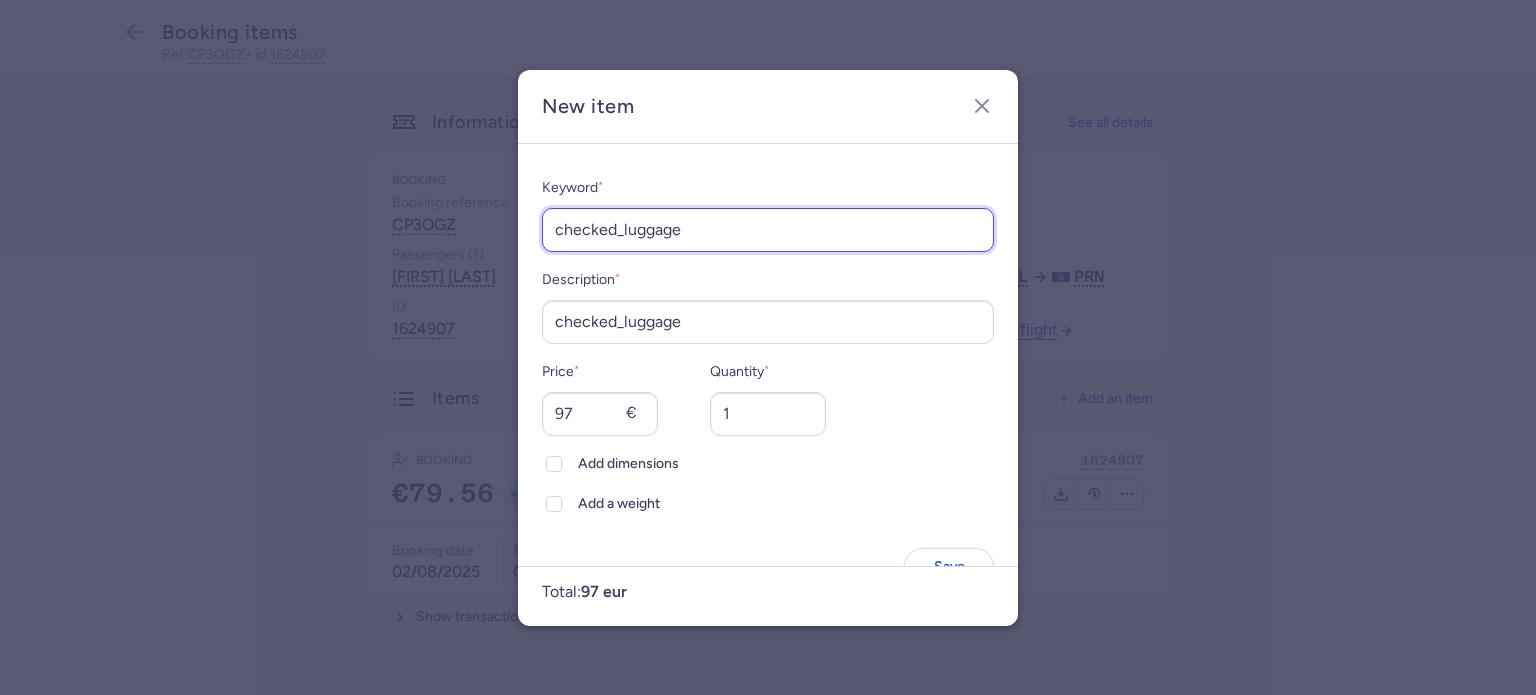 click on "checked_luggage" at bounding box center [768, 230] 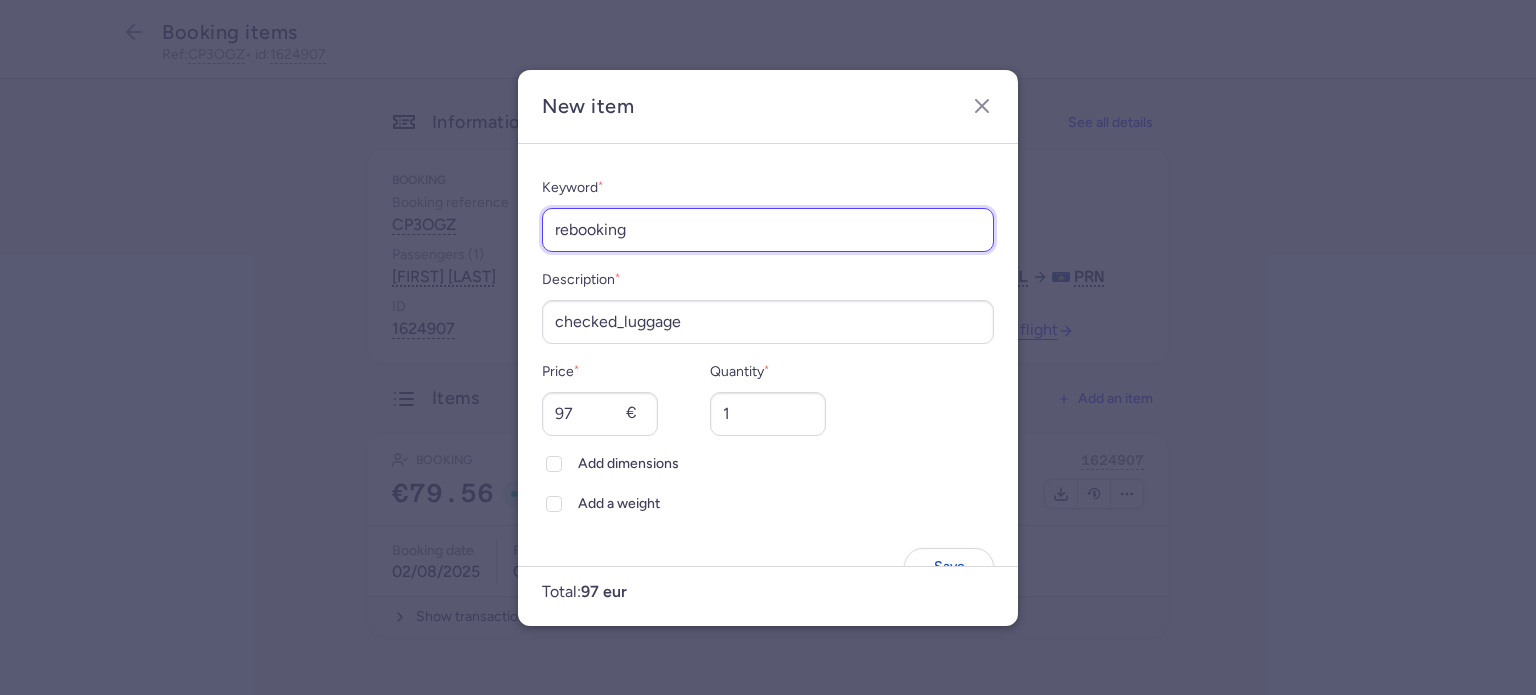 type on "rebooking" 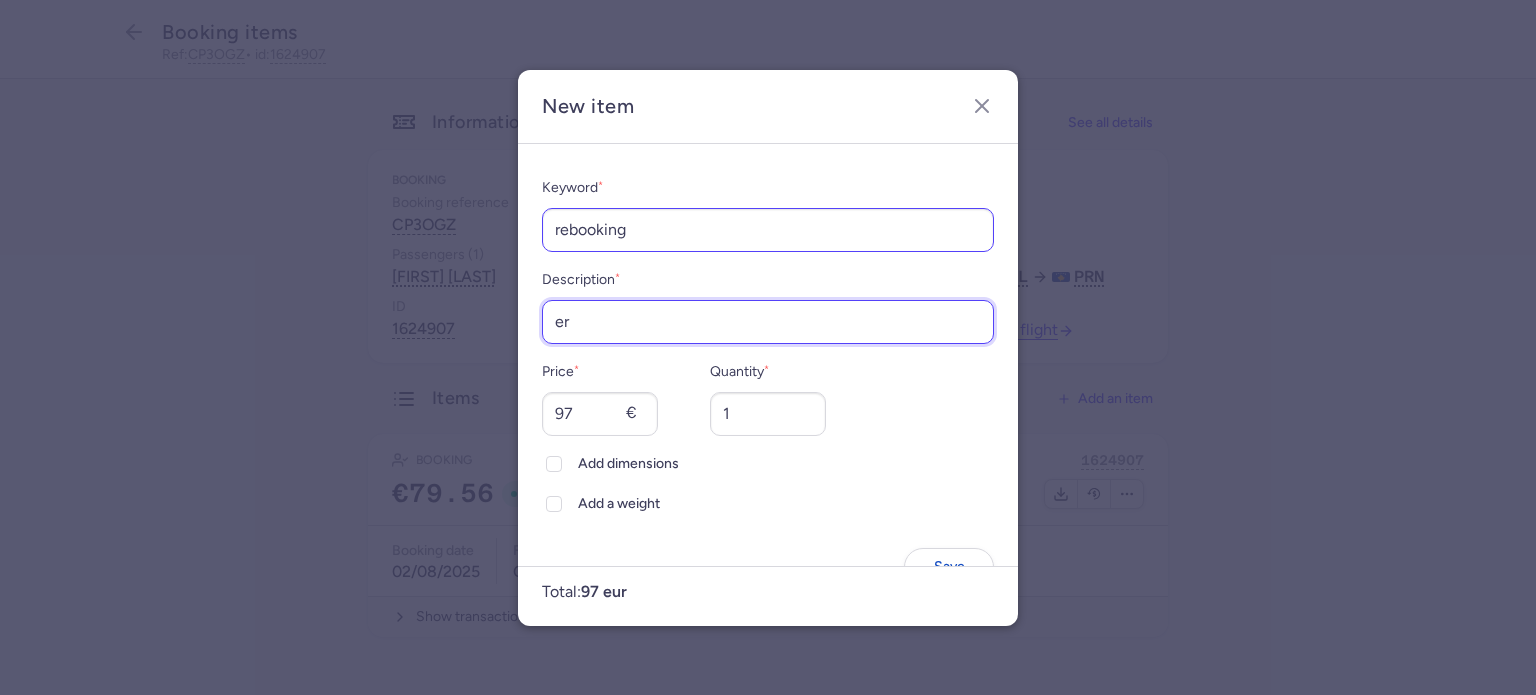 type on "e" 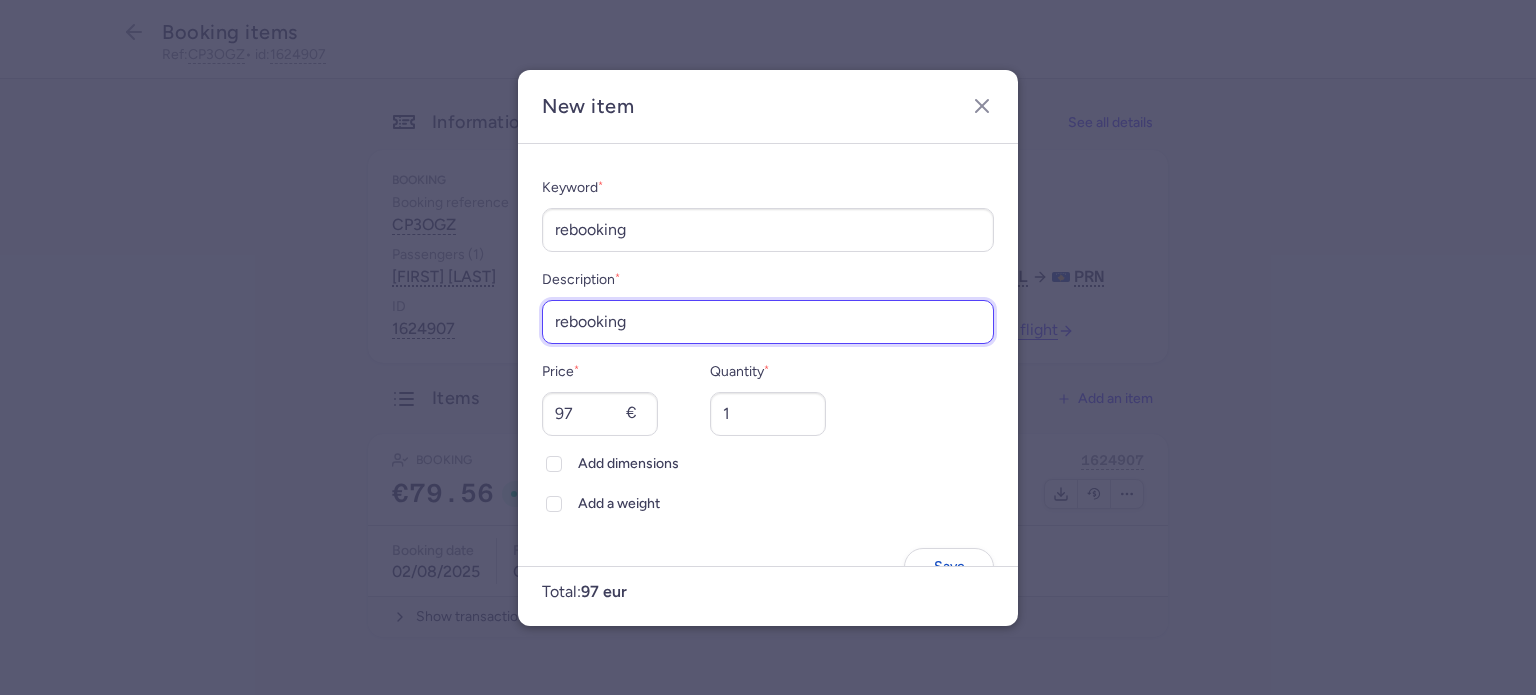 type on "rebooking" 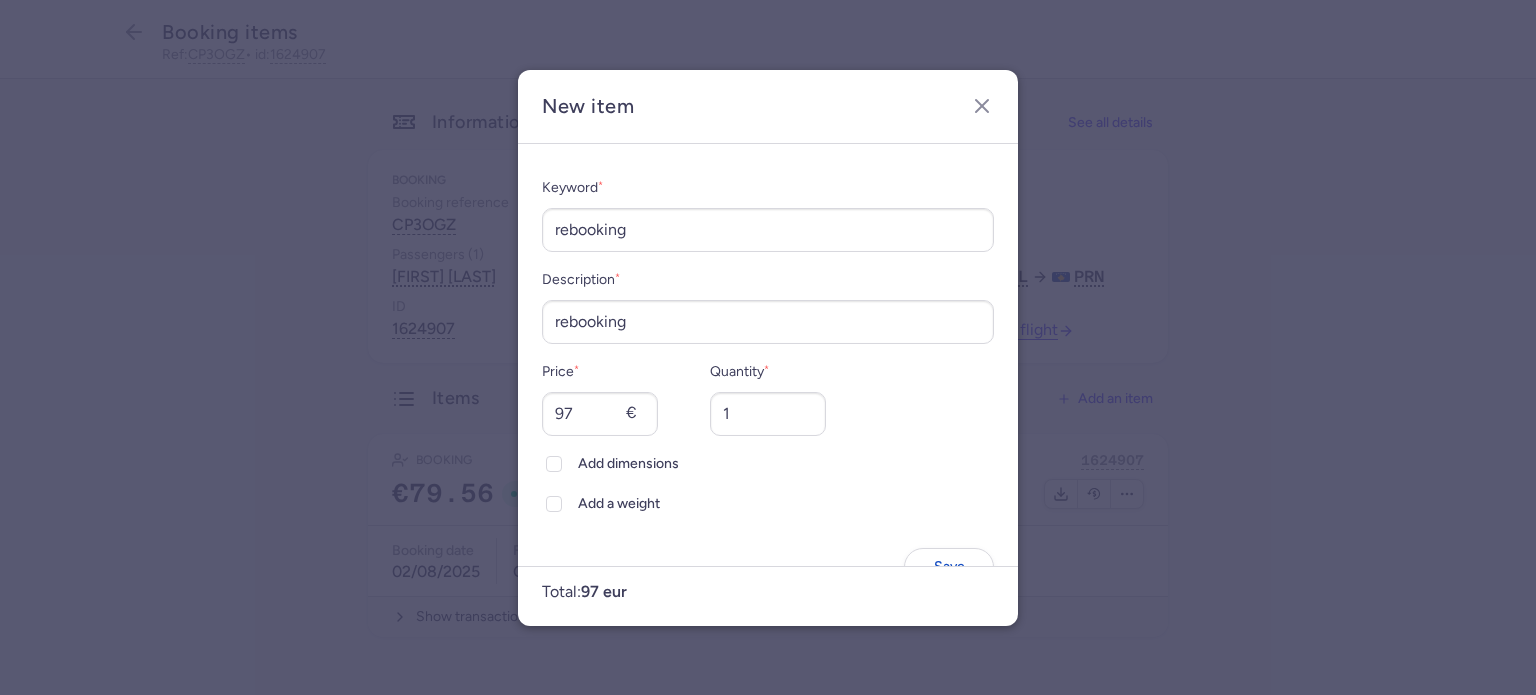 click on "Keyword  * rebooking Description  * rebooking Price  * 97 € Quantity  * 1 Add dimensions Add a weight  Save" at bounding box center [768, 381] 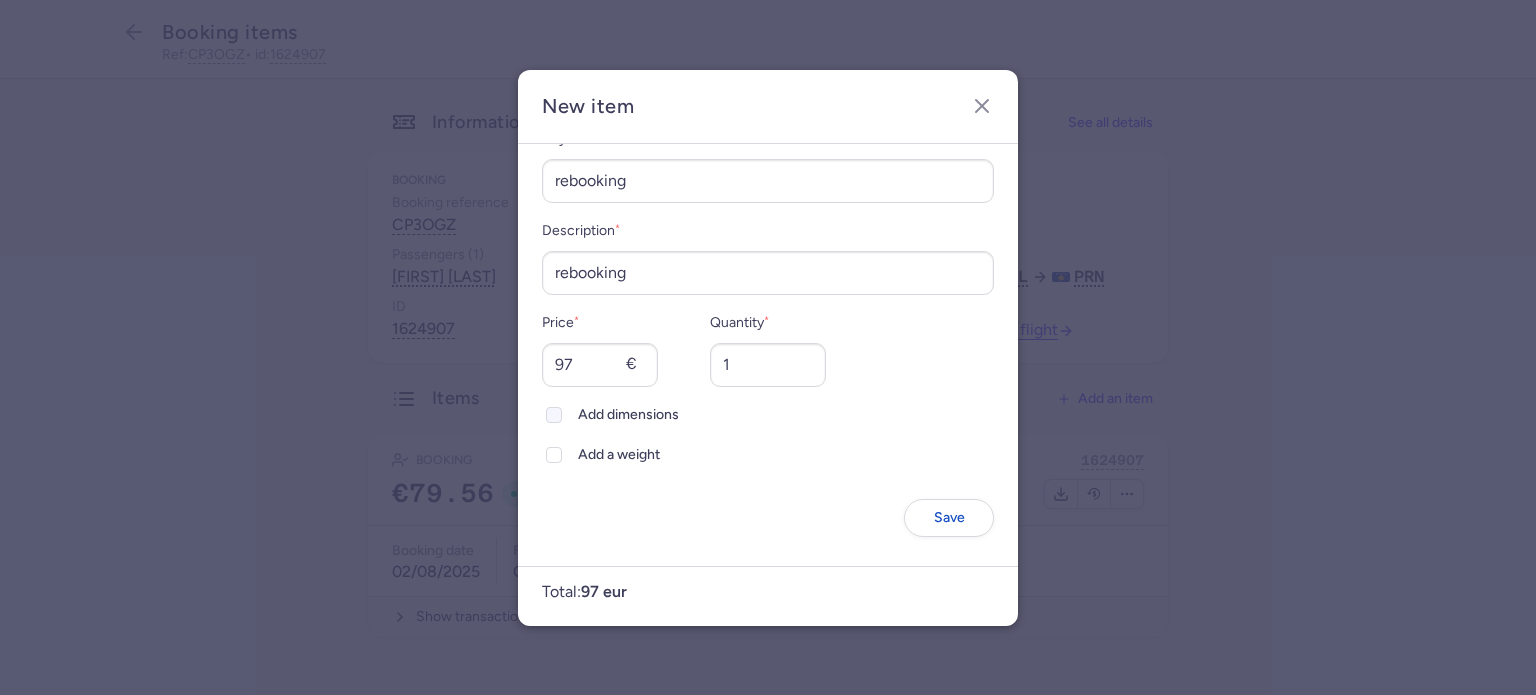 scroll, scrollTop: 51, scrollLeft: 0, axis: vertical 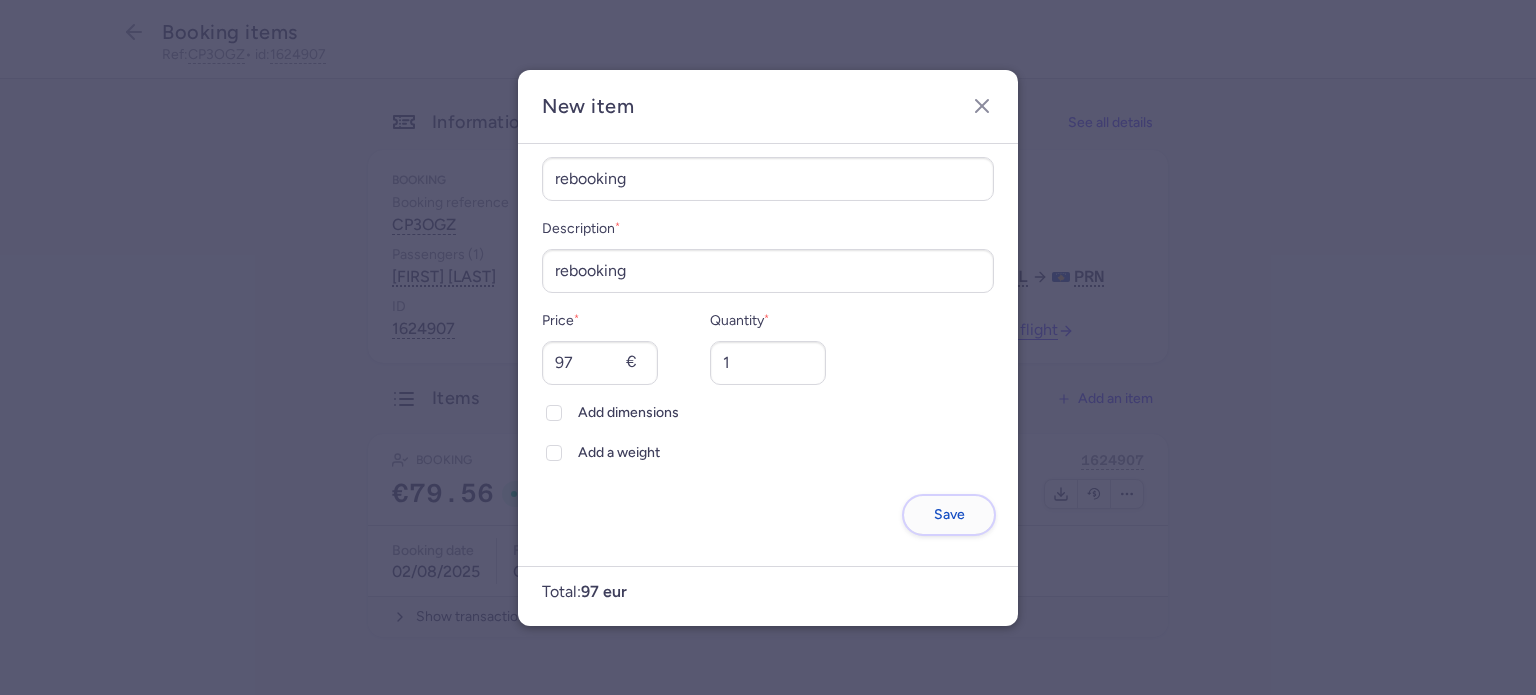 click on "Save" at bounding box center (949, 515) 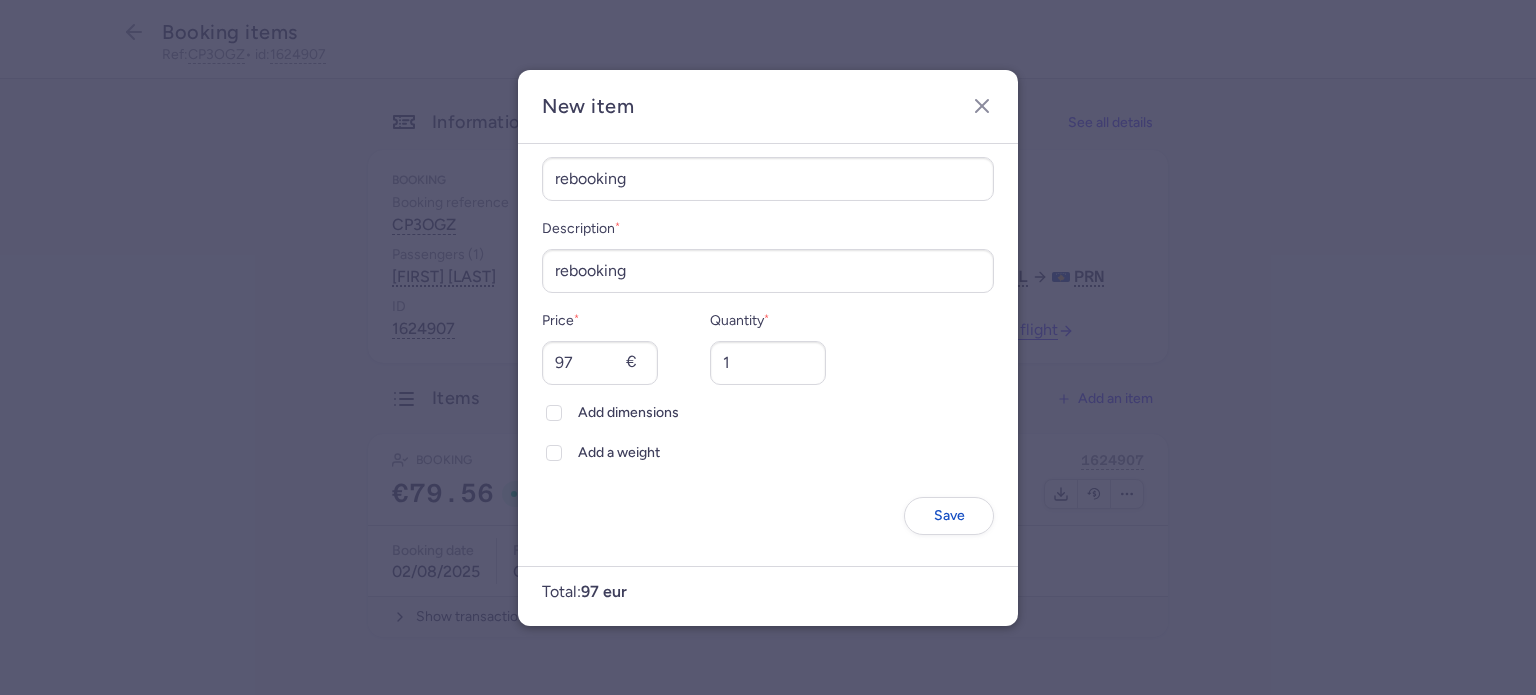 scroll, scrollTop: 0, scrollLeft: 0, axis: both 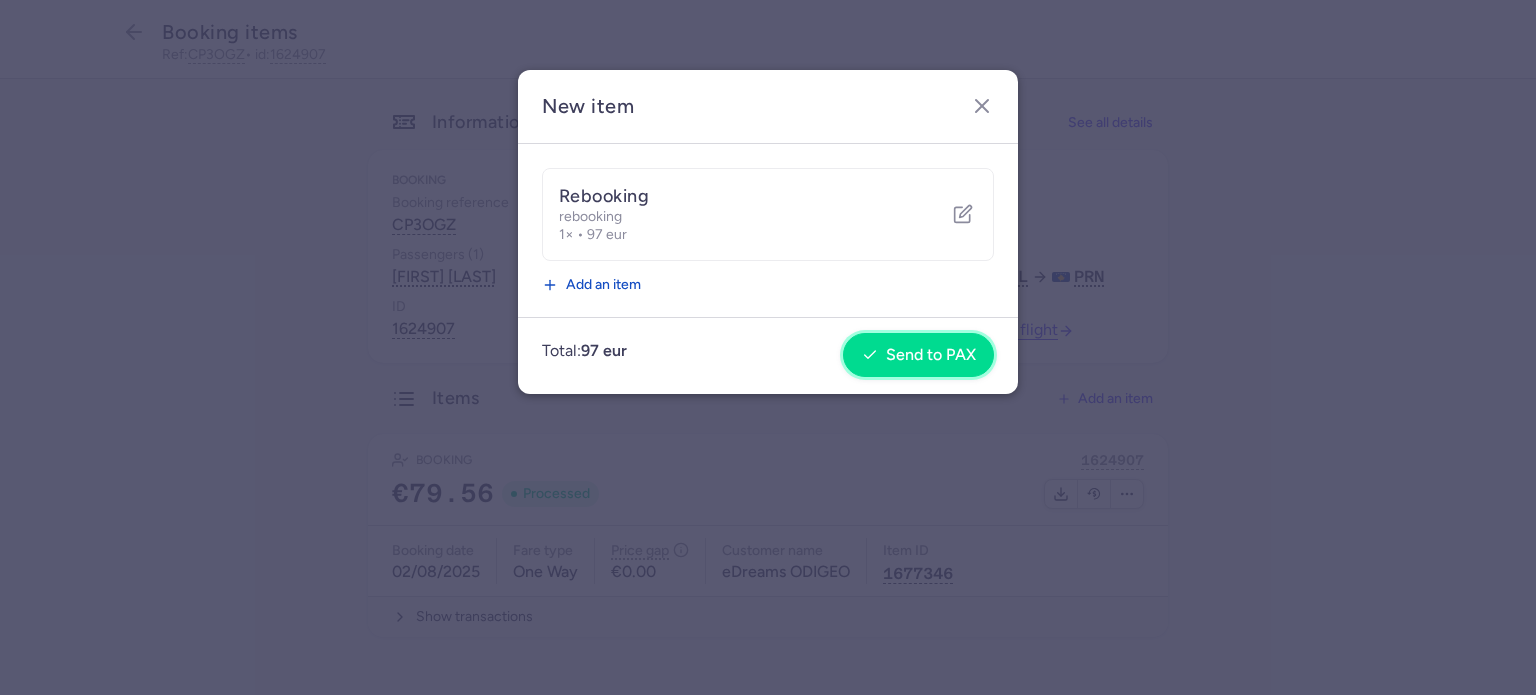 click on "Send to PAX" at bounding box center [918, 355] 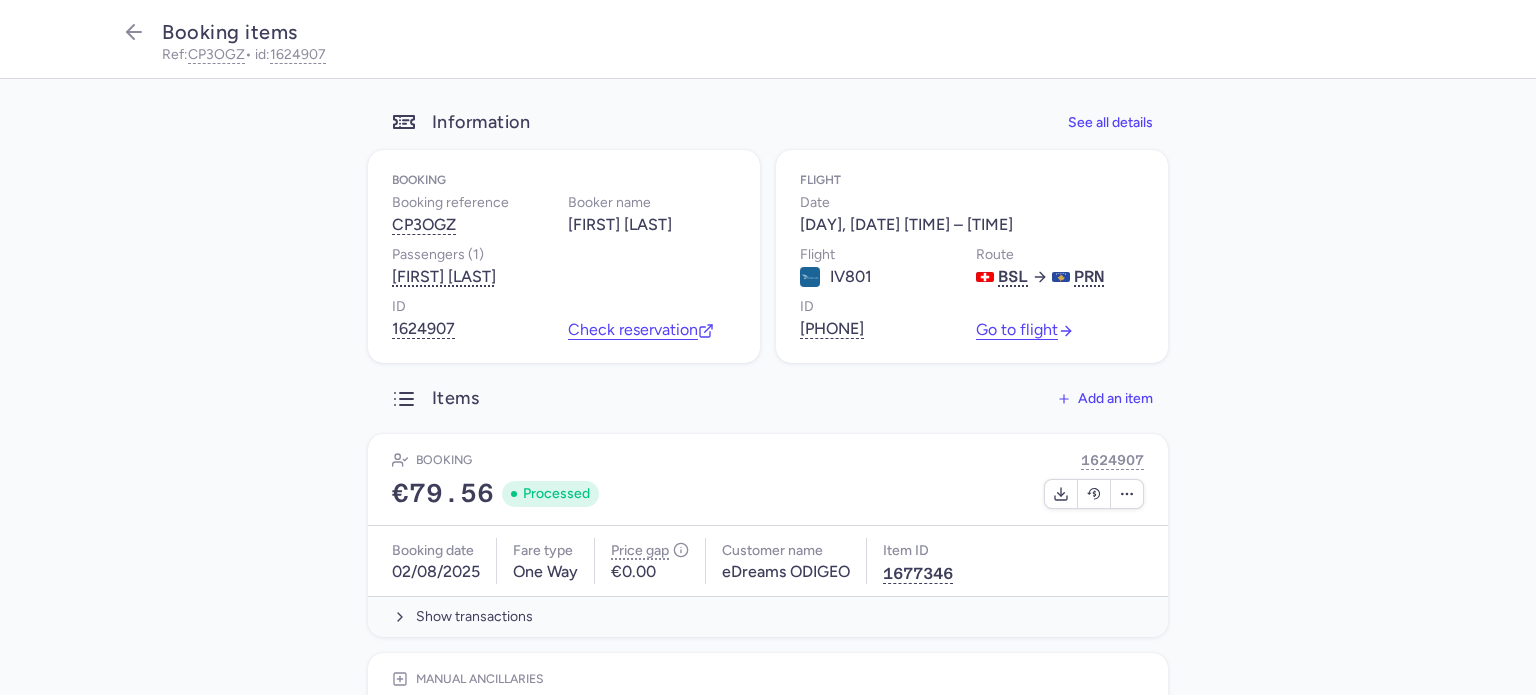 scroll, scrollTop: 0, scrollLeft: 0, axis: both 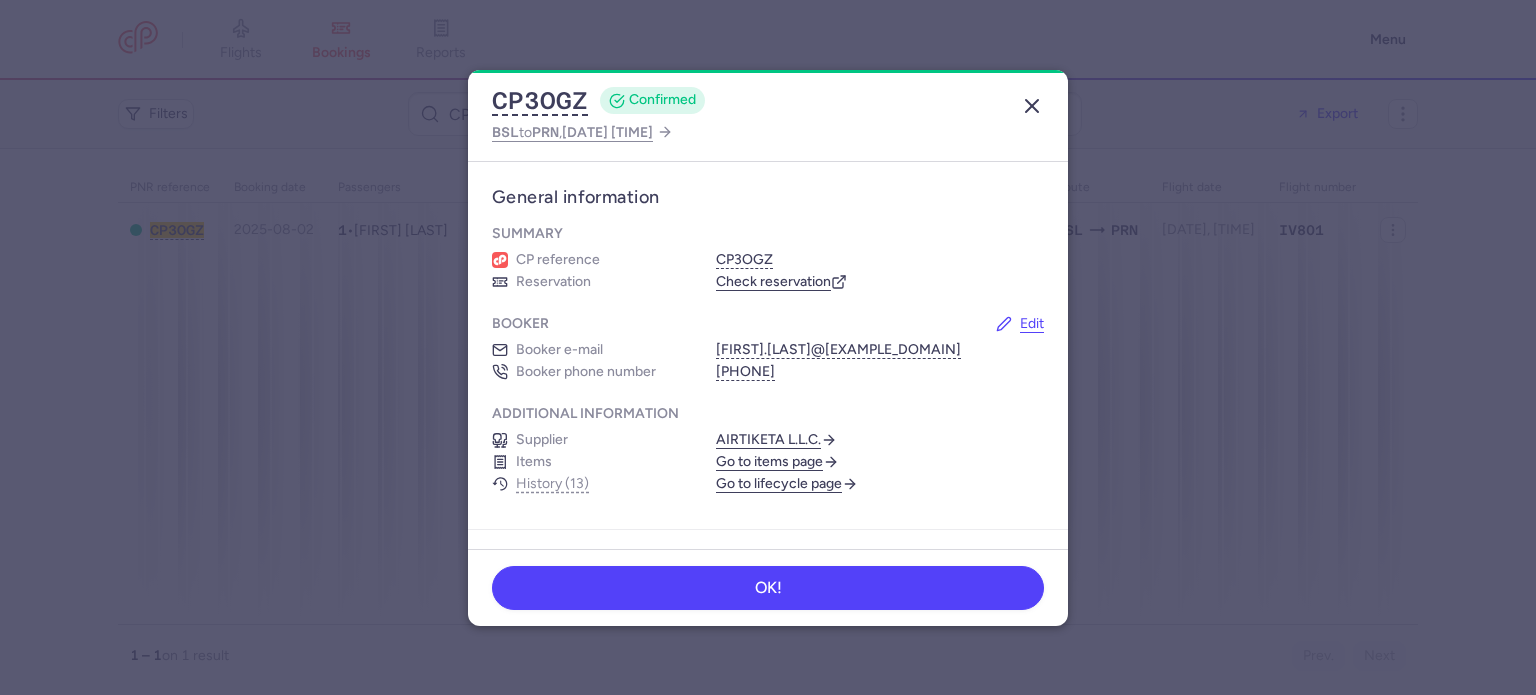 click 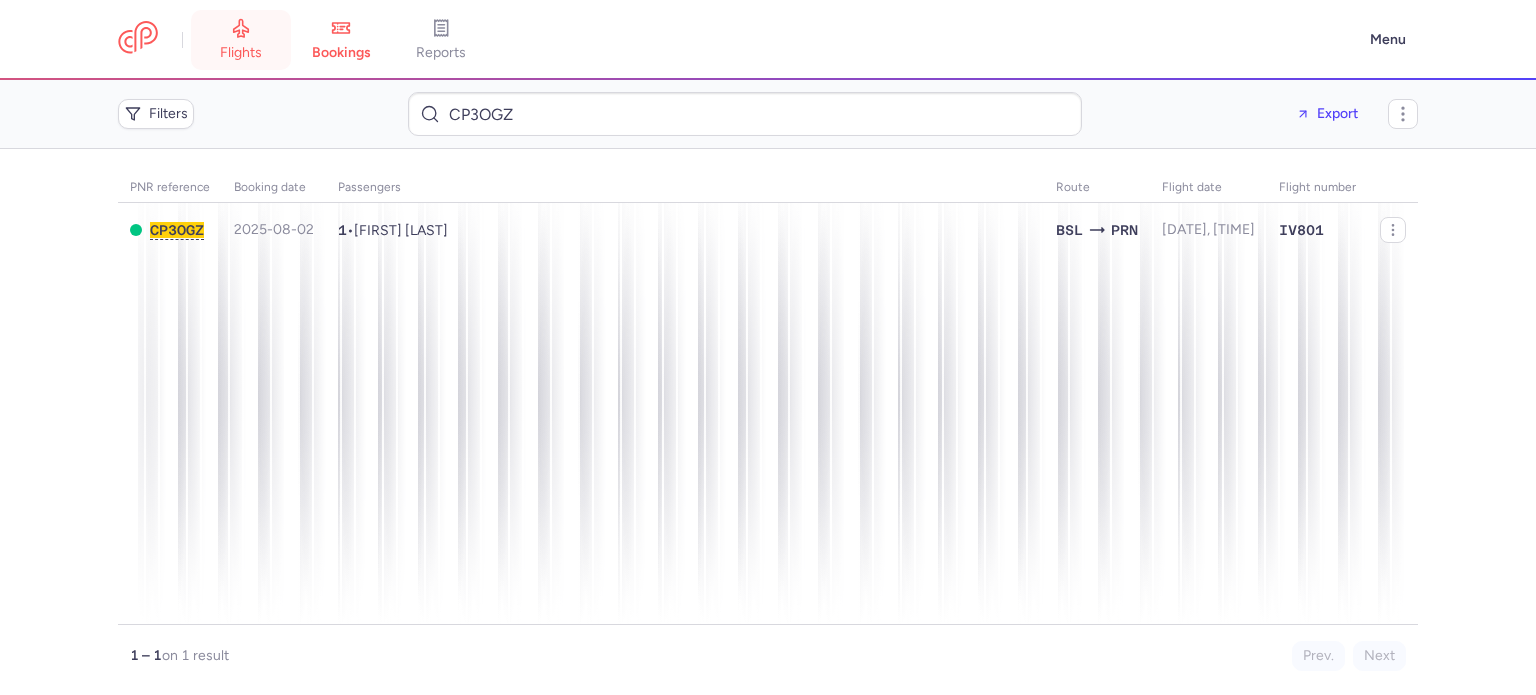 click on "flights" at bounding box center (241, 53) 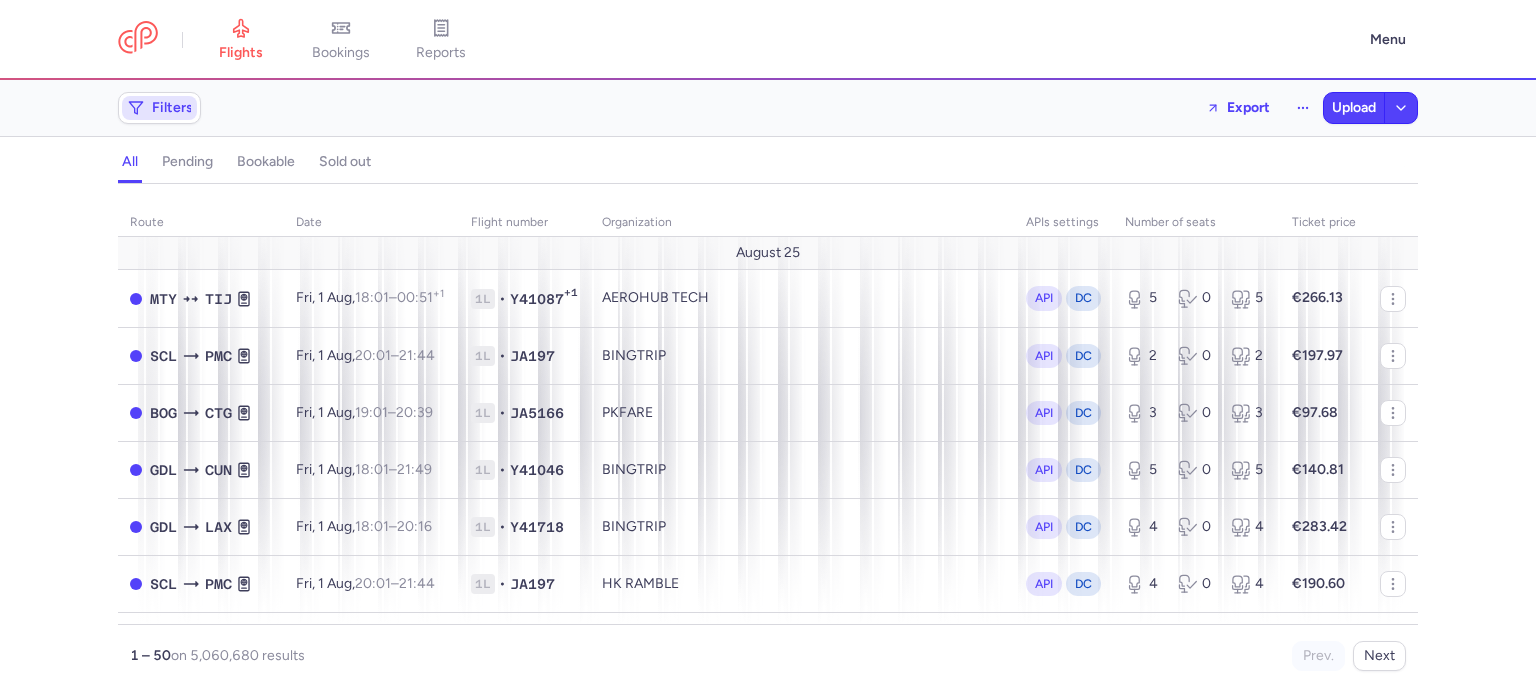 click on "Filters" 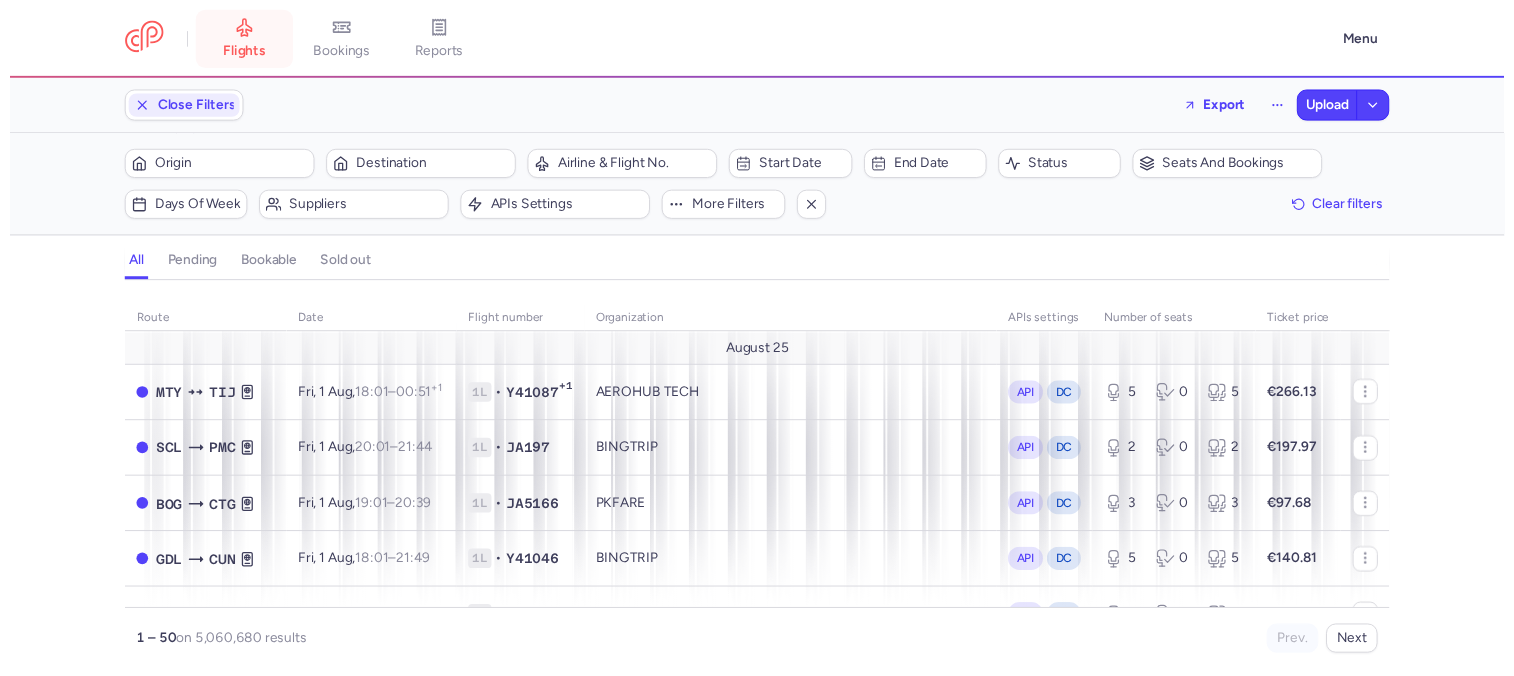 scroll, scrollTop: 0, scrollLeft: 0, axis: both 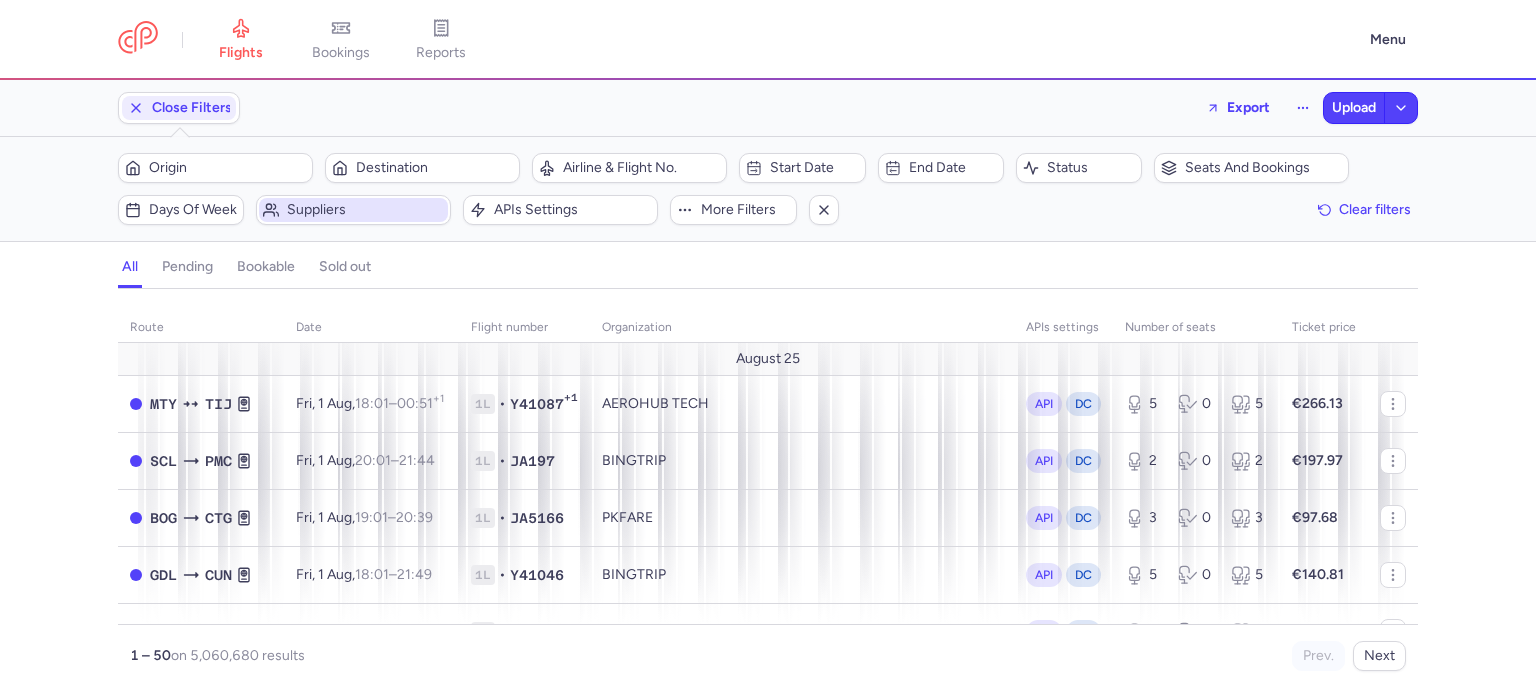 click on "Suppliers" at bounding box center [365, 210] 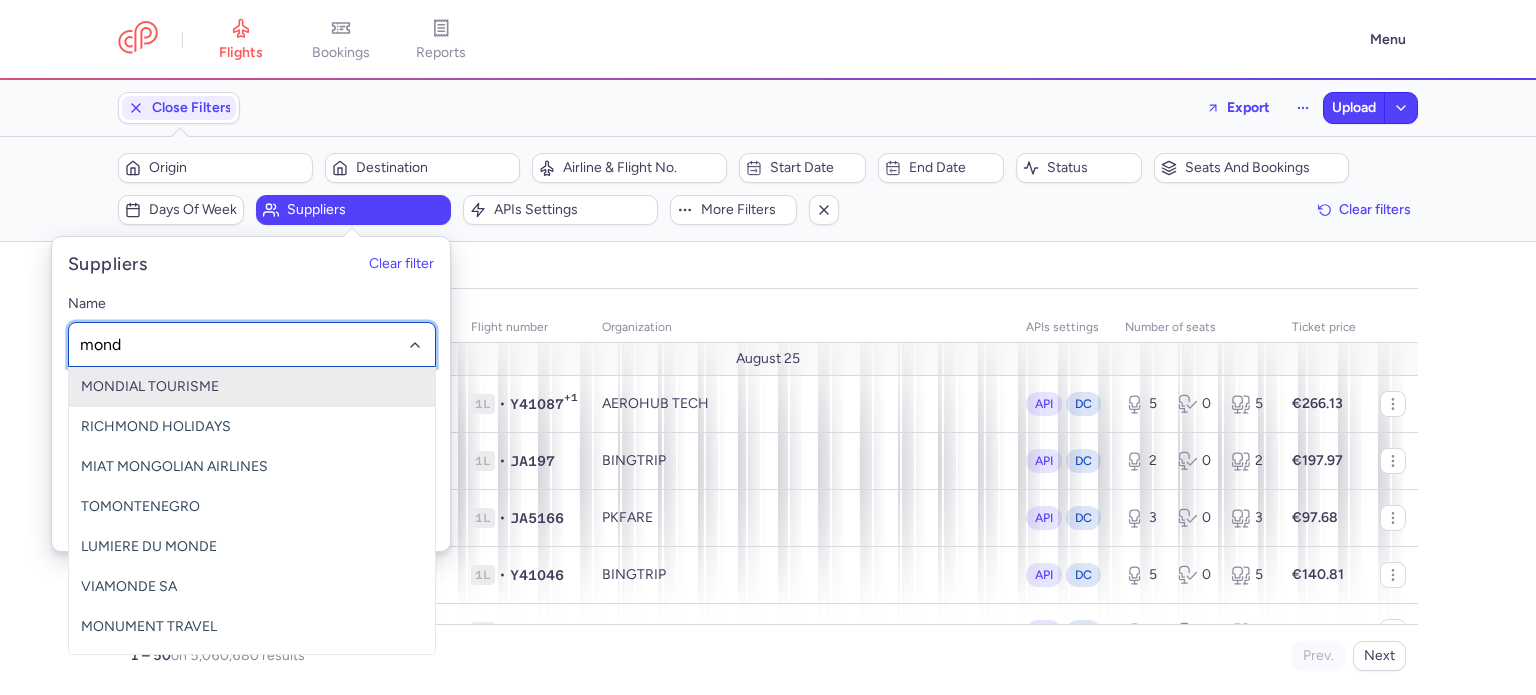 type on "mondi" 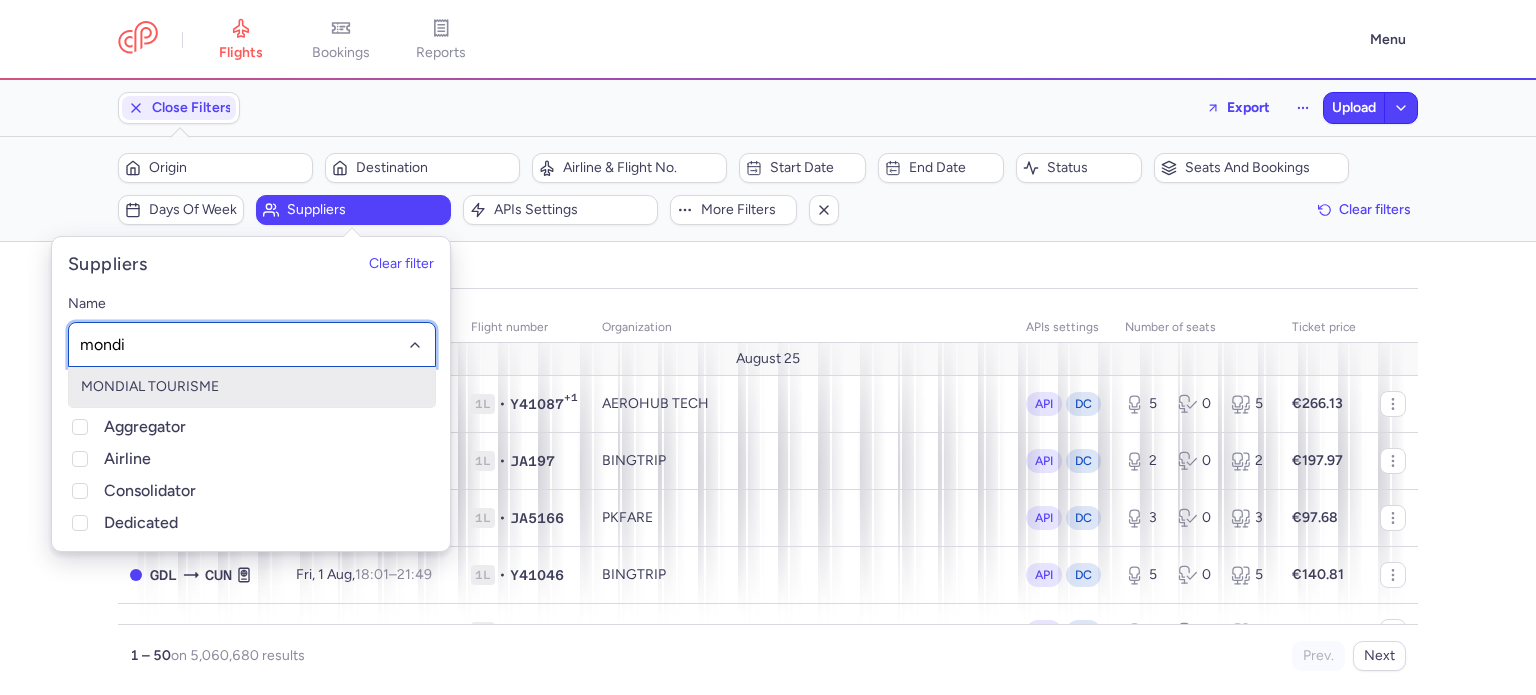 click on "MONDIAL TOURISME" at bounding box center [252, 387] 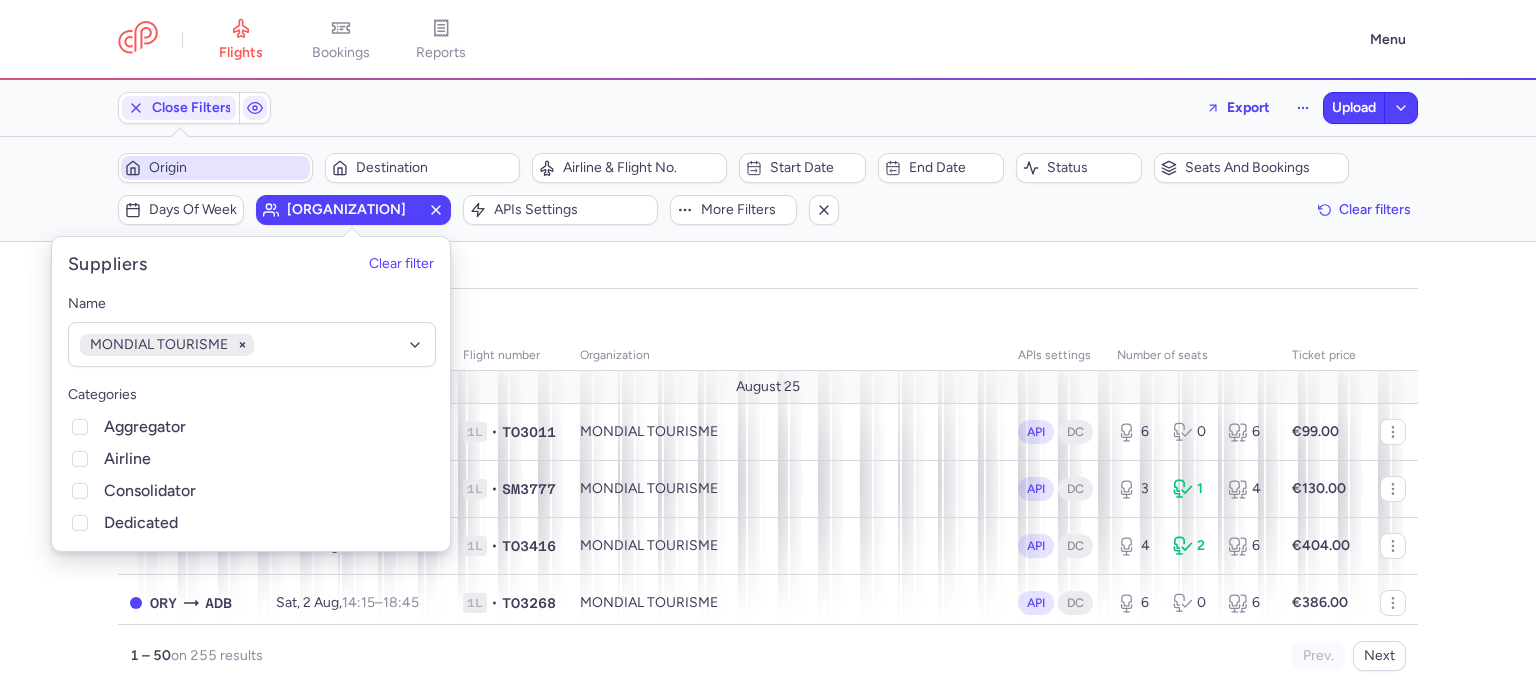 click on "Origin" at bounding box center (227, 168) 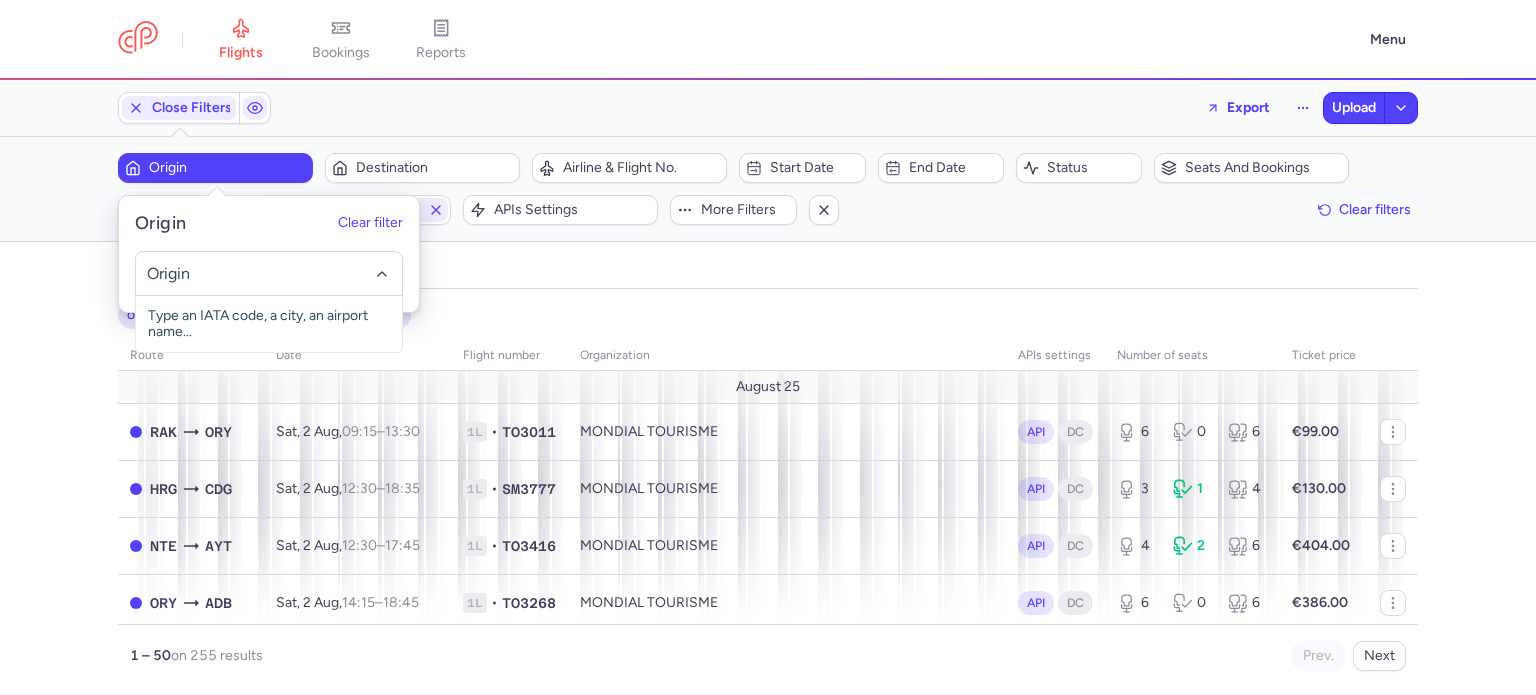 click 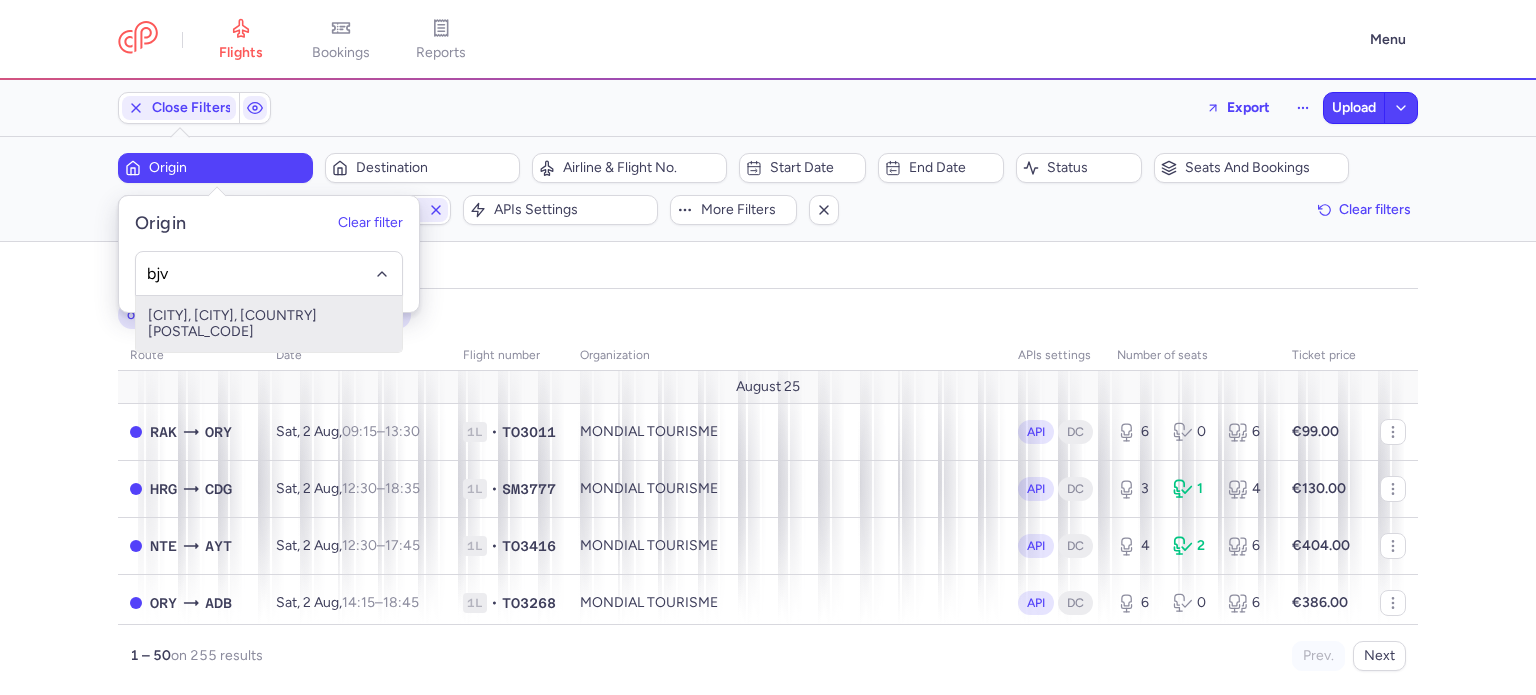 click on "Milas, Bodrum, Turkey BJV" at bounding box center (269, 324) 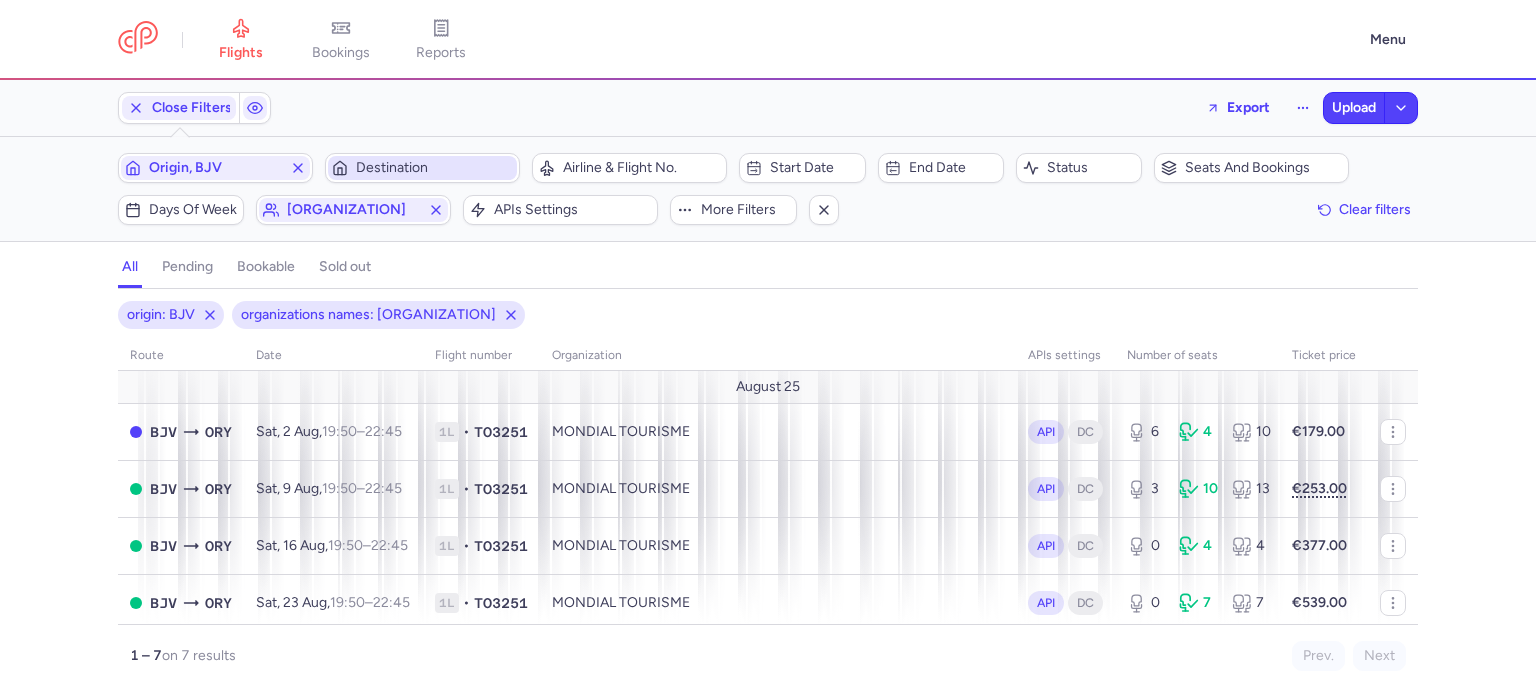 click on "Destination" at bounding box center [434, 168] 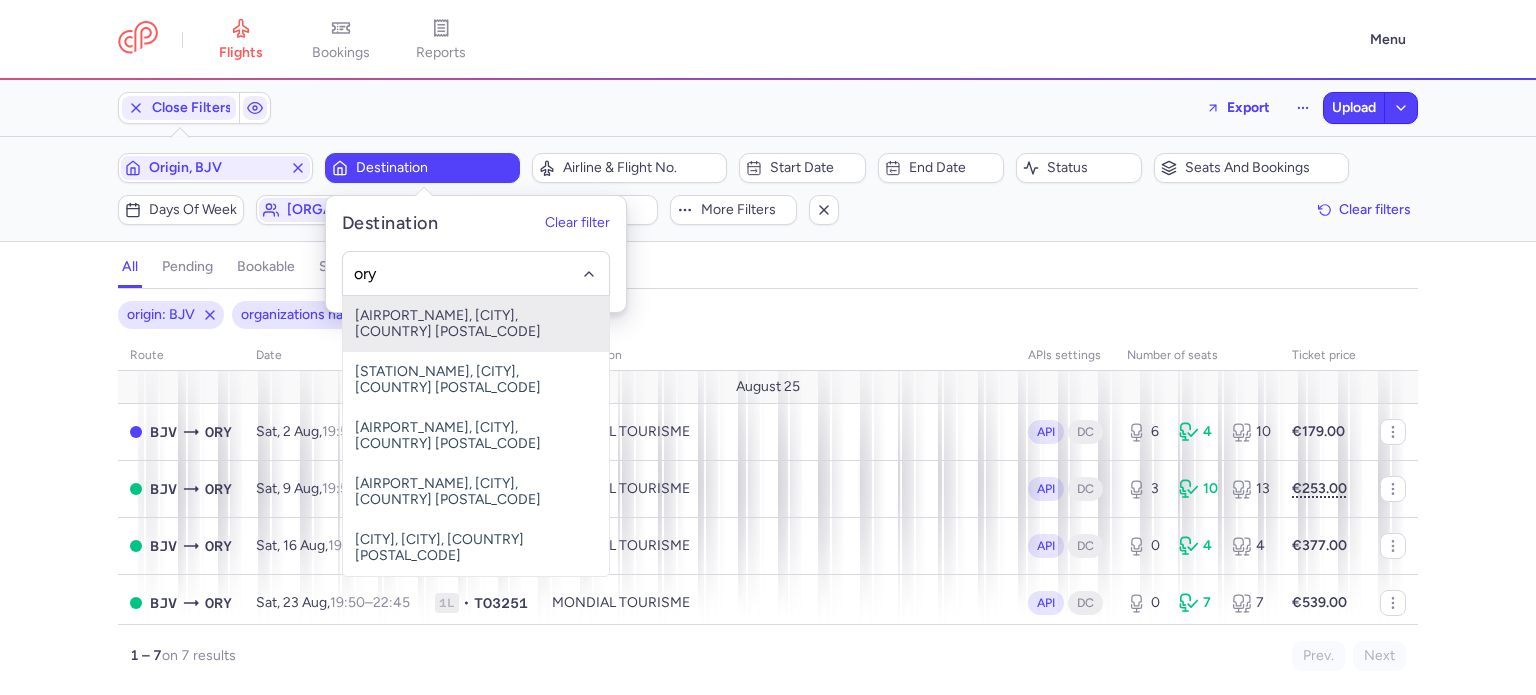 click on "Orly, Paris, France ORY" at bounding box center (476, 324) 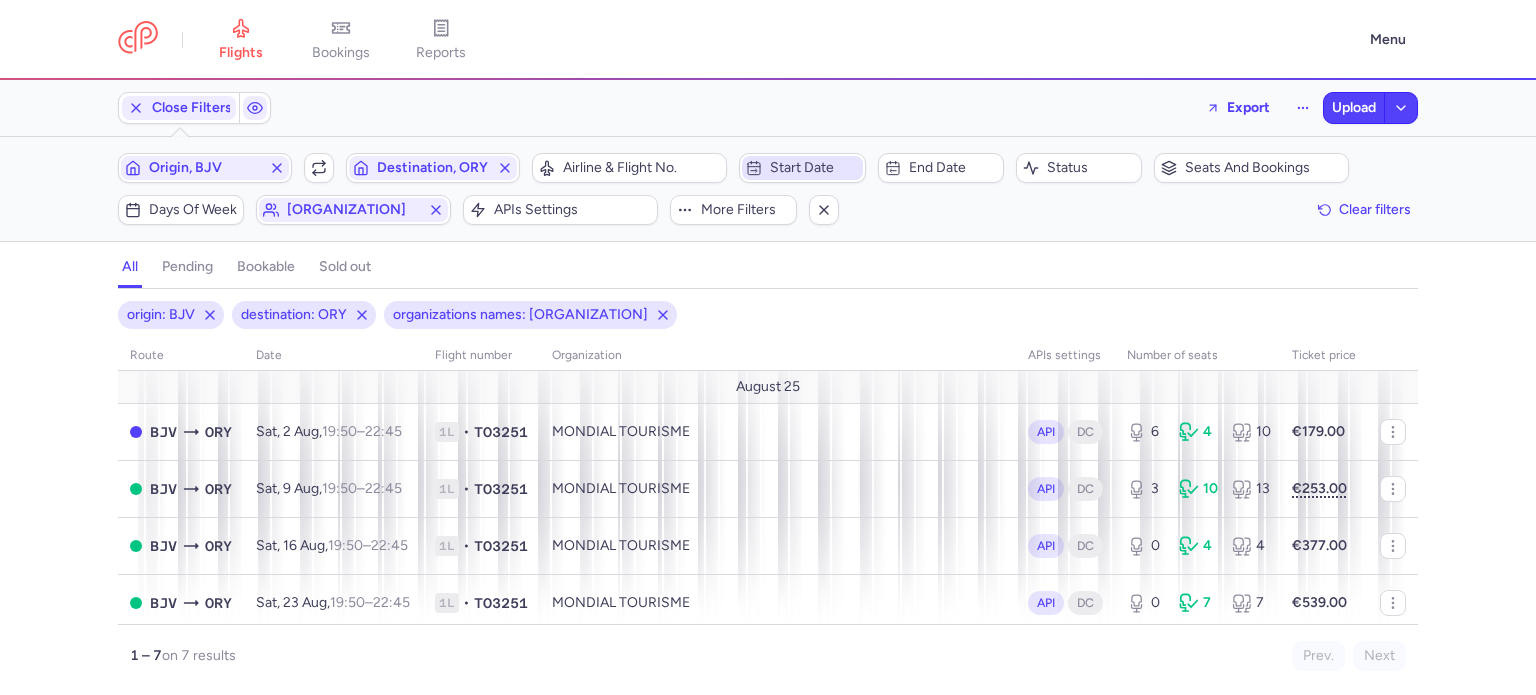 click on "Start date" at bounding box center (814, 168) 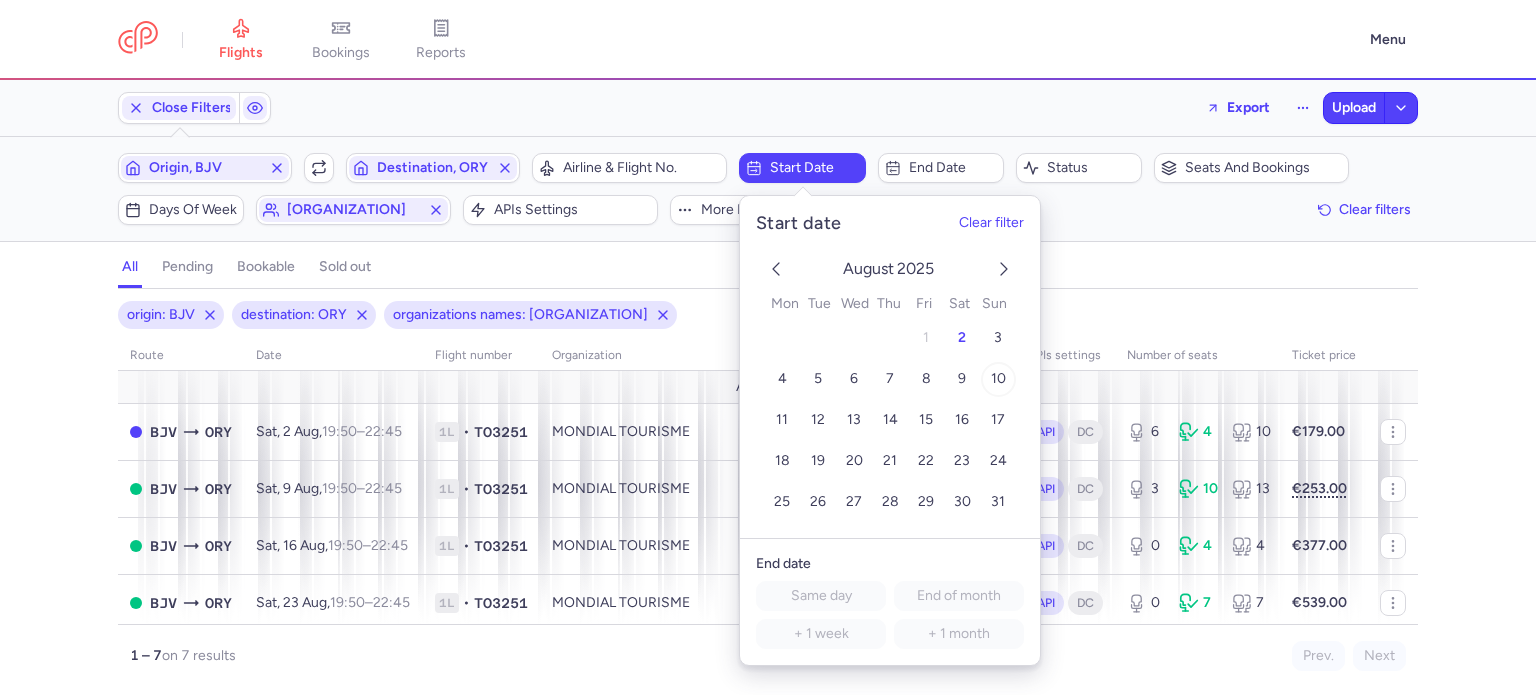click on "10" at bounding box center [998, 378] 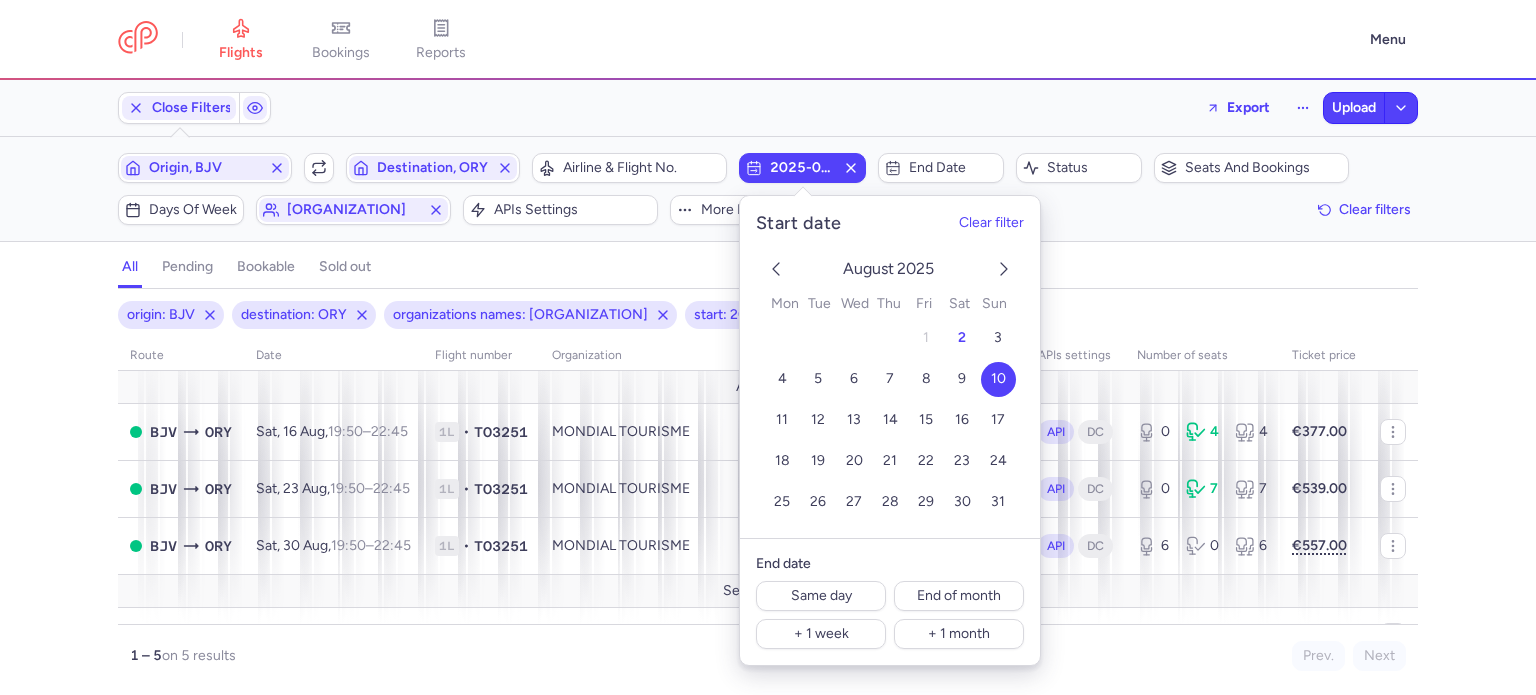 click on "Filters (4) – 5 results  Origin, BJV  Include return  Destination, ORY  Airline & Flight No.  2025-08-10  End date  Status  Seats and bookings  Days of week mondial tourisme   APIs settings  More filters  Clear filters" at bounding box center (768, 189) 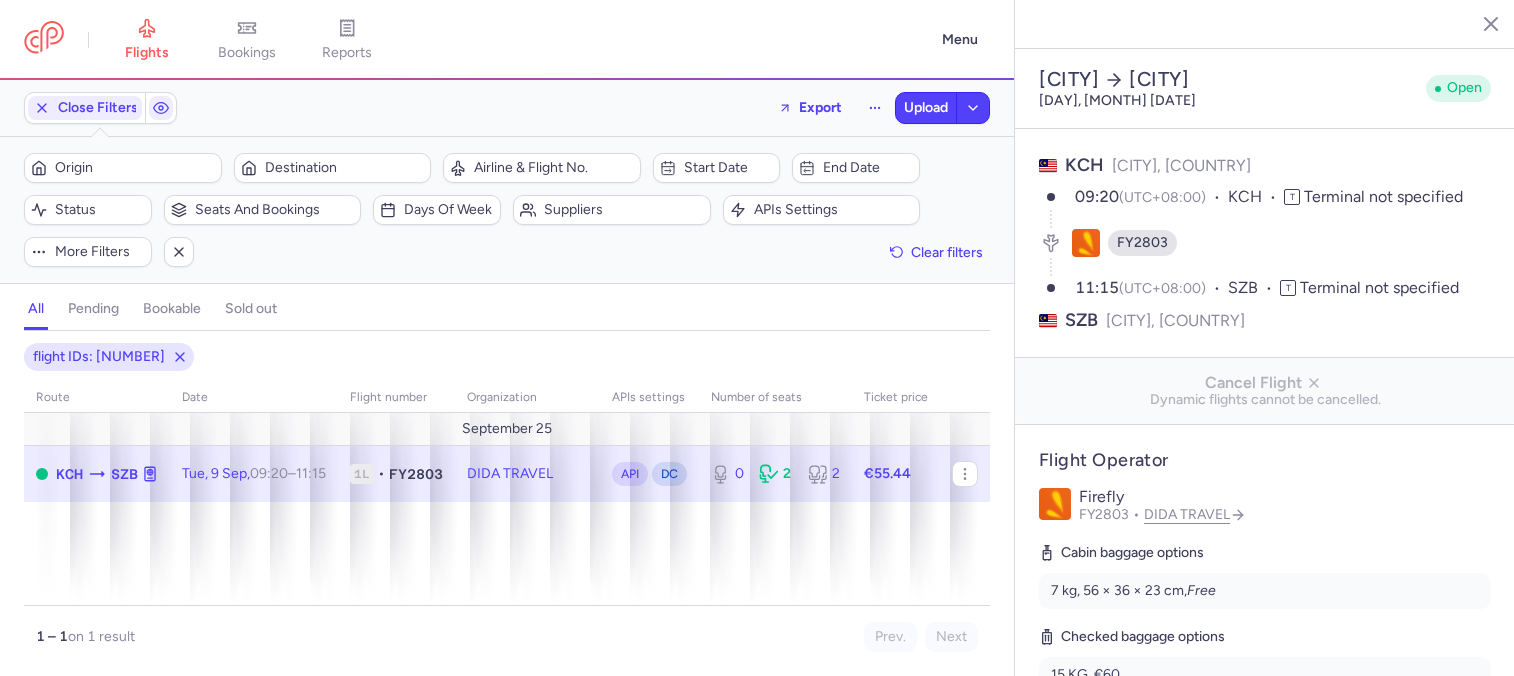 select on "days" 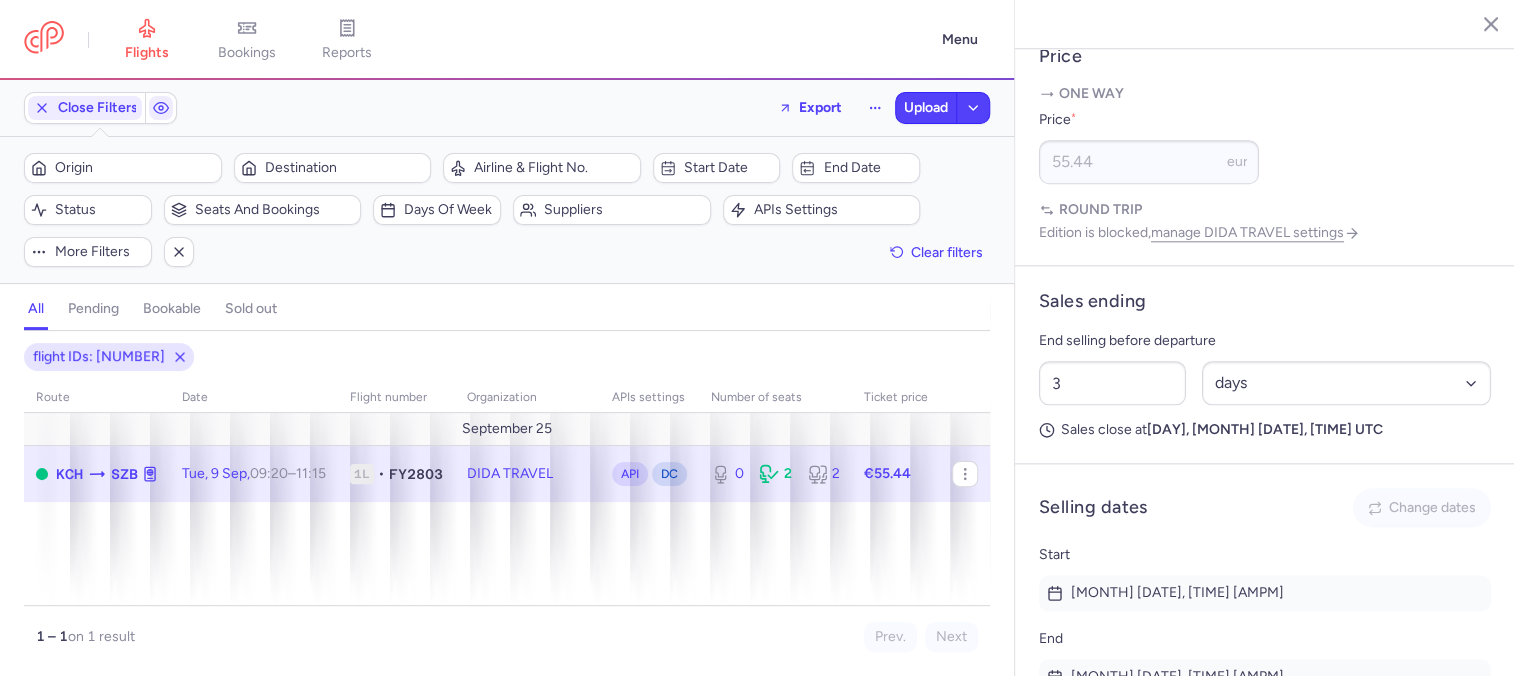 scroll, scrollTop: 1412, scrollLeft: 0, axis: vertical 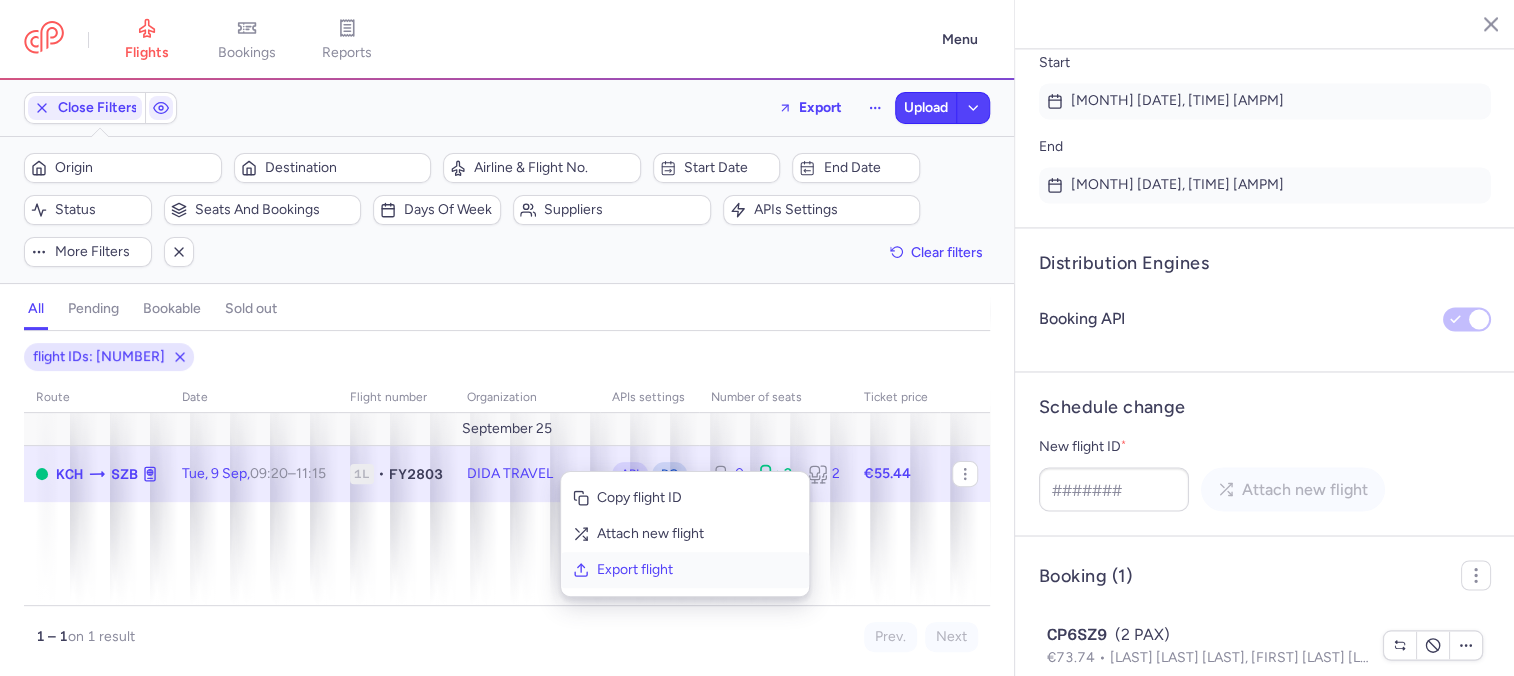 click on "Export flight" at bounding box center [697, 570] 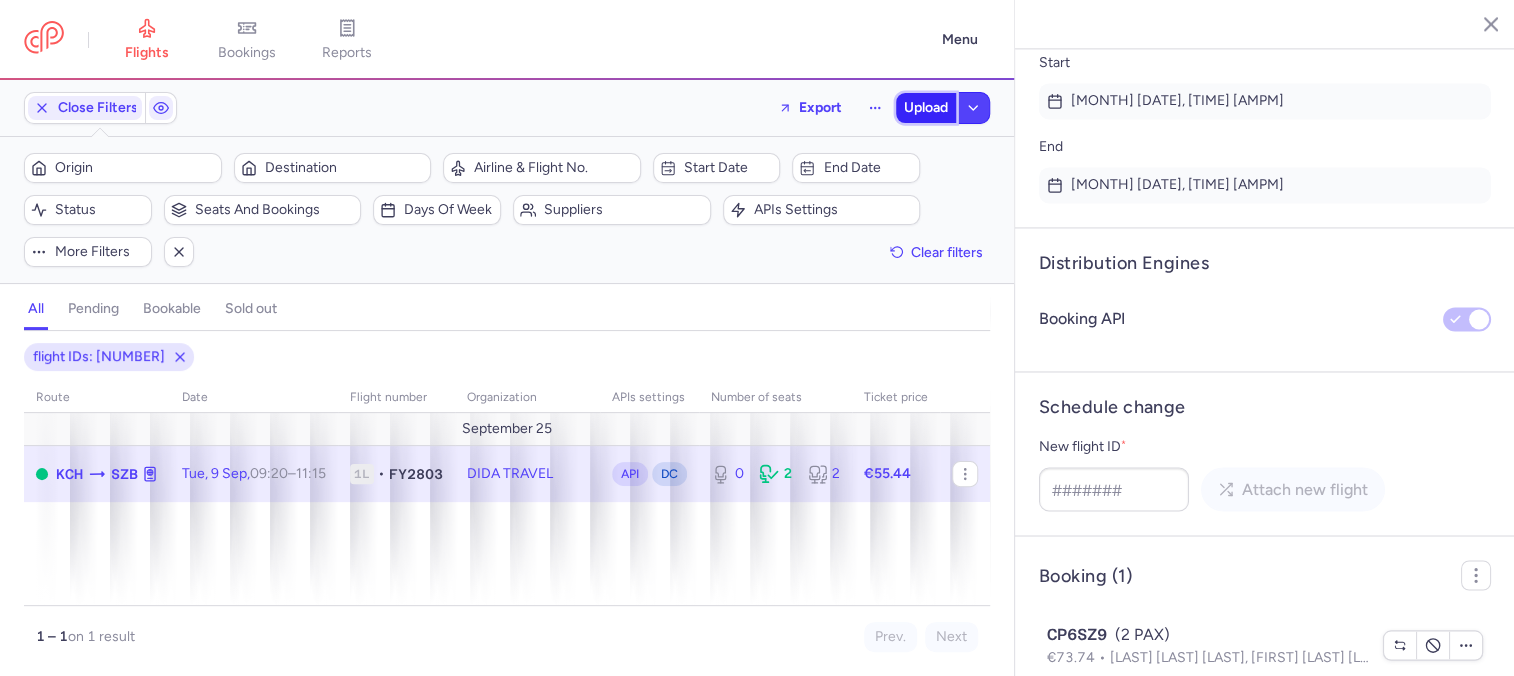 click on "Upload" at bounding box center (926, 108) 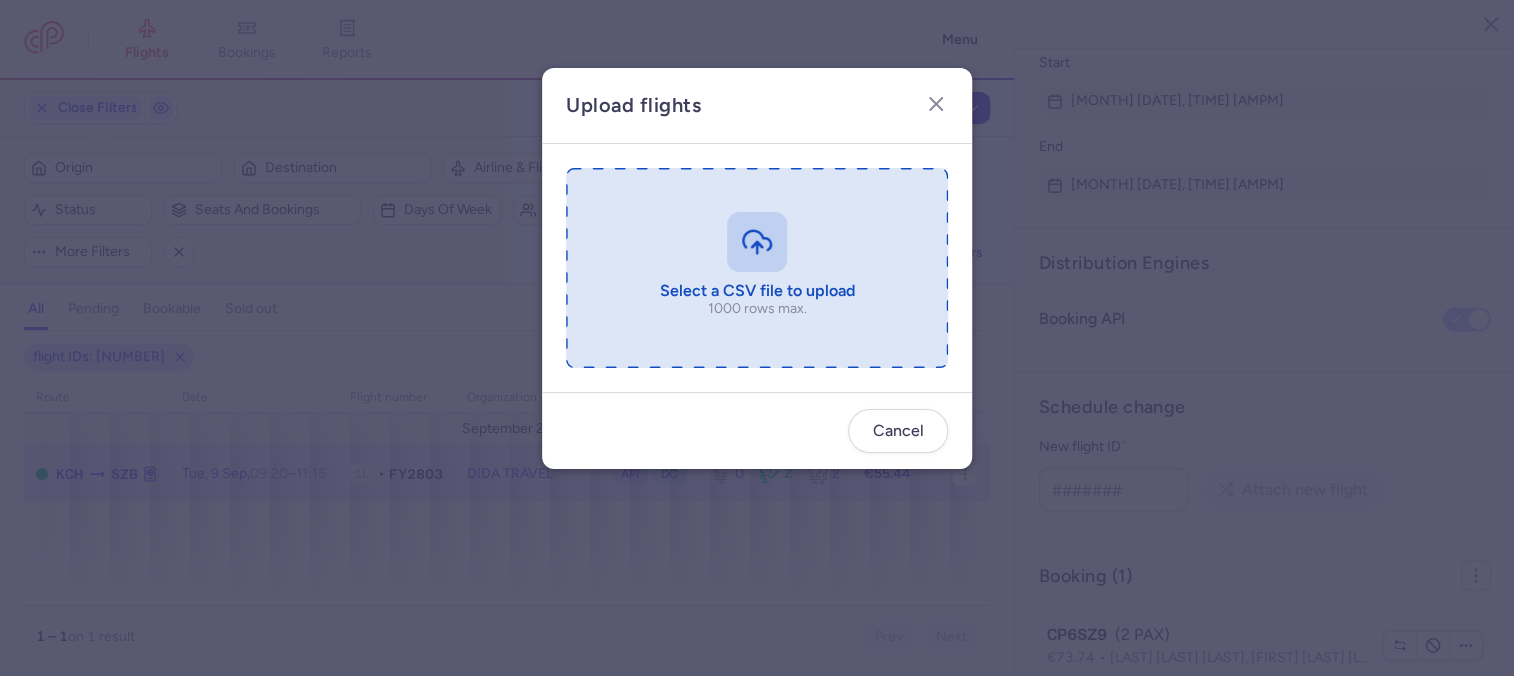 click at bounding box center [757, 268] 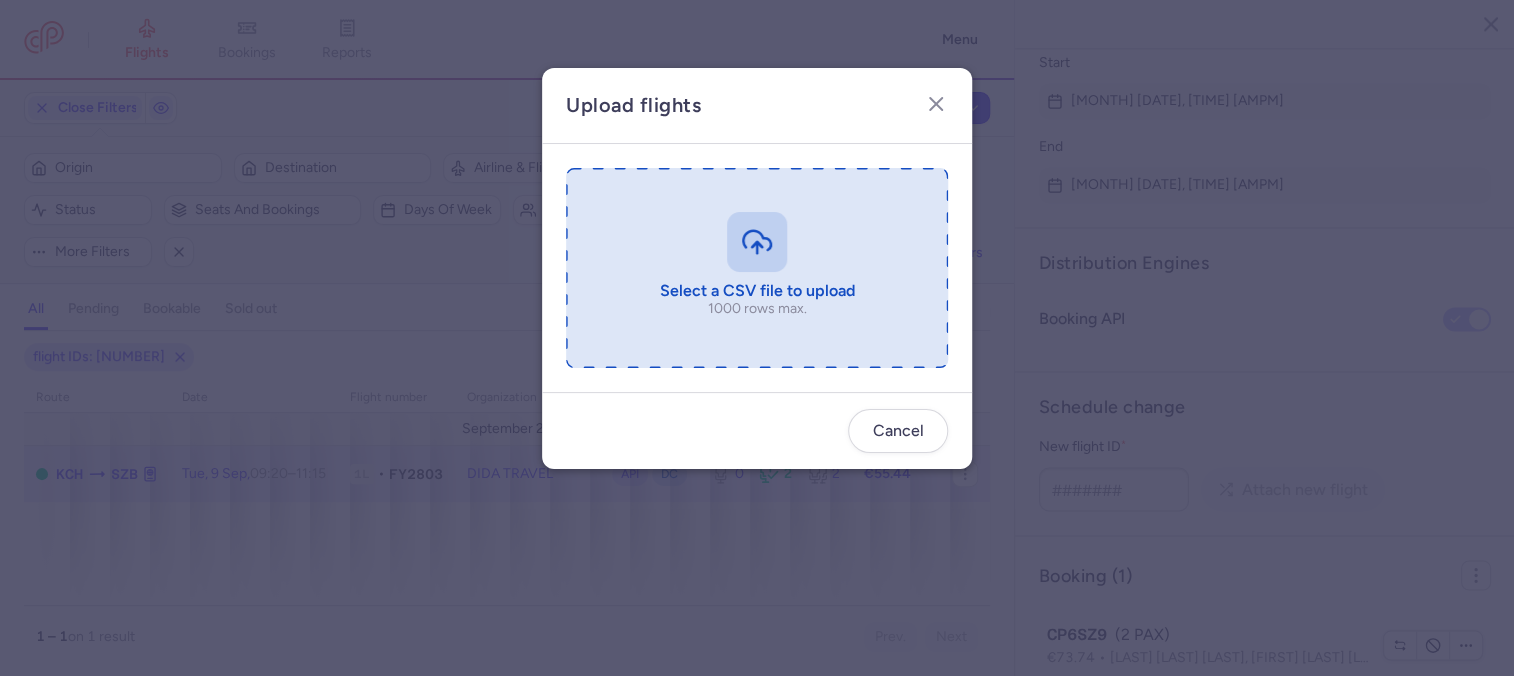 type on "C:\fakepath\export_flight_FY2803_20250802,1909 - export_flight_FY2803_20250802,1909.csv.csv" 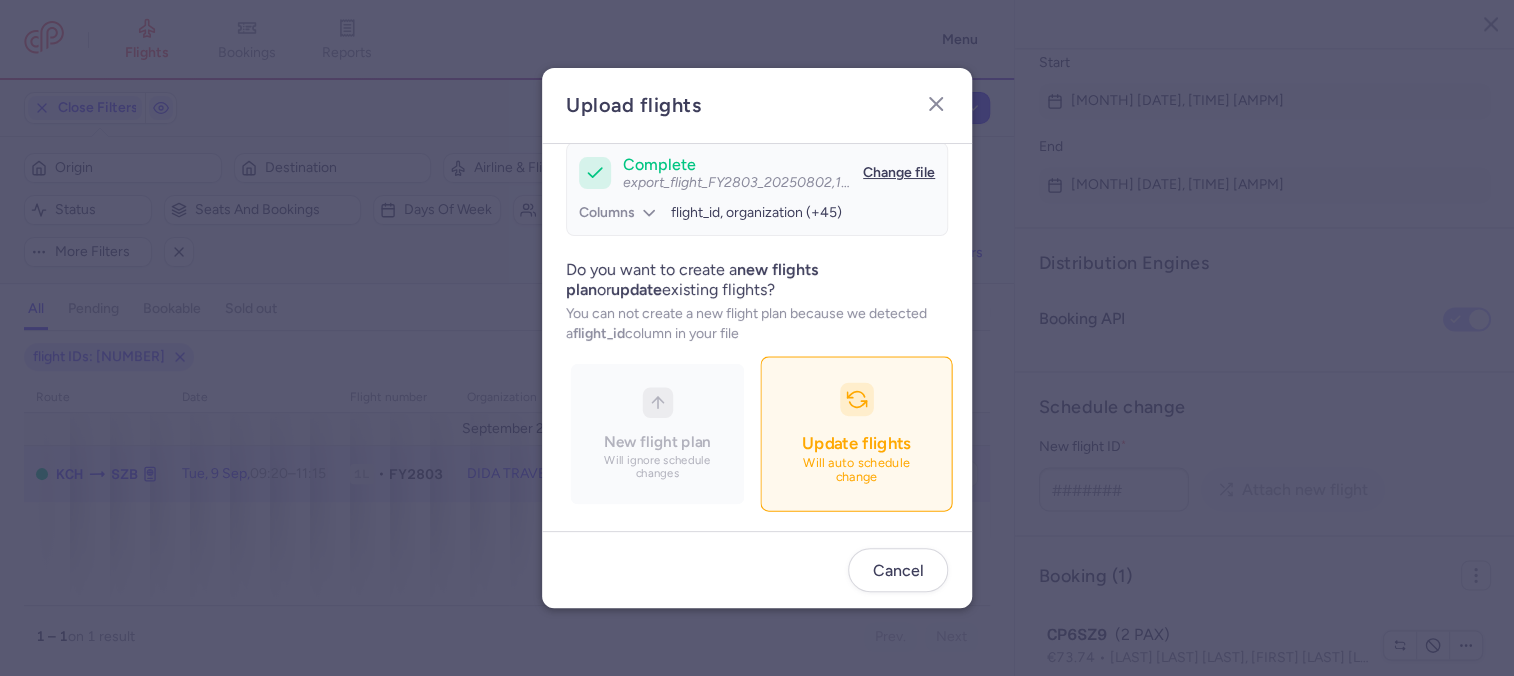 scroll, scrollTop: 187, scrollLeft: 0, axis: vertical 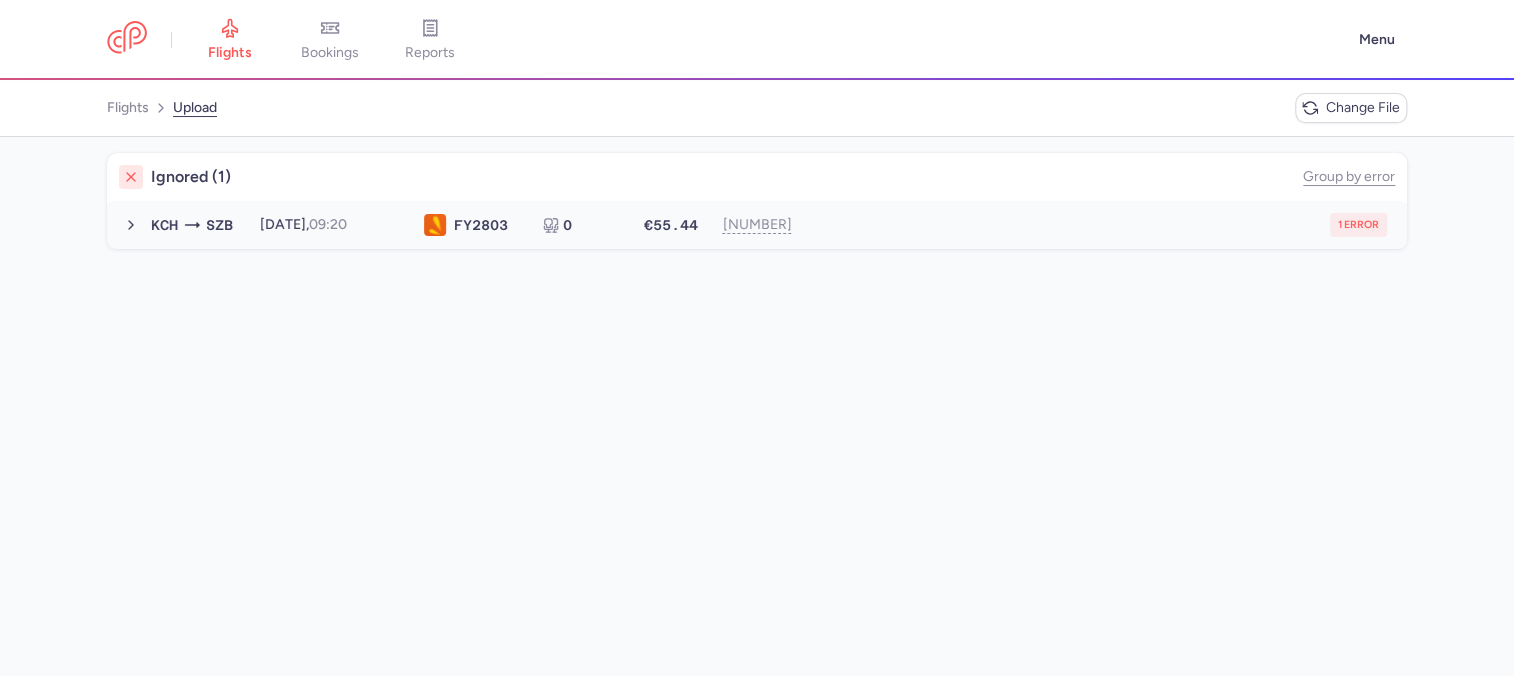 click on "1 error" at bounding box center [1101, 225] 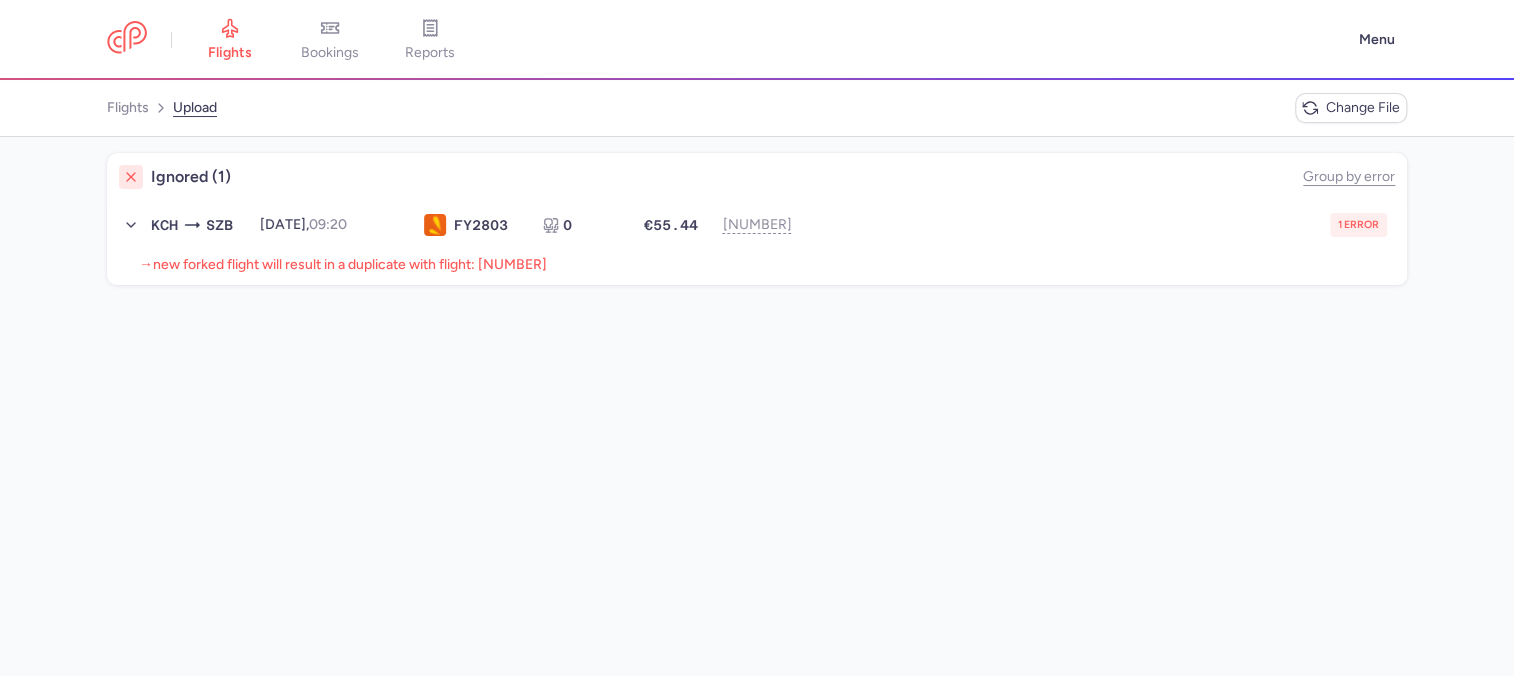 click on "new forked flight will result in a duplicate with flight: [NUMBER]" at bounding box center [350, 264] 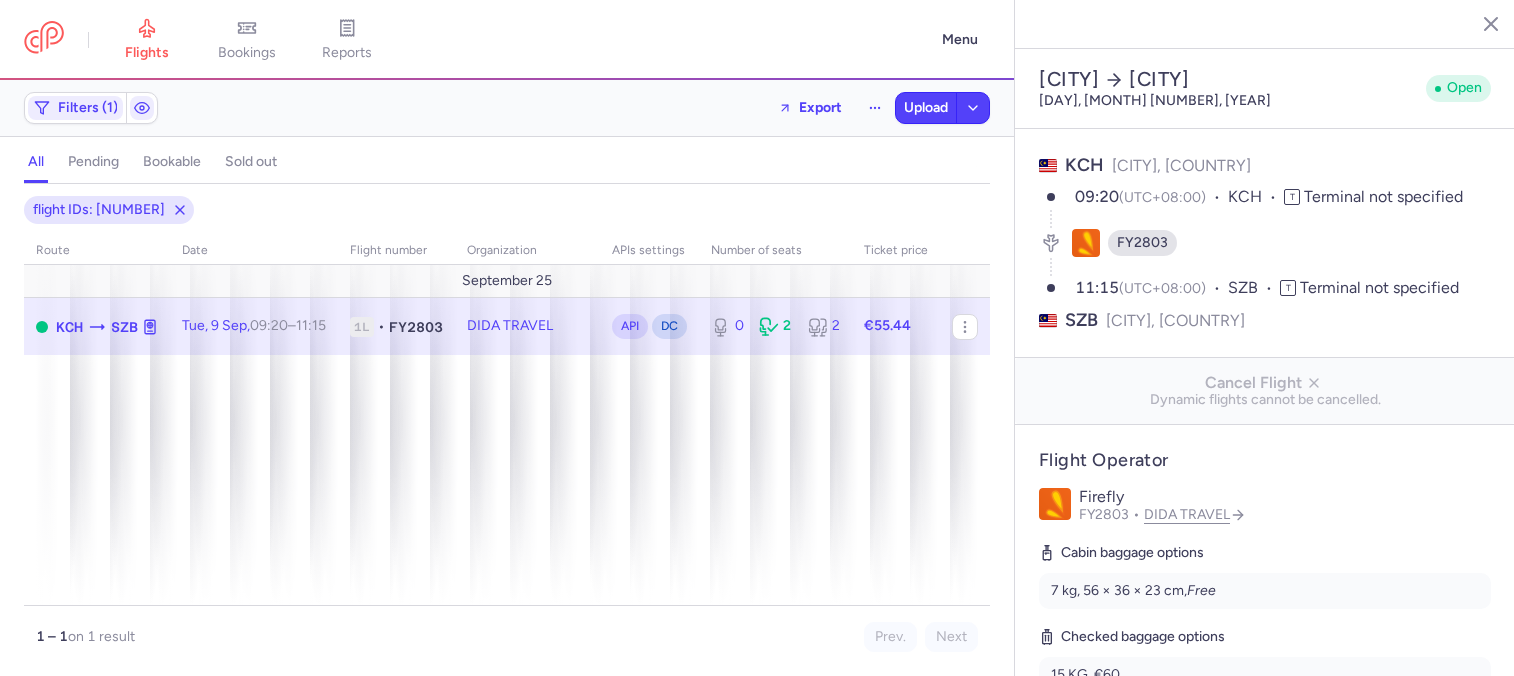 select on "days" 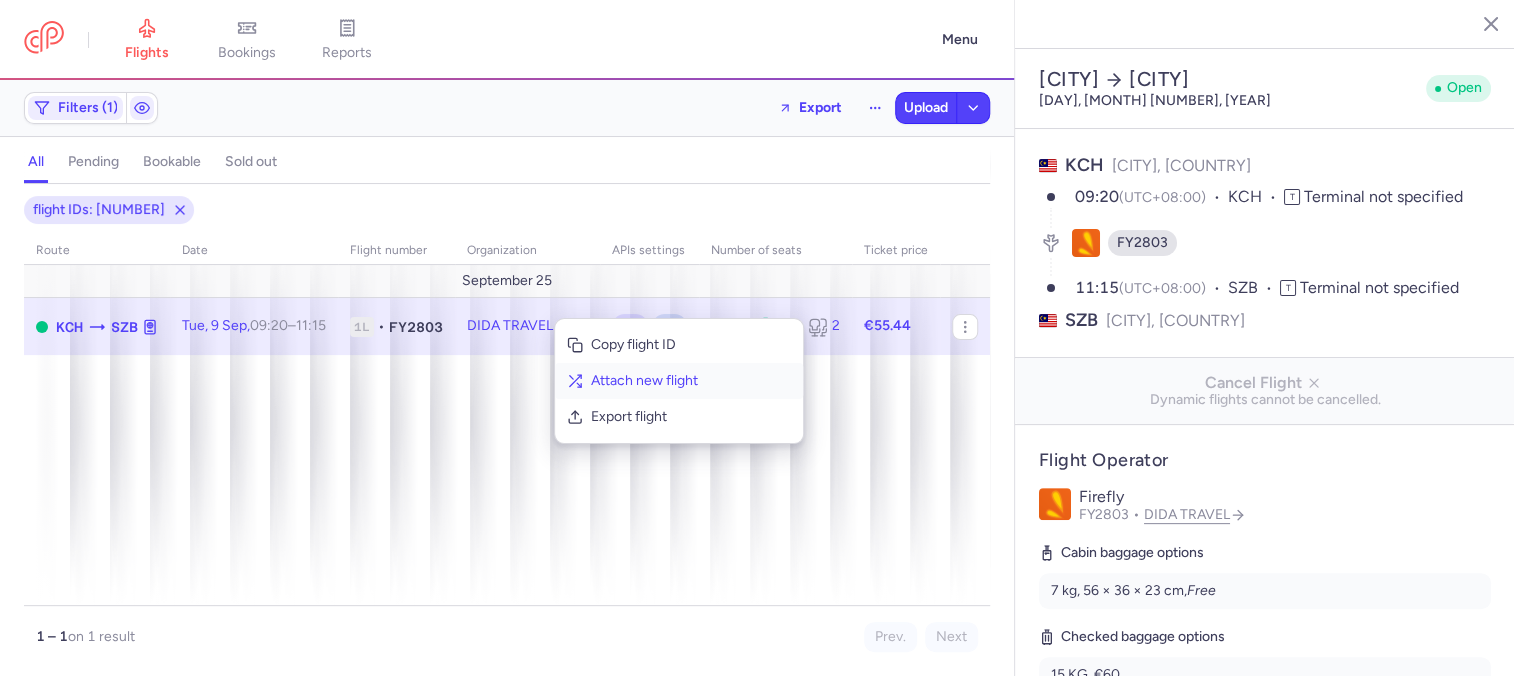 click on "Attach new flight" at bounding box center (691, 381) 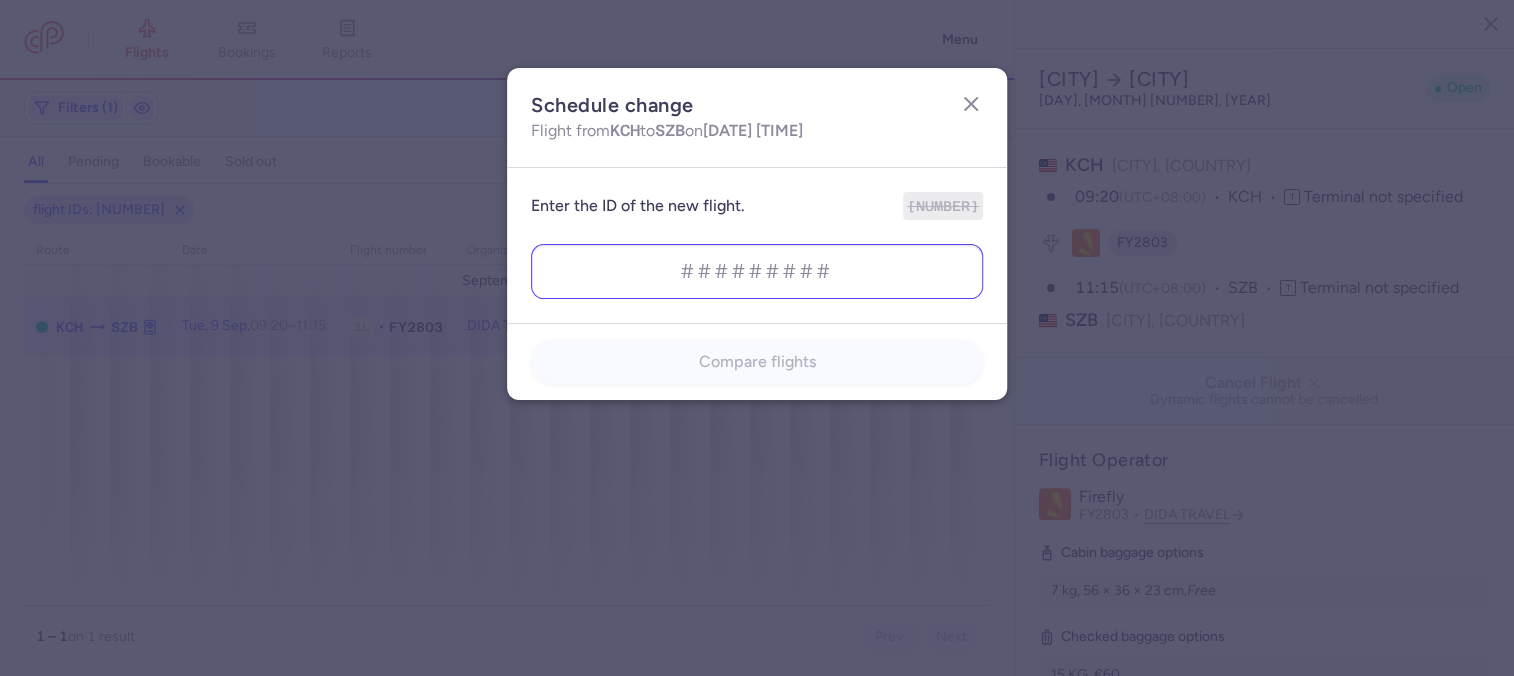 click at bounding box center [757, 271] 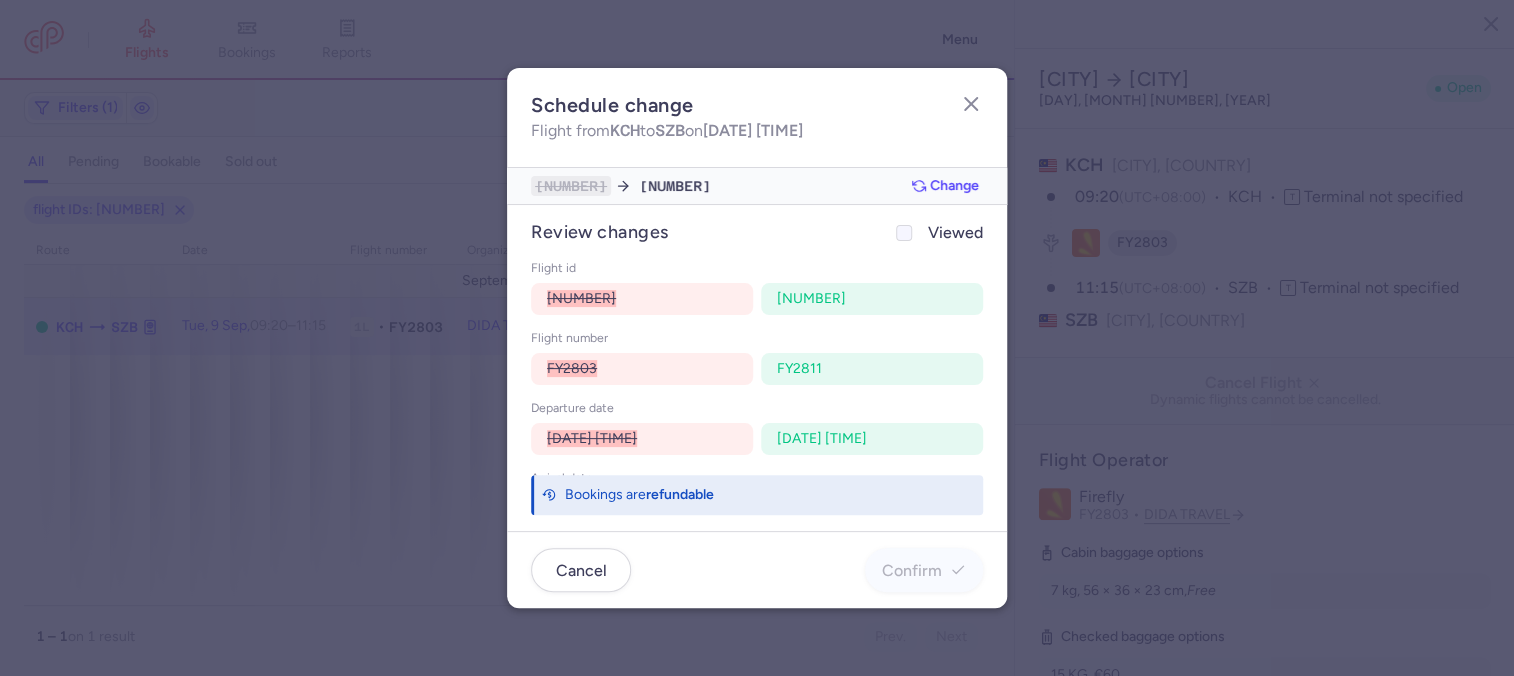 click on "Viewed" 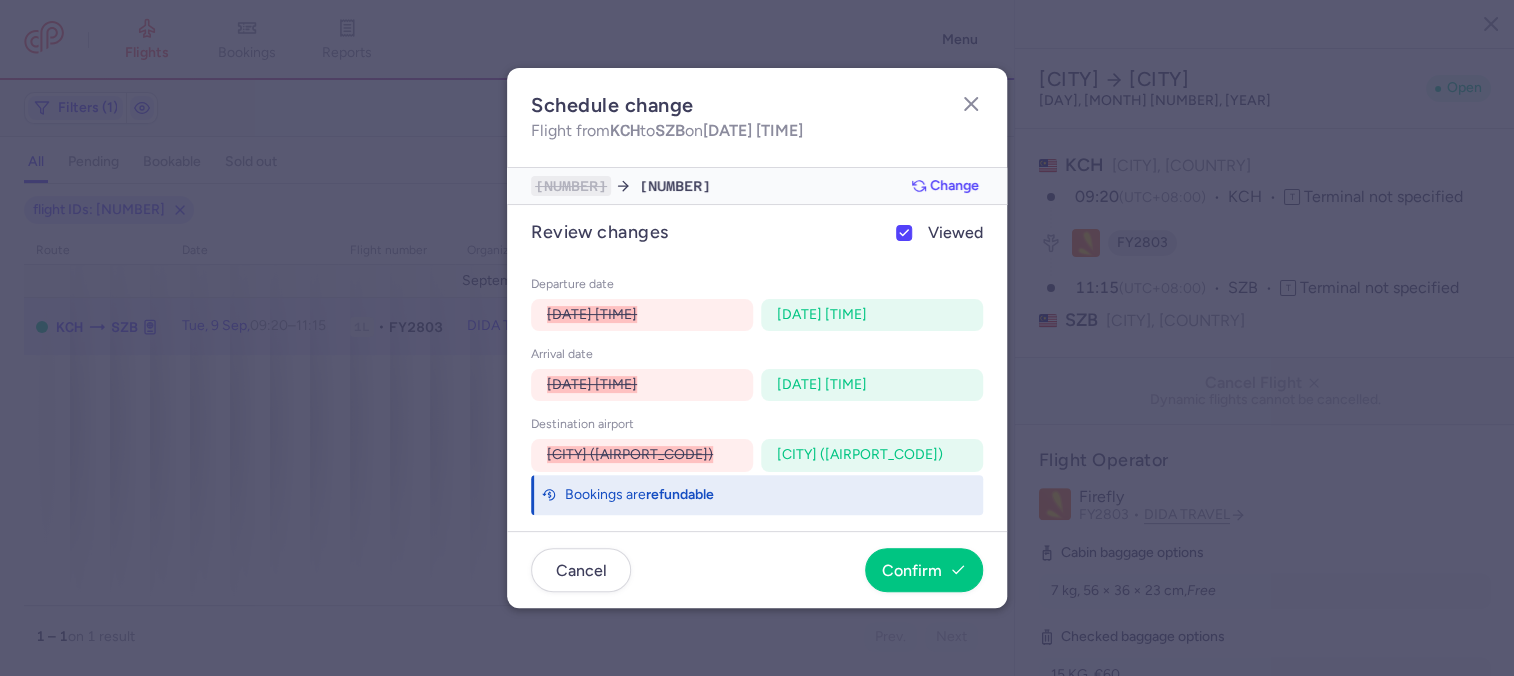 scroll, scrollTop: 135, scrollLeft: 0, axis: vertical 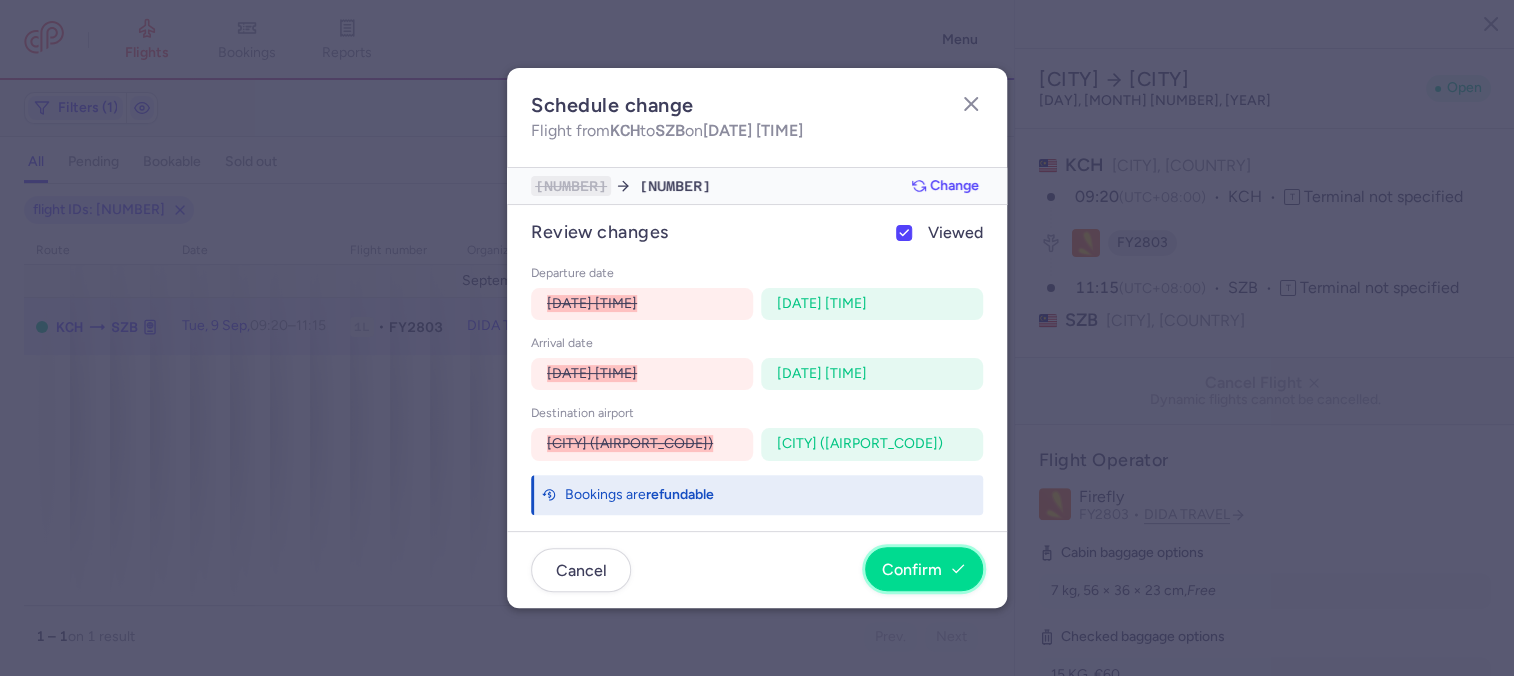 click on "Confirm" at bounding box center [912, 570] 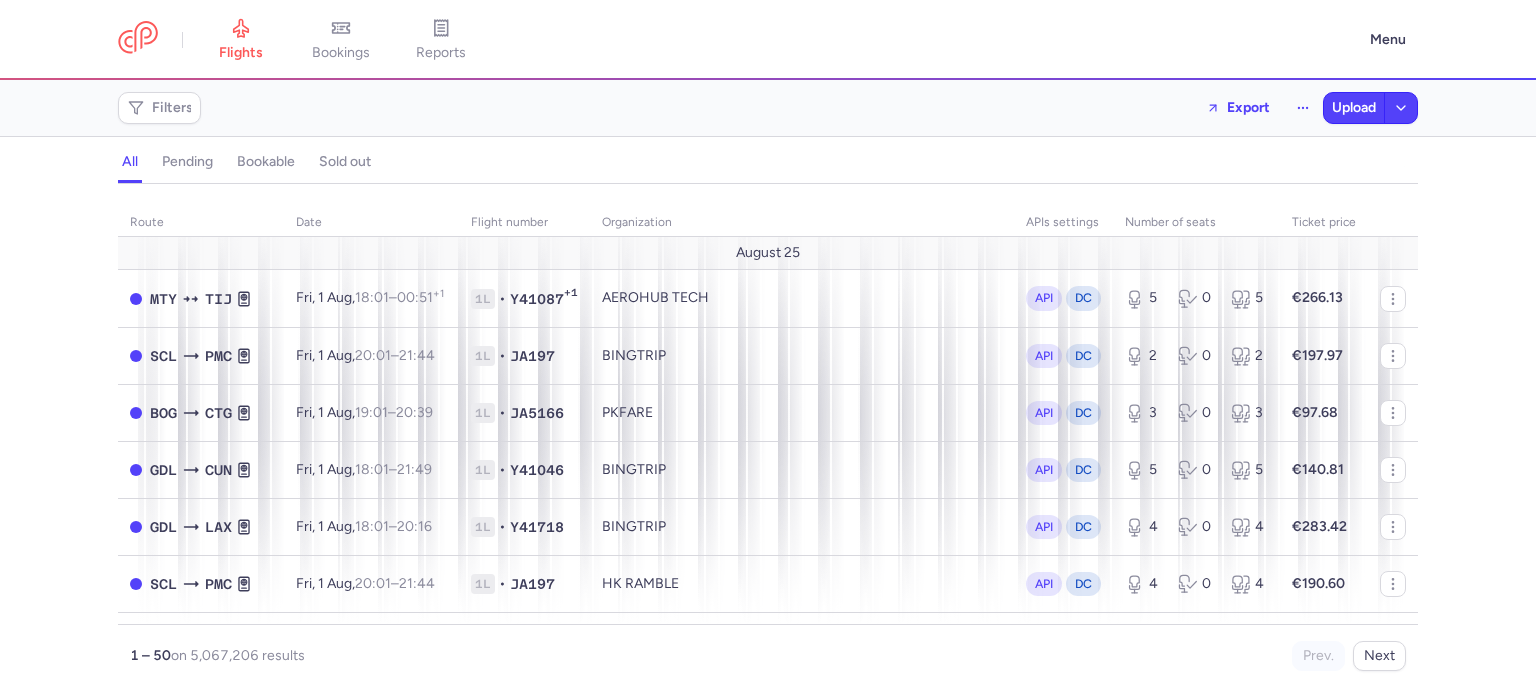 click on "bookings" at bounding box center (341, 40) 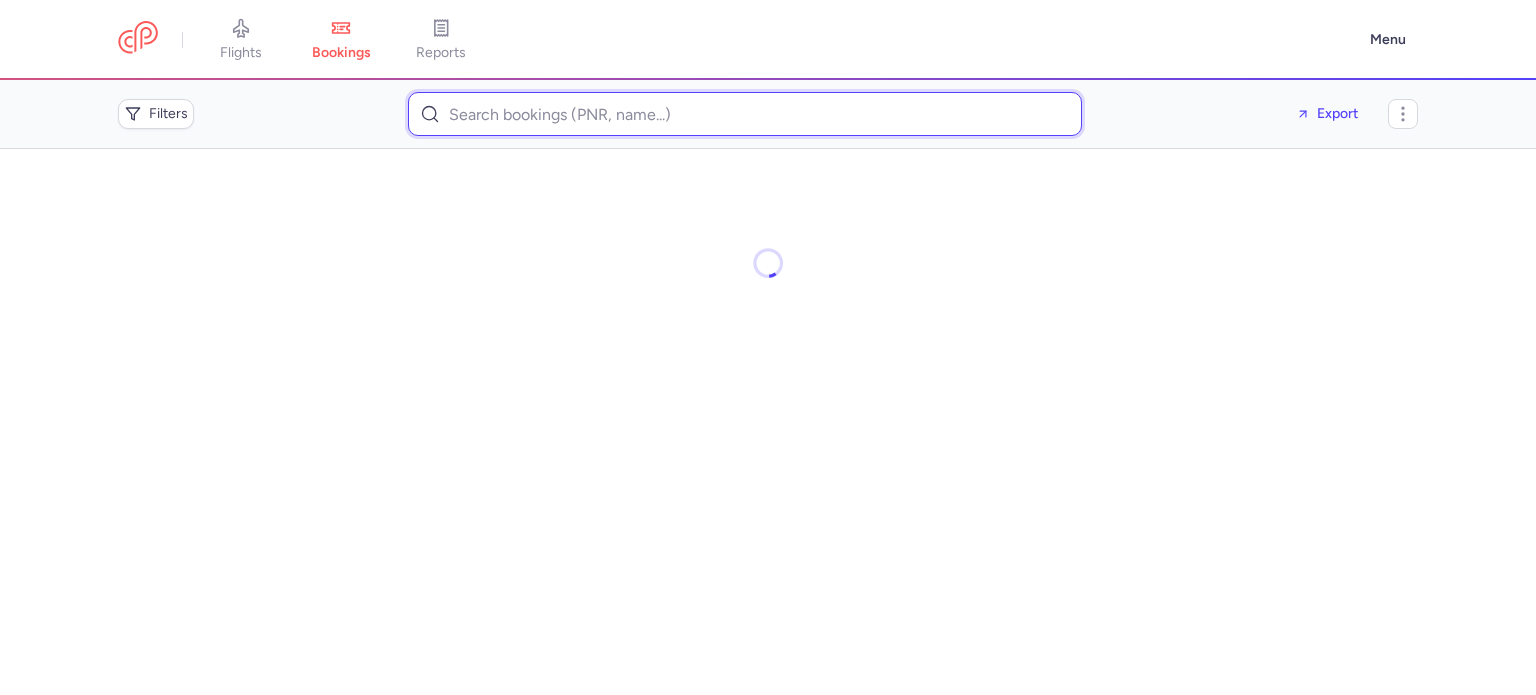click at bounding box center (745, 114) 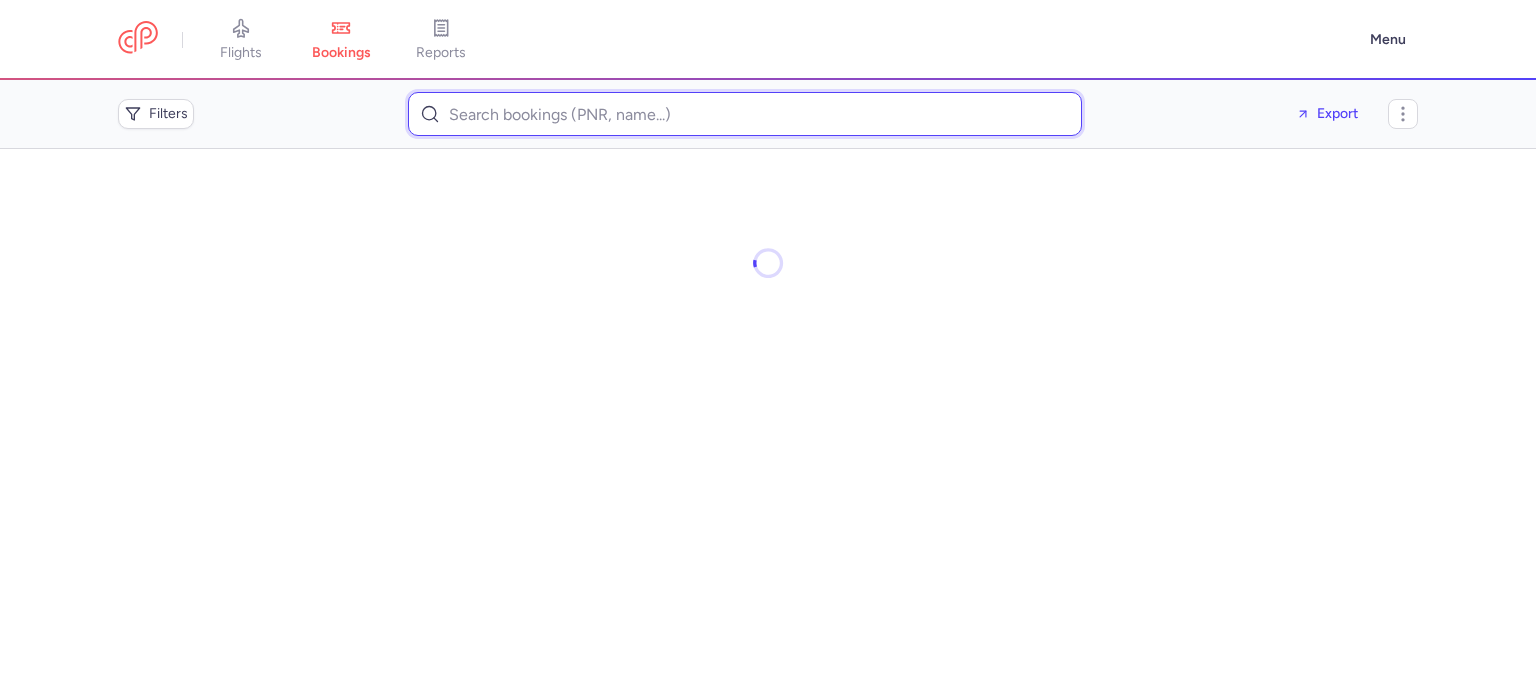 paste on "lindita.kpuzi@outlook.de" 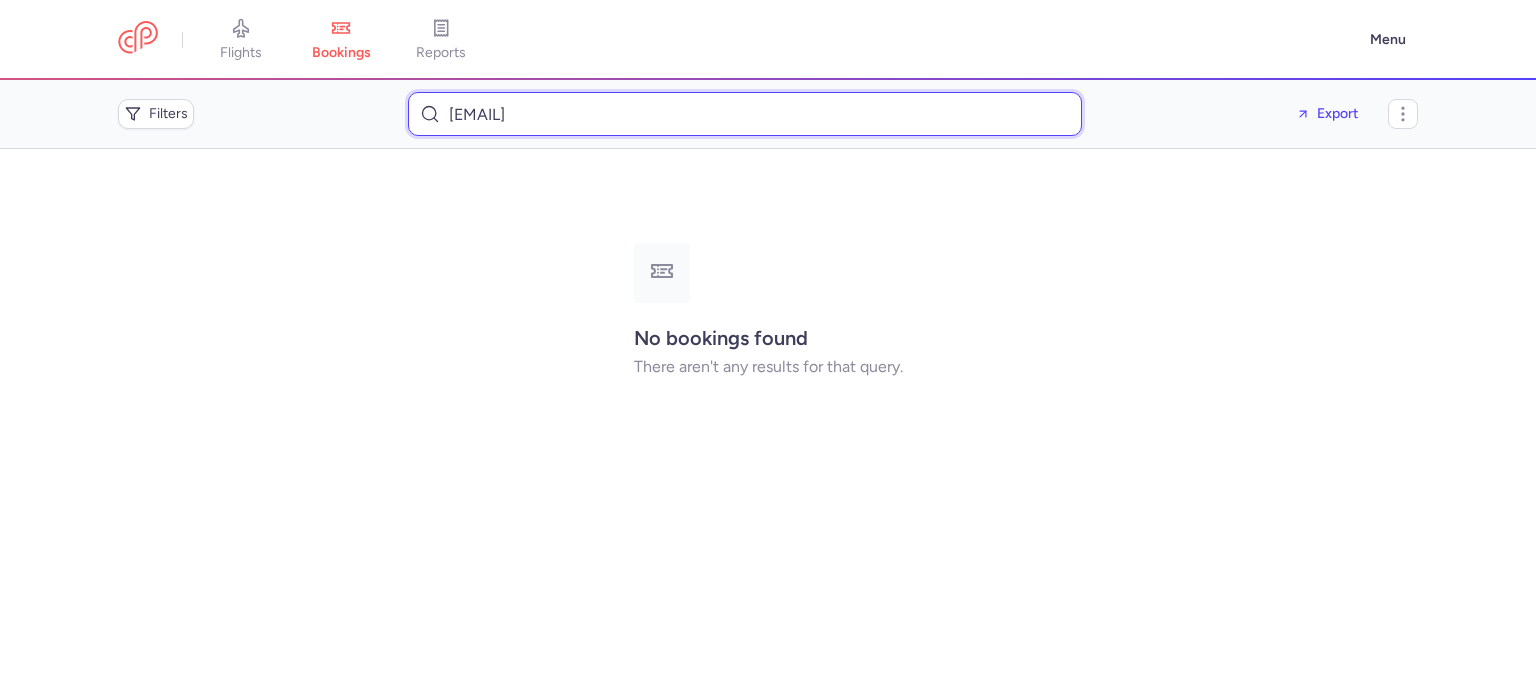 type on "lindita.kpuzi@outlook.de" 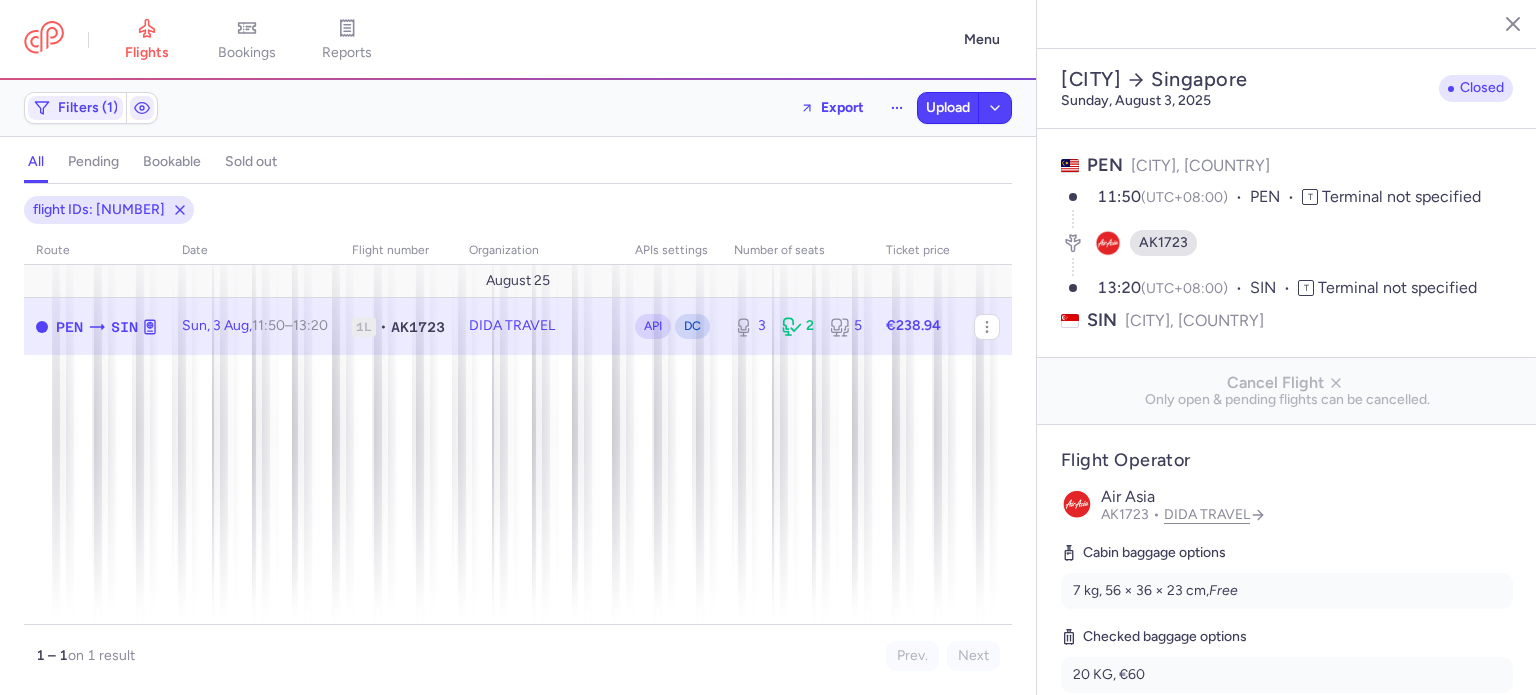 select on "days" 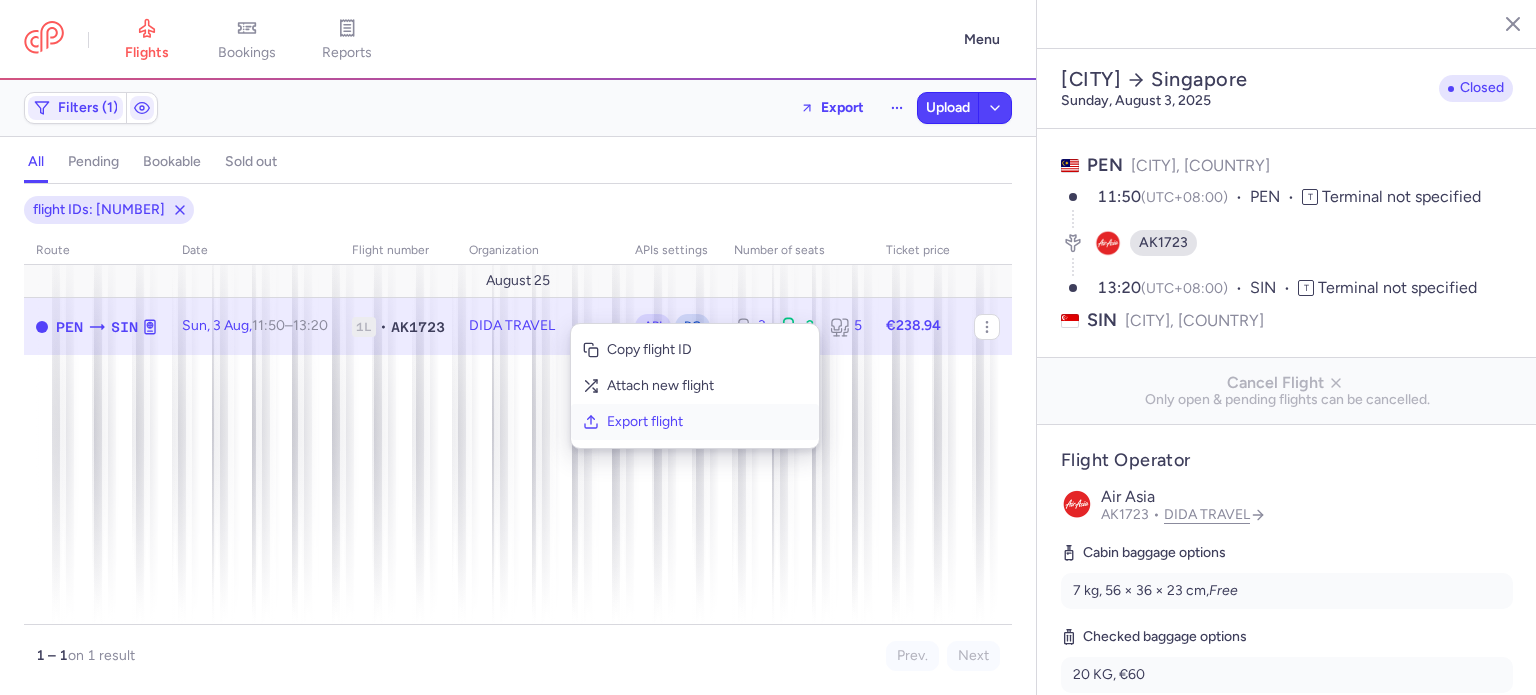 click on "Export flight" at bounding box center (707, 422) 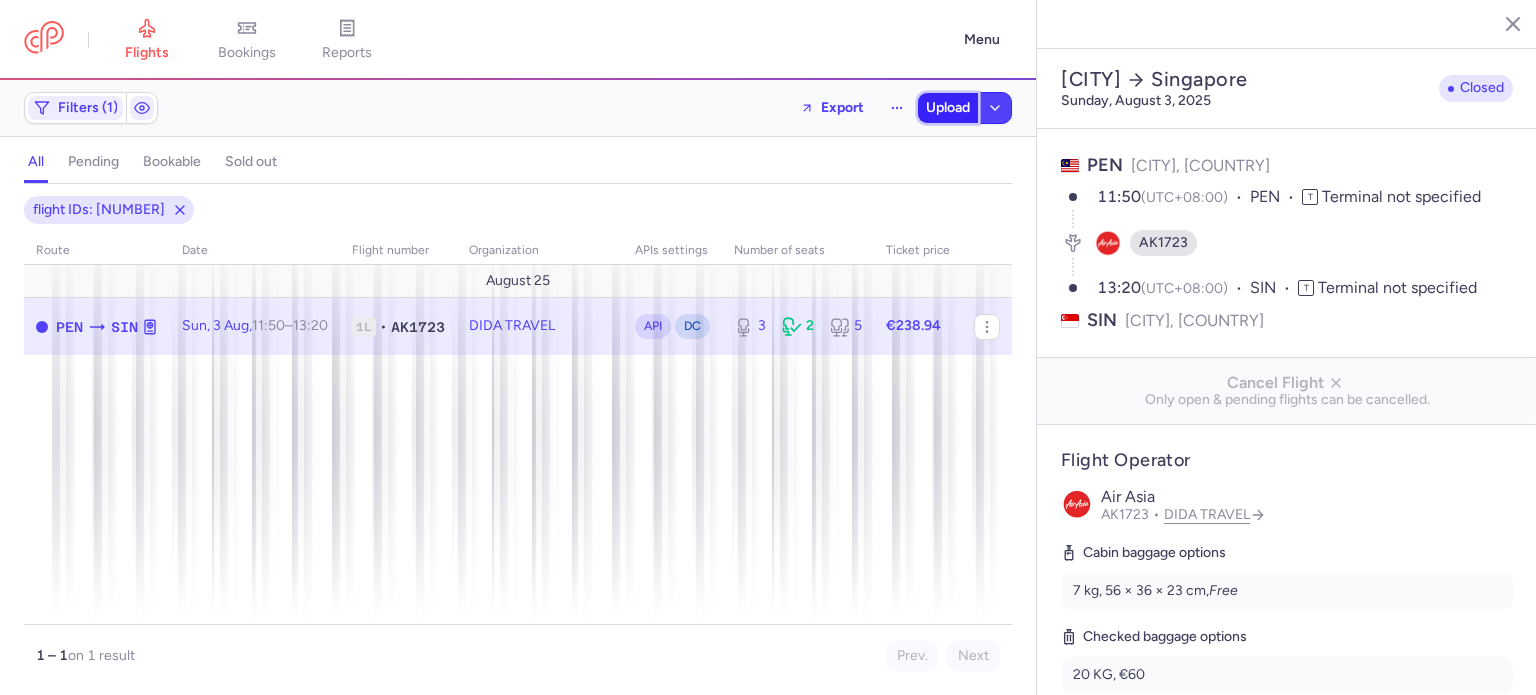 click on "Upload" at bounding box center (948, 108) 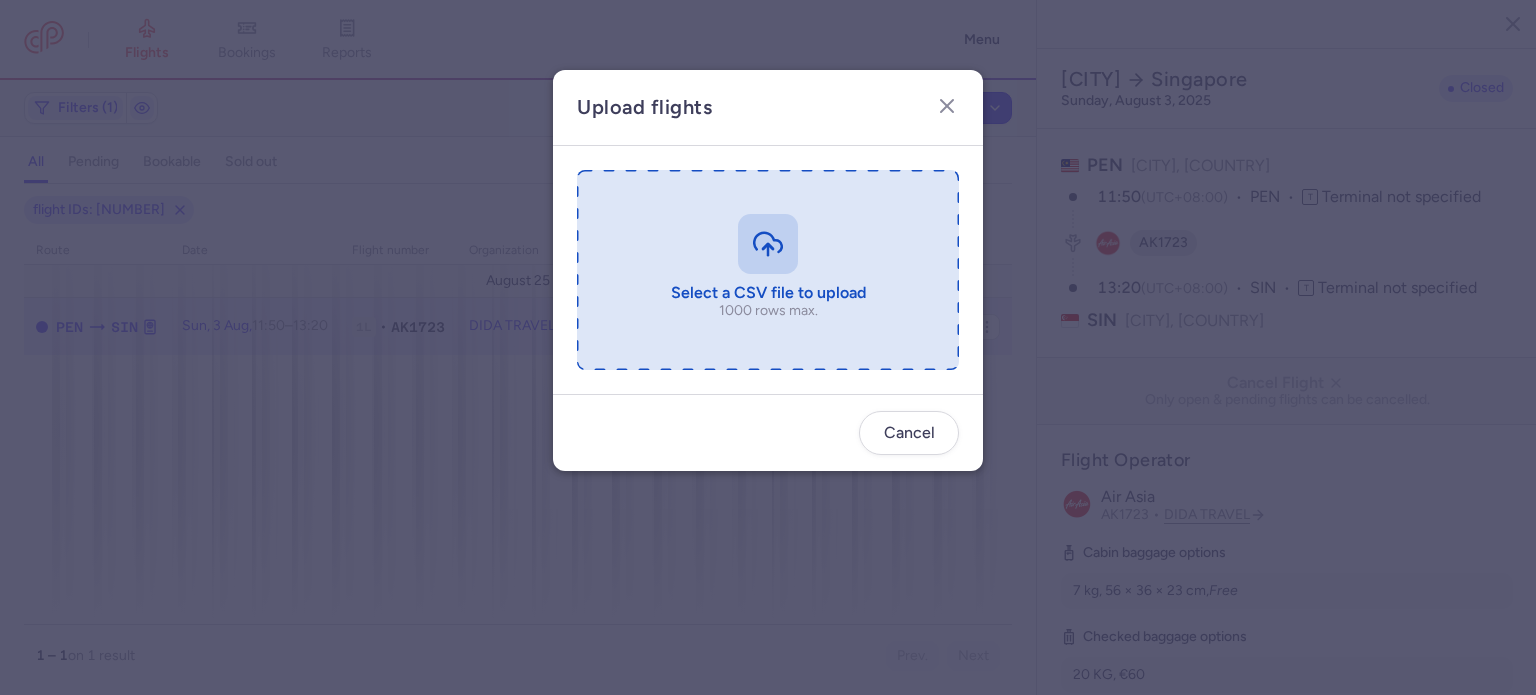 click at bounding box center [768, 270] 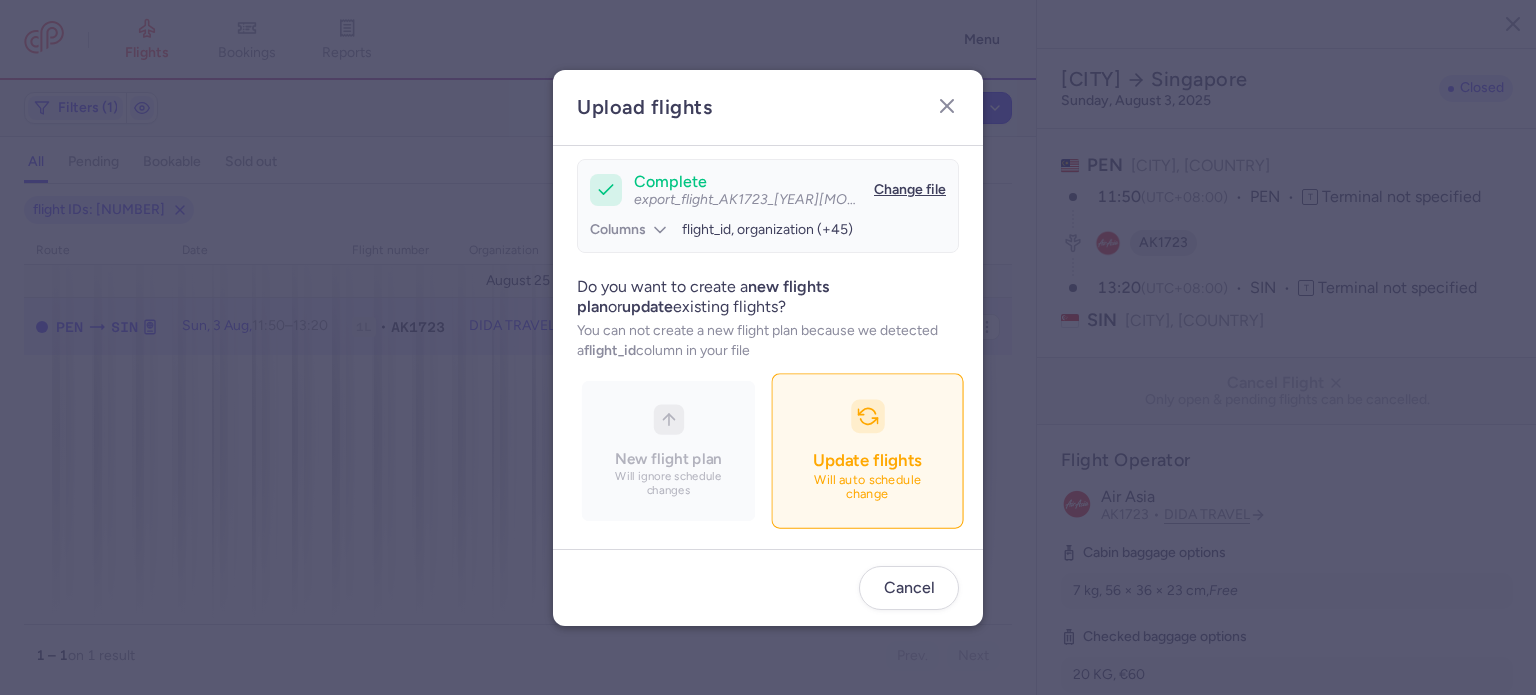 scroll, scrollTop: 172, scrollLeft: 0, axis: vertical 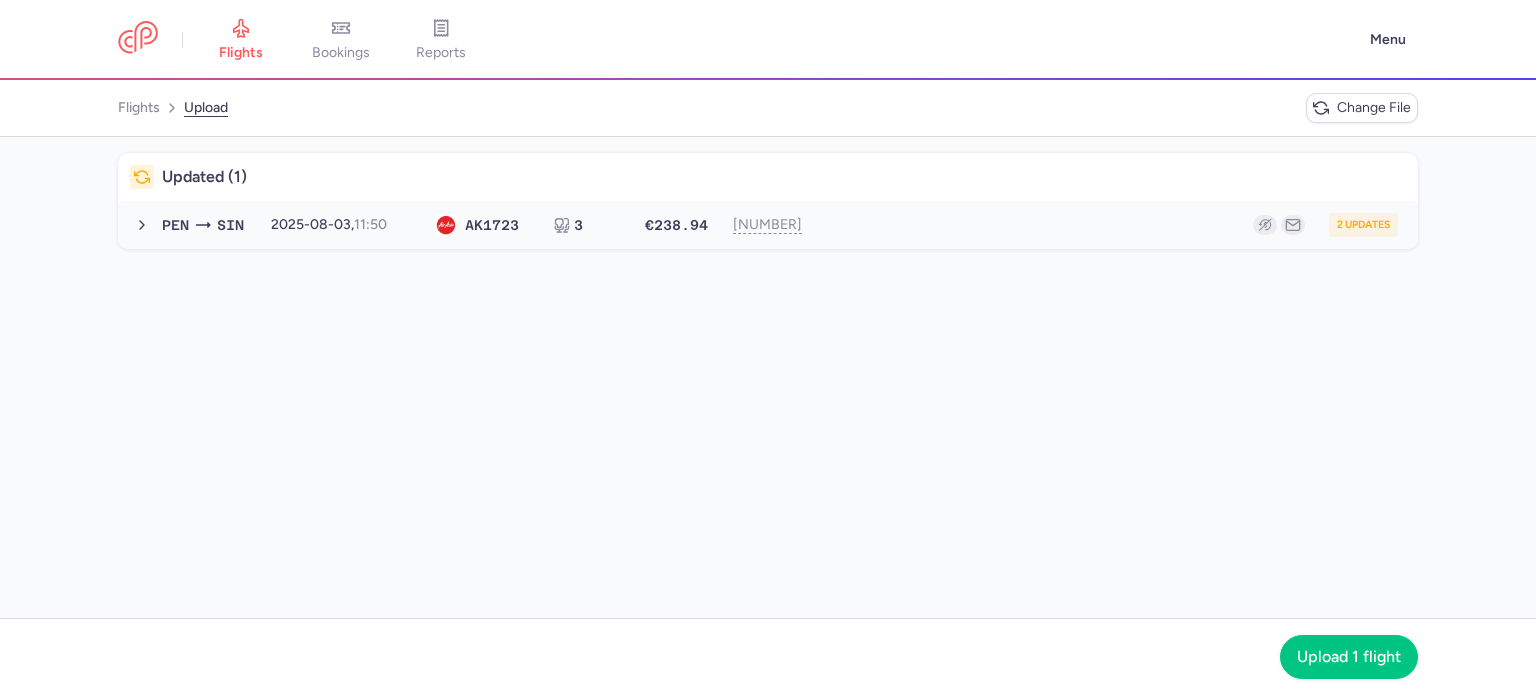 click on "2 updates" at bounding box center (1112, 225) 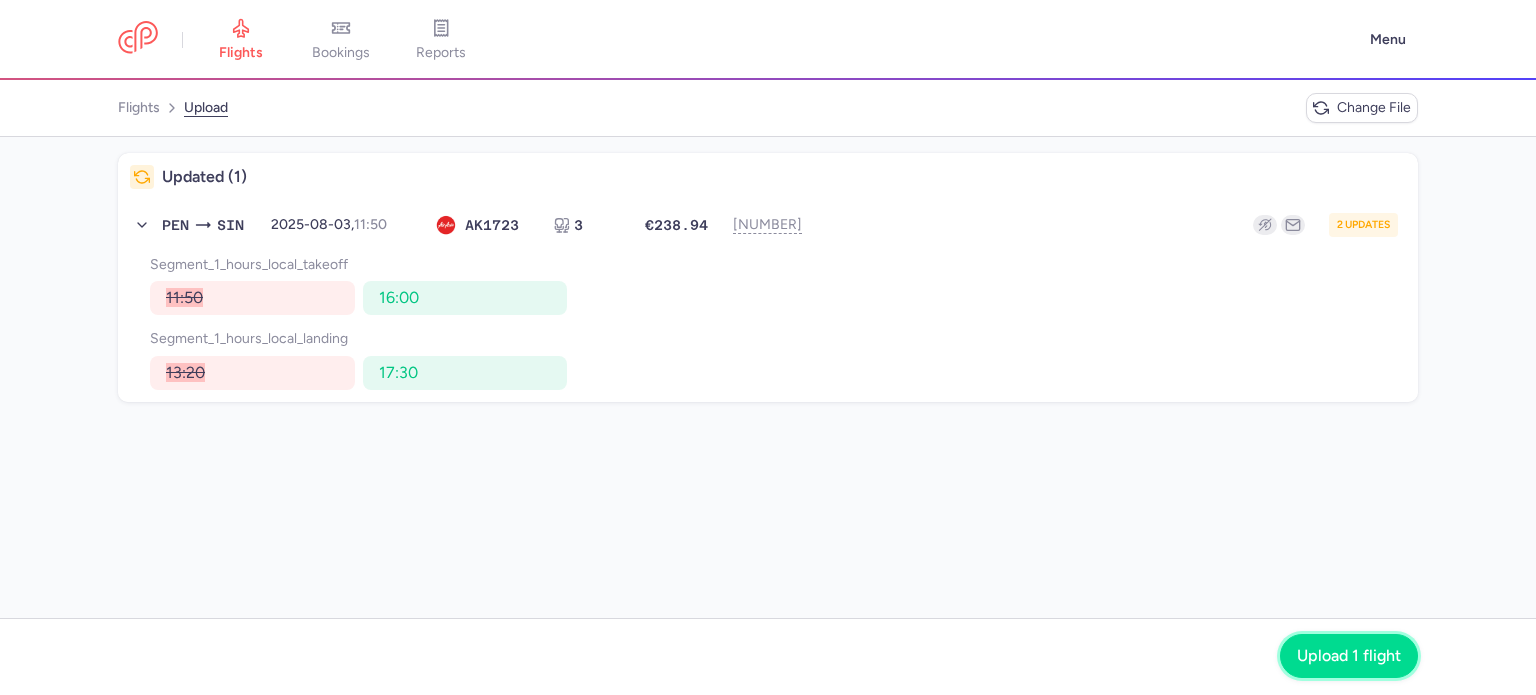 click on "Upload 1 flight" at bounding box center [1349, 656] 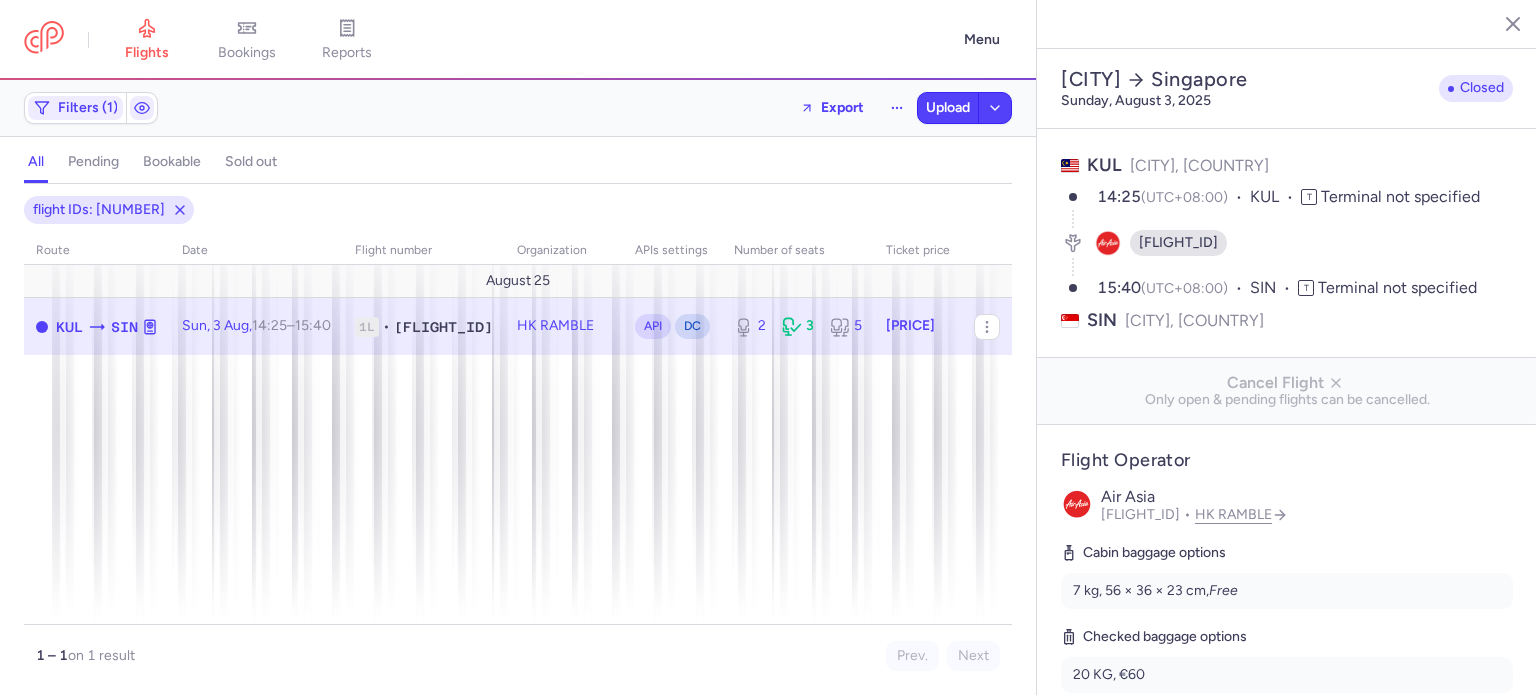 select on "days" 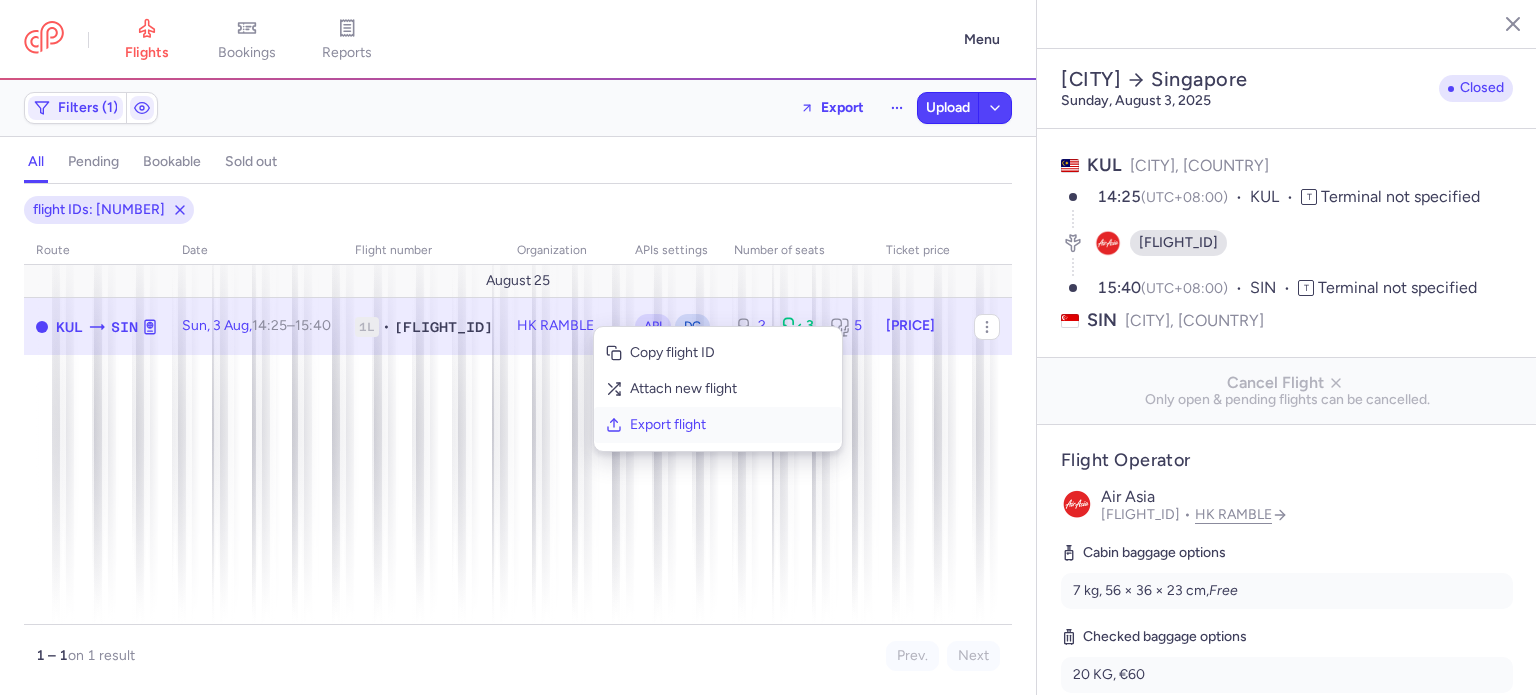 click on "Export flight" at bounding box center [730, 425] 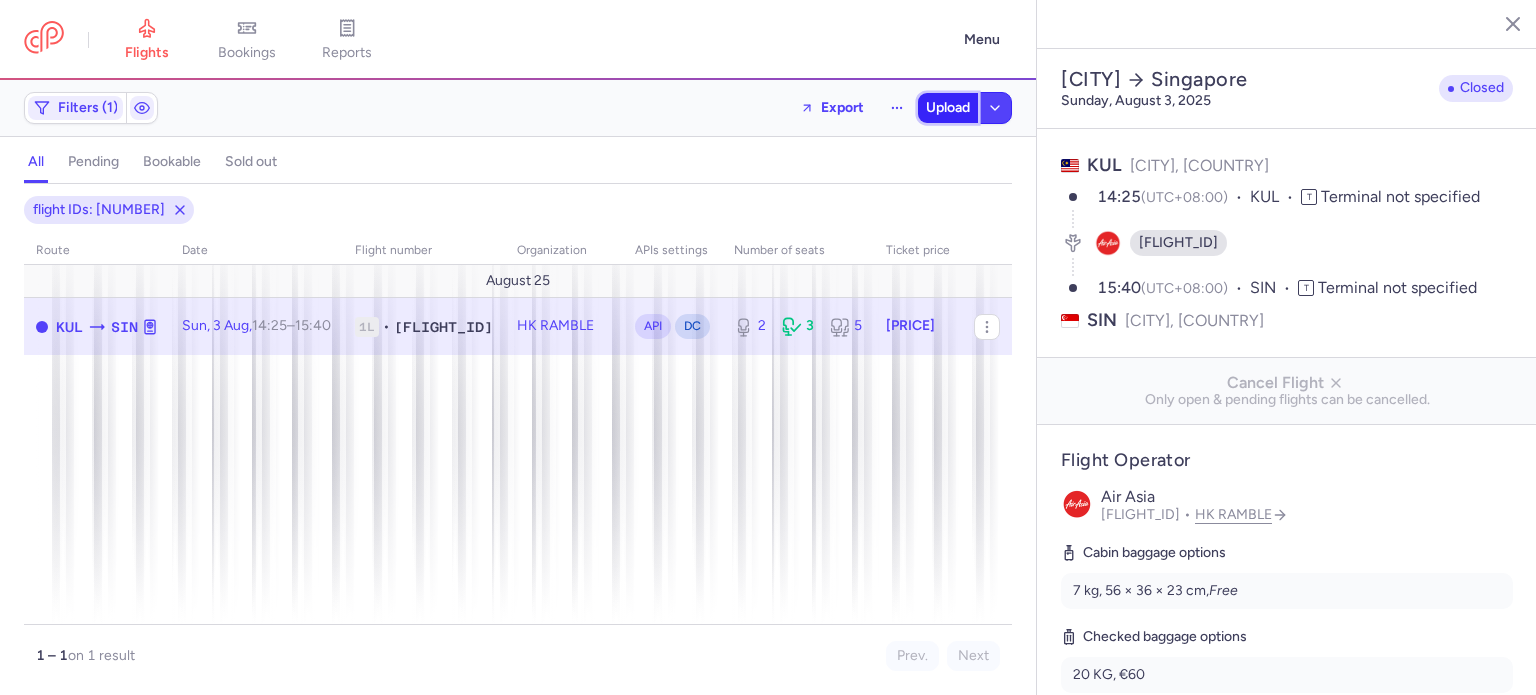 click on "Upload" at bounding box center [948, 108] 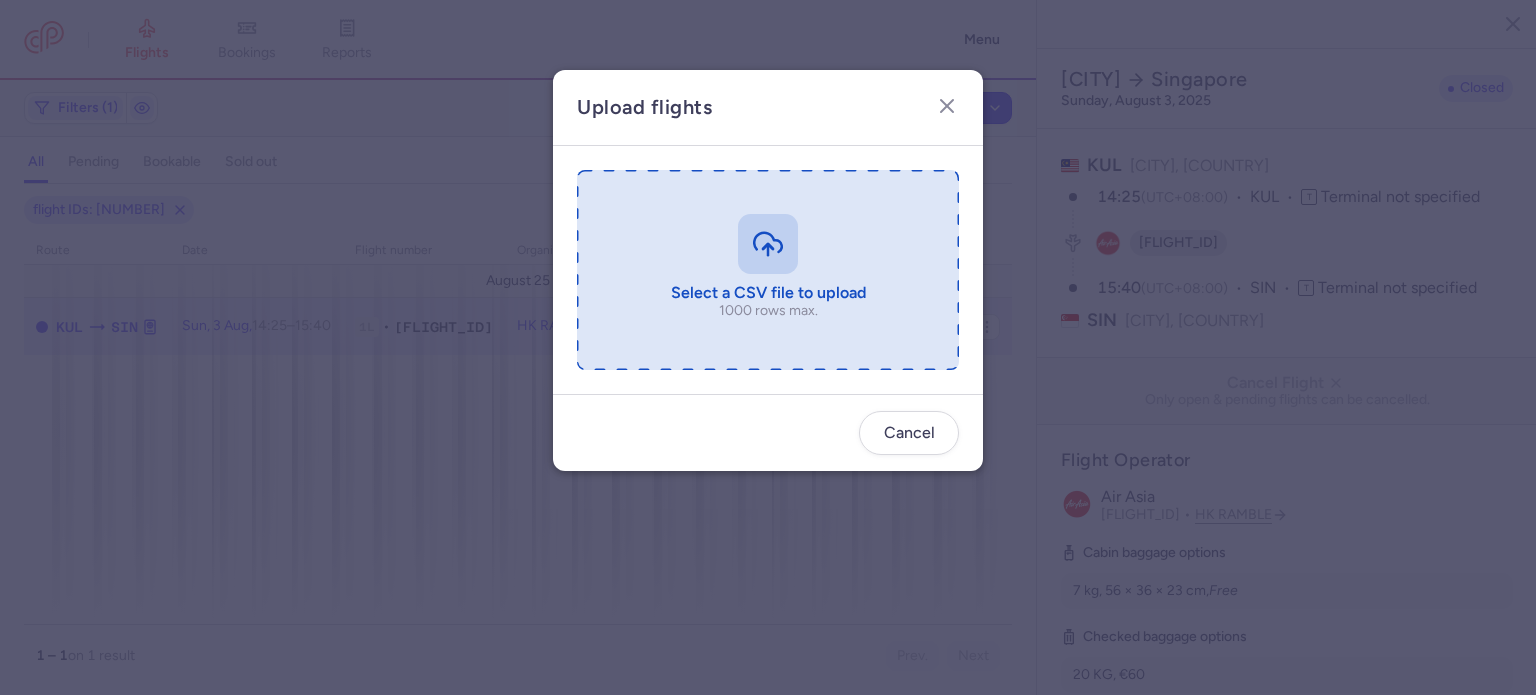 click at bounding box center [768, 270] 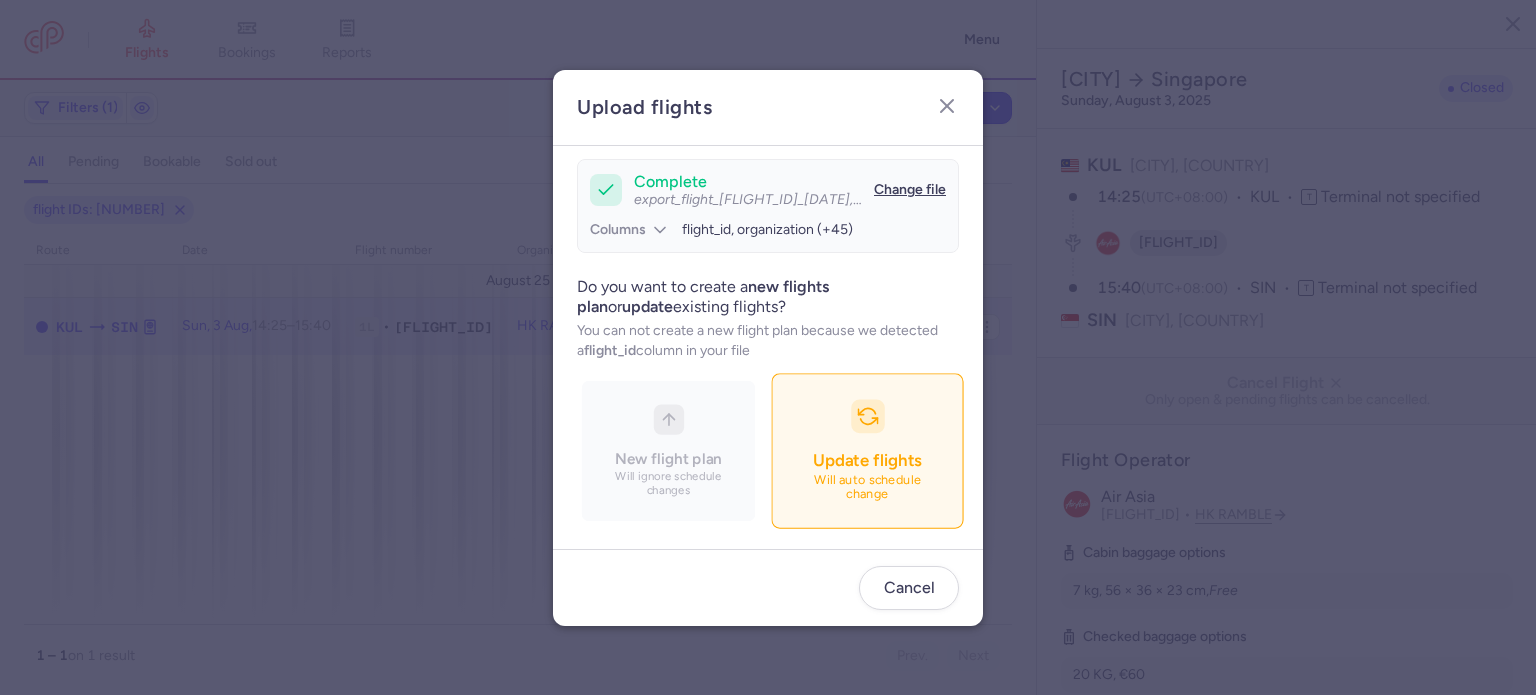 scroll, scrollTop: 172, scrollLeft: 0, axis: vertical 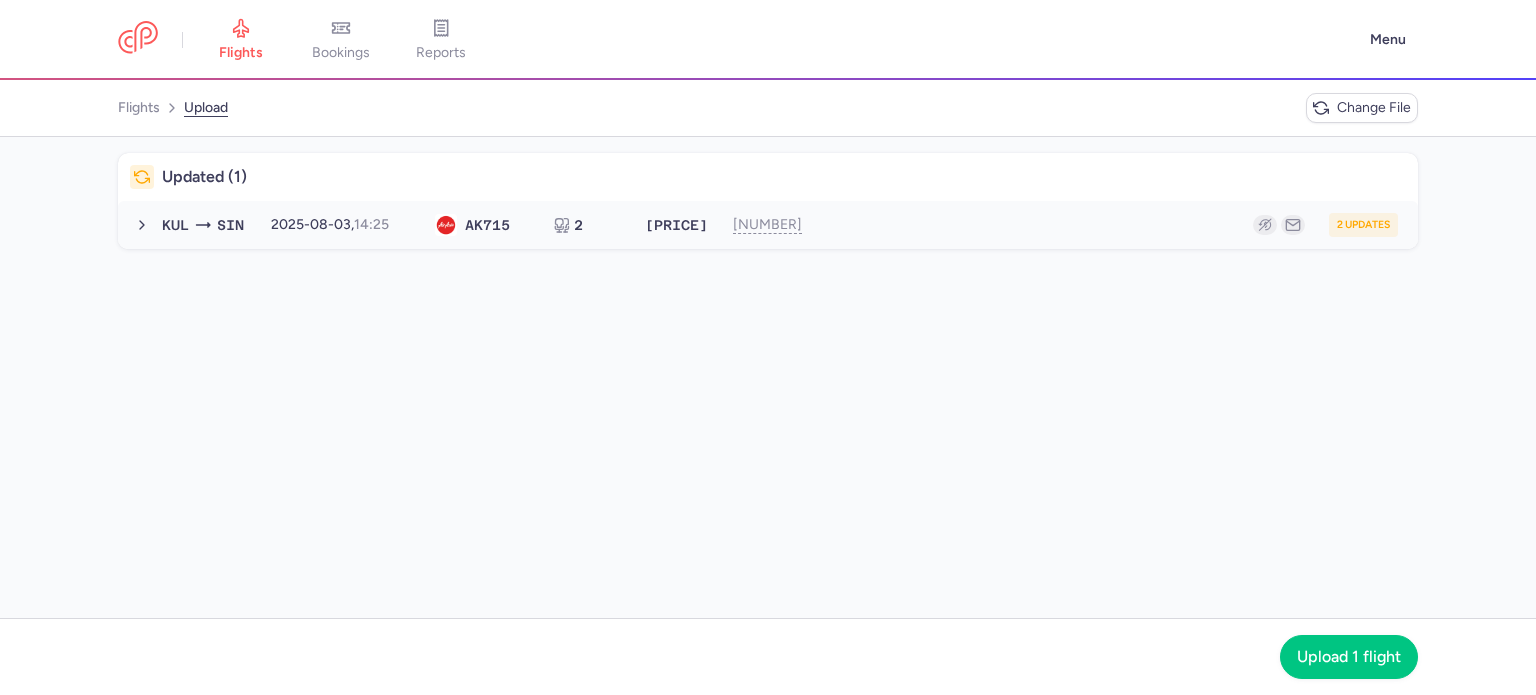 click on "KUL  SIN 2025-08-03,  14:25 AK  715 2 €308.24 1340843529 2 updates 2025-08-03, 14:25 AK715 2 seats €308.24" at bounding box center (768, 225) 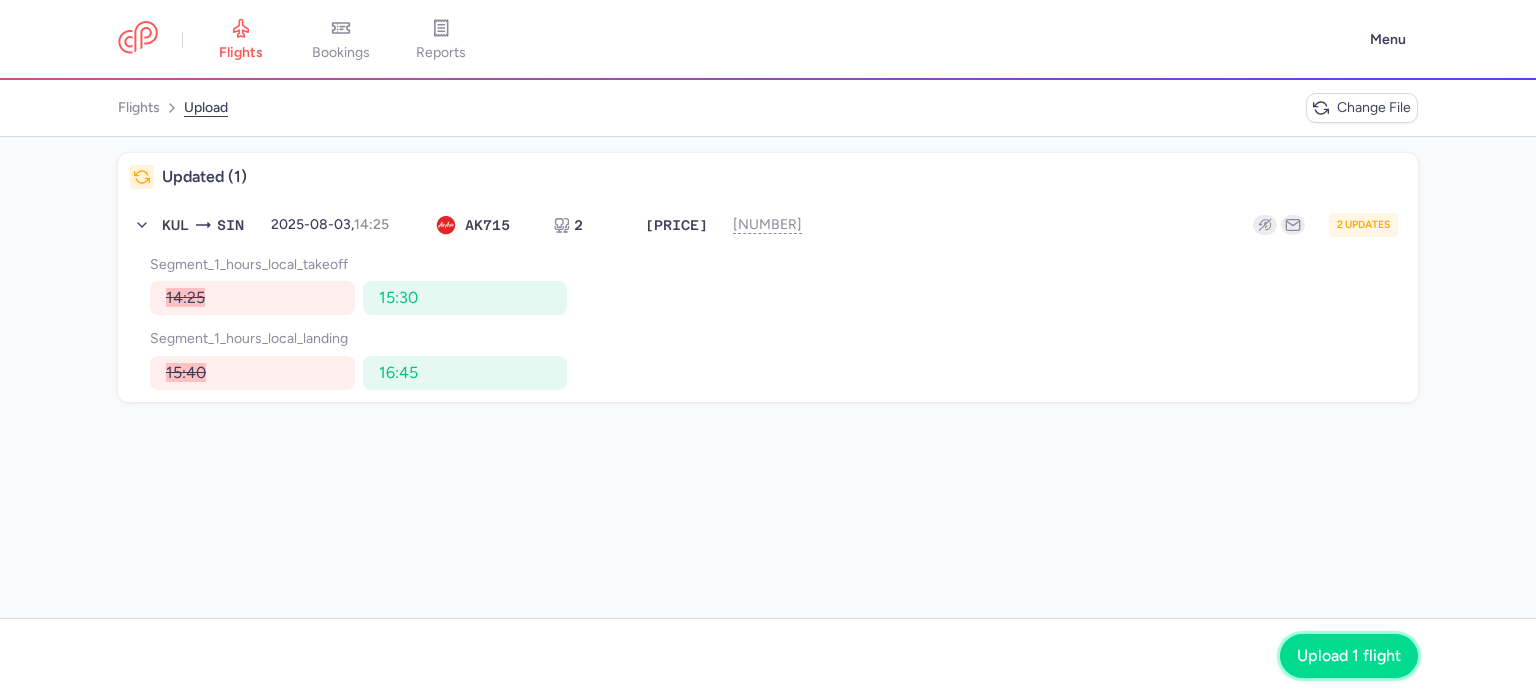 click on "Upload 1 flight" at bounding box center (1349, 656) 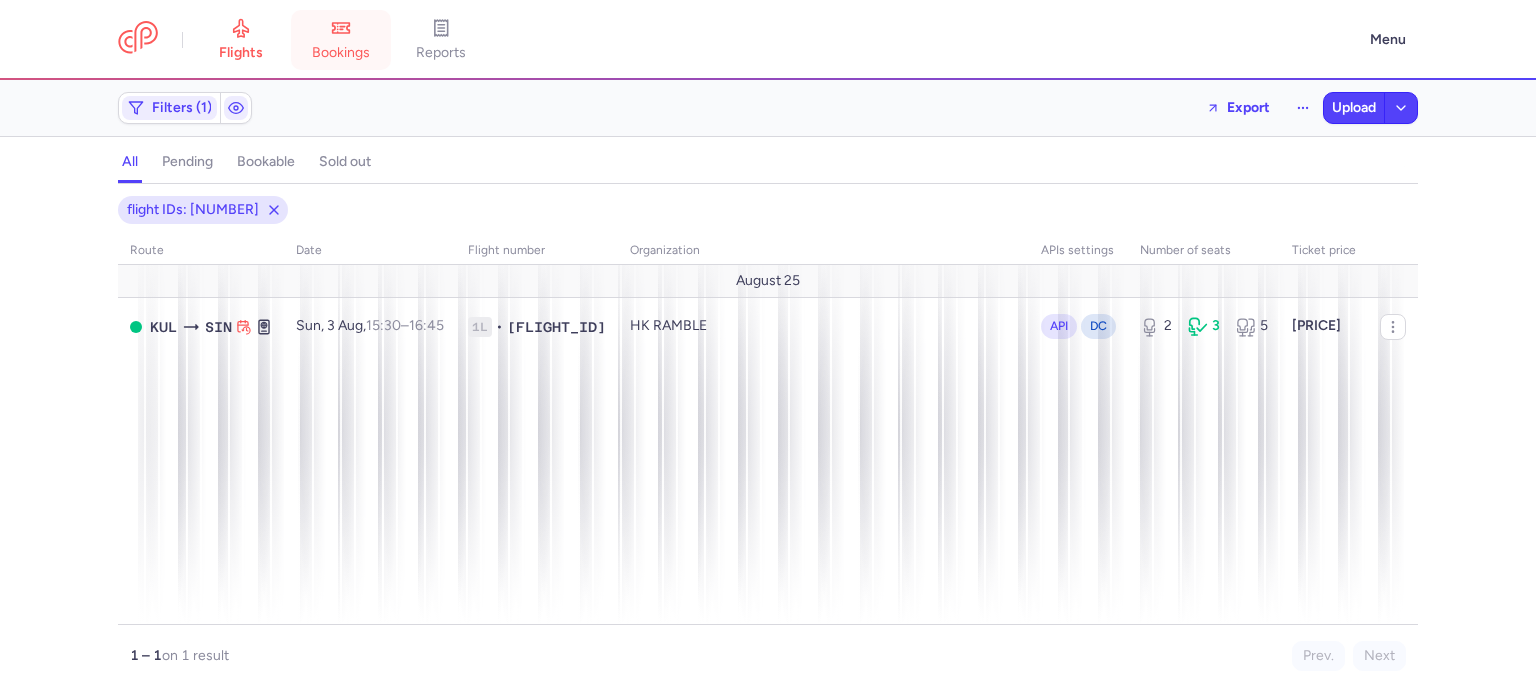 click on "bookings" at bounding box center [341, 40] 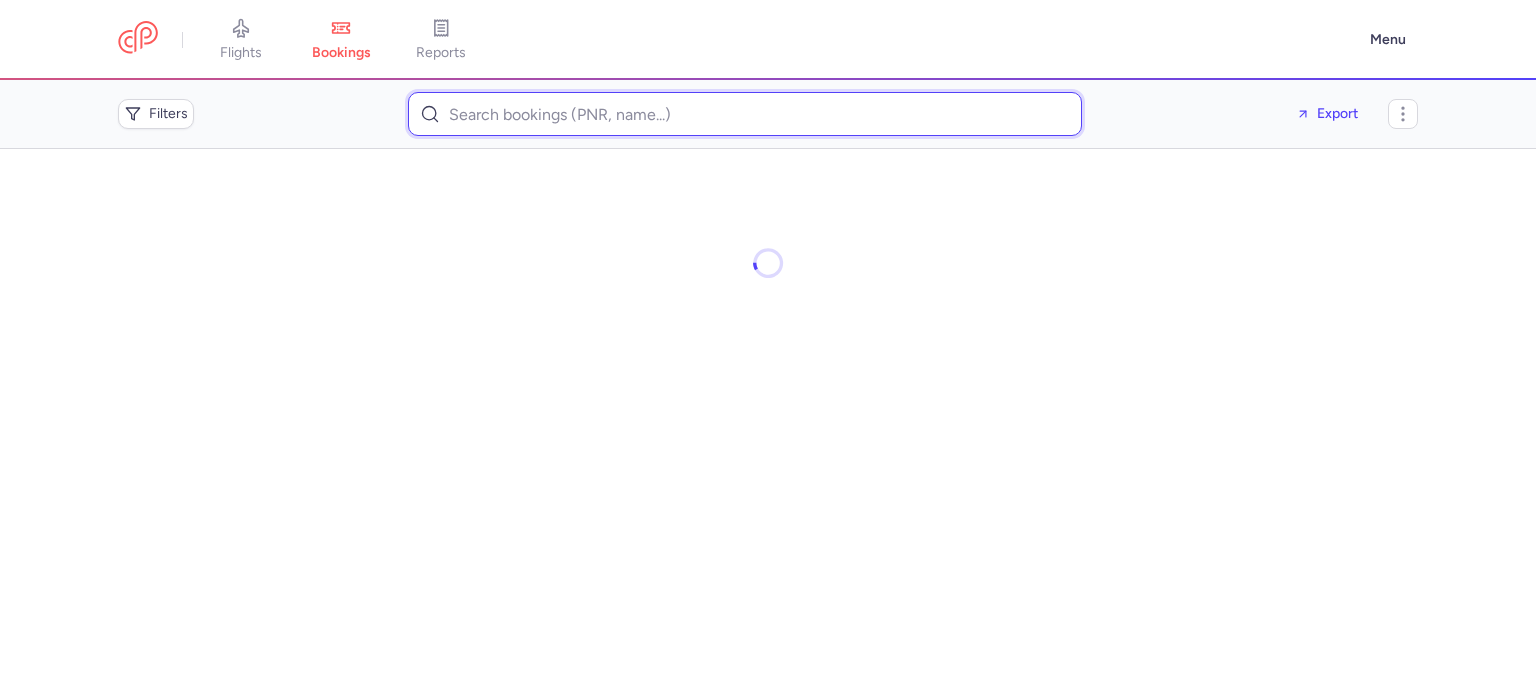 click at bounding box center (745, 114) 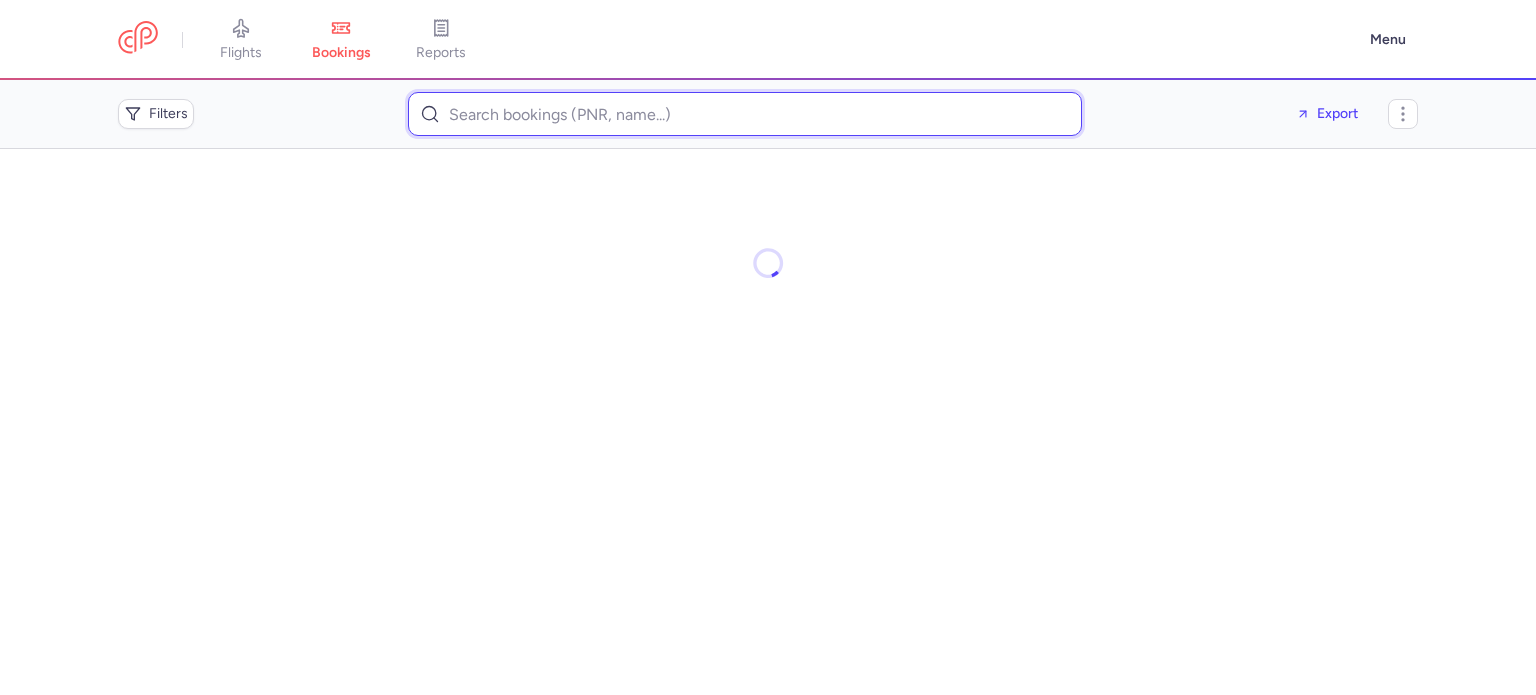 paste on "sharapovanilufar@gmail.com" 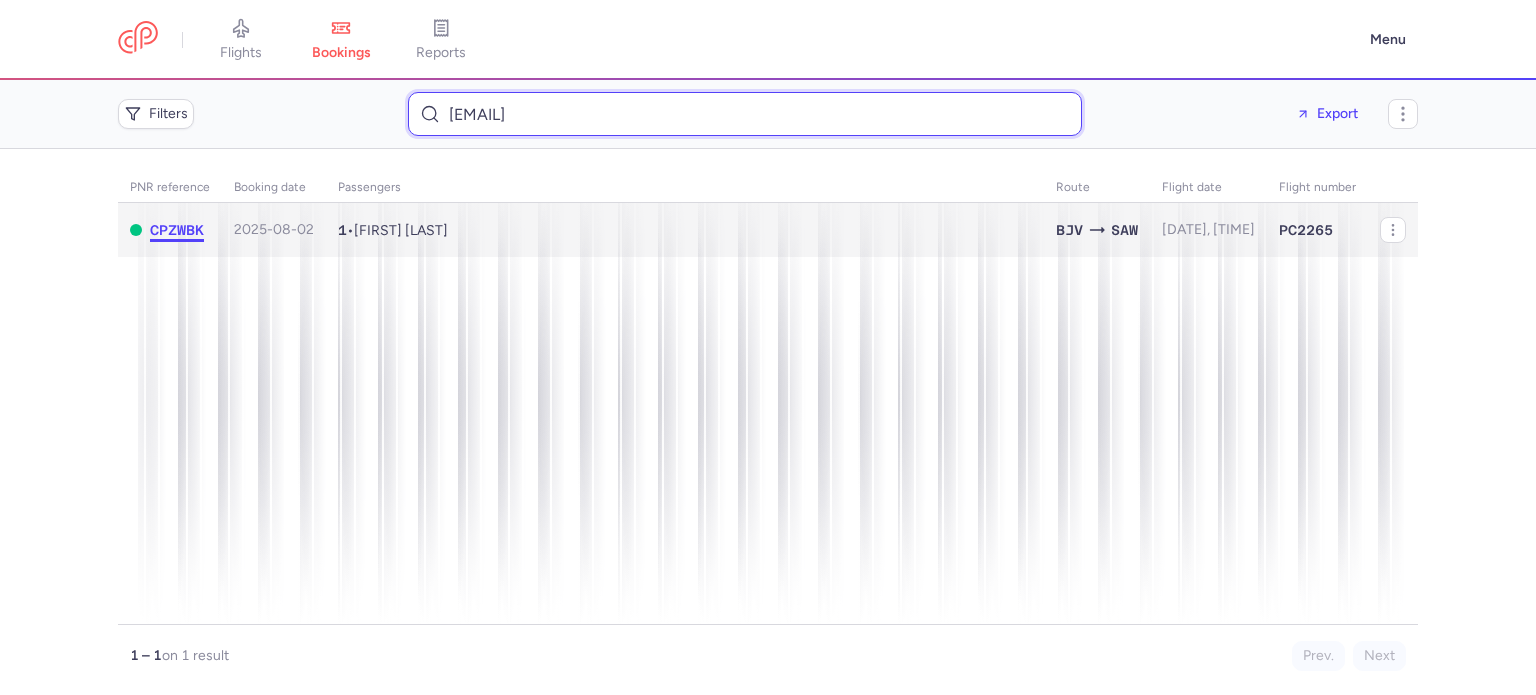 type on "sharapovanilufar@gmail.com" 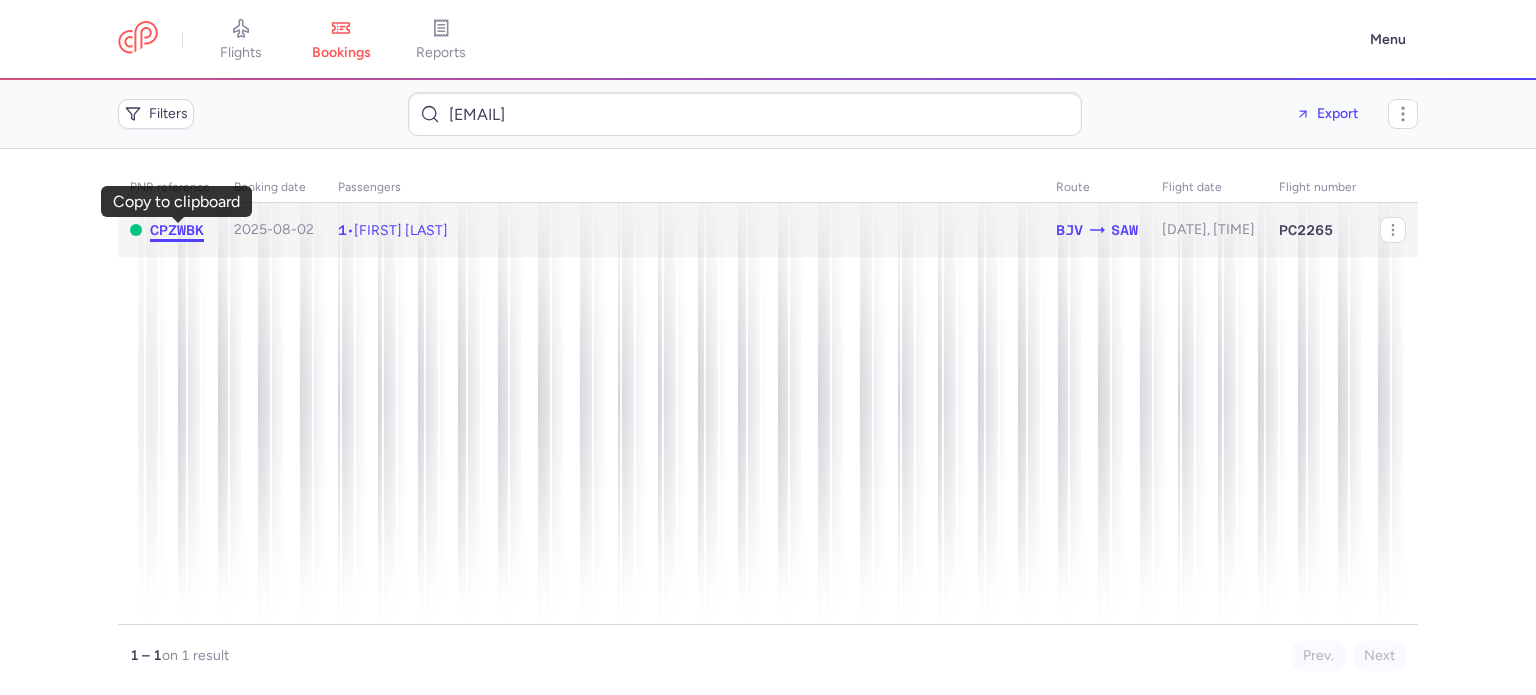 click on "CPZWBK" 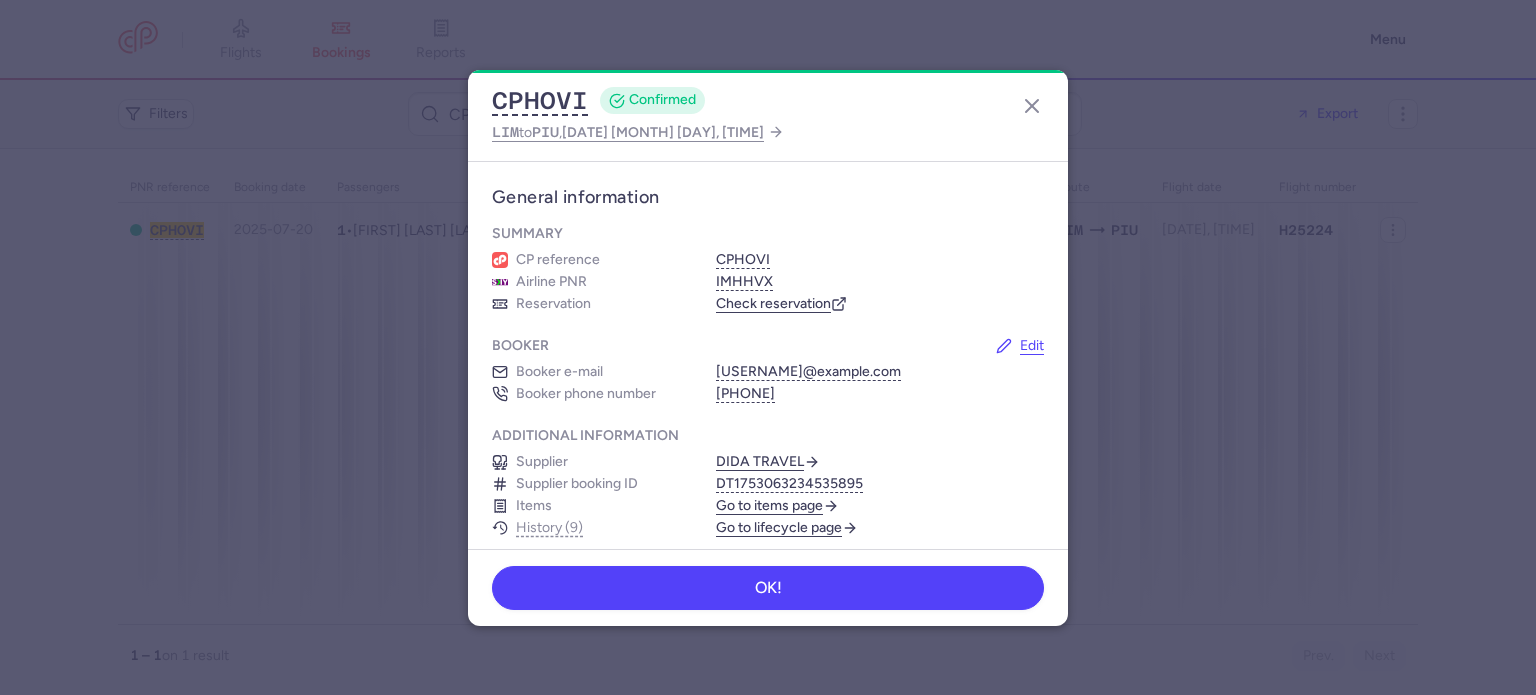 scroll, scrollTop: 0, scrollLeft: 0, axis: both 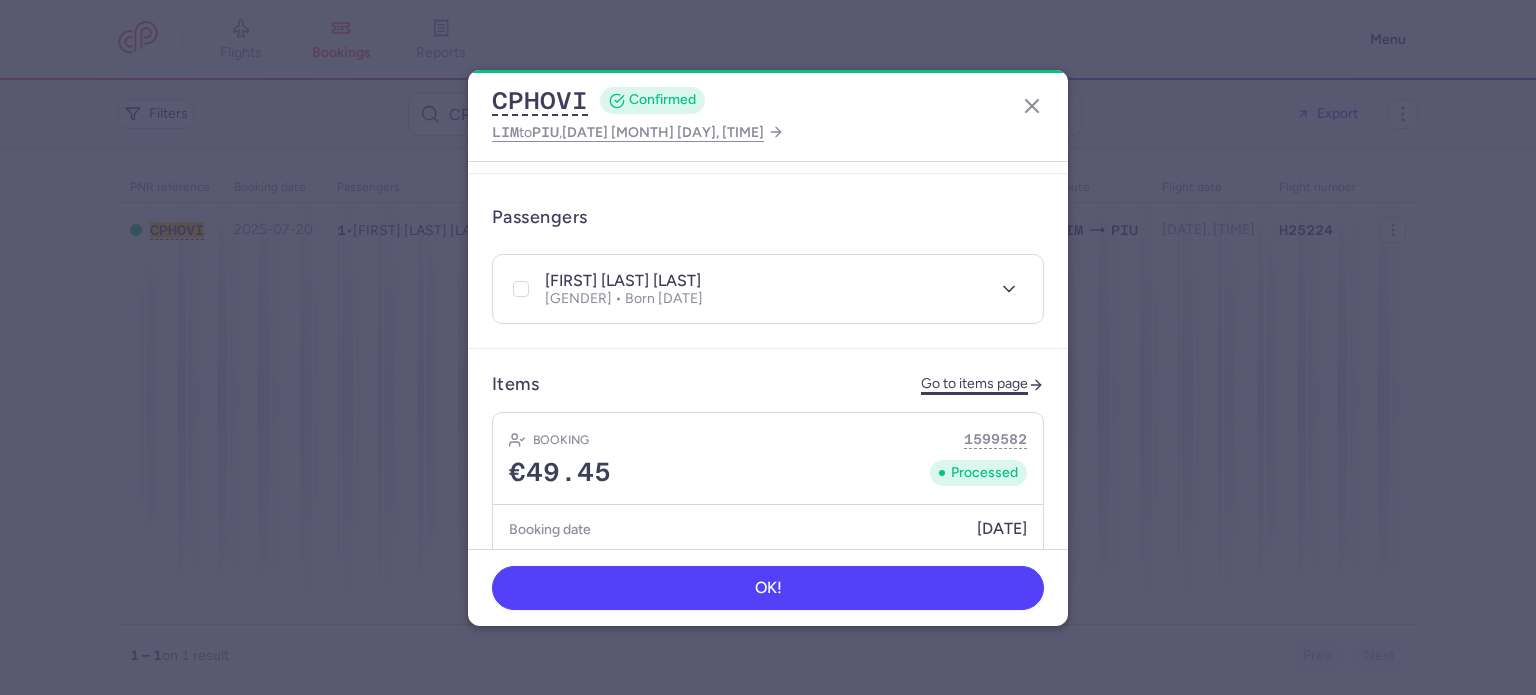 click on "Go to items page" 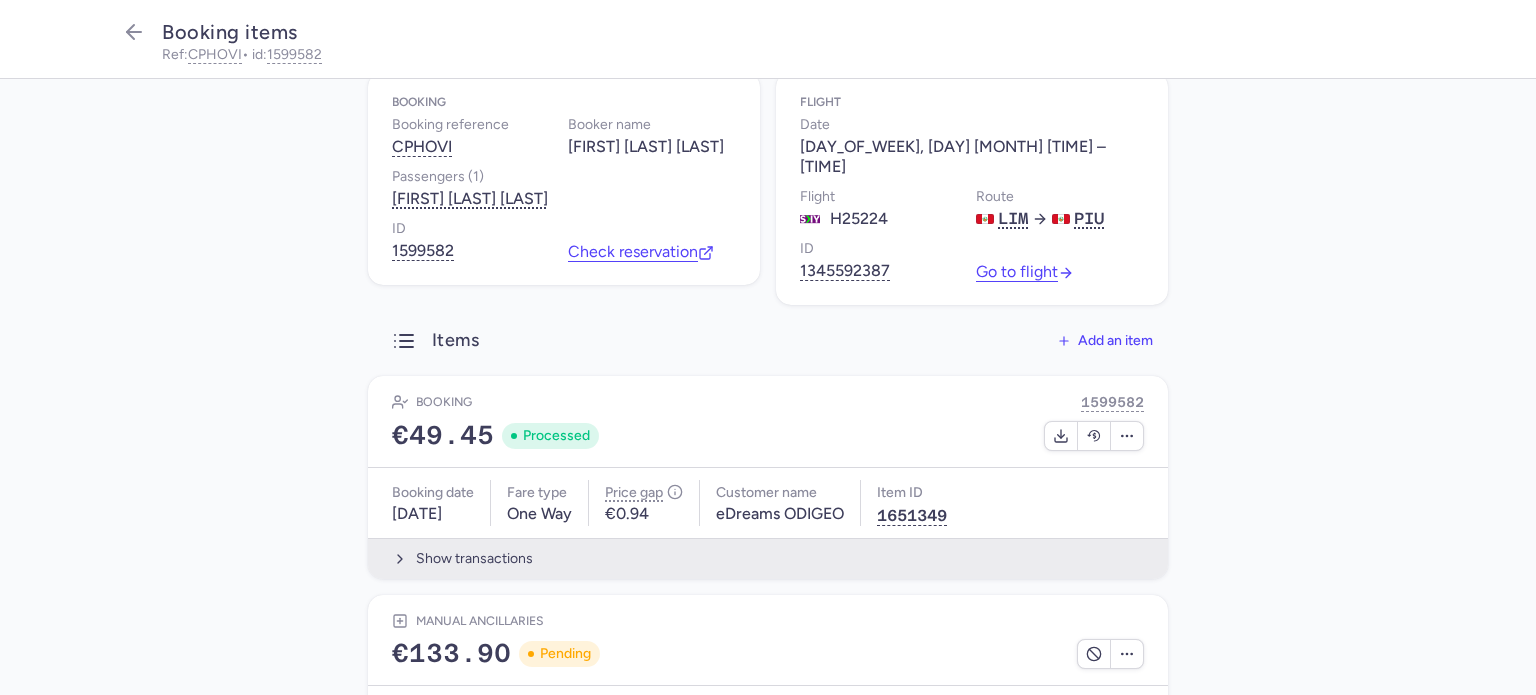 scroll, scrollTop: 185, scrollLeft: 0, axis: vertical 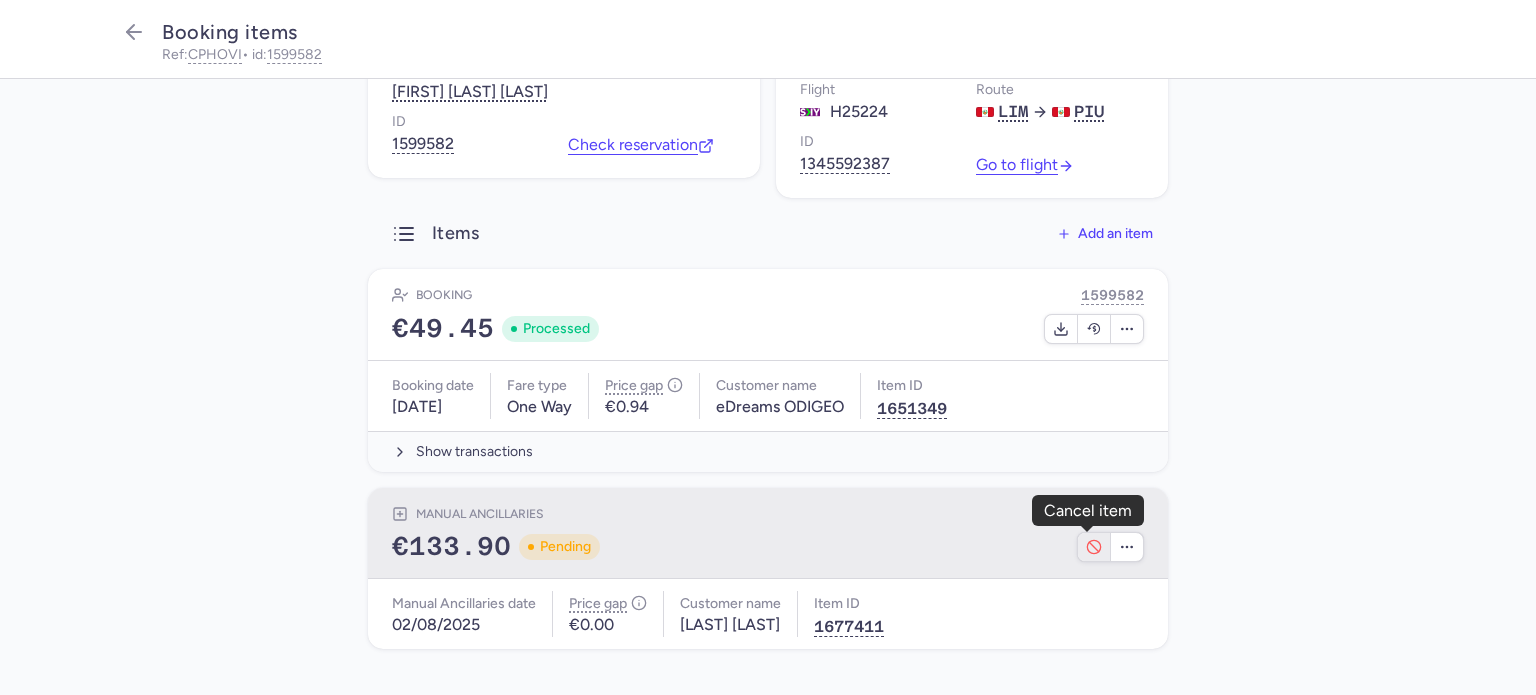 click 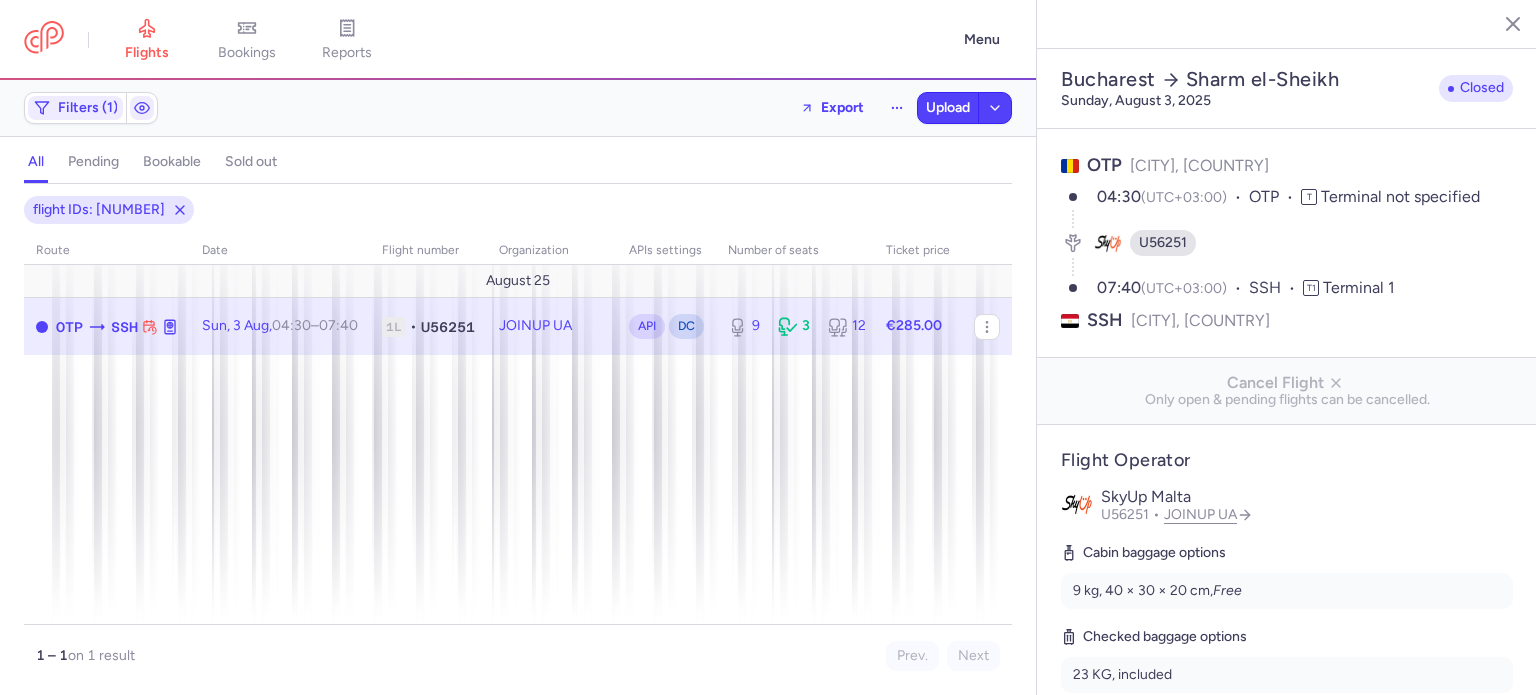 select on "hours" 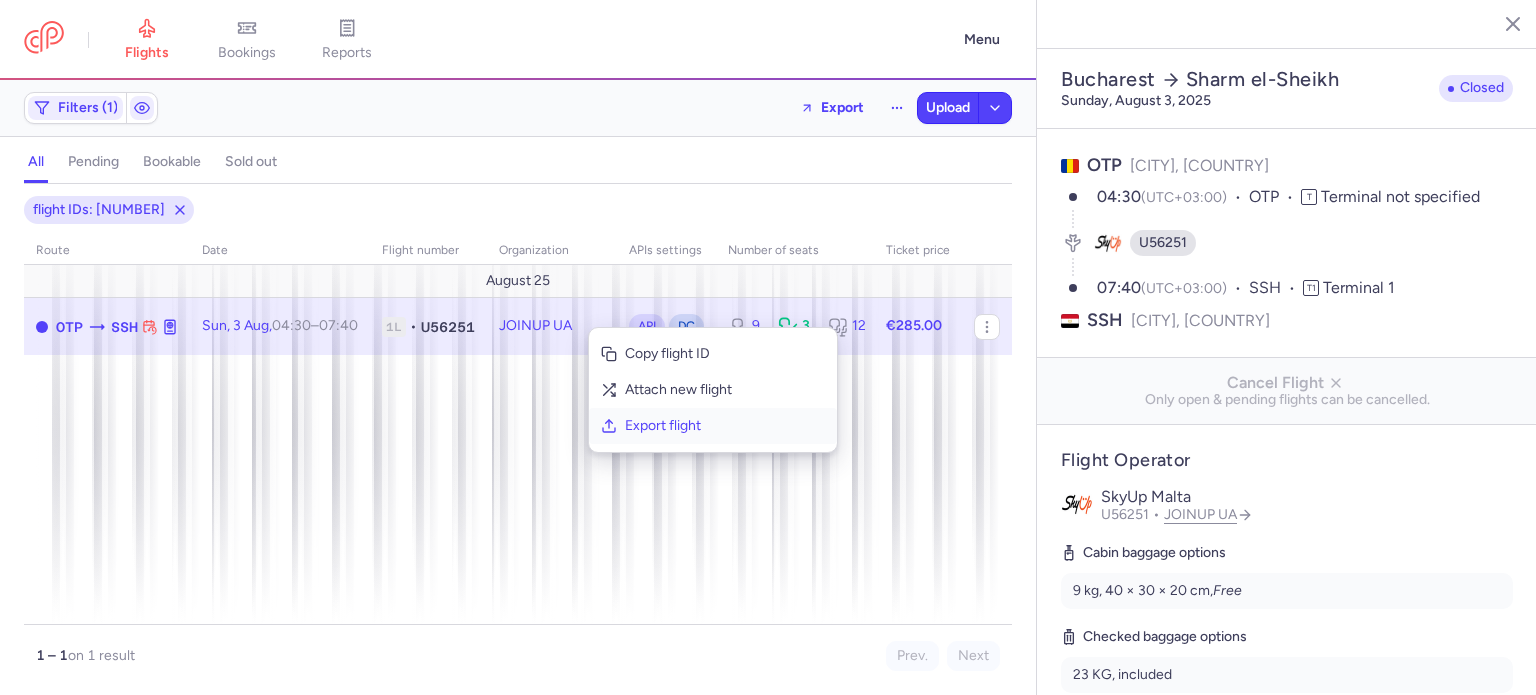 click on "Export flight" at bounding box center [725, 426] 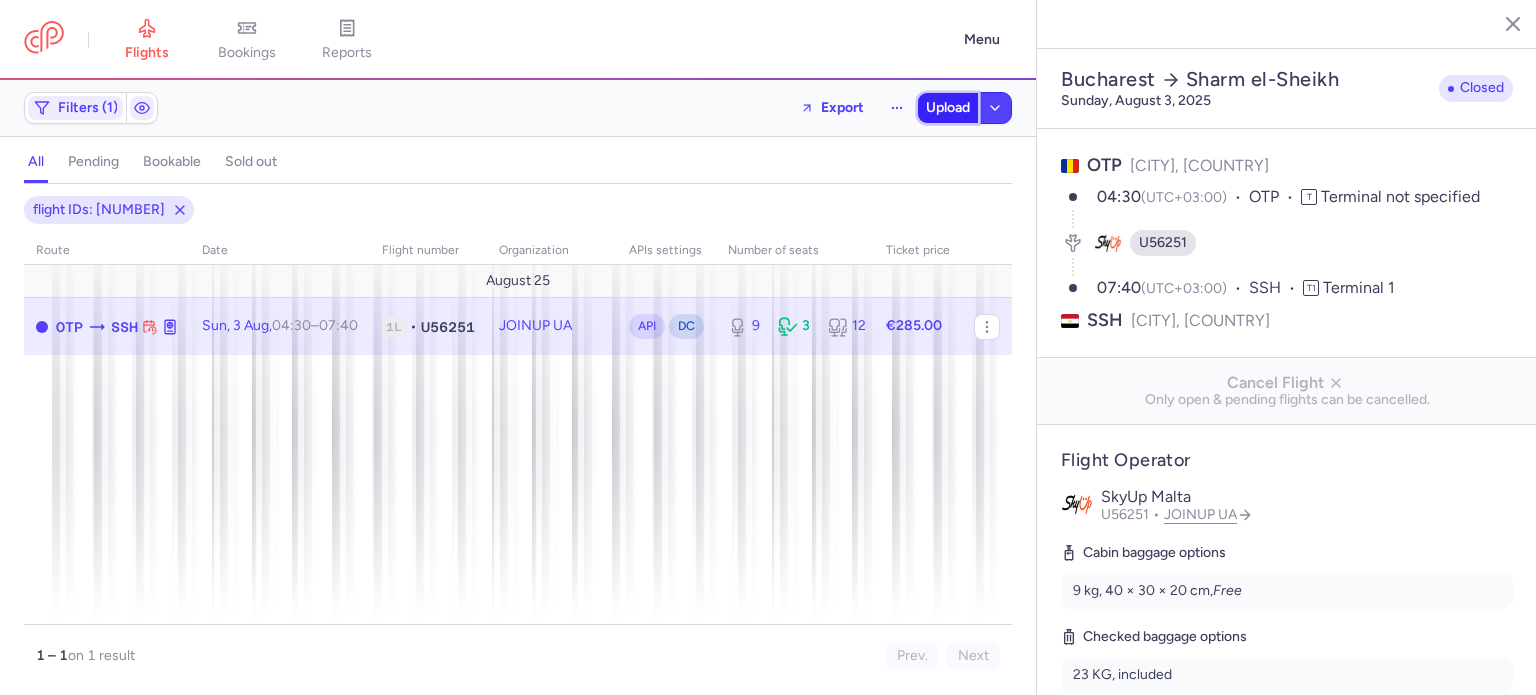 click on "Upload" at bounding box center (948, 108) 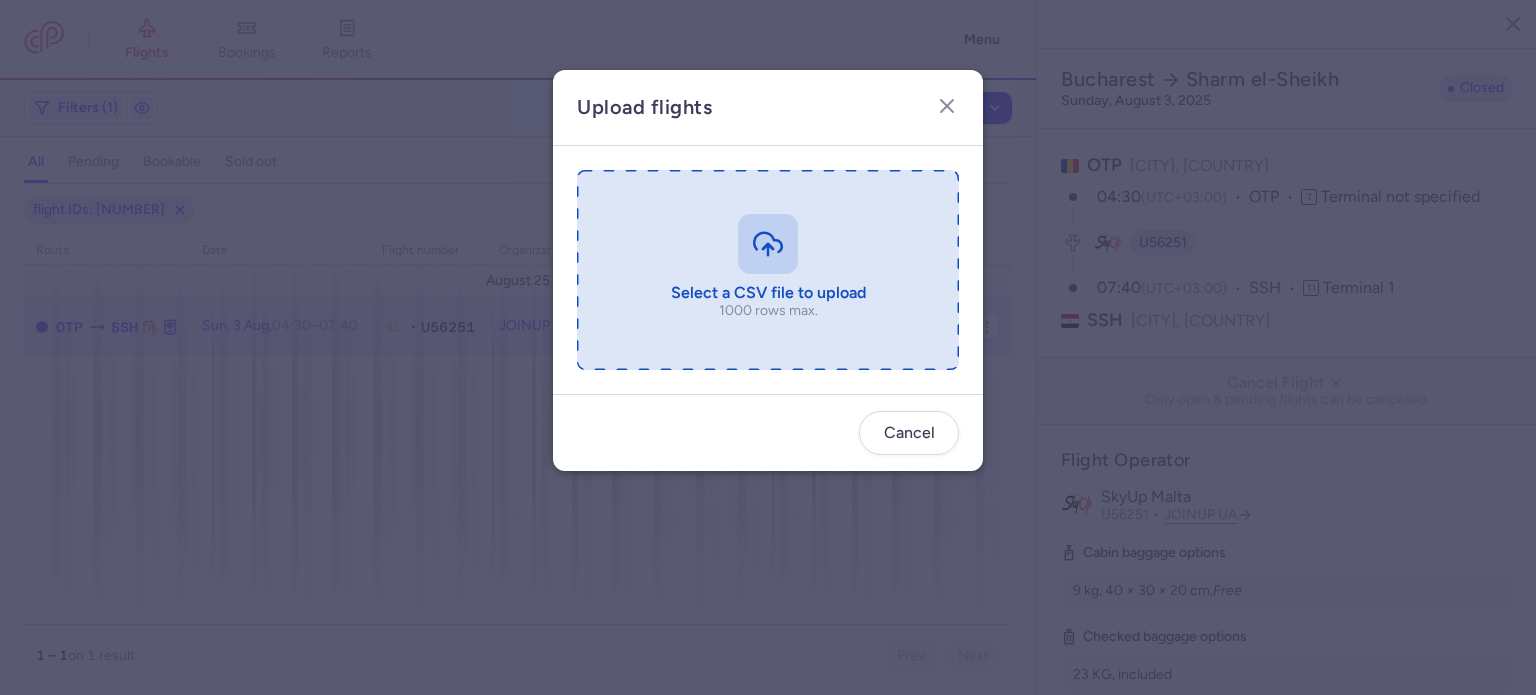 click at bounding box center (768, 270) 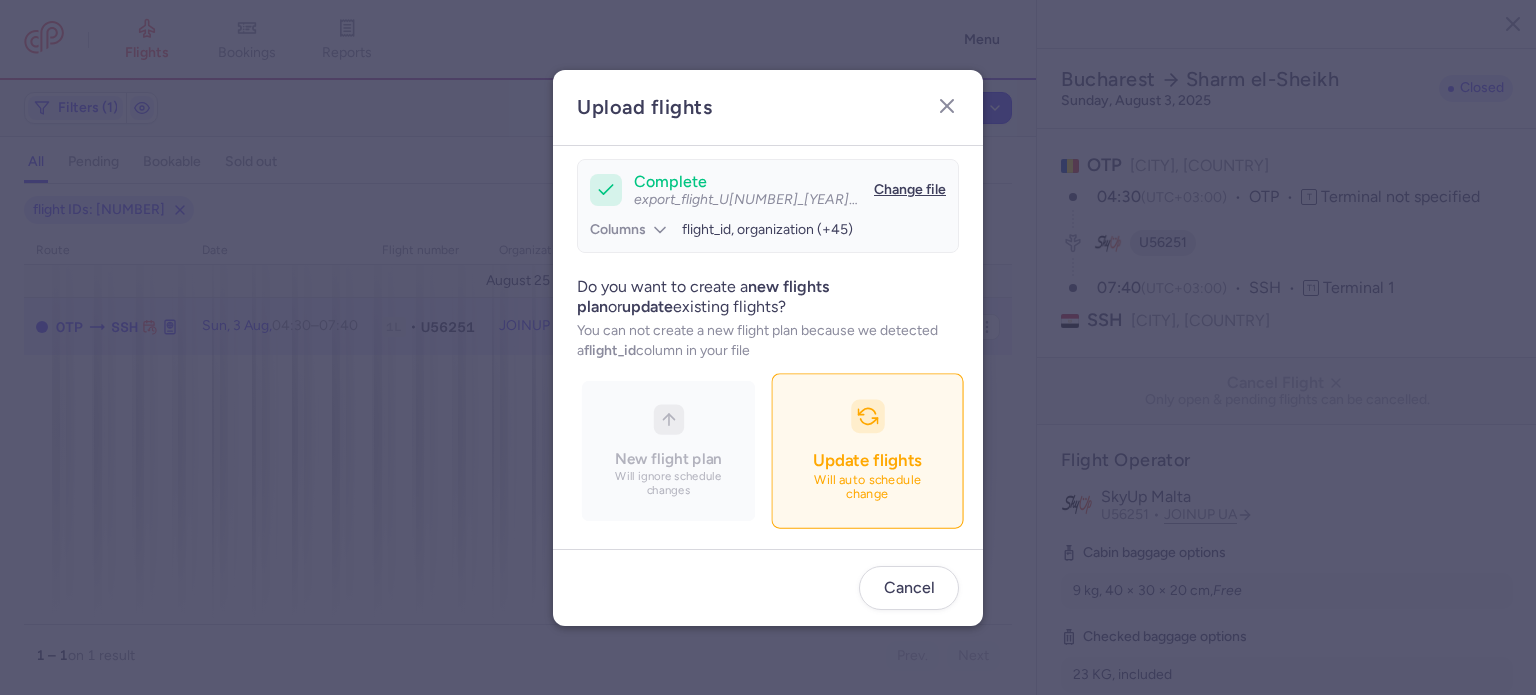 scroll, scrollTop: 172, scrollLeft: 0, axis: vertical 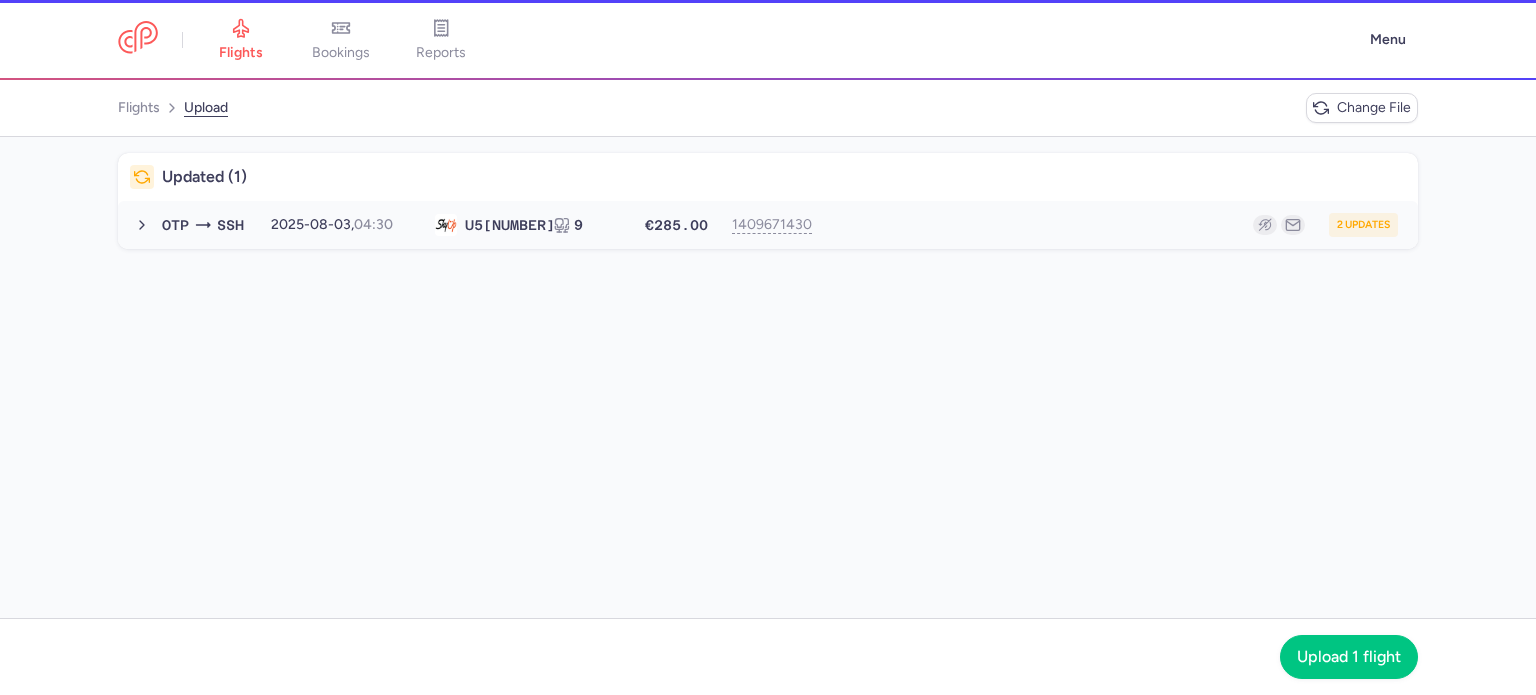 click on "2 updates" at bounding box center (1112, 225) 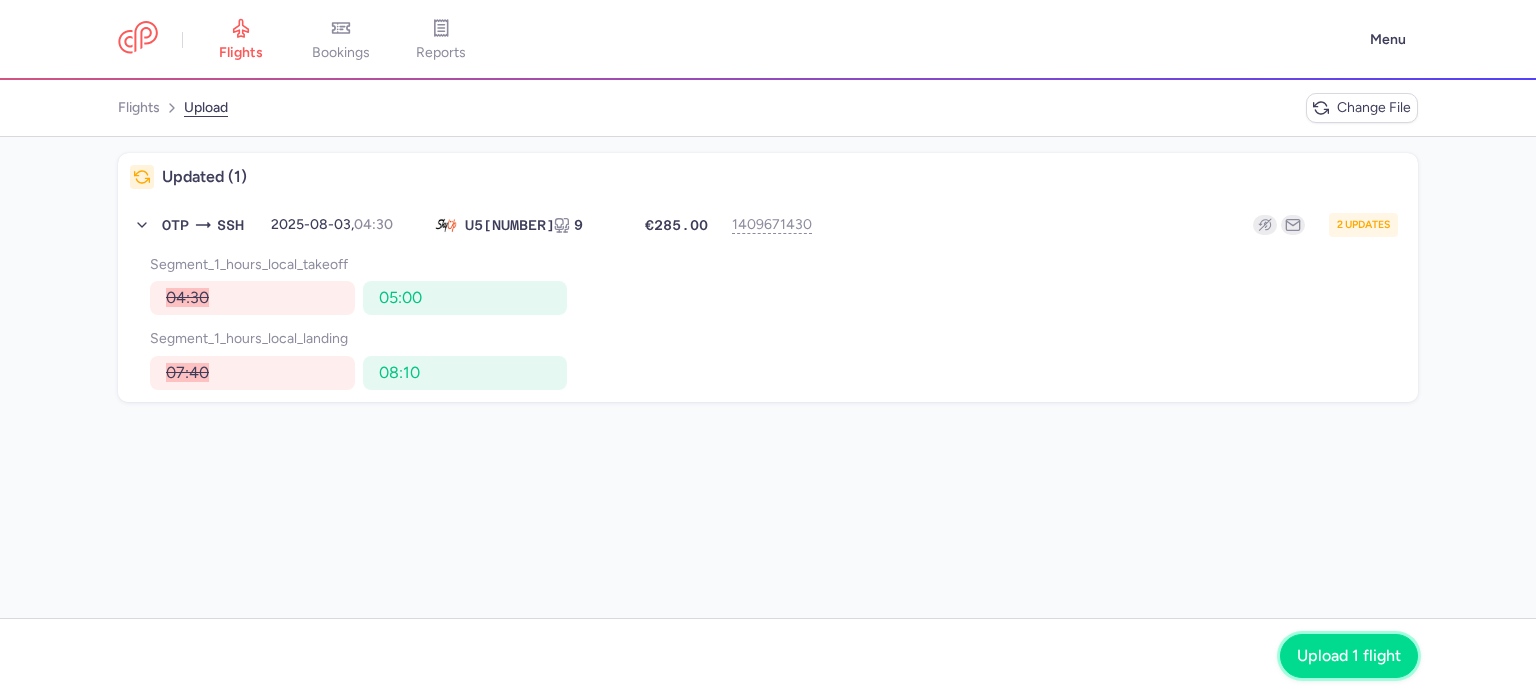 click on "Upload 1 flight" at bounding box center [1349, 656] 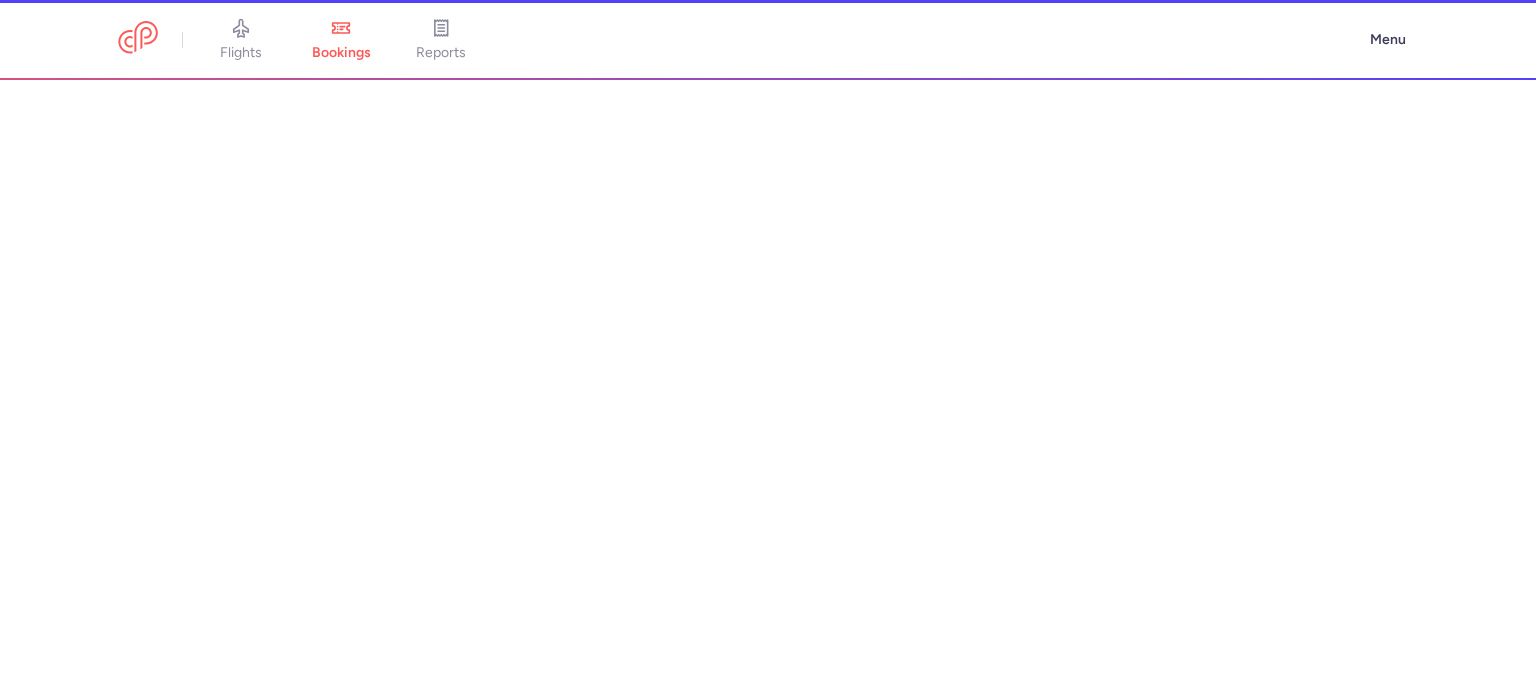 scroll, scrollTop: 0, scrollLeft: 0, axis: both 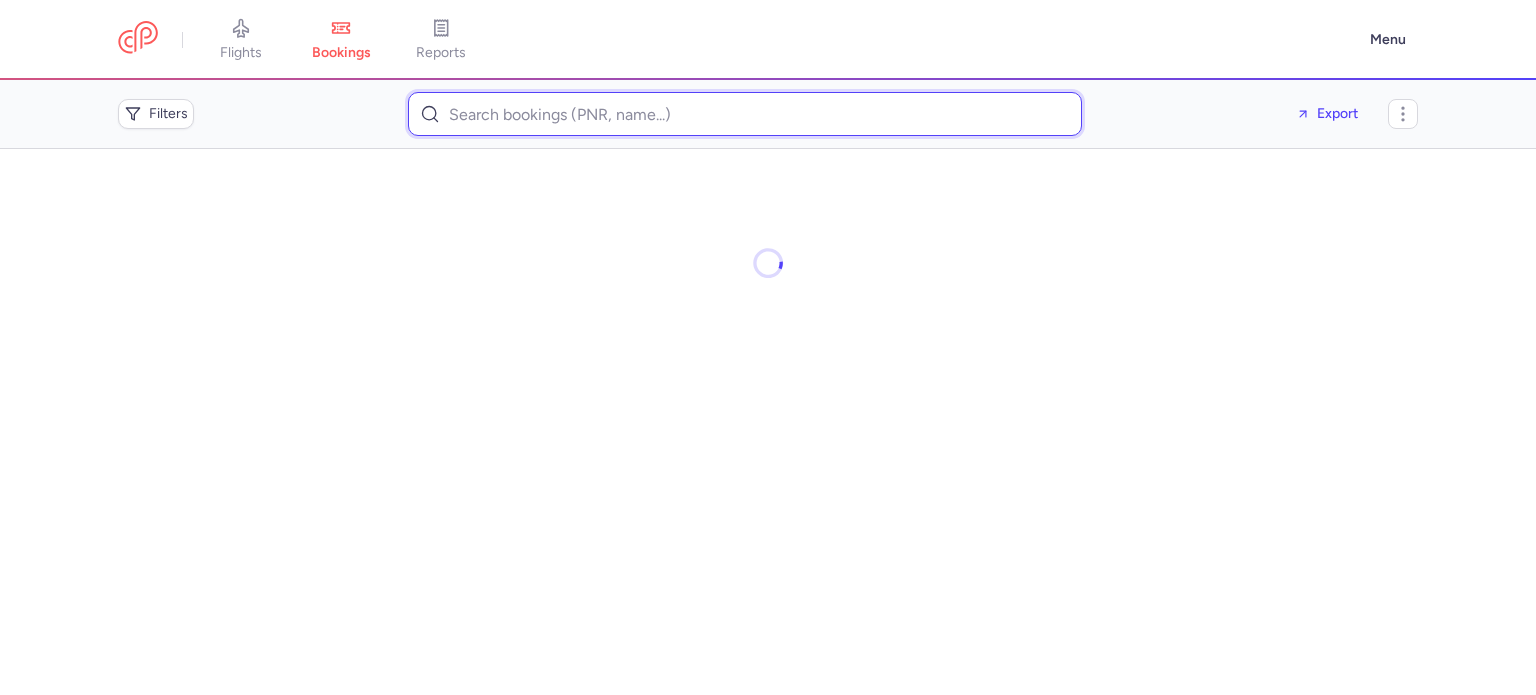 click at bounding box center [745, 114] 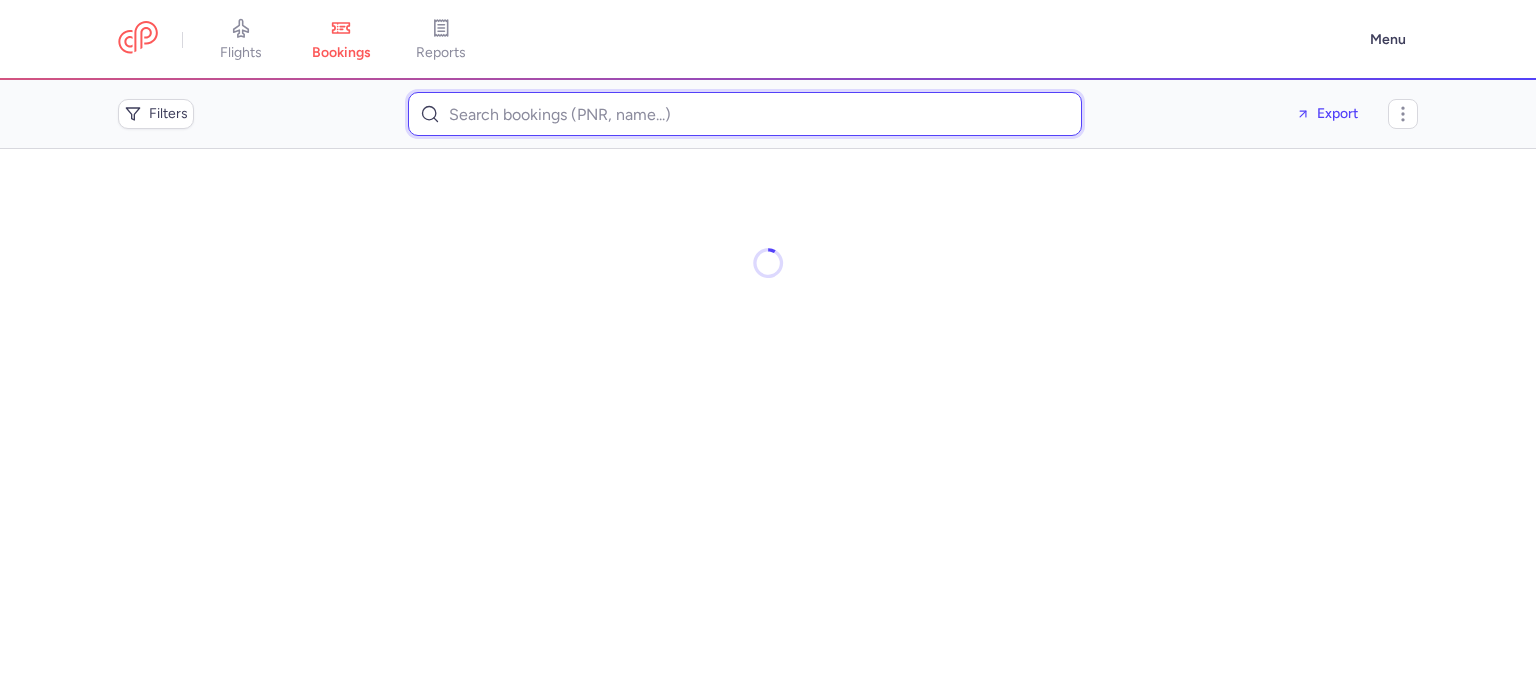 paste on "lim.saoussen@gmail.com" 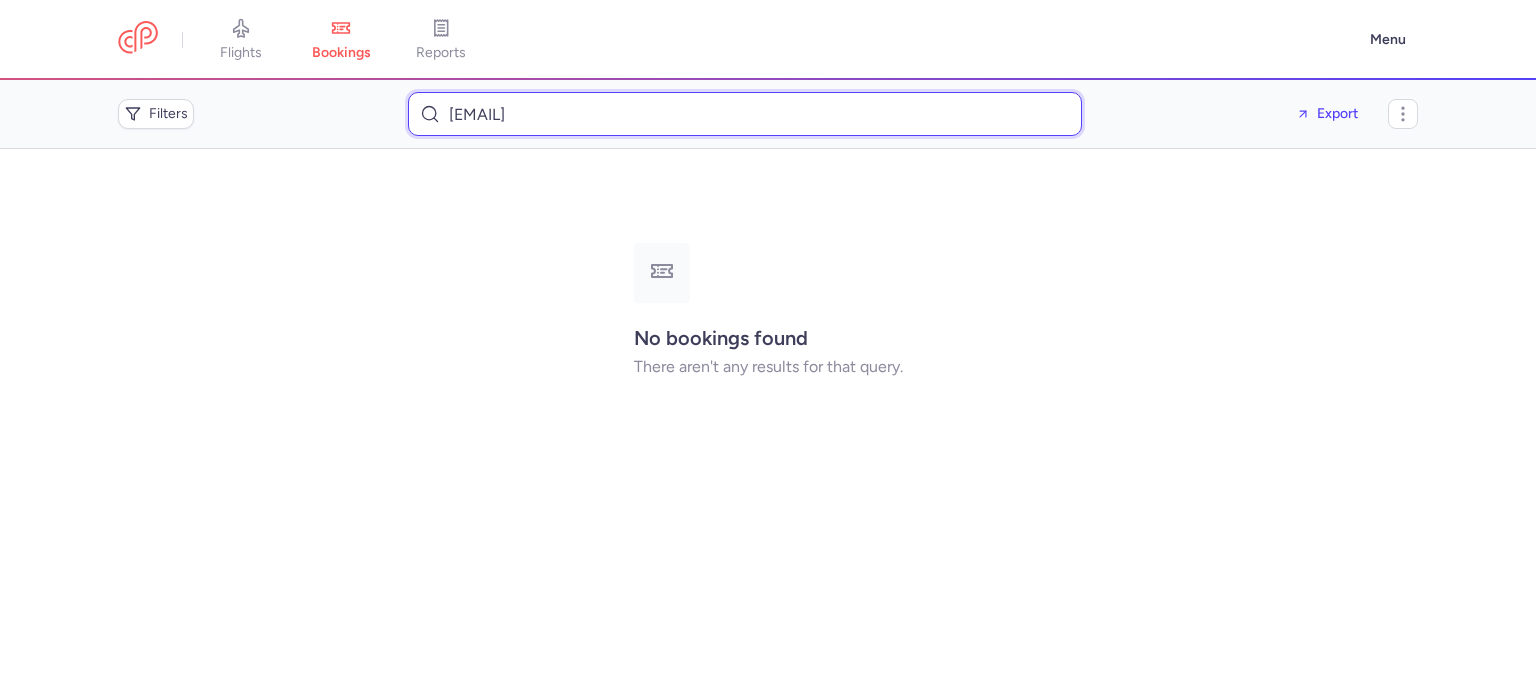 type on "lim.saoussen@gmail.com" 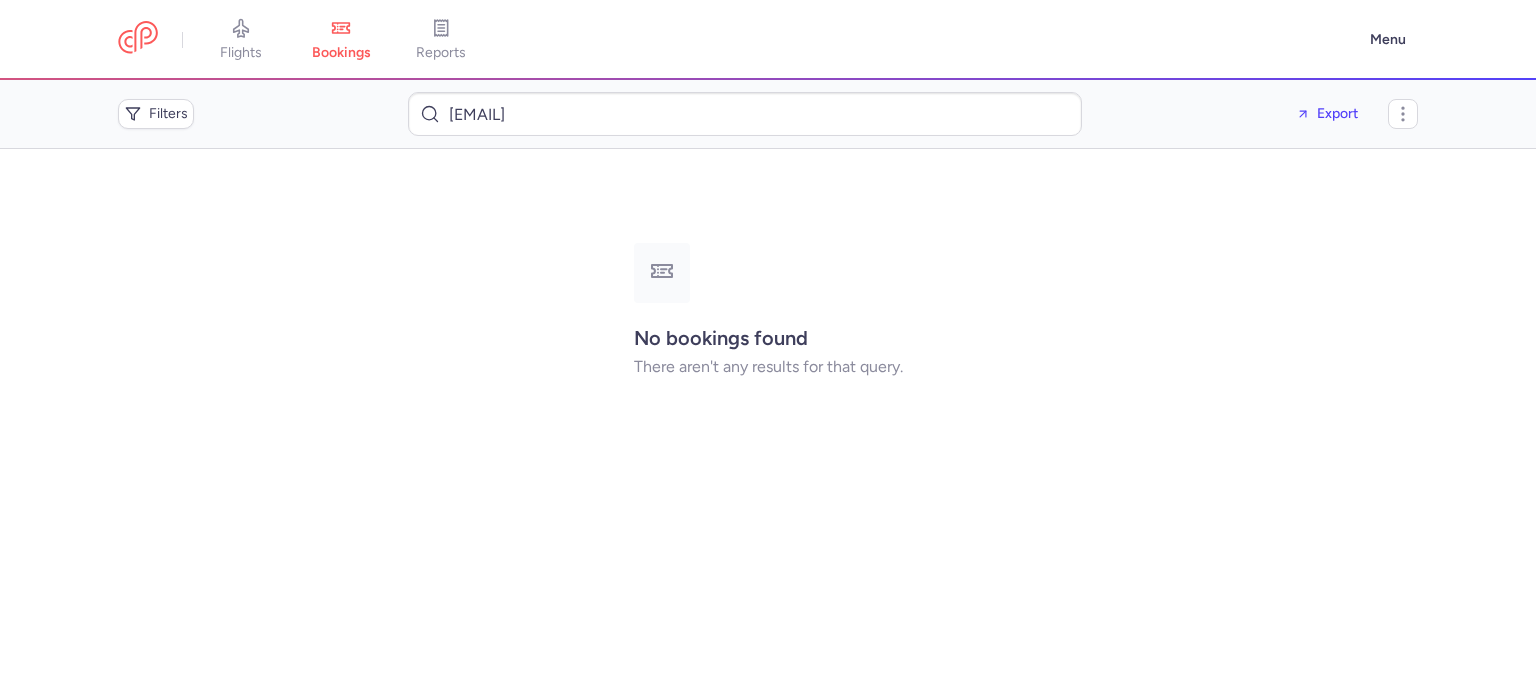 click on "Filters" at bounding box center [255, 114] 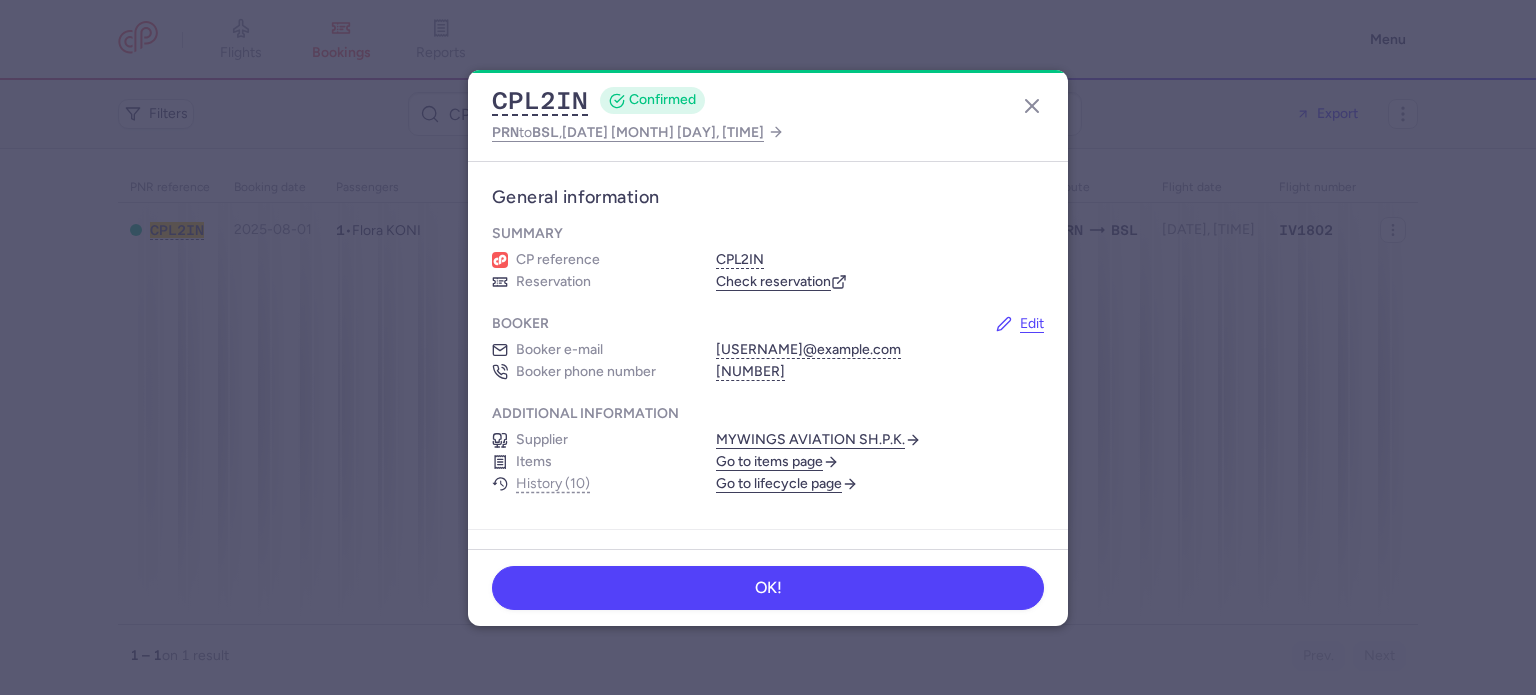 scroll, scrollTop: 0, scrollLeft: 0, axis: both 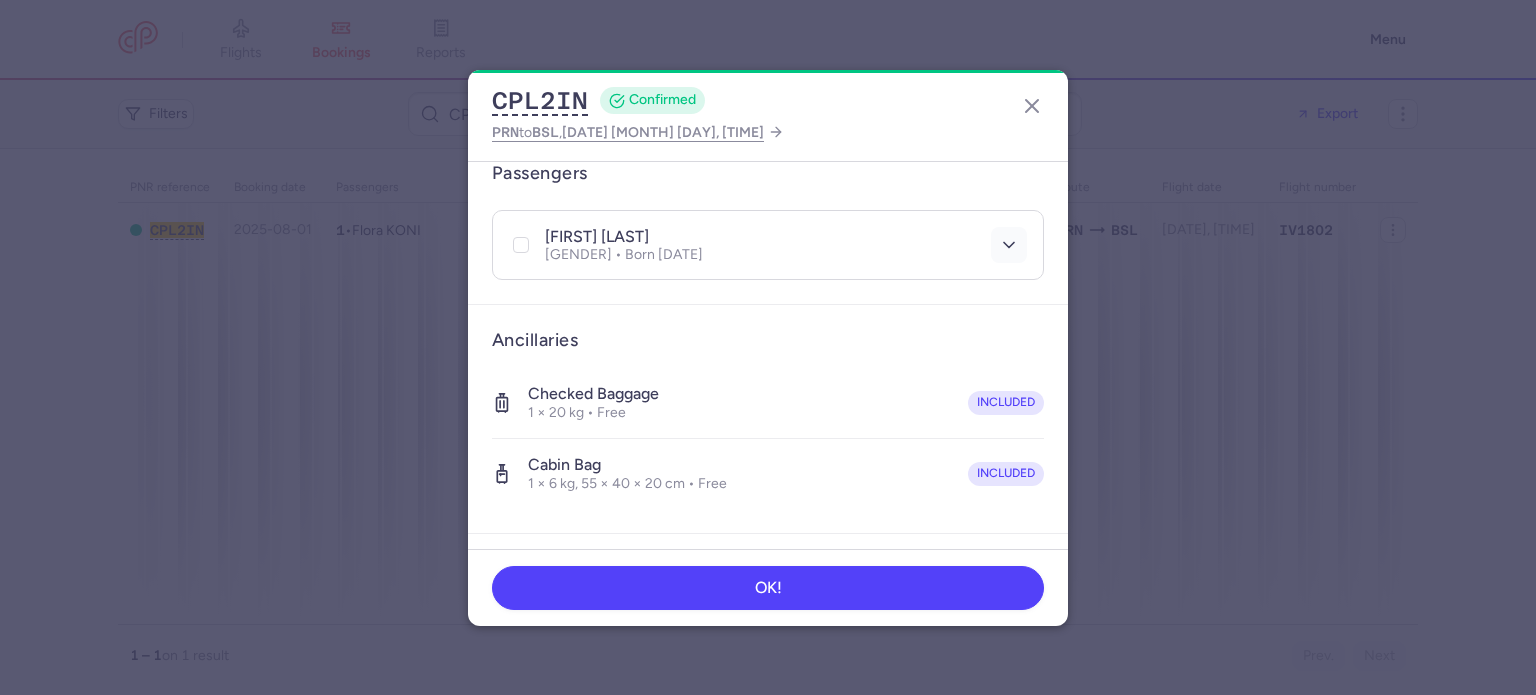 click 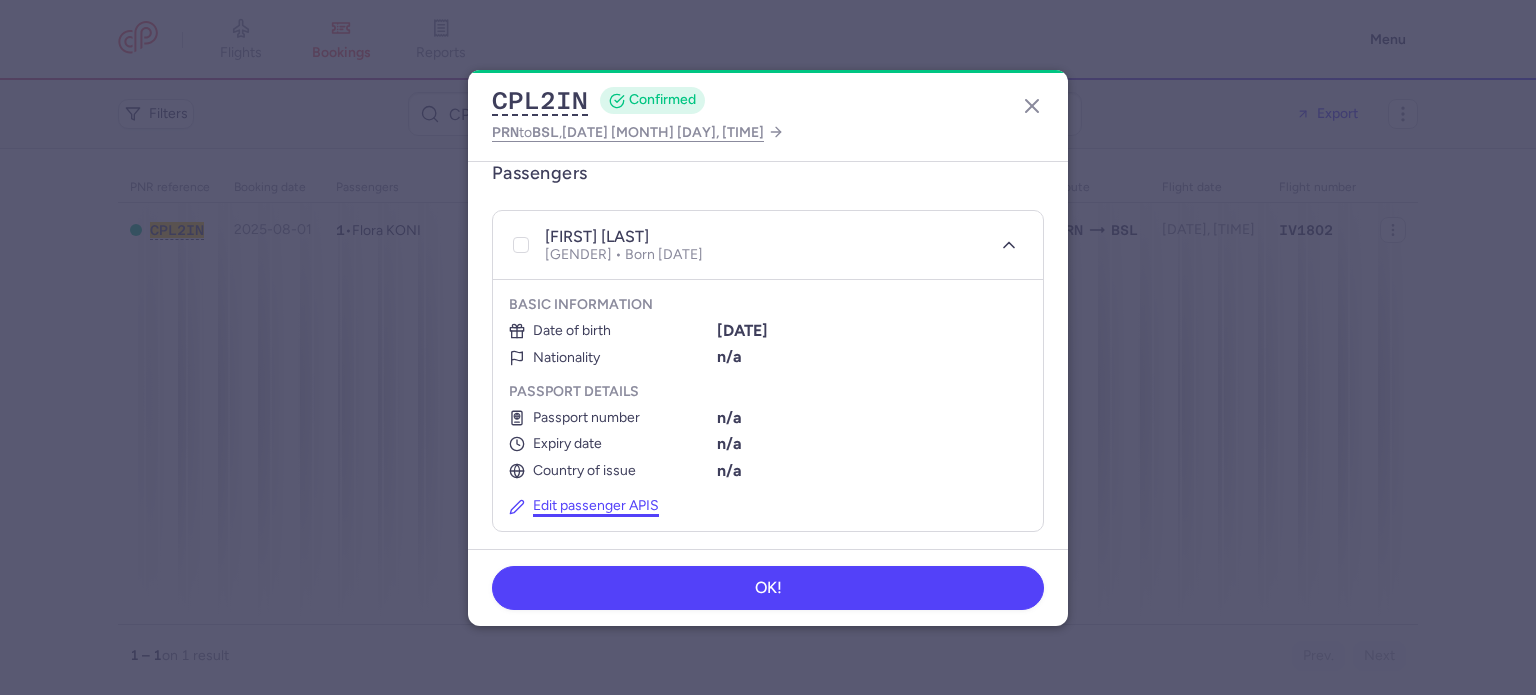 click on "Edit passenger APIS" at bounding box center (584, 506) 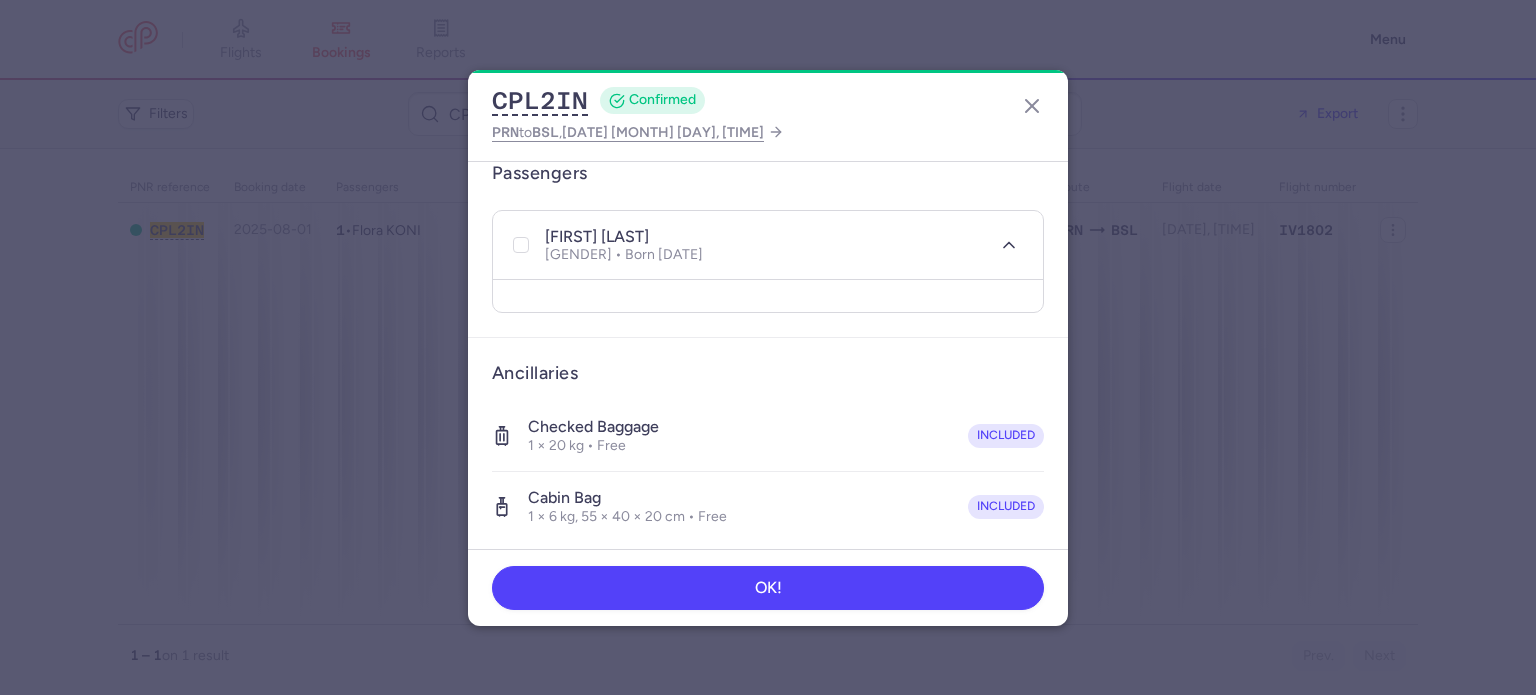 select on "10" 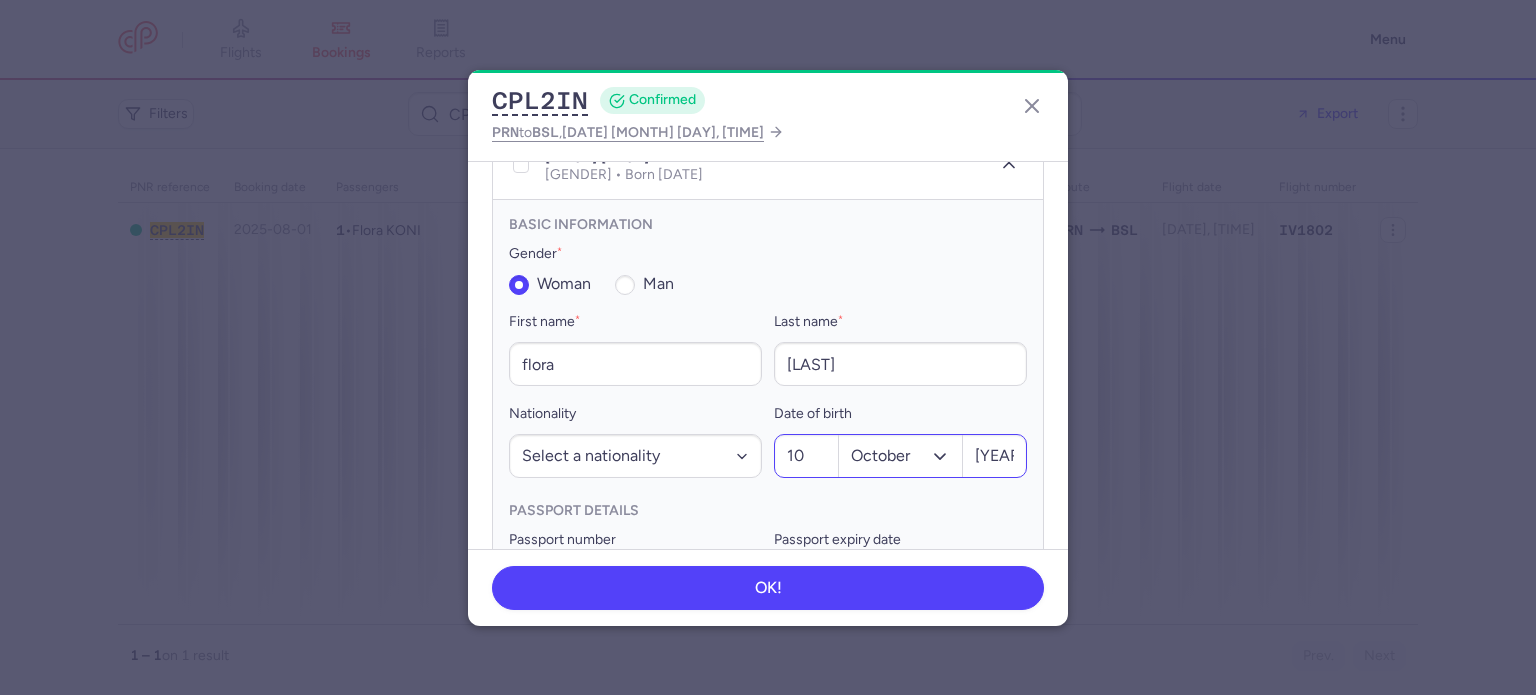 scroll, scrollTop: 517, scrollLeft: 0, axis: vertical 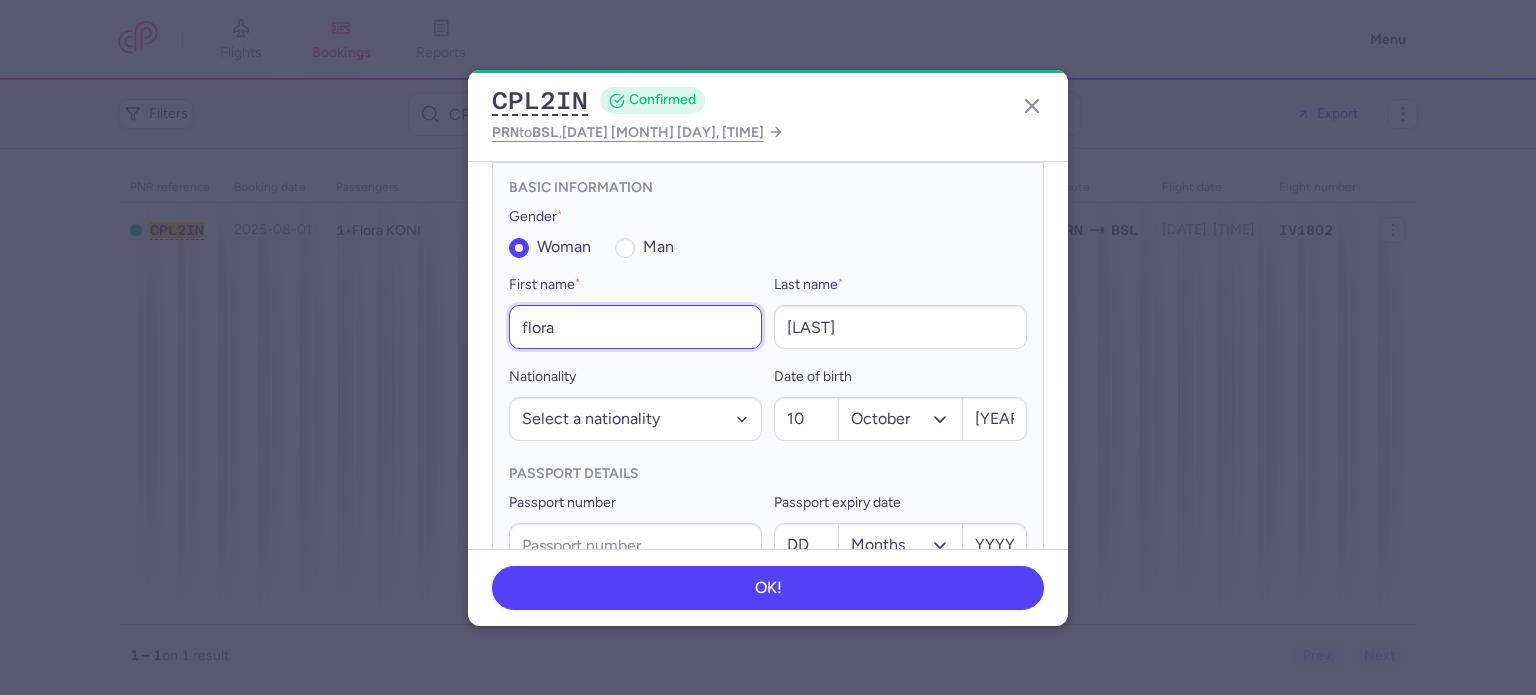 click on "flora" at bounding box center [635, 327] 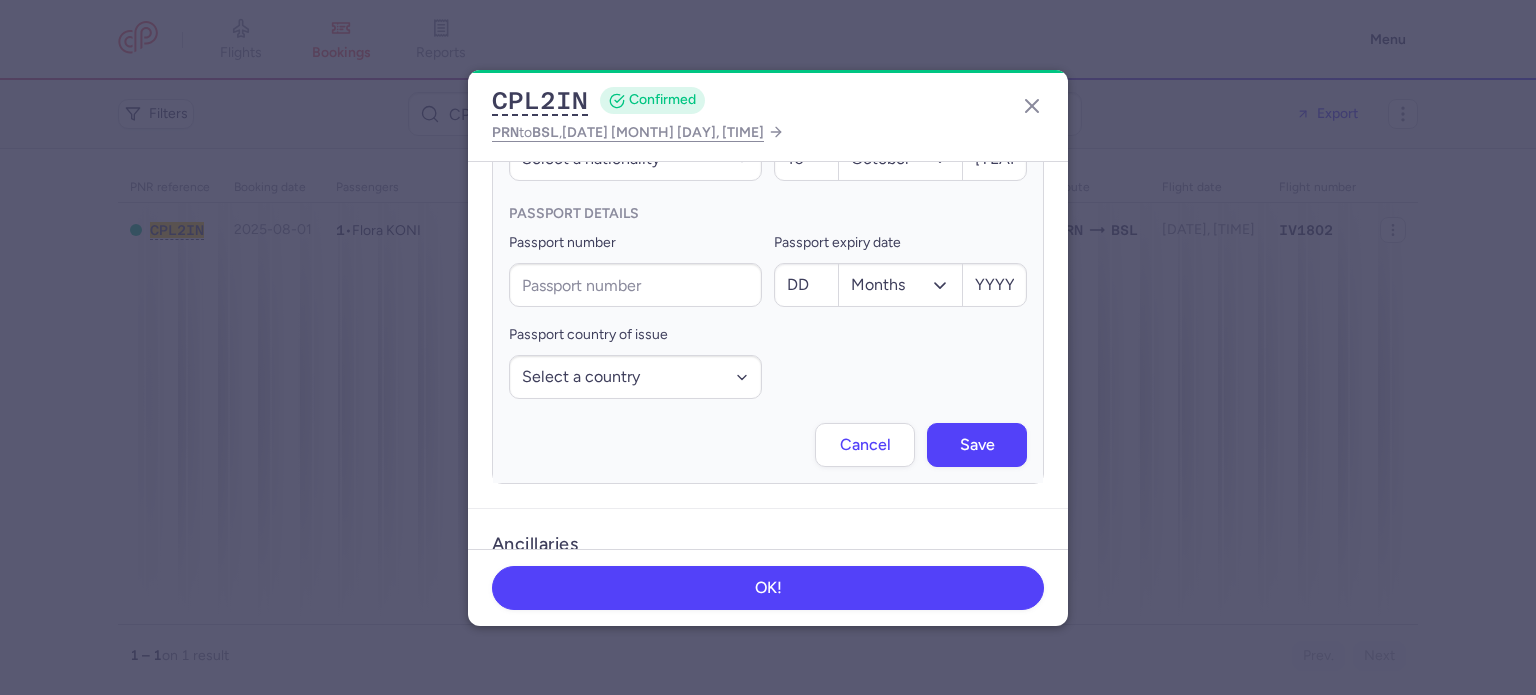 scroll, scrollTop: 817, scrollLeft: 0, axis: vertical 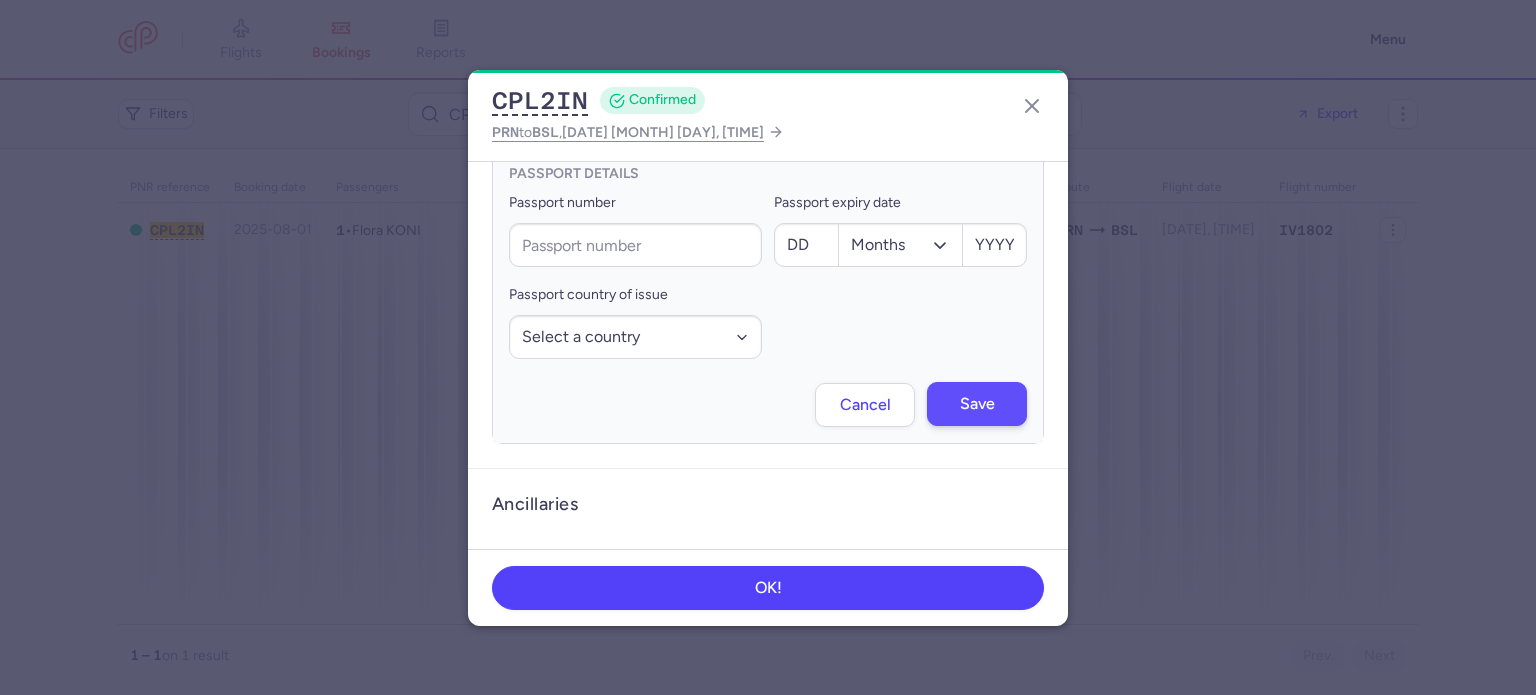 type on "[FIRST]" 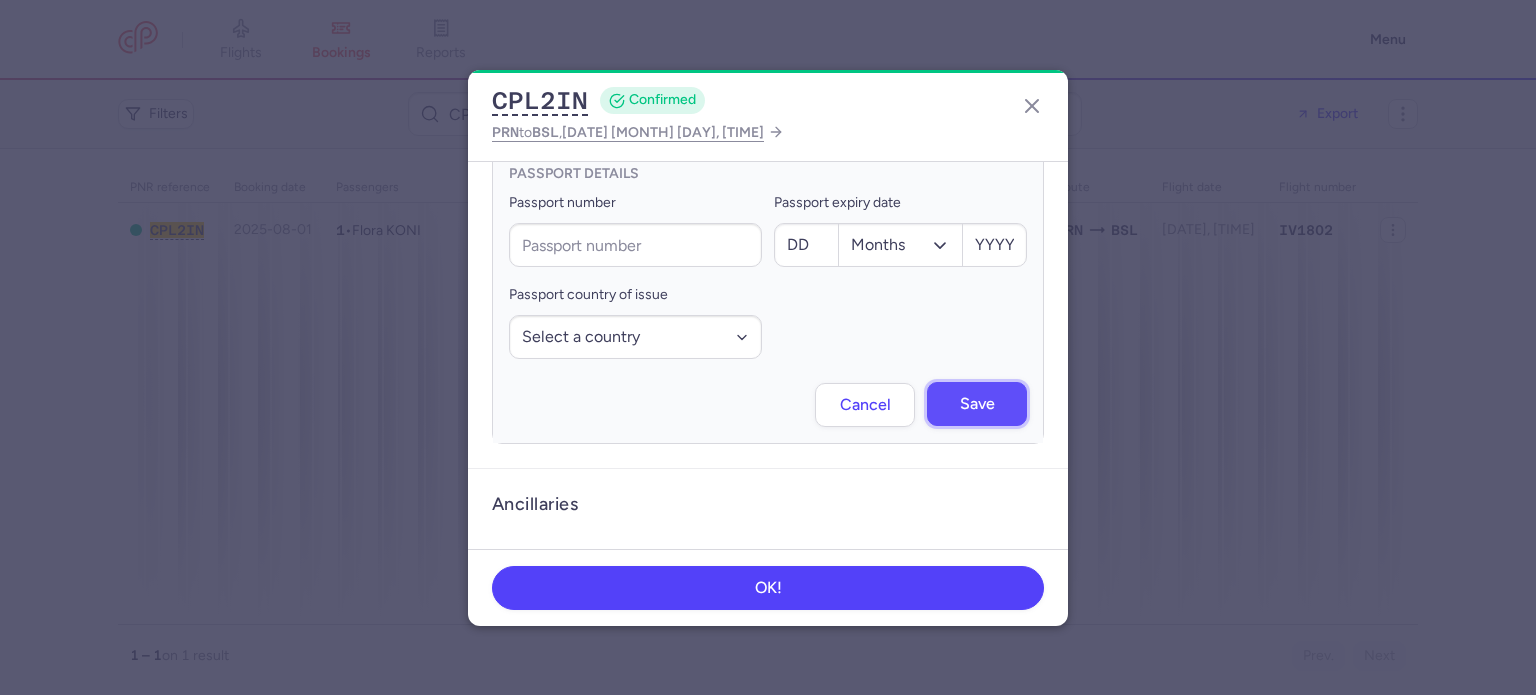 click on "Save" at bounding box center [977, 404] 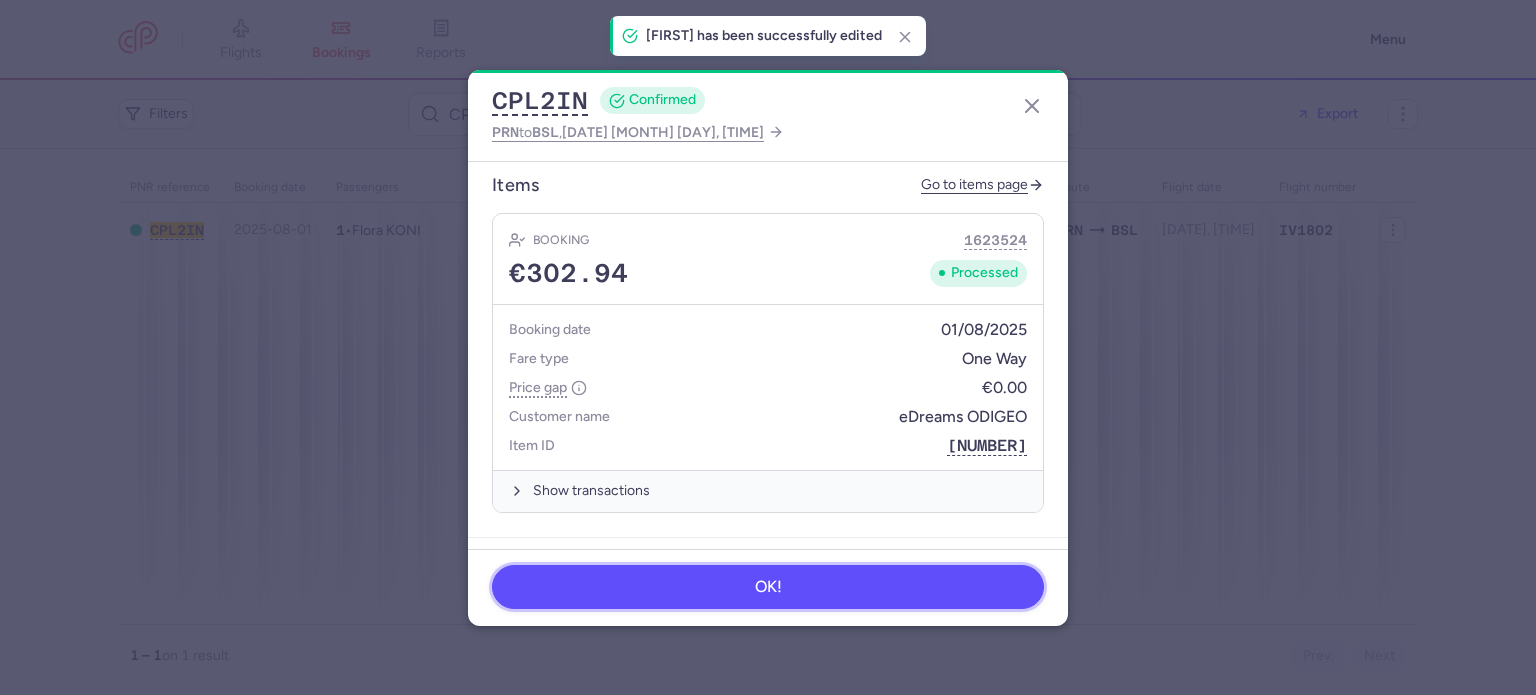 scroll, scrollTop: 1036, scrollLeft: 0, axis: vertical 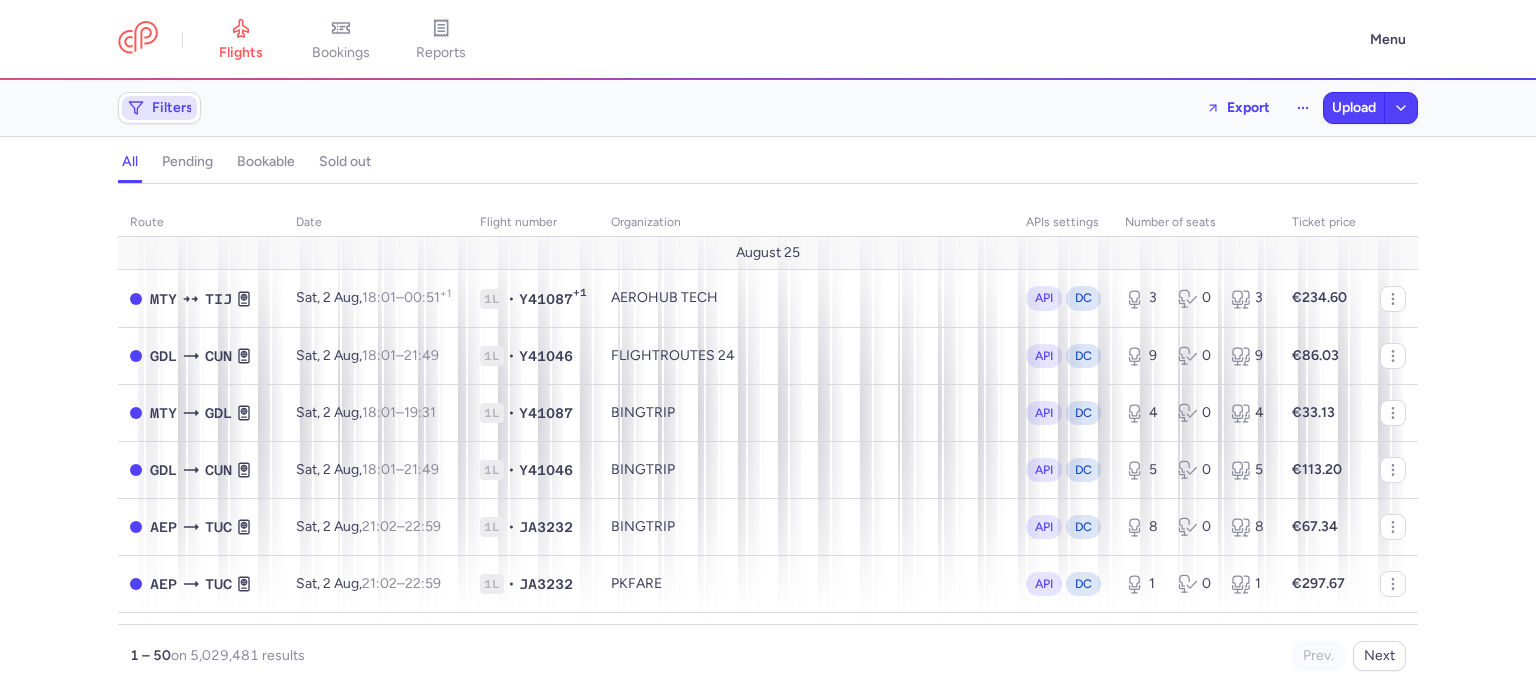 click on "Filters" at bounding box center [172, 108] 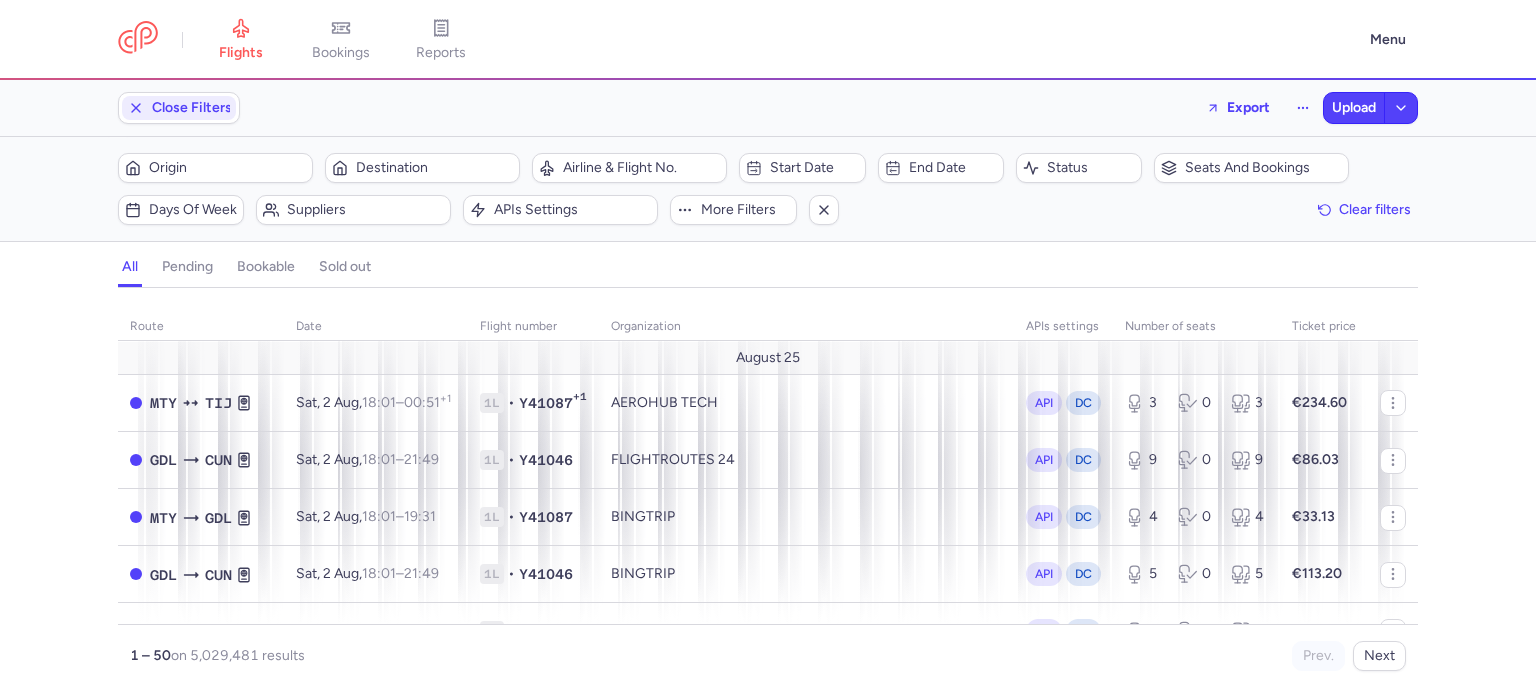scroll, scrollTop: 0, scrollLeft: 0, axis: both 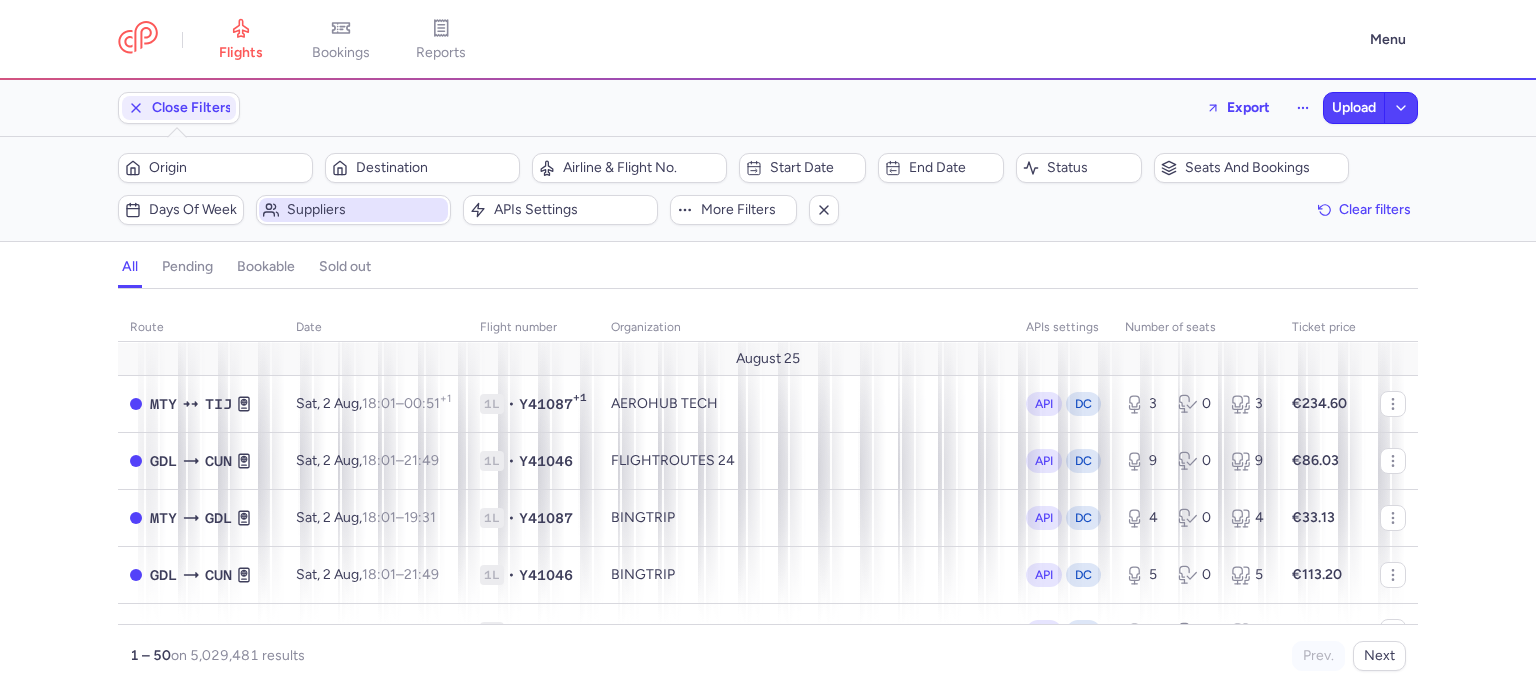click on "Suppliers" 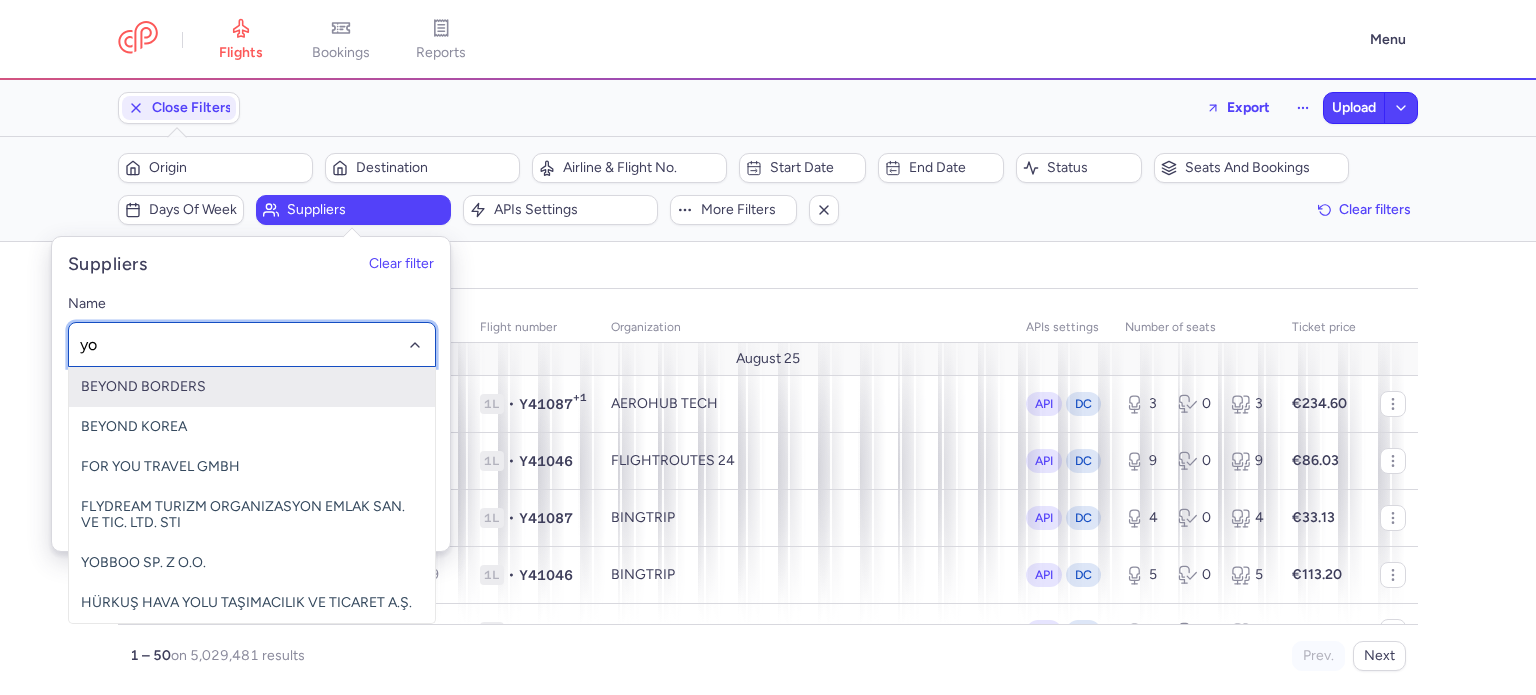 type on "y" 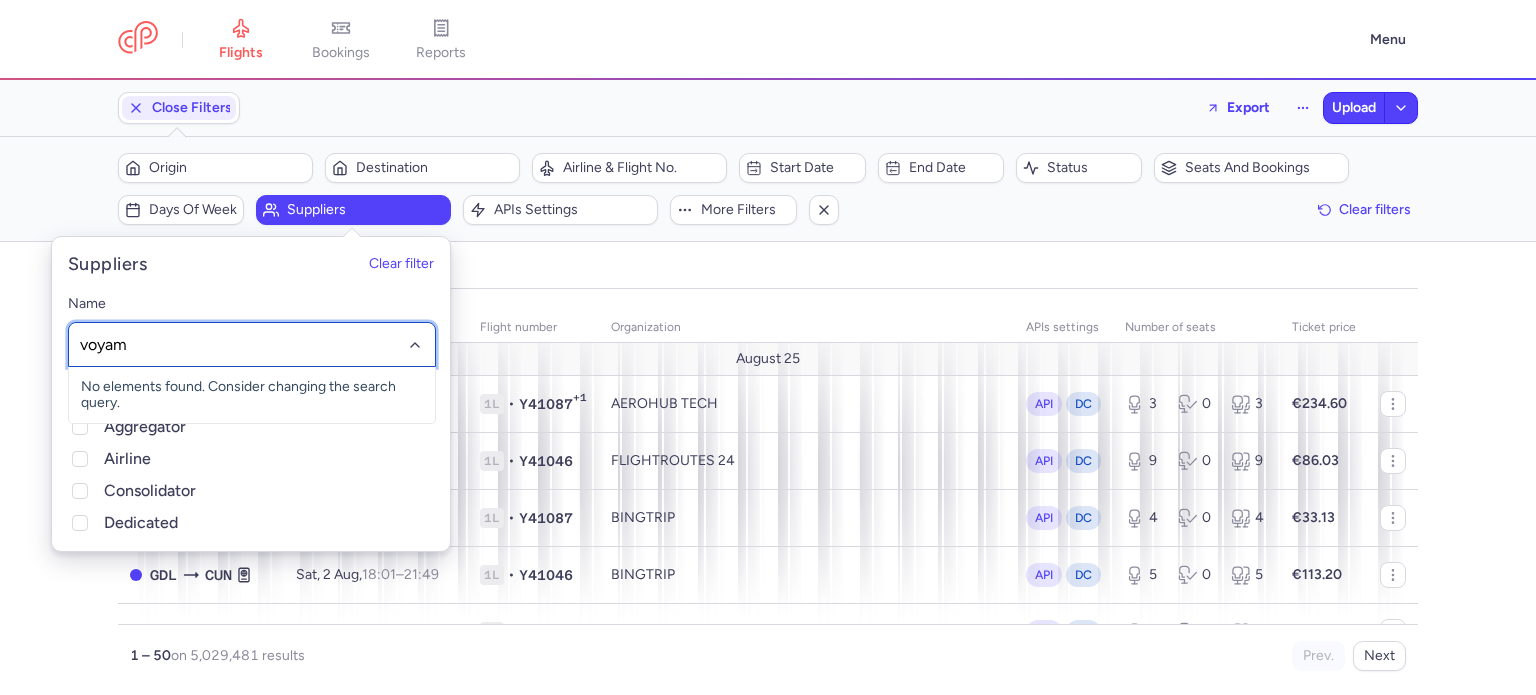 type on "voyama" 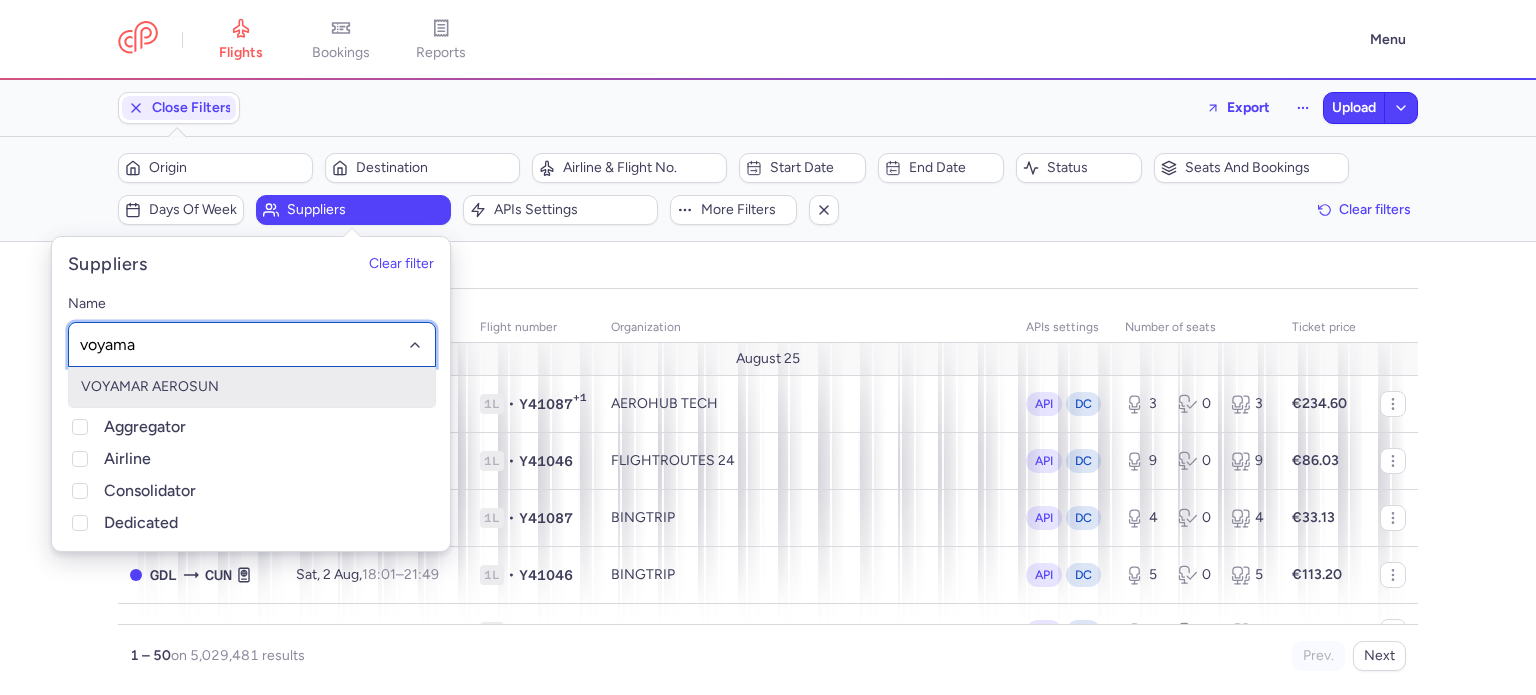 click on "VOYAMAR AEROSUN" at bounding box center (252, 387) 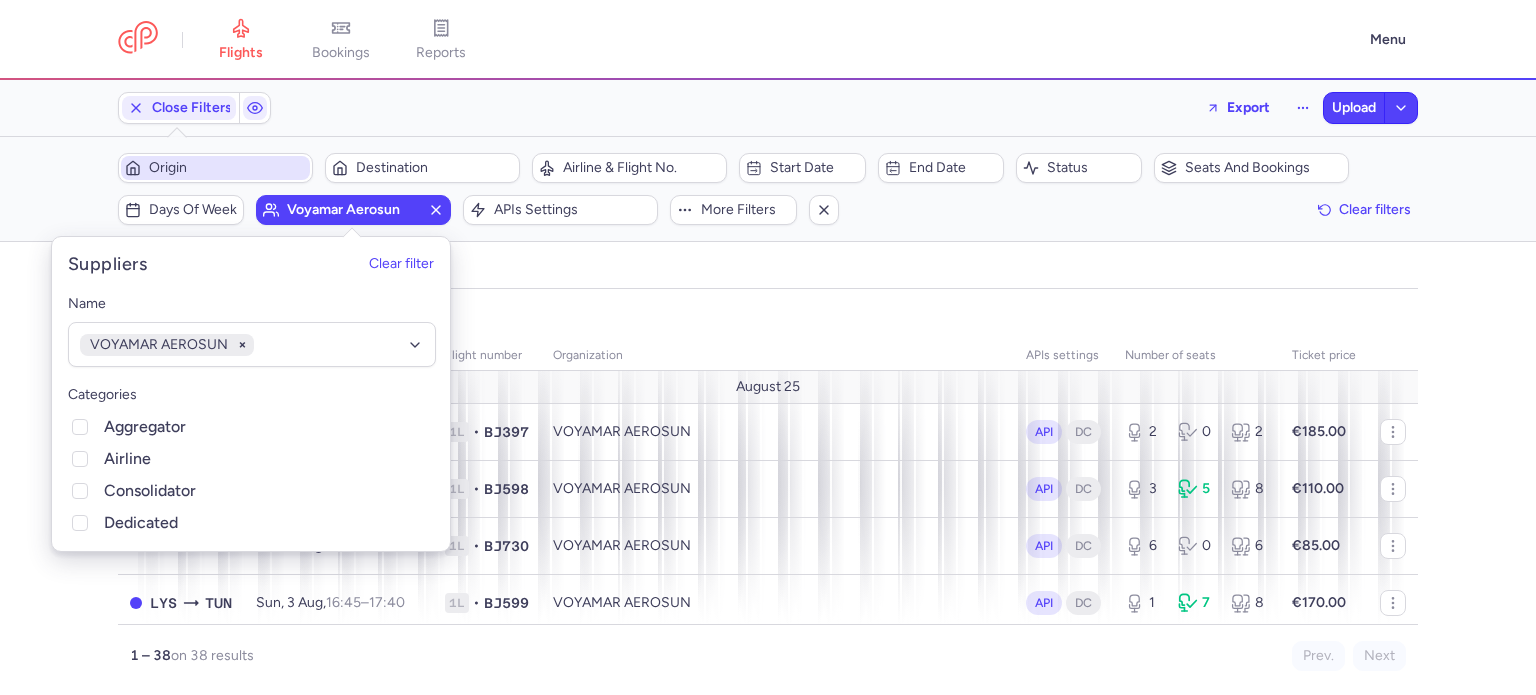 click on "Origin" at bounding box center [227, 168] 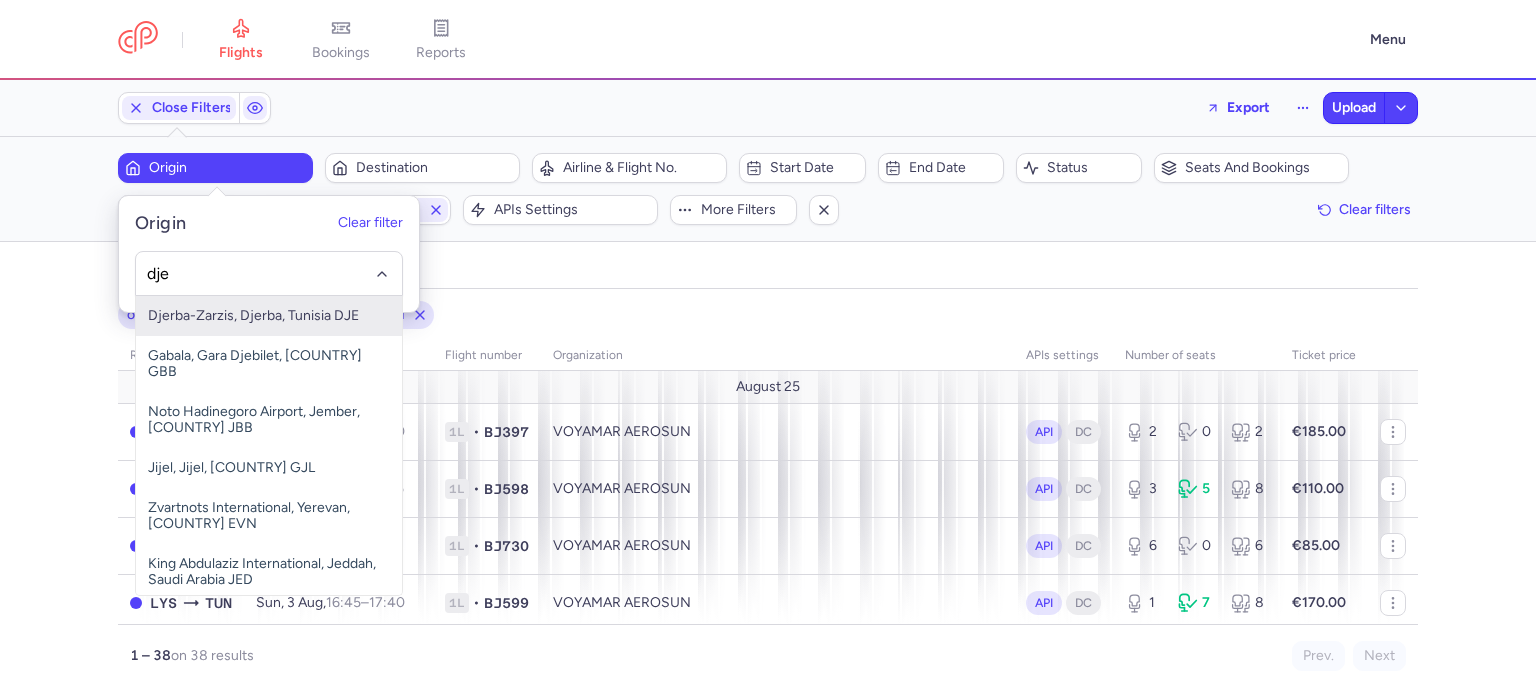 click on "Djerba-Zarzis, Djerba, Tunisia DJE" at bounding box center [269, 316] 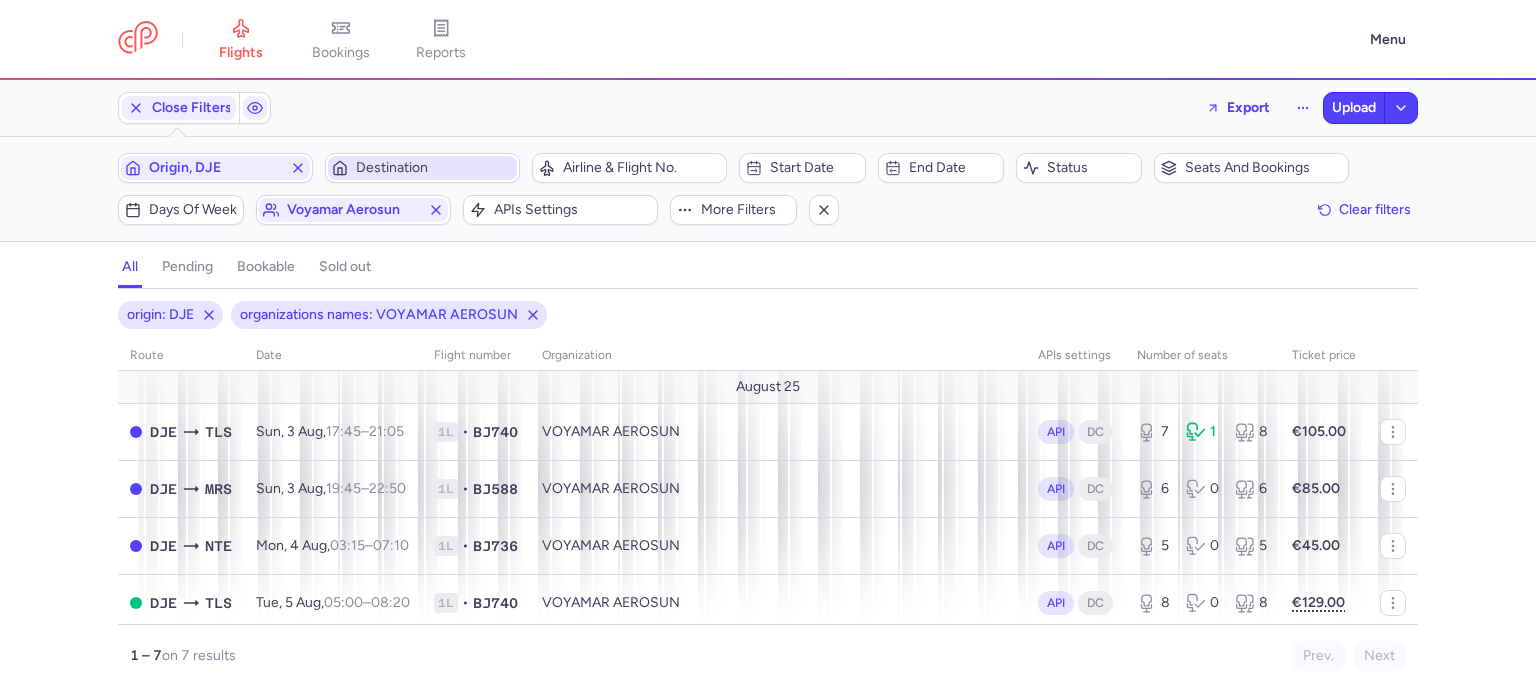 click on "Destination" at bounding box center (434, 168) 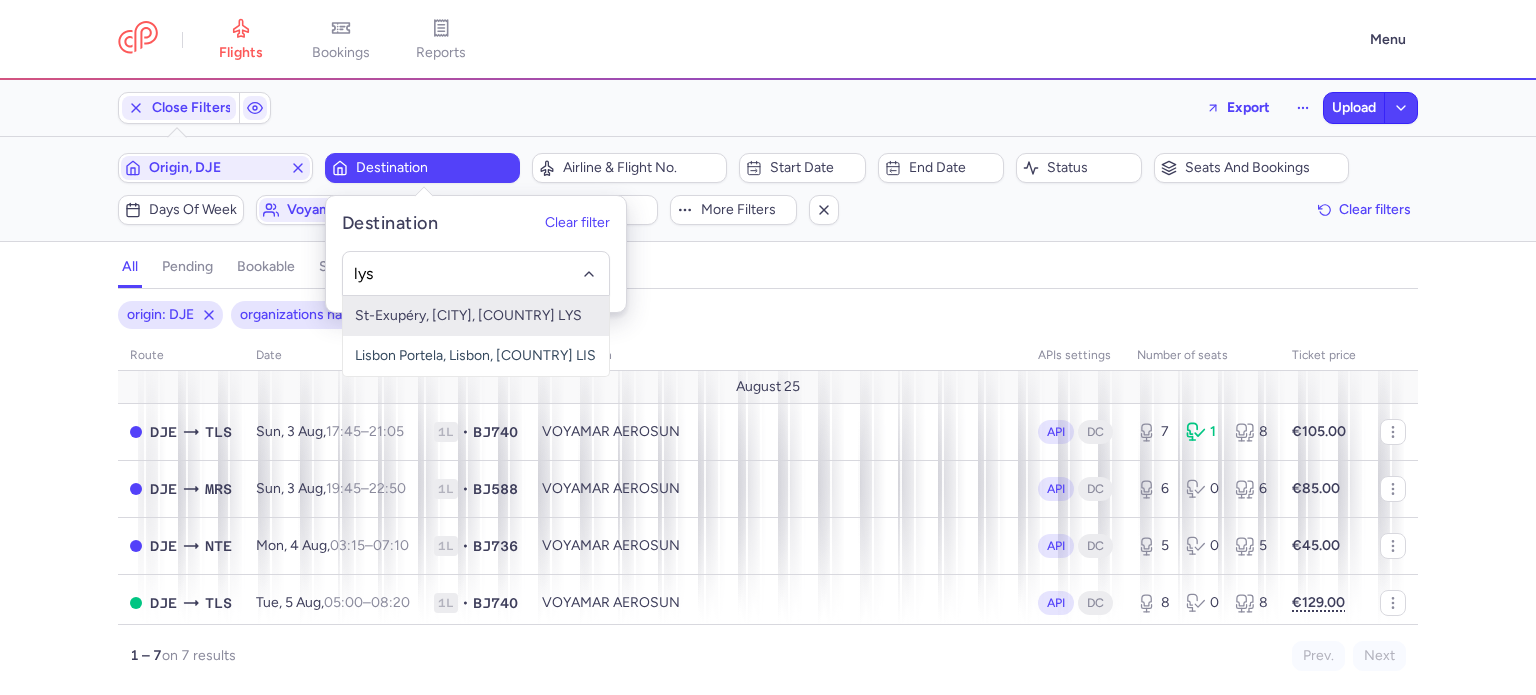 click on "St-Exupéry, Lyon, France LYS" at bounding box center (476, 316) 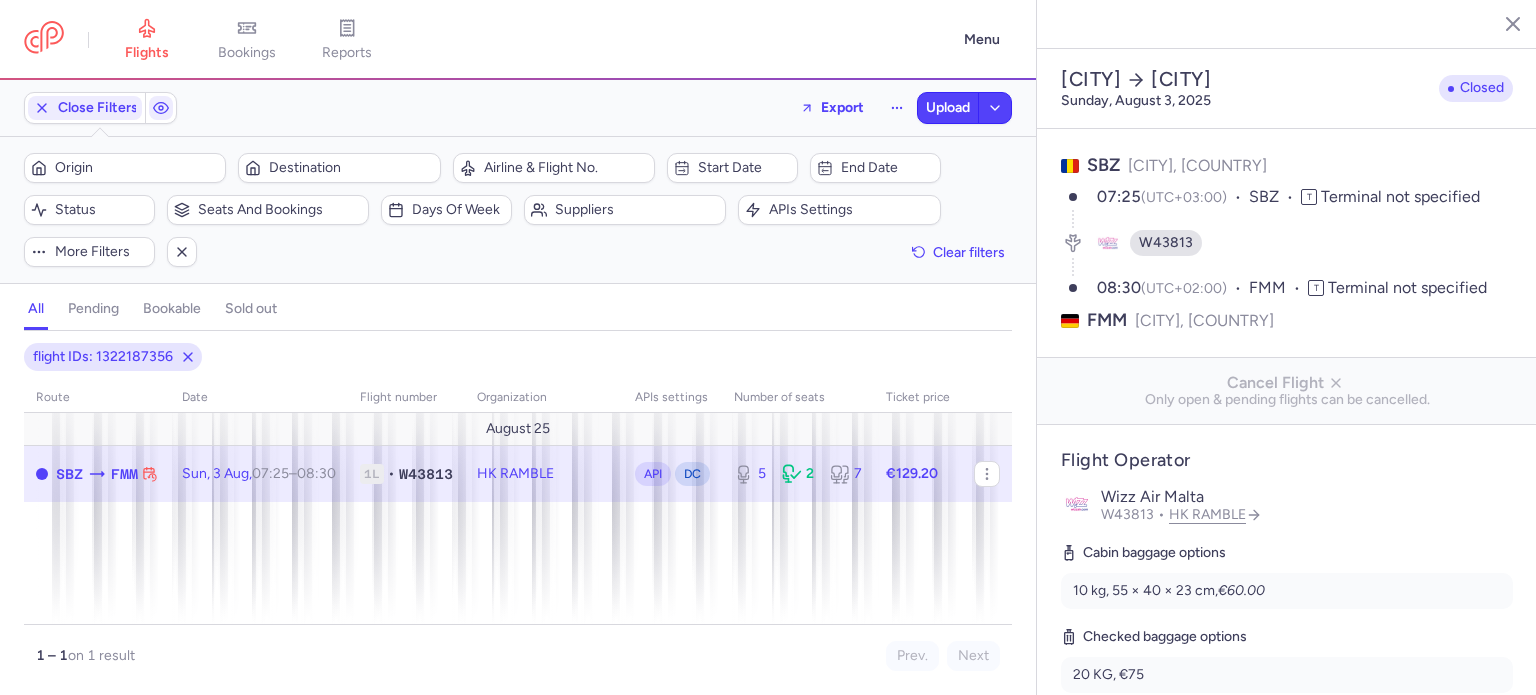 select on "days" 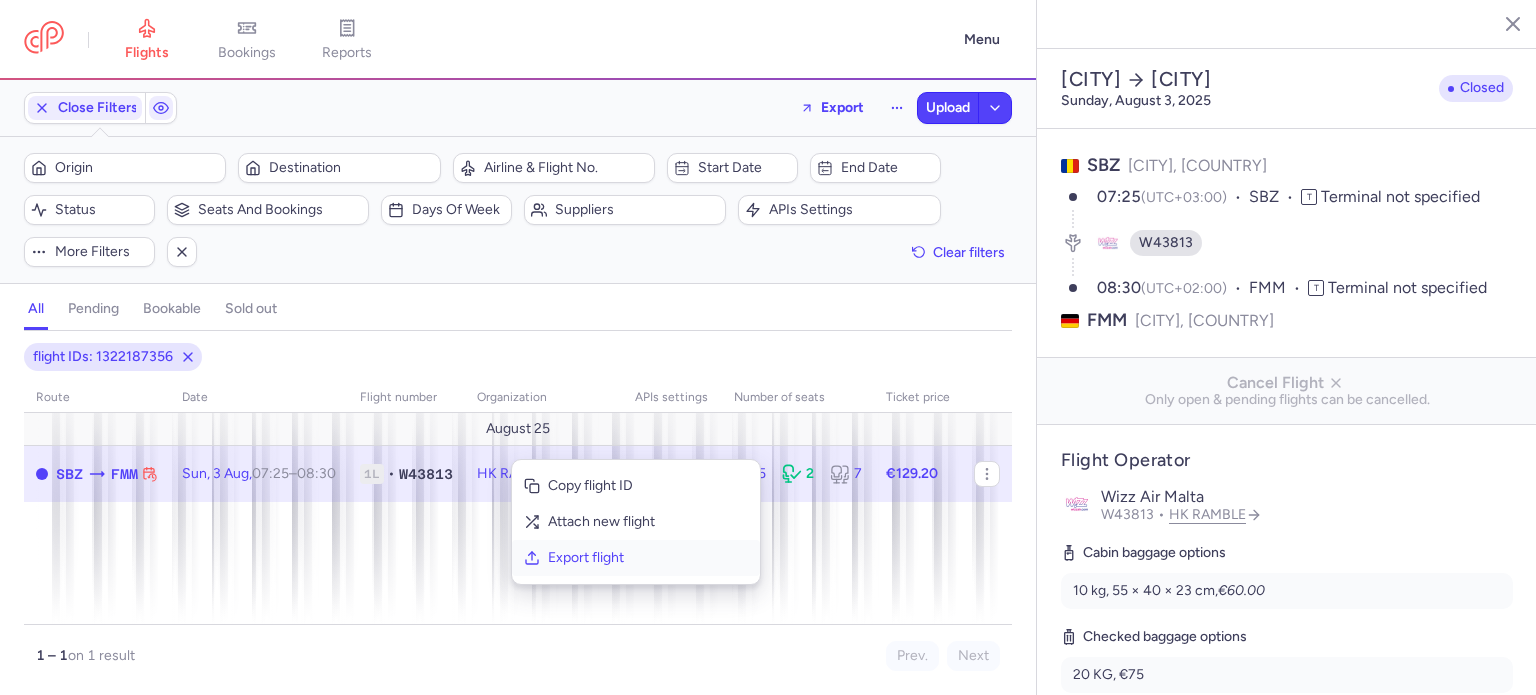 click on "Export flight" at bounding box center (648, 558) 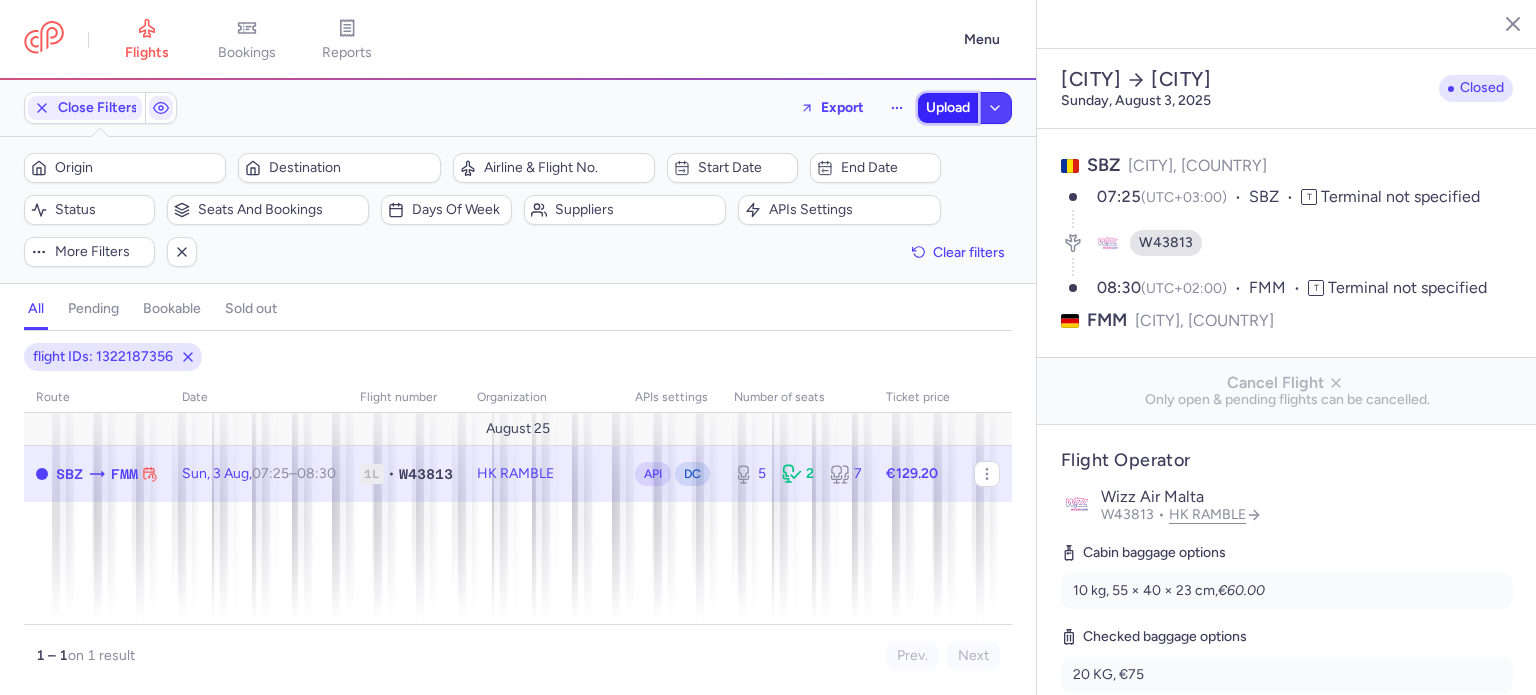 click on "Upload" at bounding box center (948, 108) 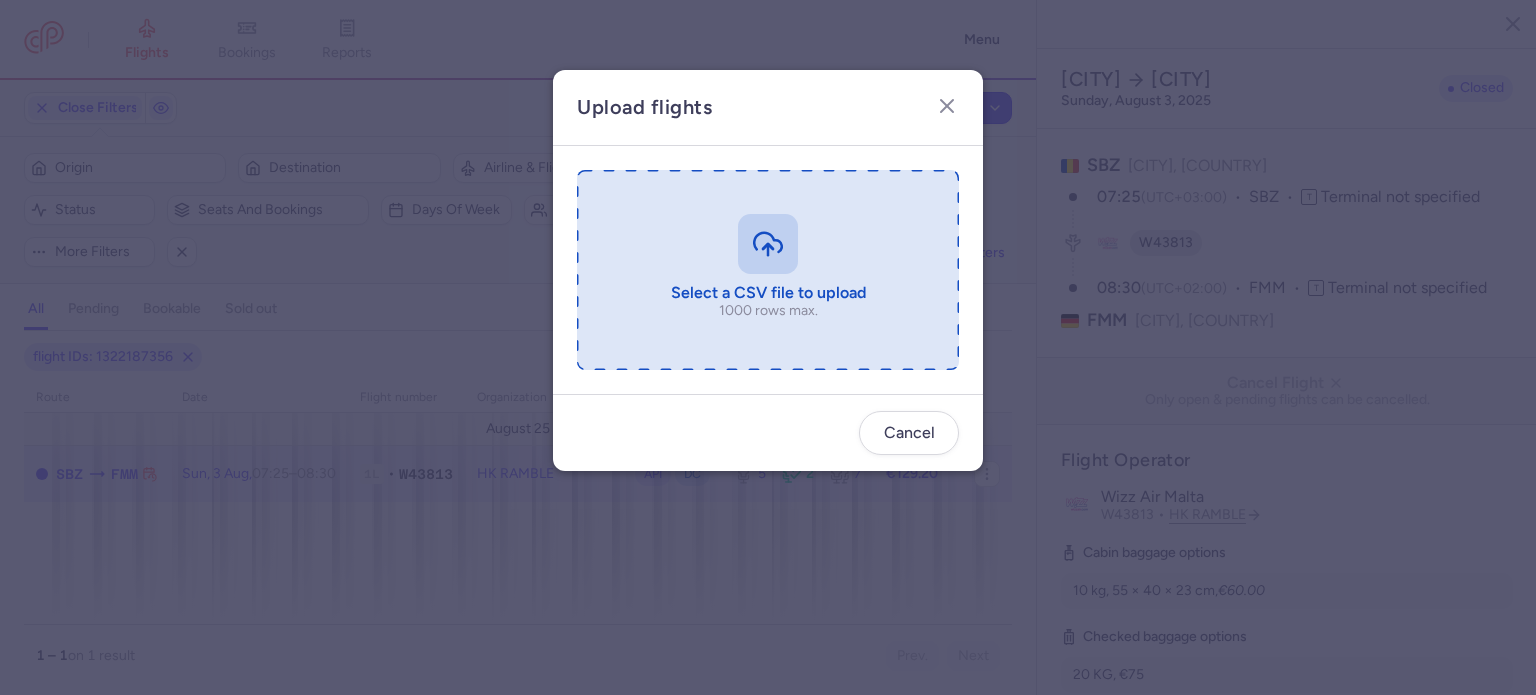 click at bounding box center (768, 270) 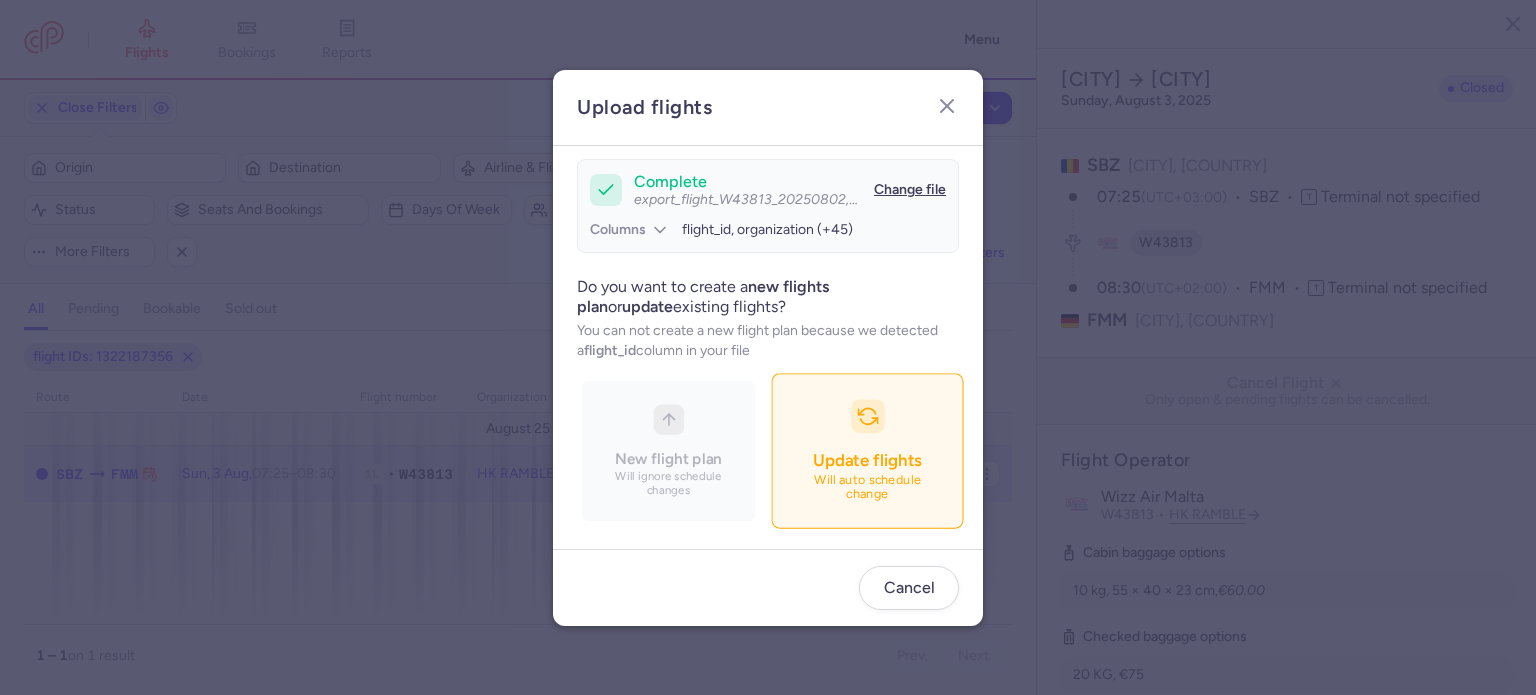 scroll, scrollTop: 172, scrollLeft: 0, axis: vertical 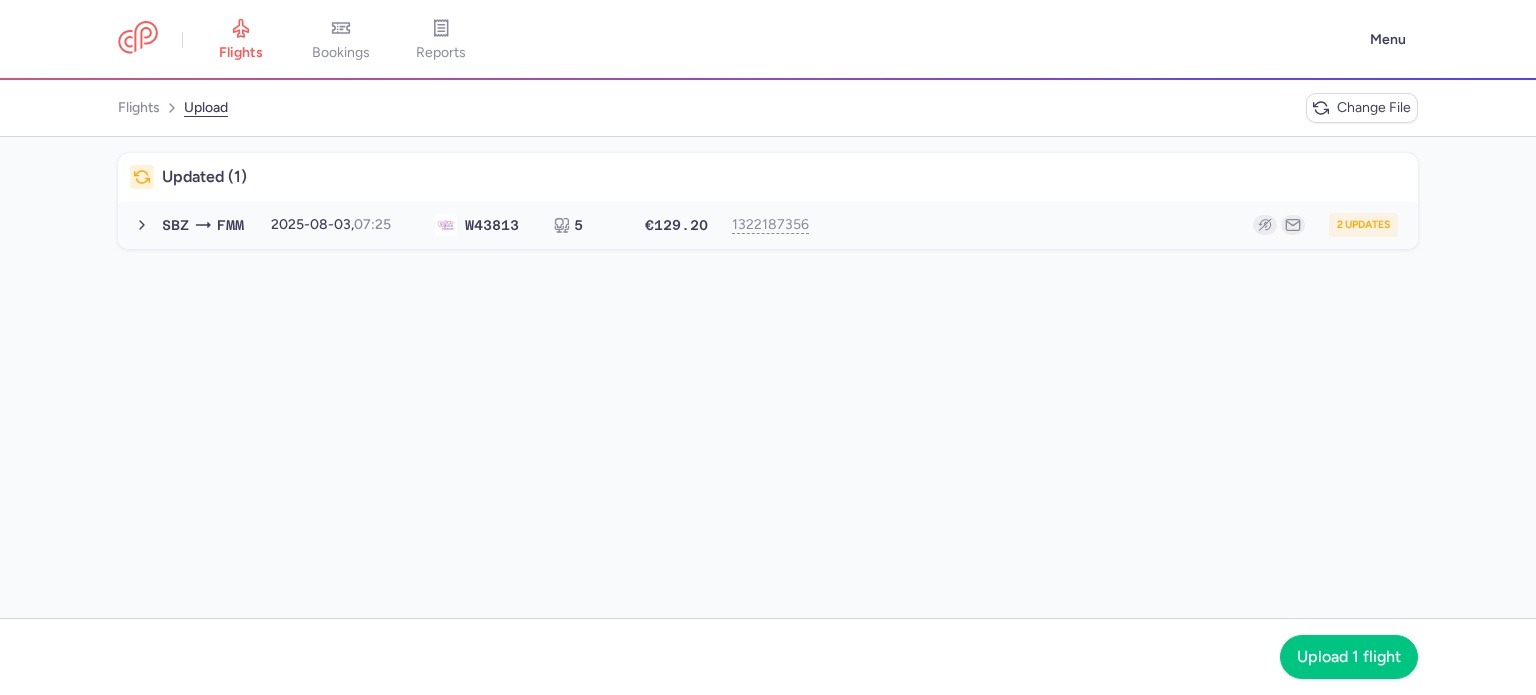 click on "2 updates" at bounding box center [1112, 225] 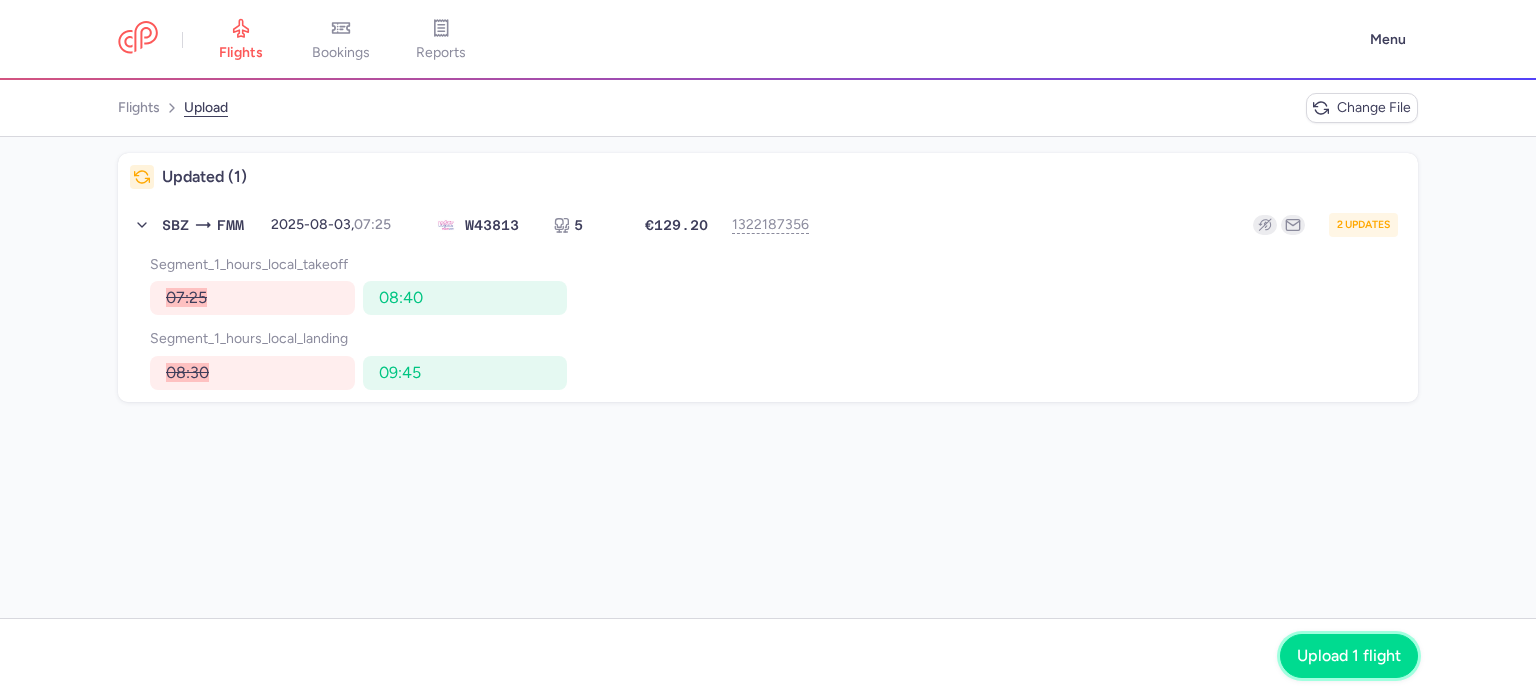 click on "Upload 1 flight" at bounding box center [1349, 656] 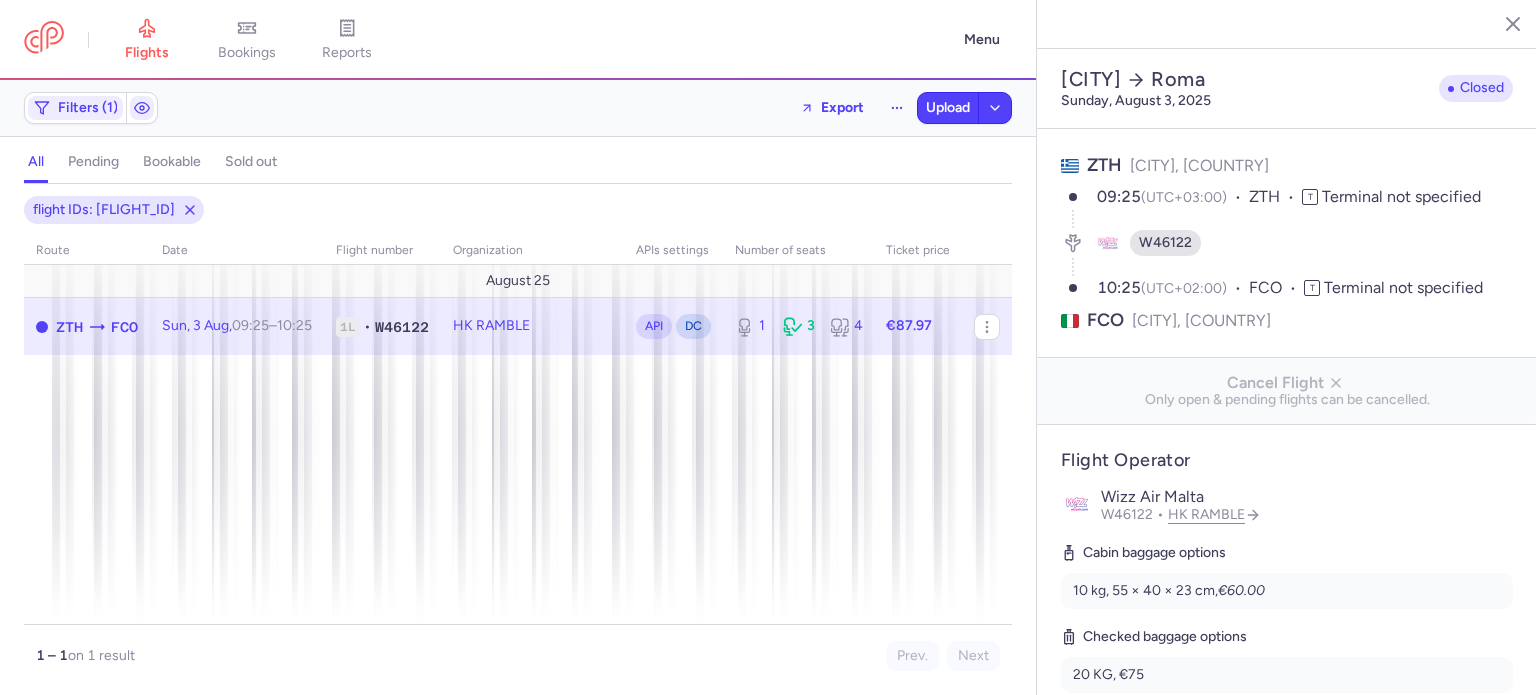 select on "days" 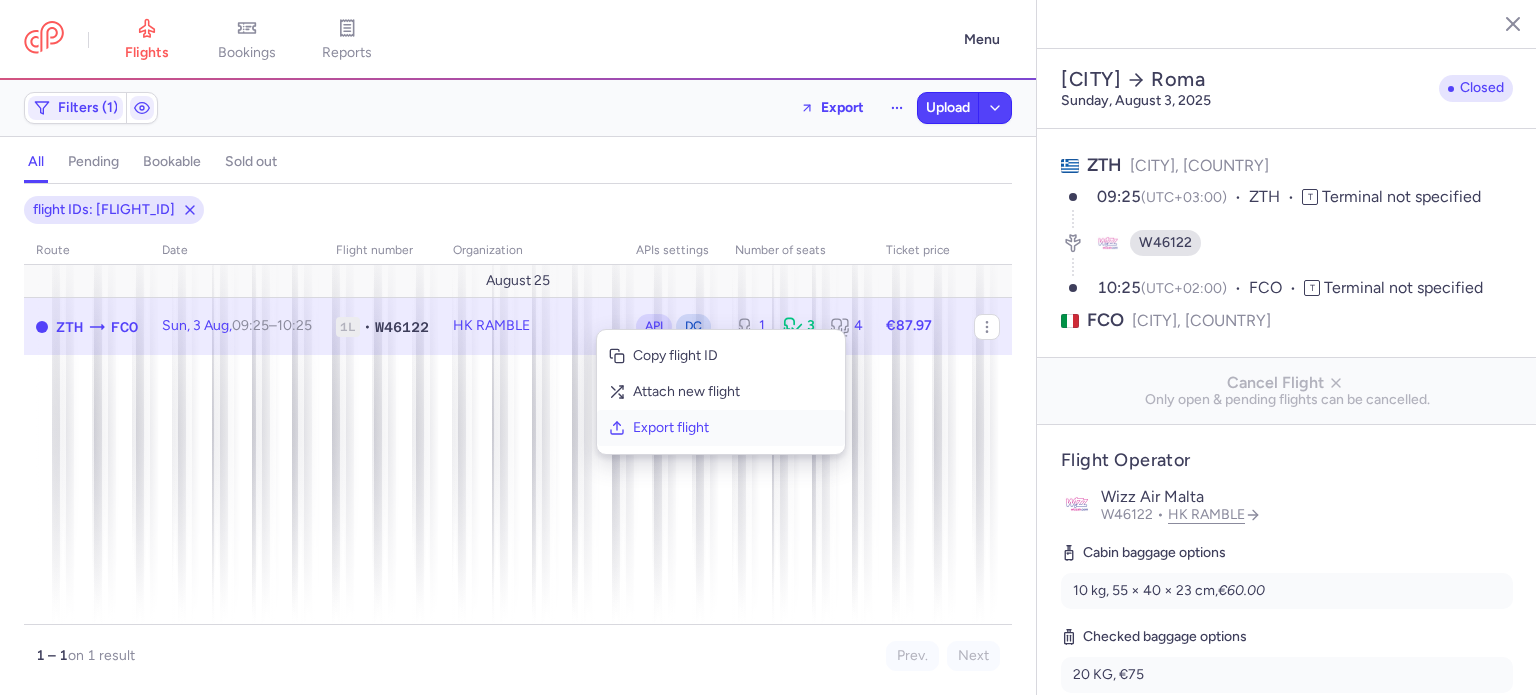 click on "Export flight" at bounding box center (733, 428) 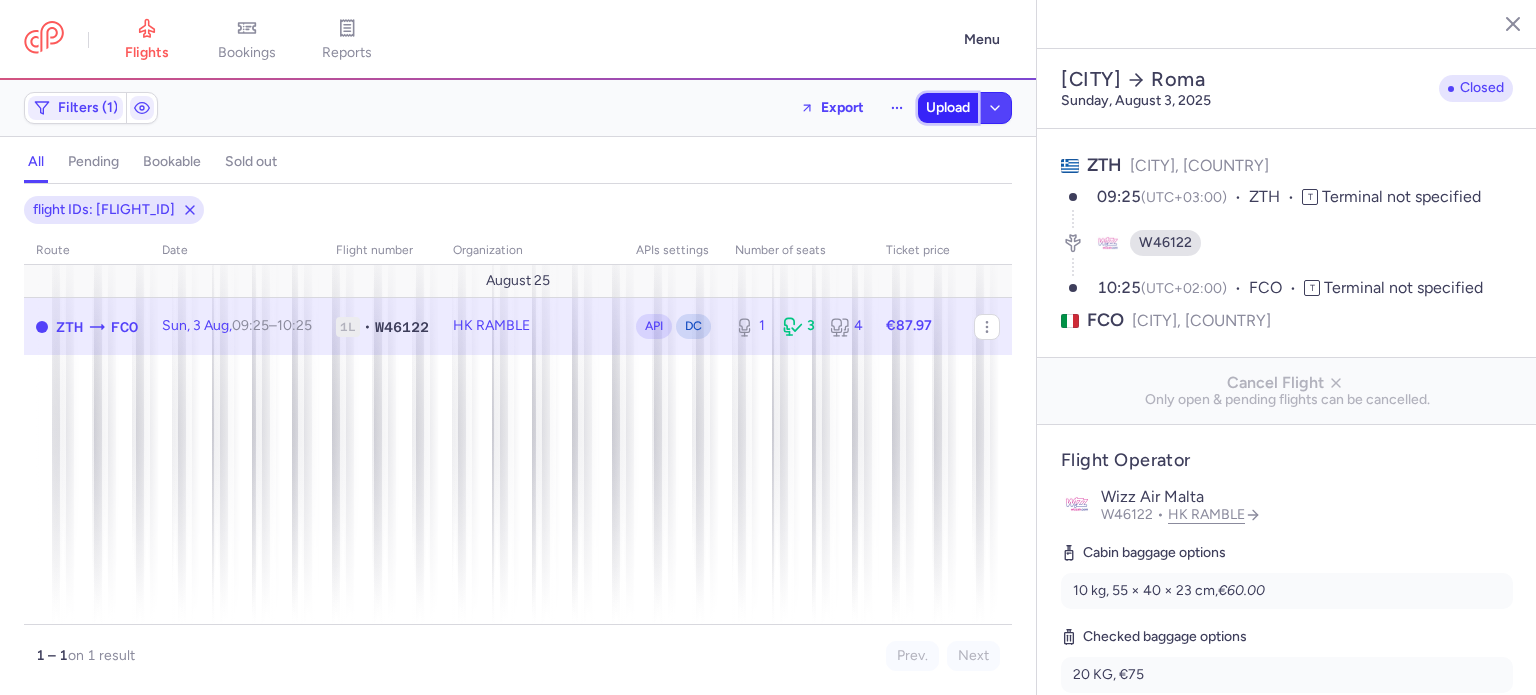 click on "Upload" at bounding box center [948, 108] 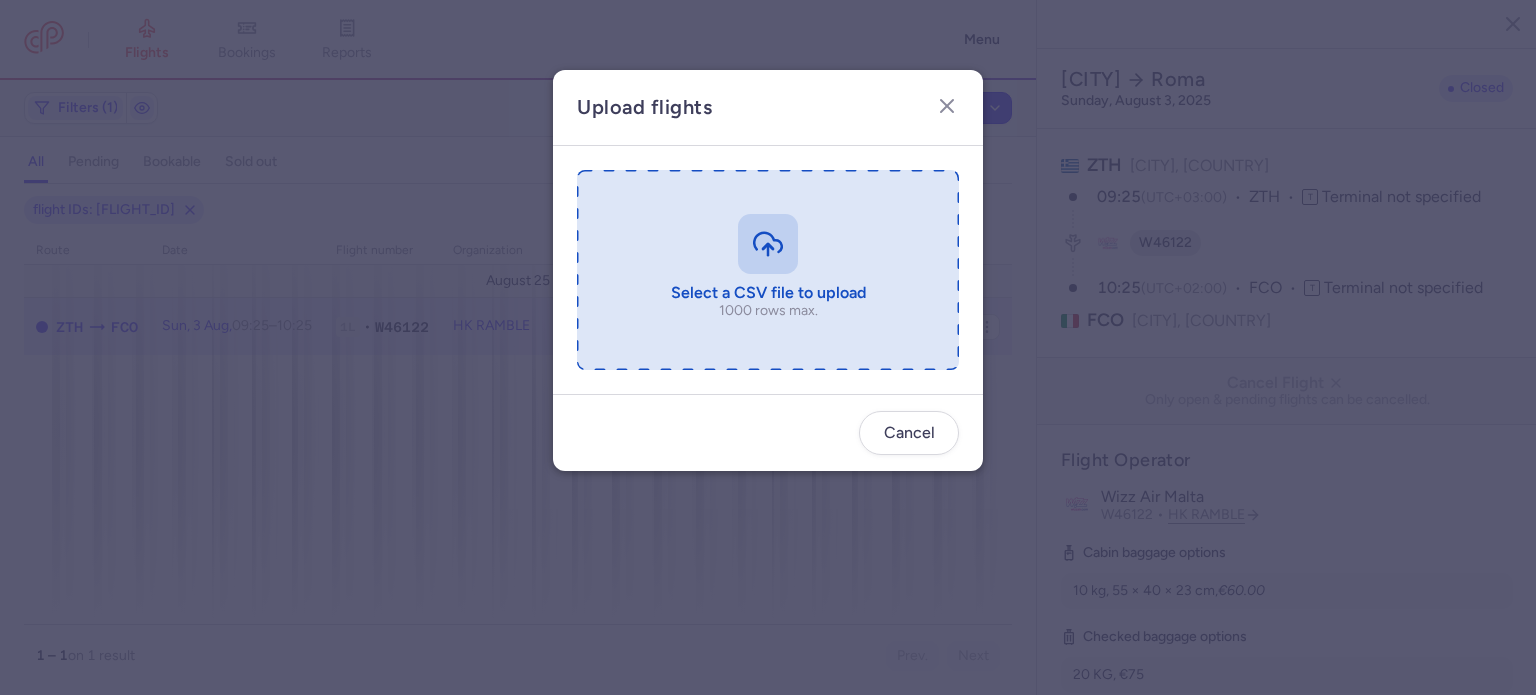 click at bounding box center [768, 270] 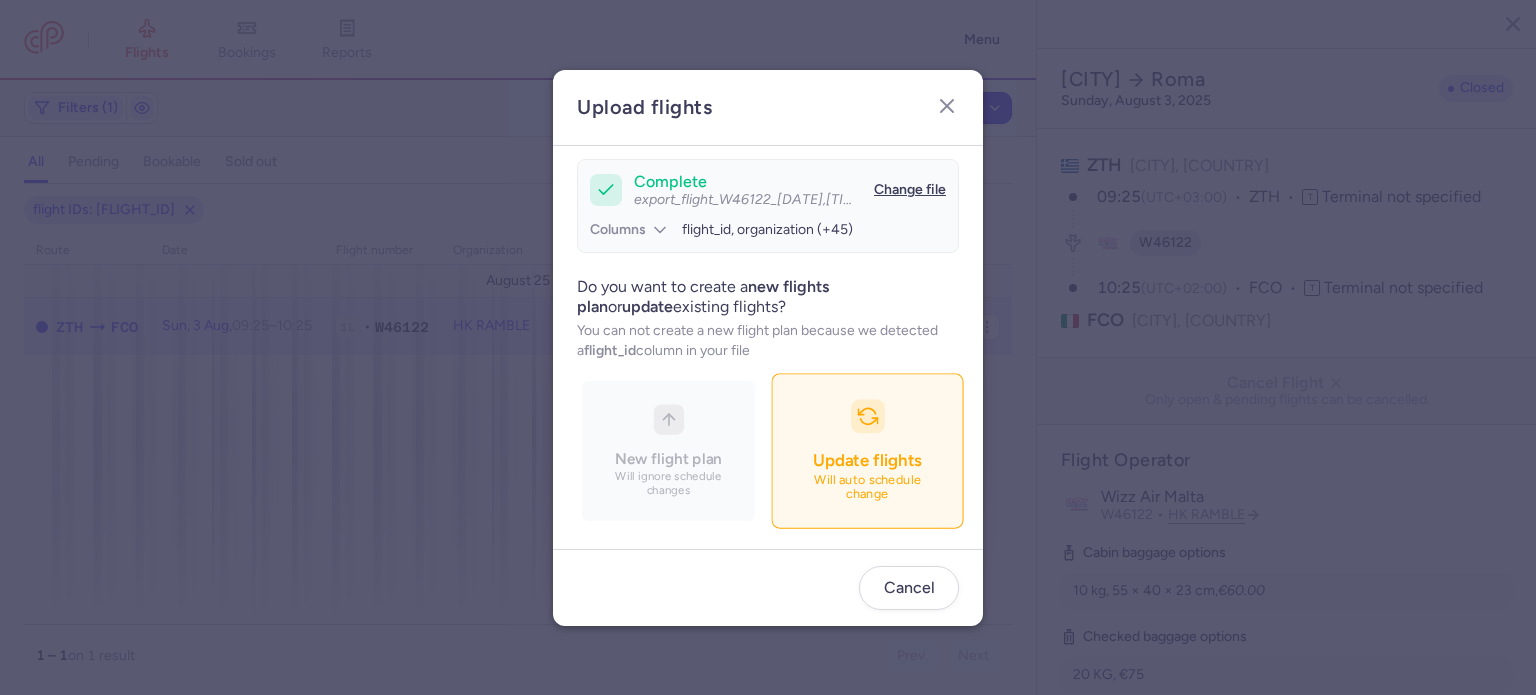scroll, scrollTop: 172, scrollLeft: 0, axis: vertical 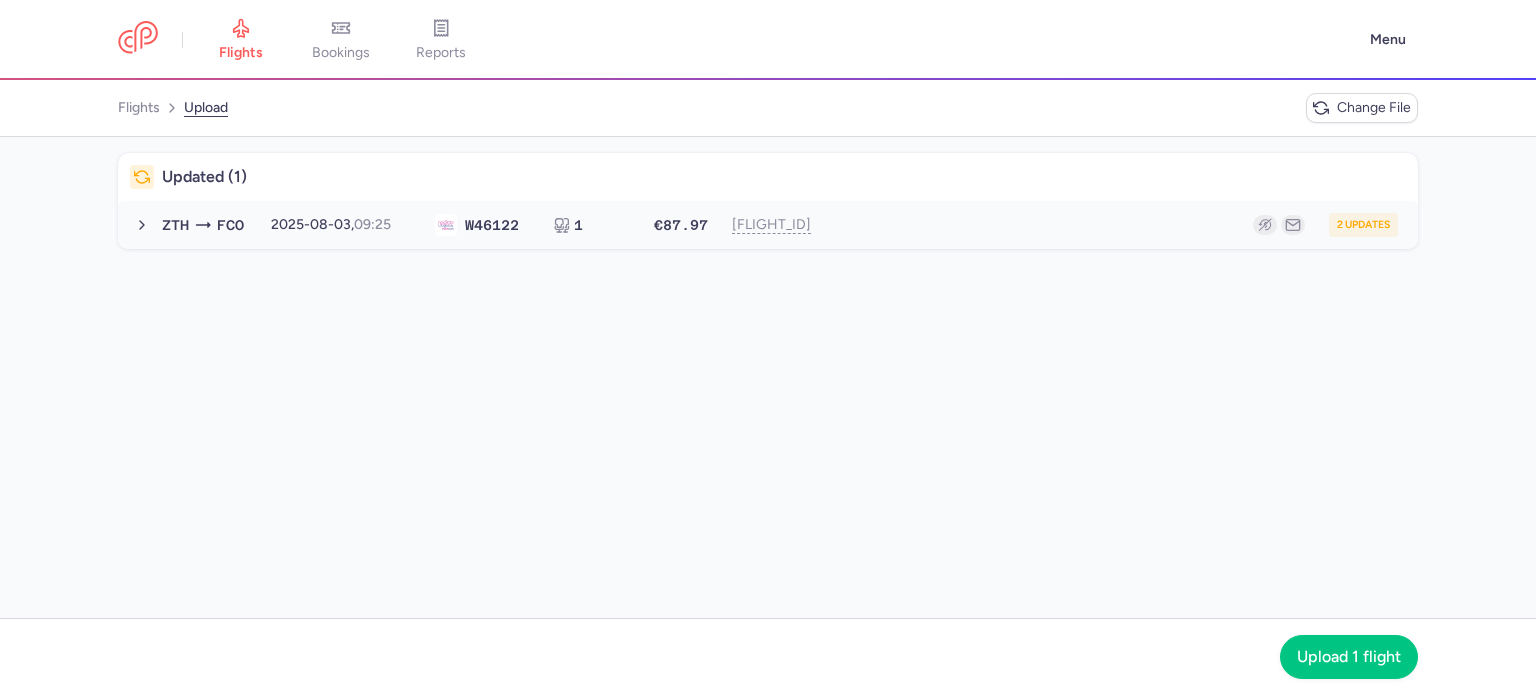 click on "2 updates" at bounding box center [1112, 225] 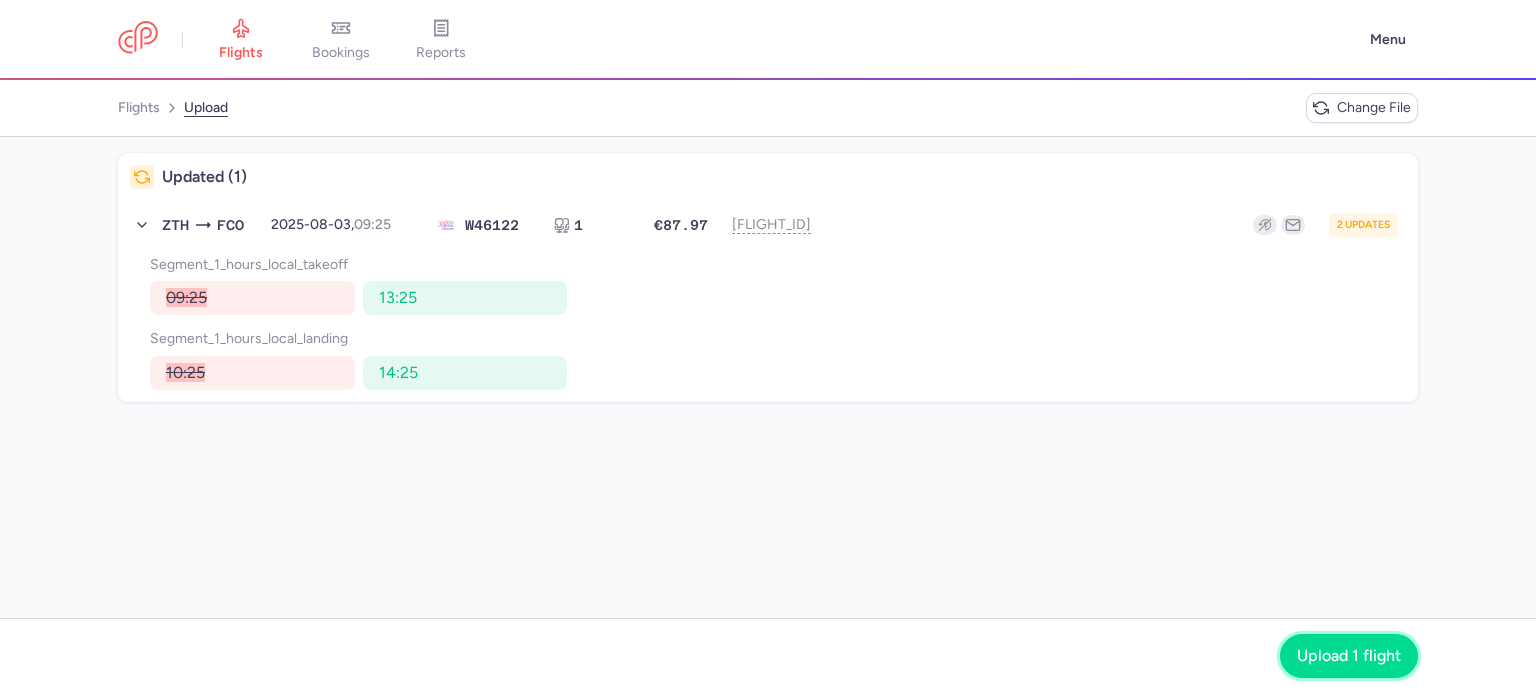 click on "Upload 1 flight" at bounding box center [1349, 656] 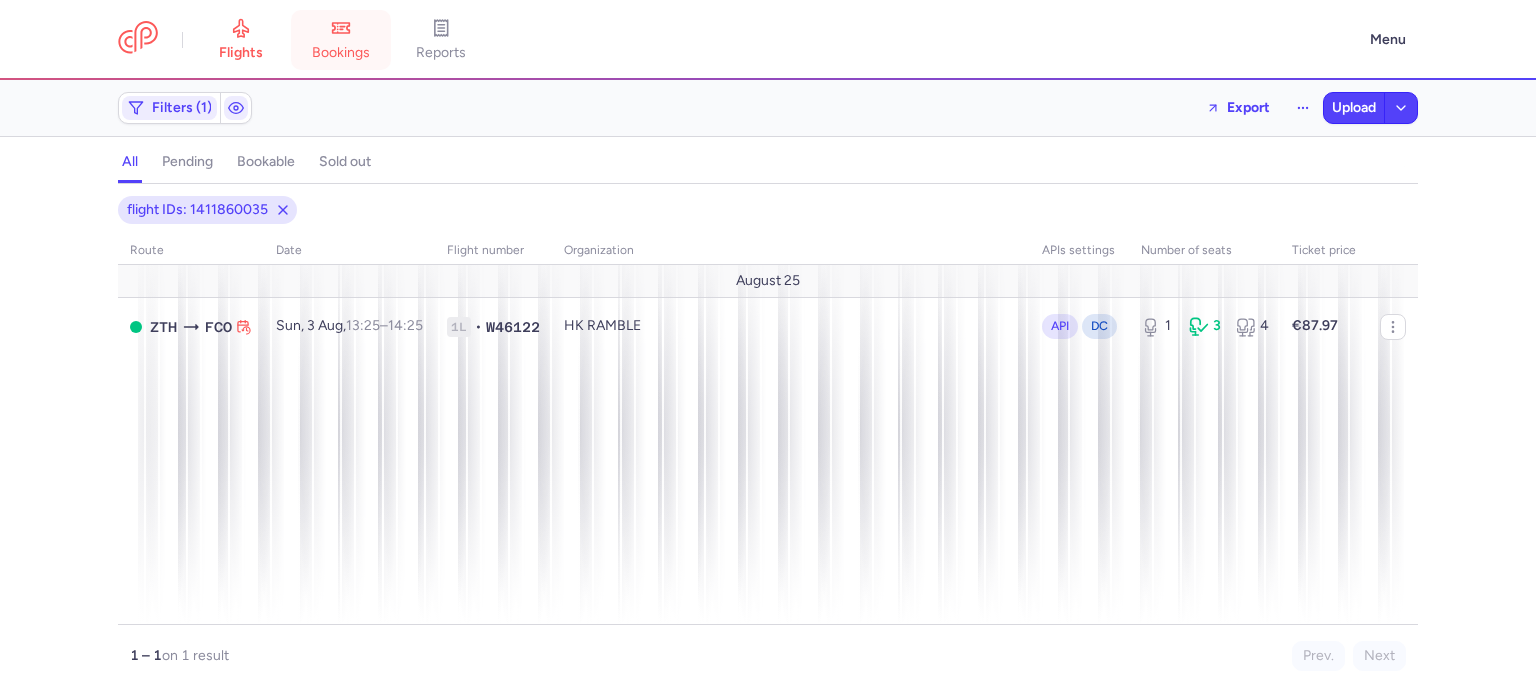click on "bookings" at bounding box center (341, 53) 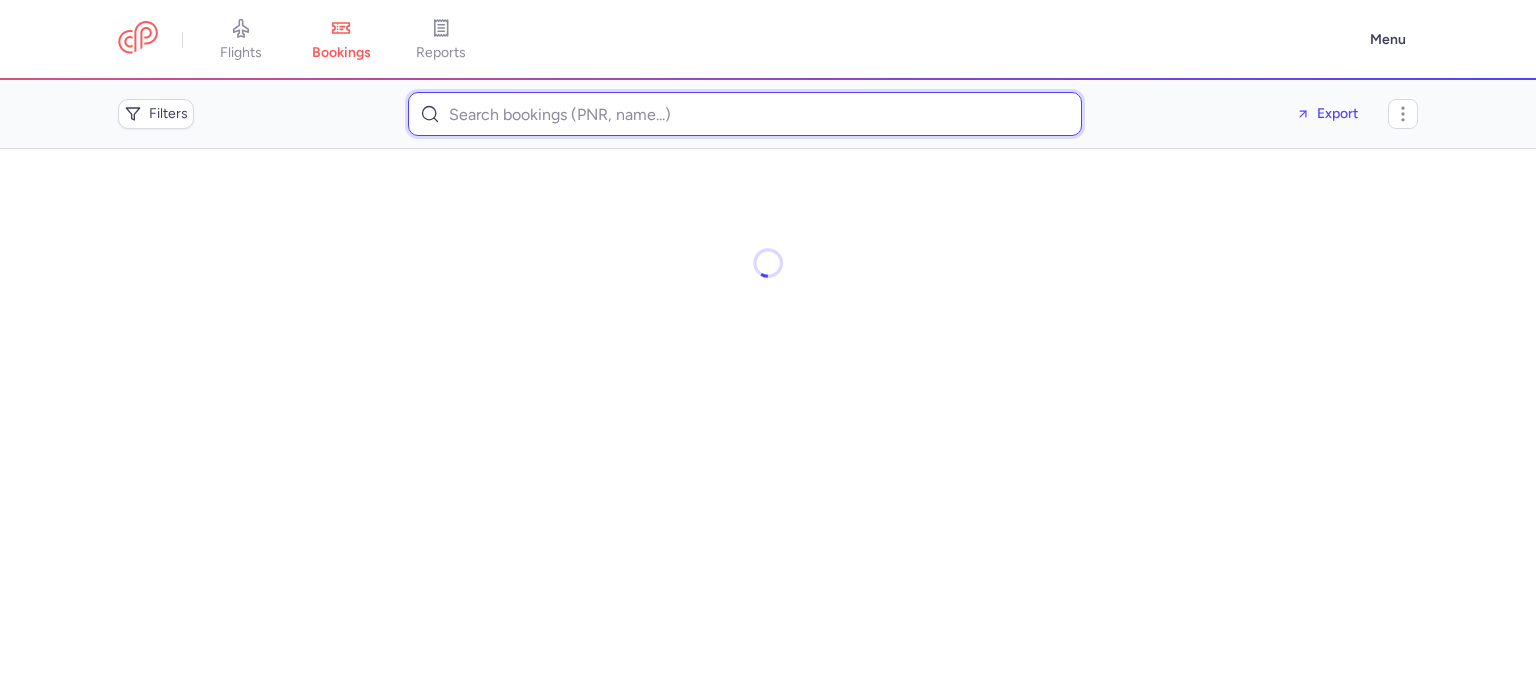 click at bounding box center (745, 114) 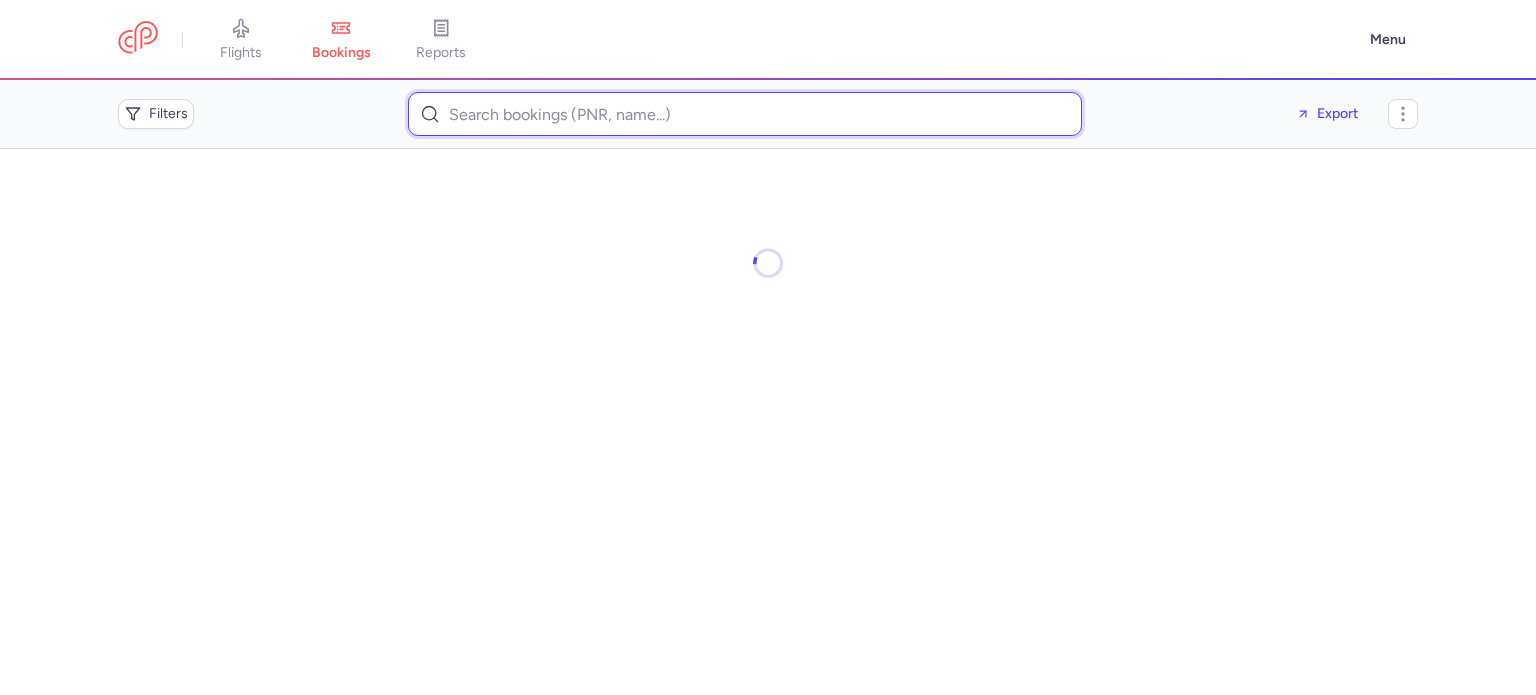 paste on "arimokisho@gmail.com" 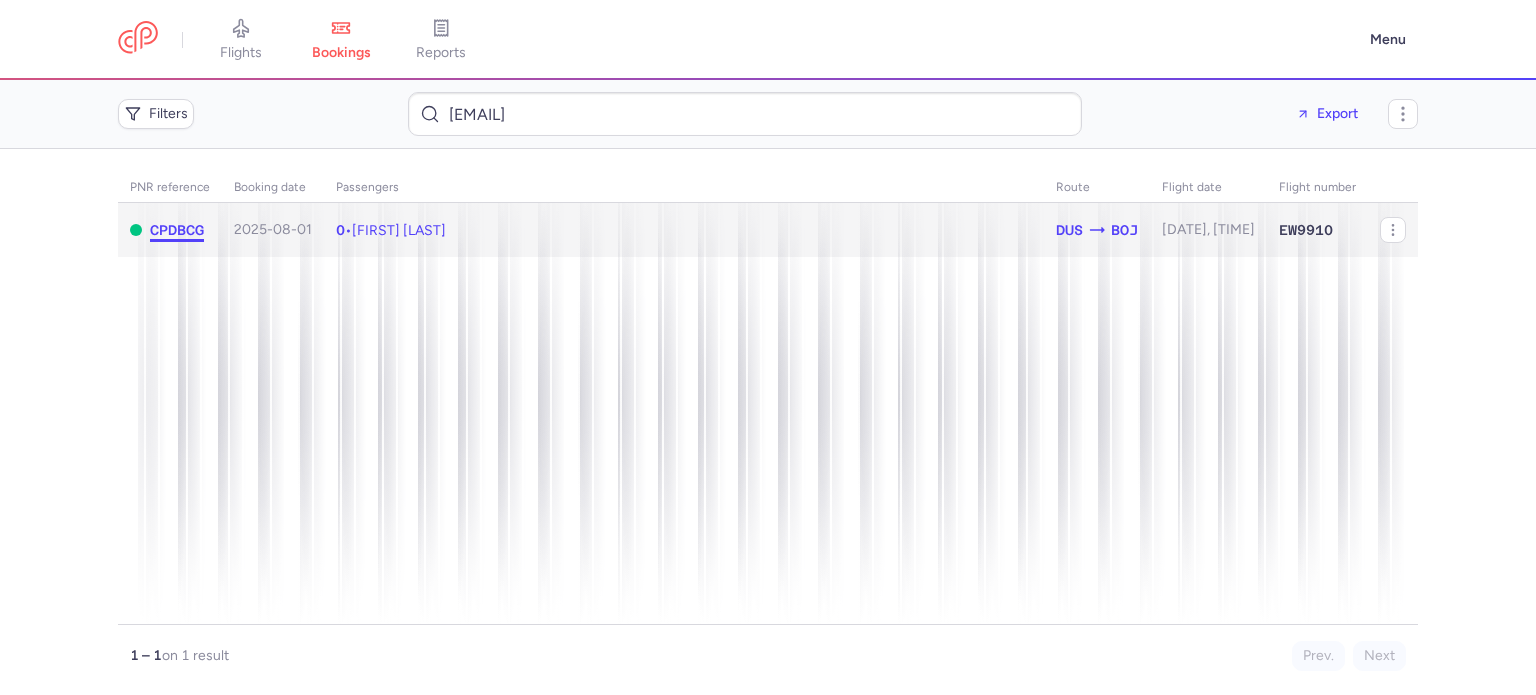 click on "CPDBCG" 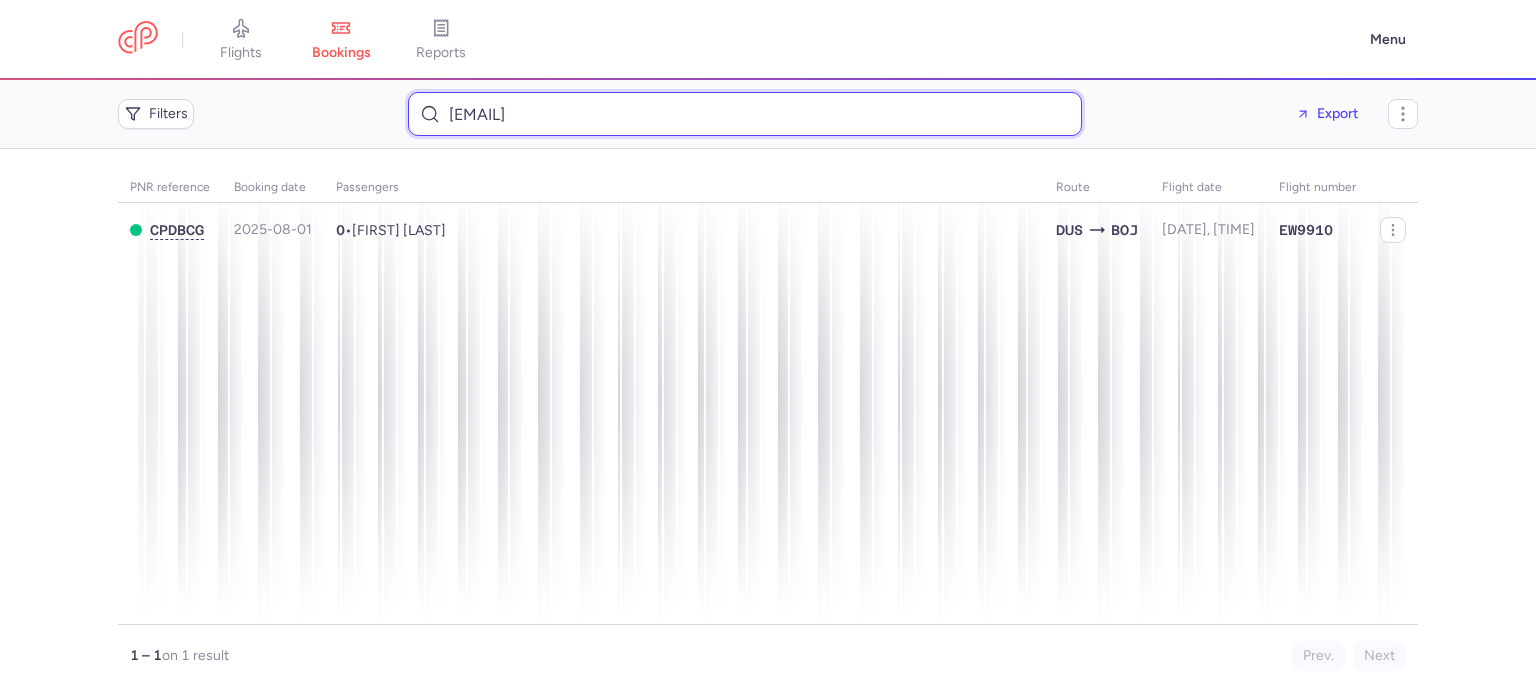 click on "arimokisho@gmail.com" at bounding box center (745, 114) 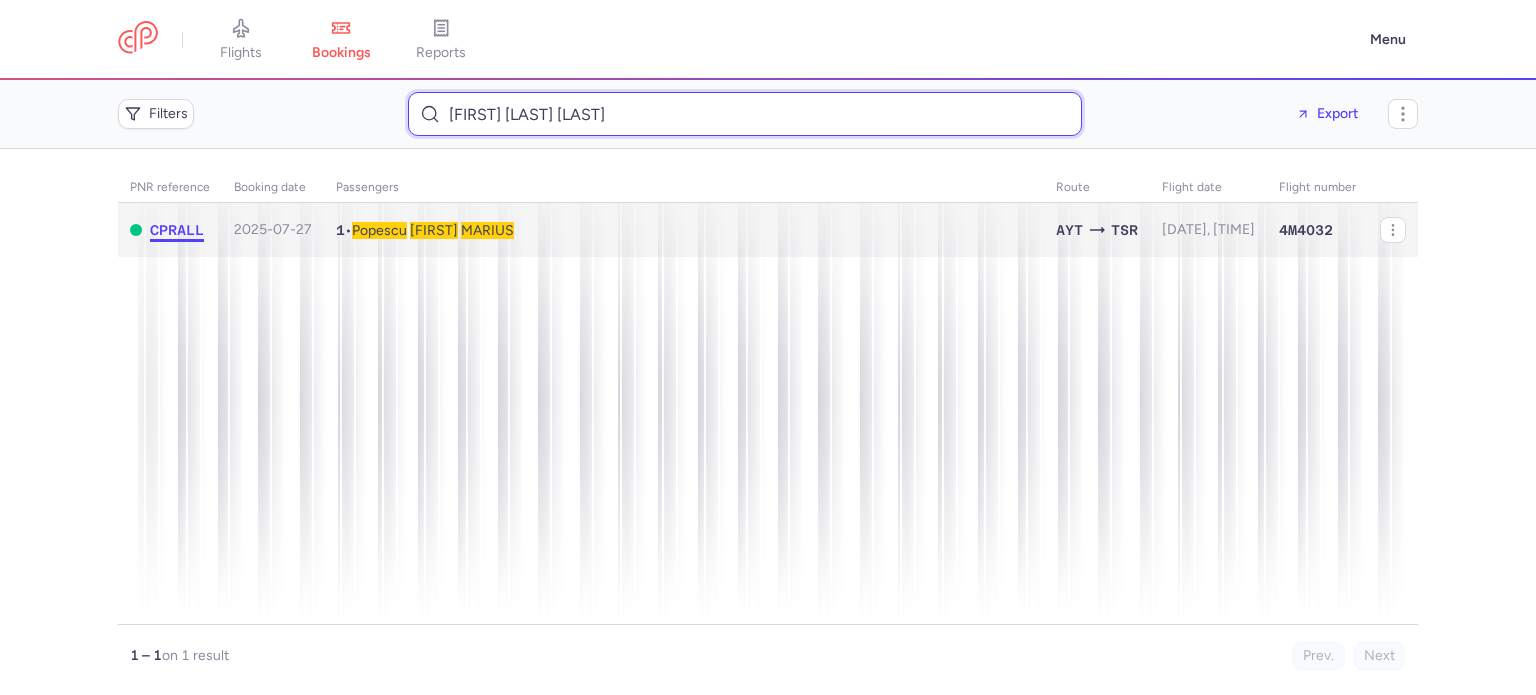 type on "YANNIS MARIUS POPESCU" 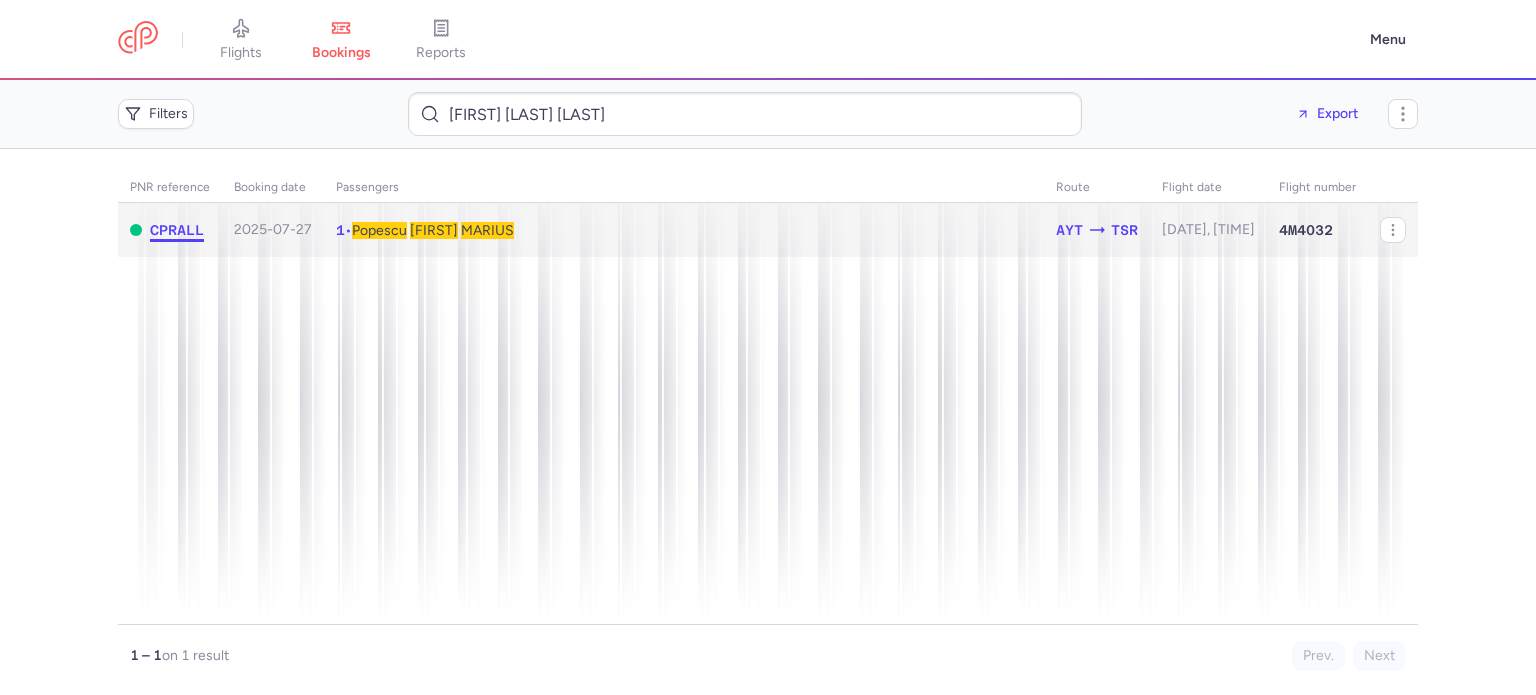 click on "CPRALL" 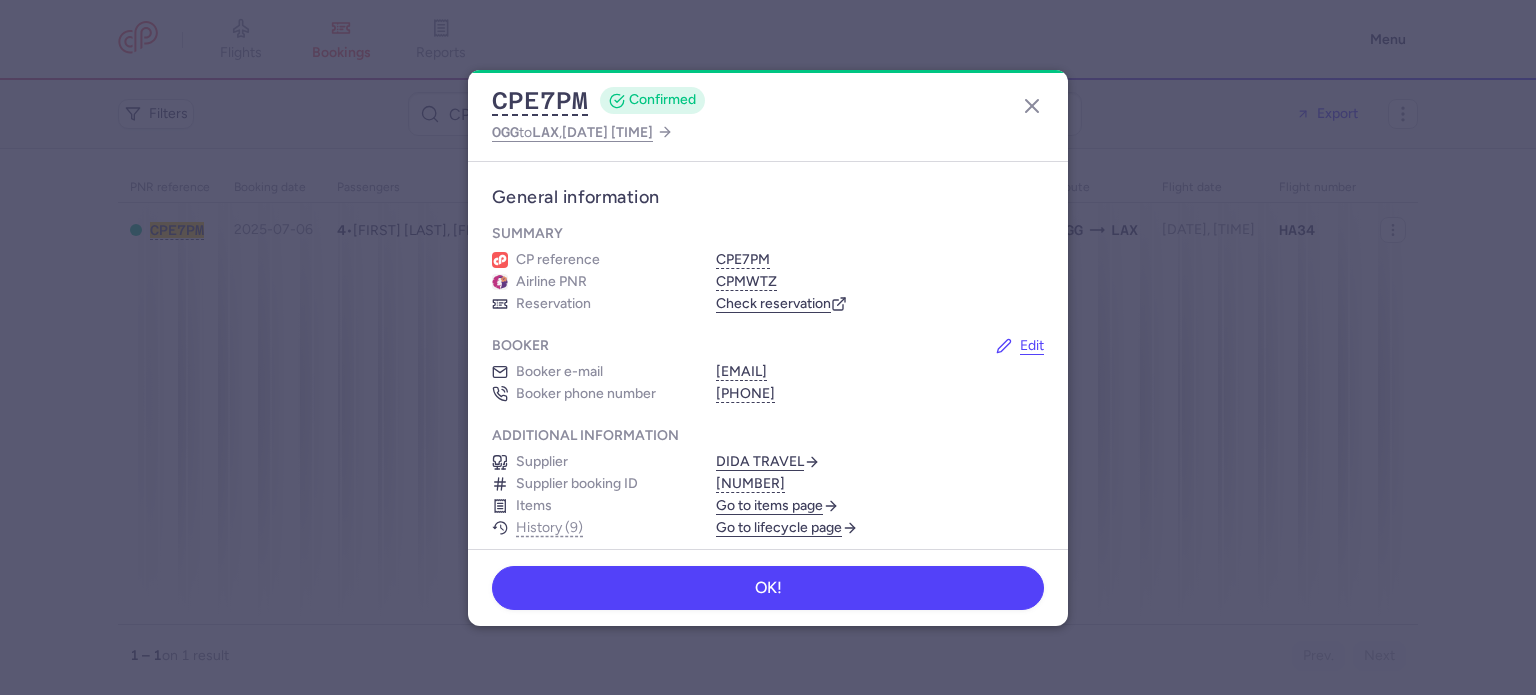 scroll, scrollTop: 0, scrollLeft: 0, axis: both 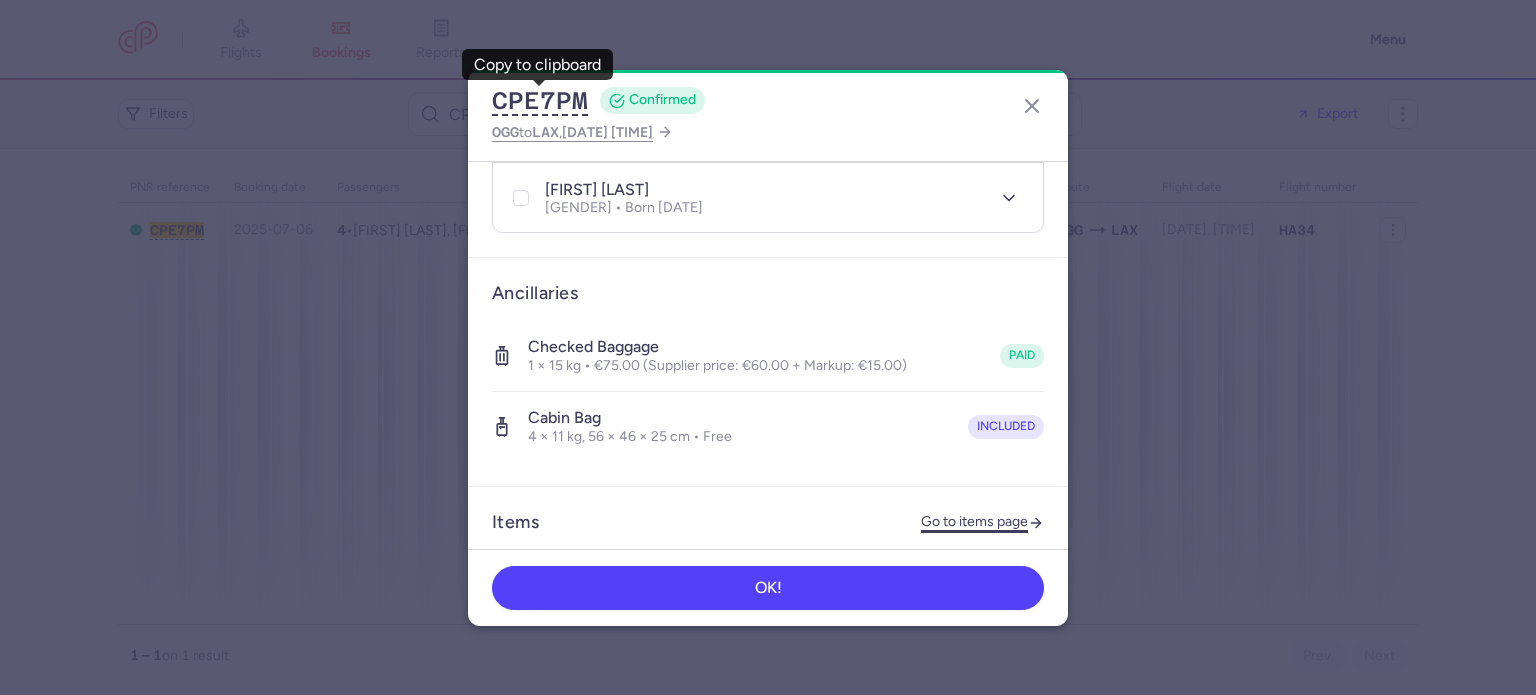 click on "Go to items page" 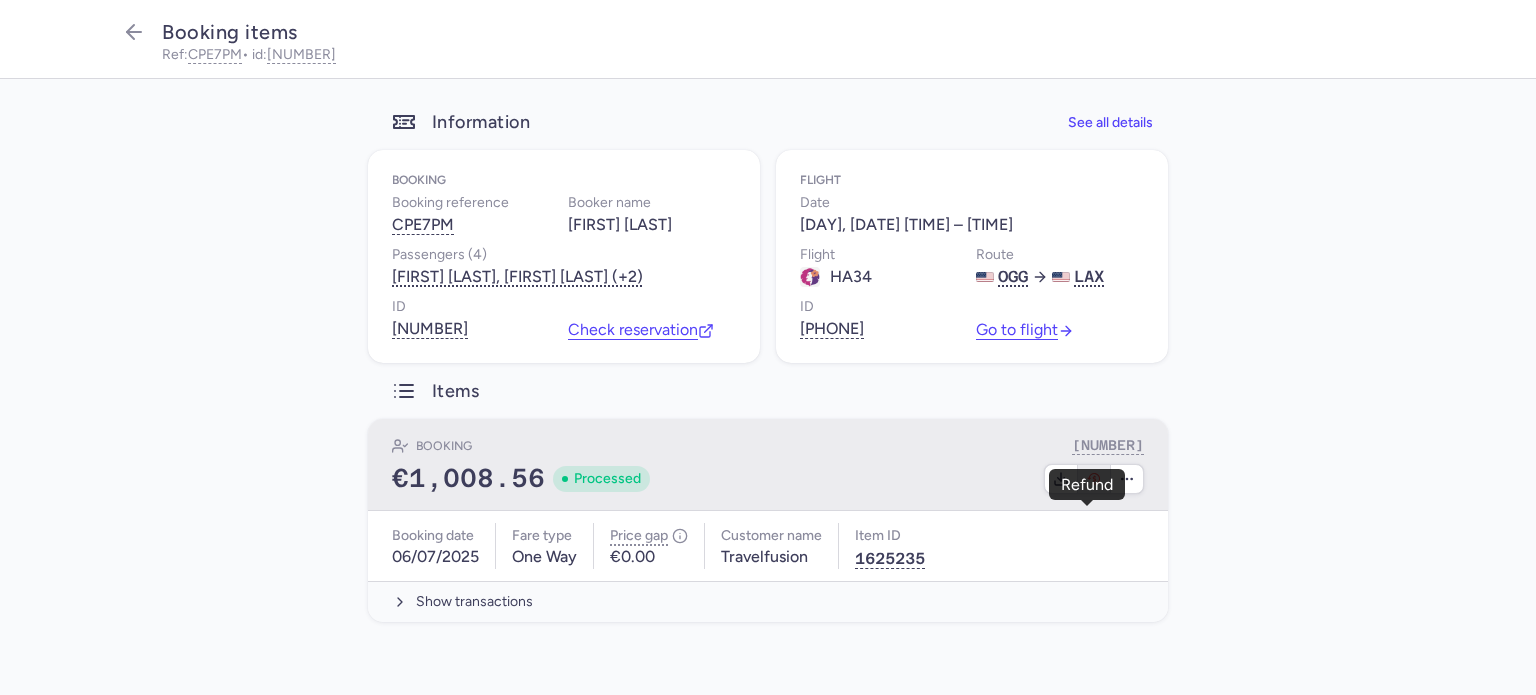 click 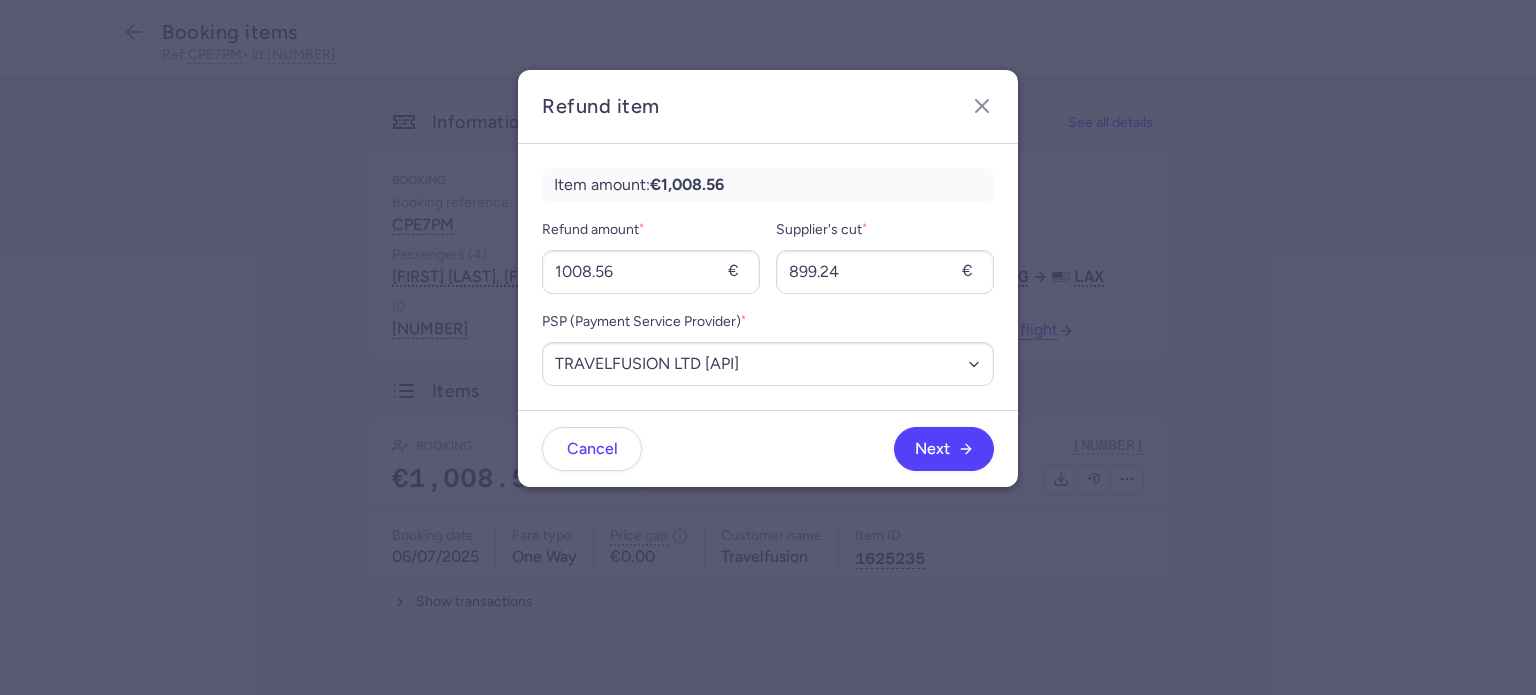 click on "Refund amount  * 1008.56 €" at bounding box center (651, 256) 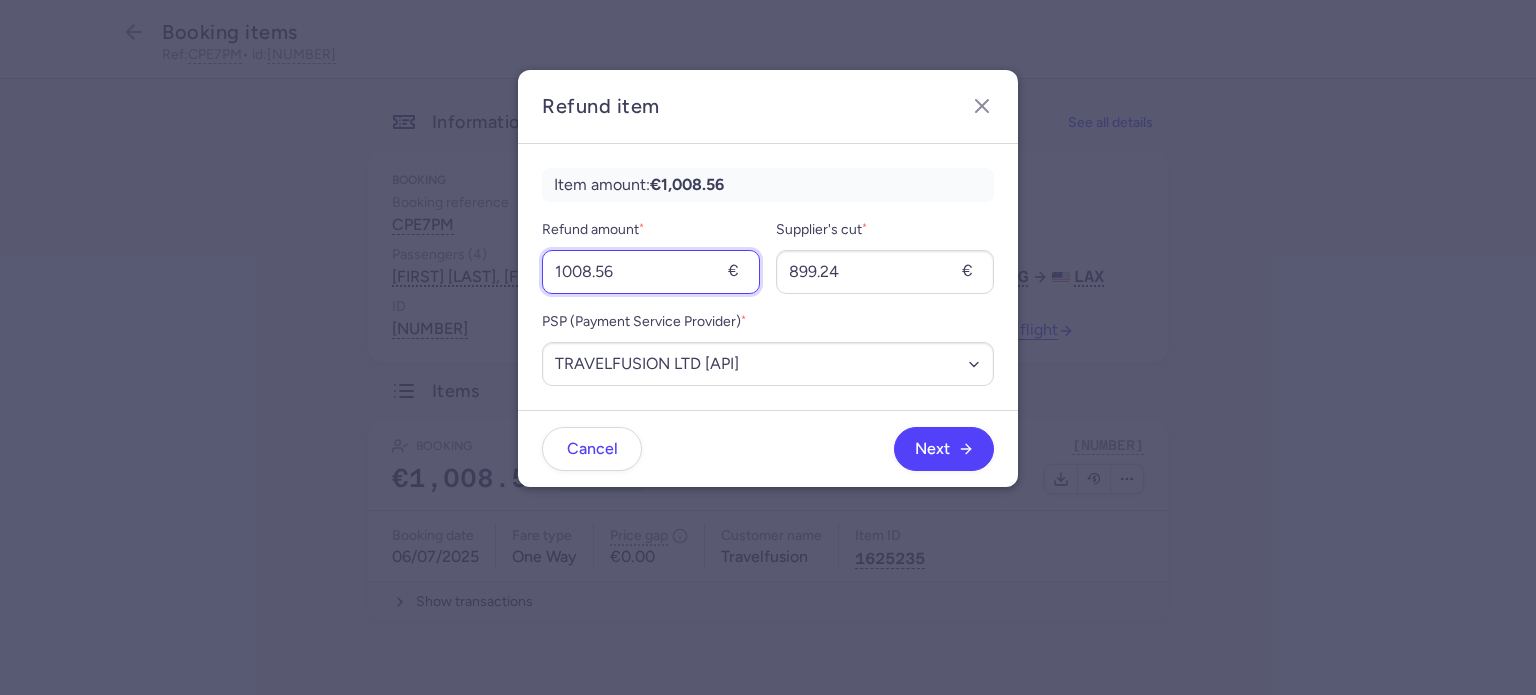 click on "1008.56" at bounding box center (651, 272) 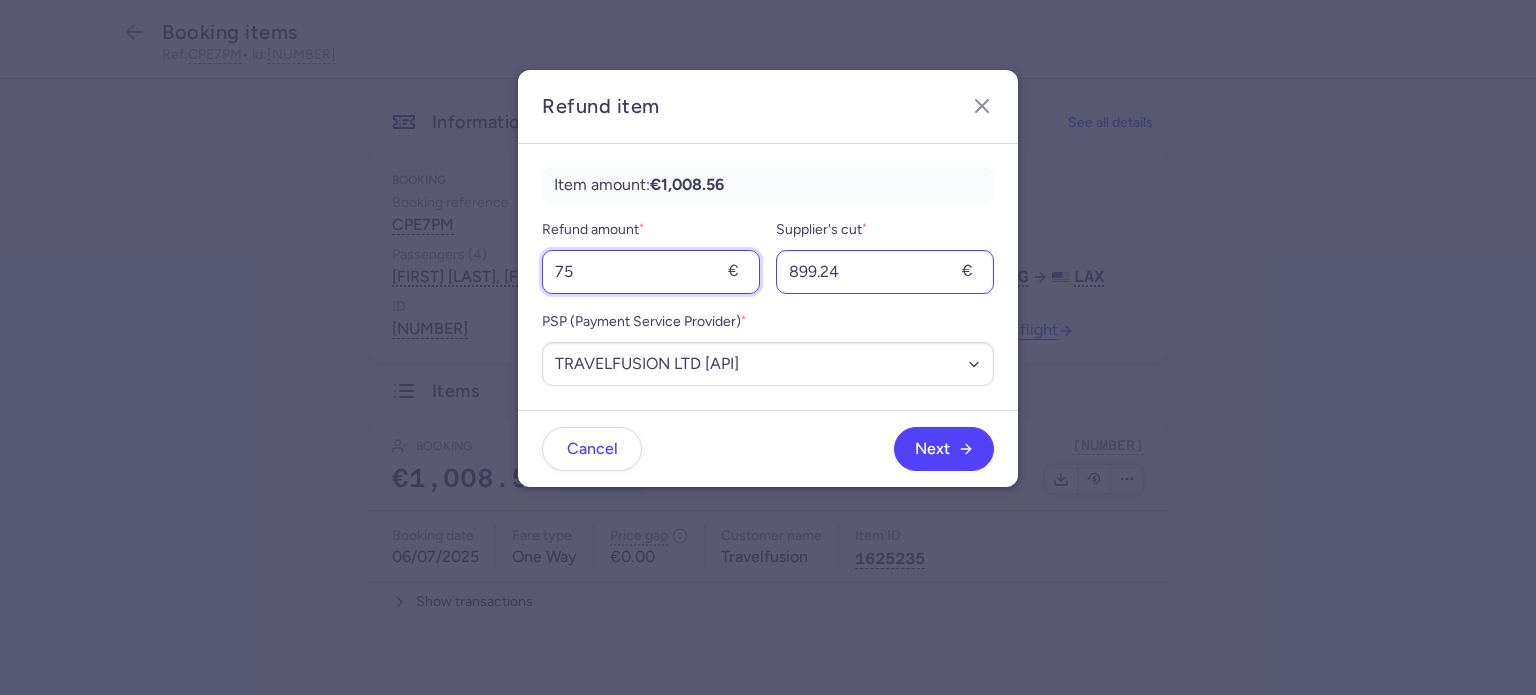 type on "75" 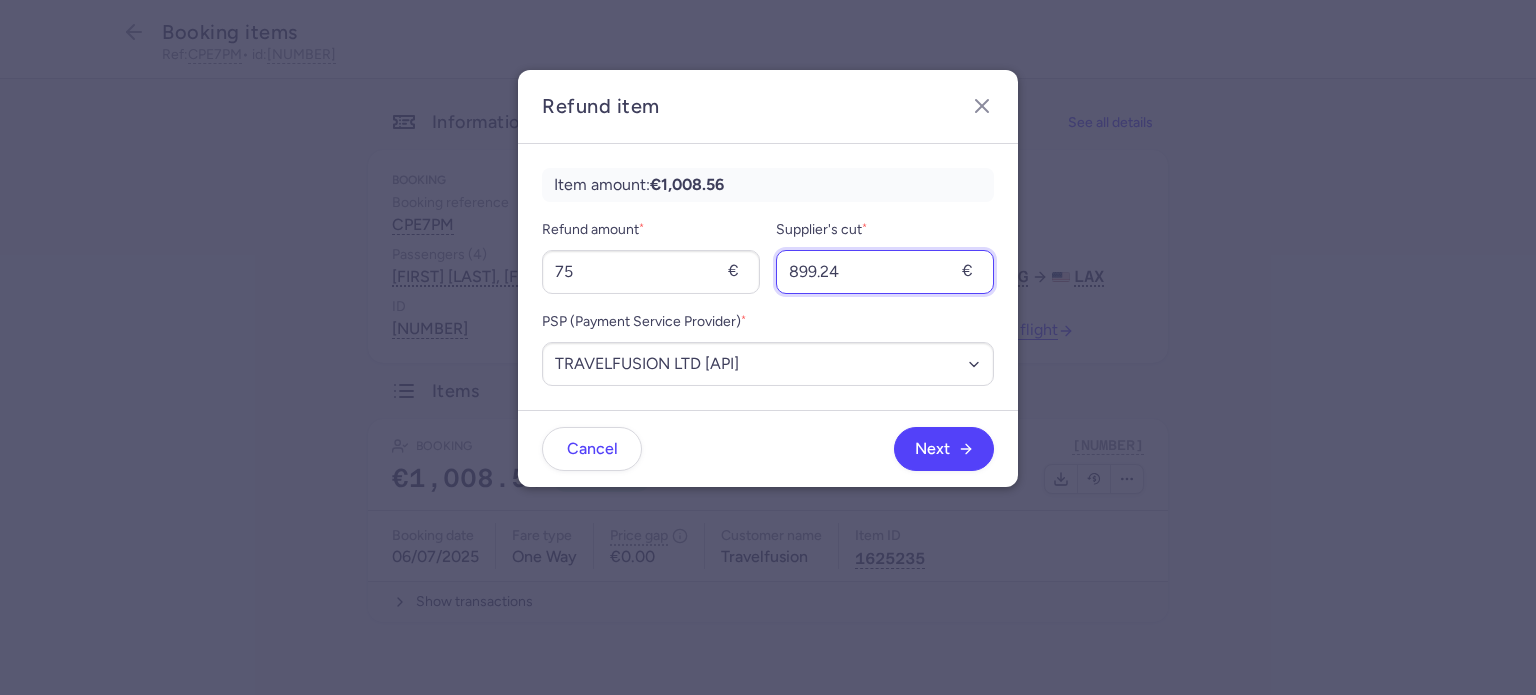 click on "899.24" at bounding box center [885, 272] 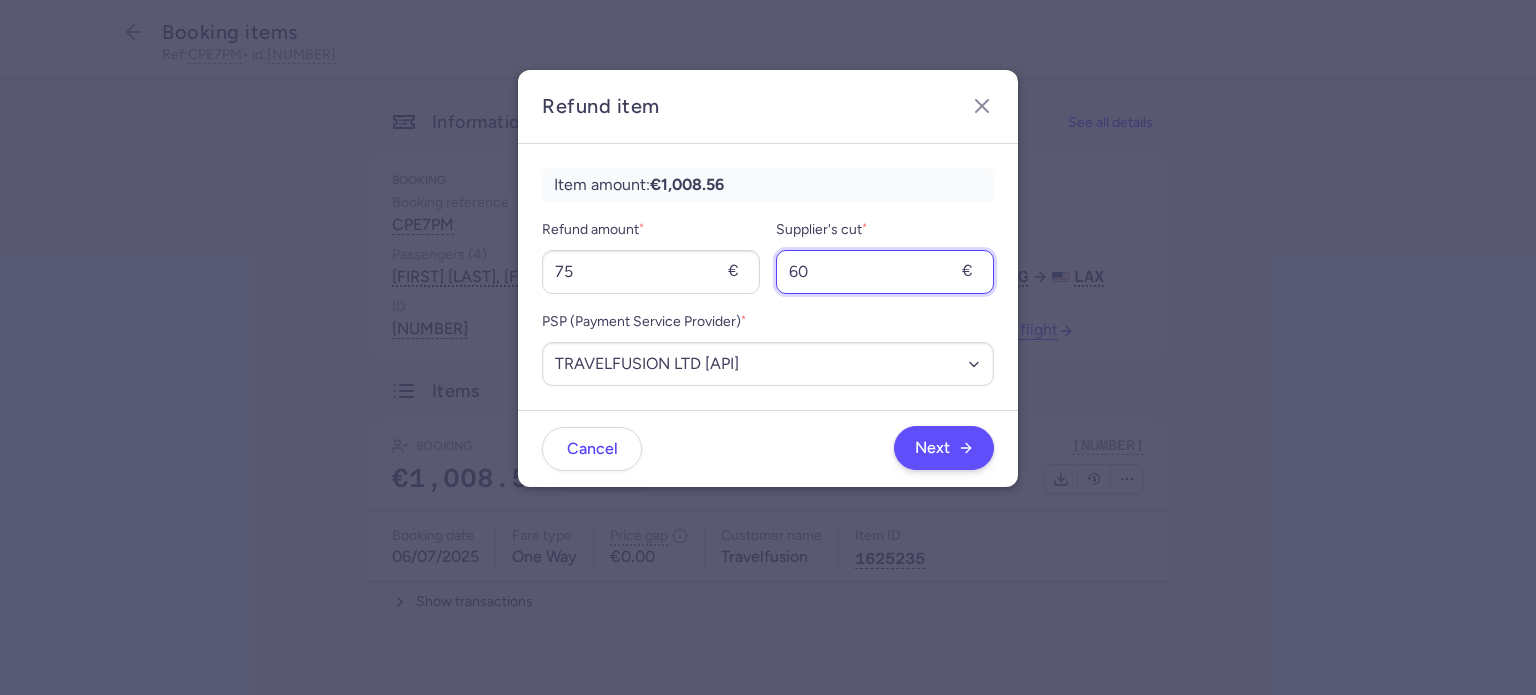 type on "60" 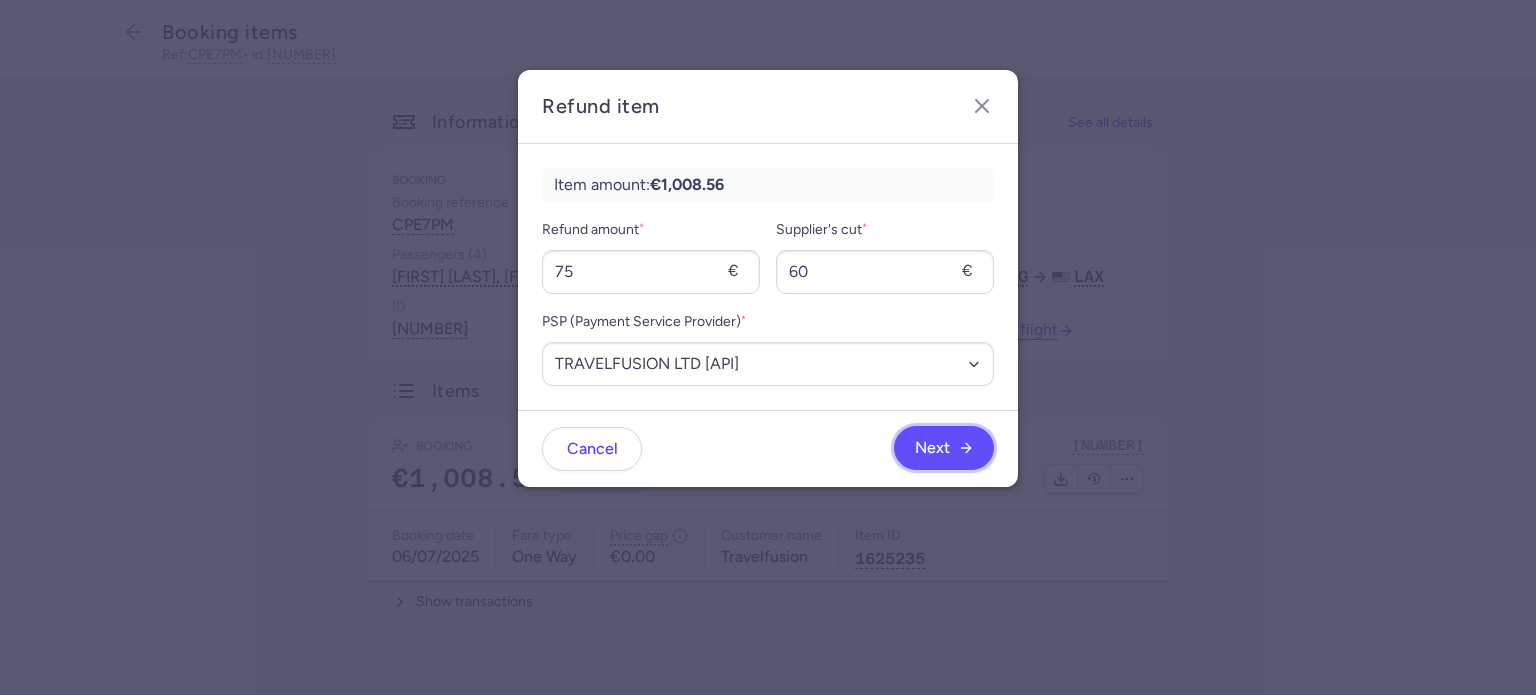 click on "Next" at bounding box center (932, 448) 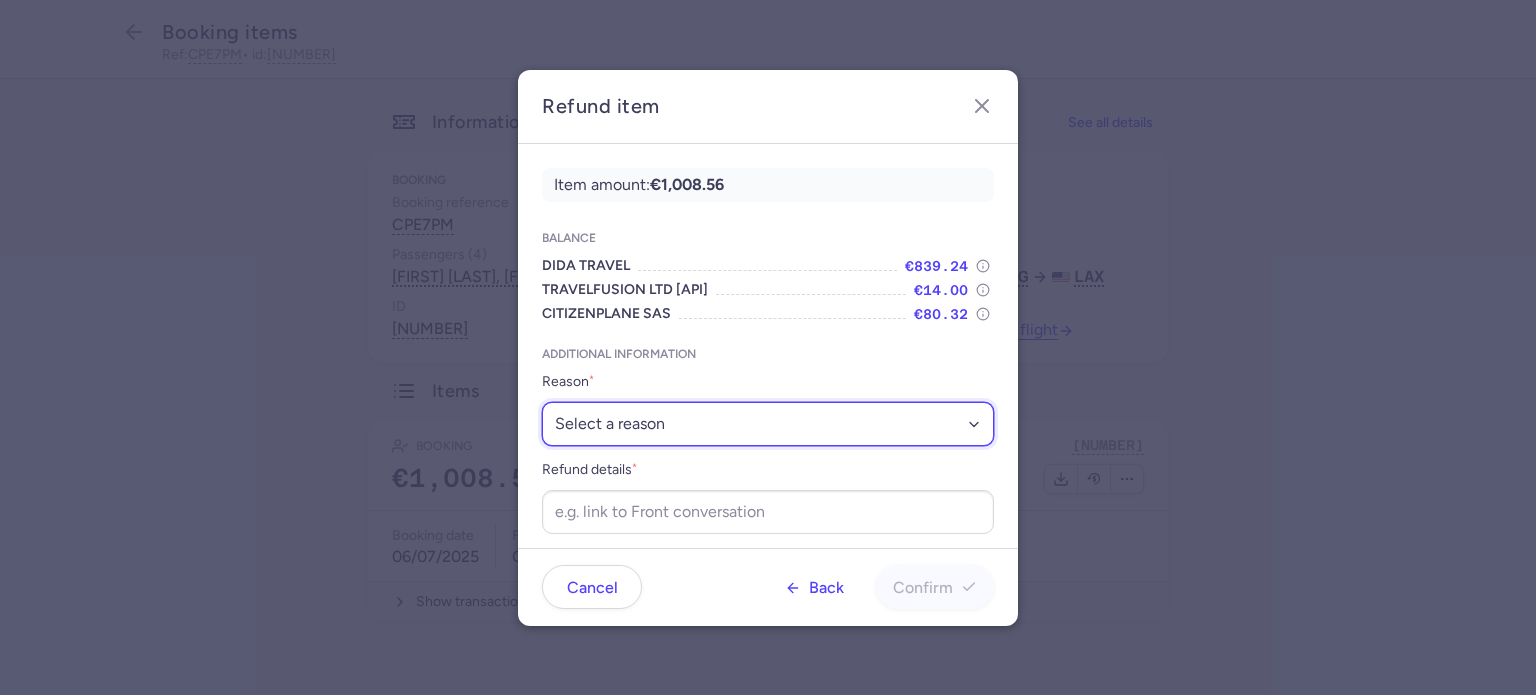 click on "Select a reason ✈️ Airline ceasing ops 💼 Ancillary issue 📄 APIS missing ⚙️ CitizenPlane error ⛔️ Denied boarding 🔁 Duplicate ❌ Flight canceled 🕵🏼‍♂️ Fraud 🎁 Goodwill 🎫 Goodwill allowance 🙃 Other 💺 Overbooking 💸 Refund with penalty 🙅 Schedule change not accepted 🤕 Supplier error 💵 Tax refund ❓ Unconfirmed booking" at bounding box center (768, 424) 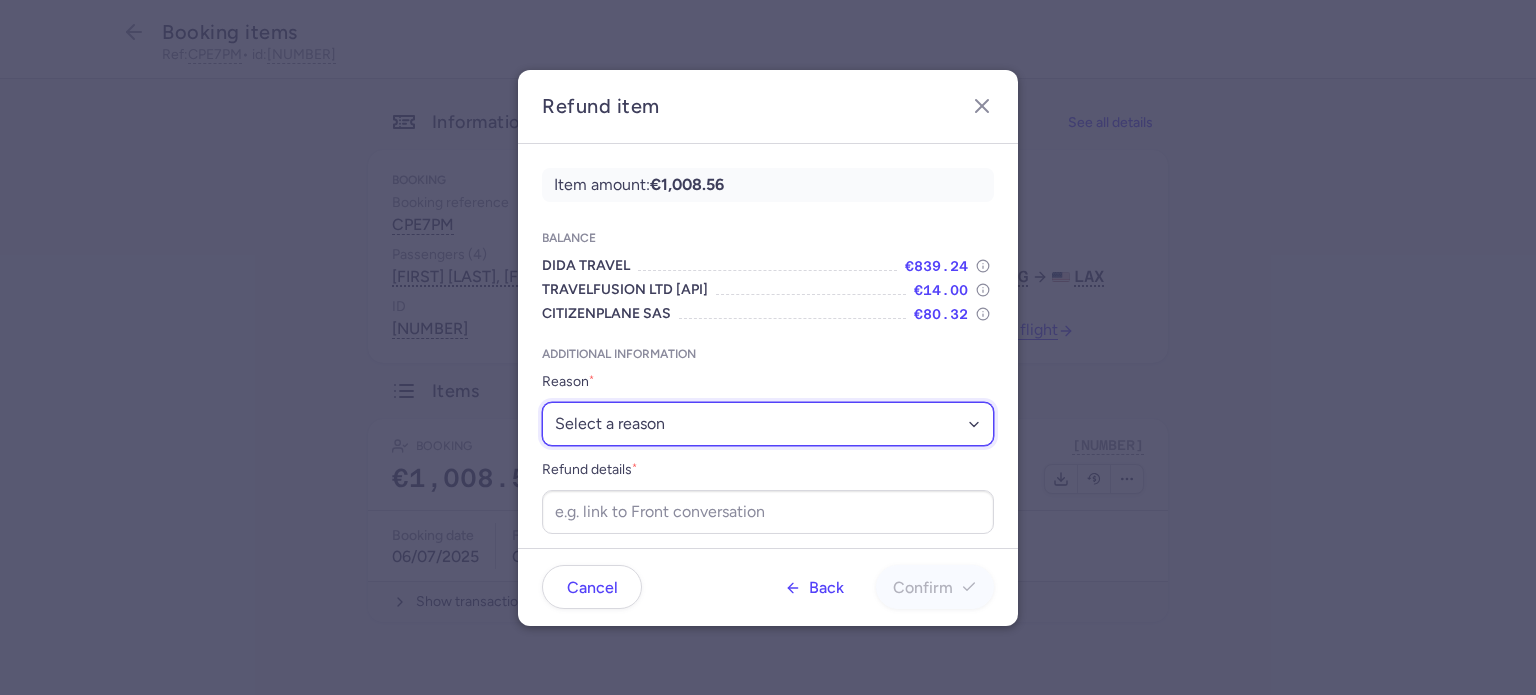 select on "ANCILLARY_ISSUE" 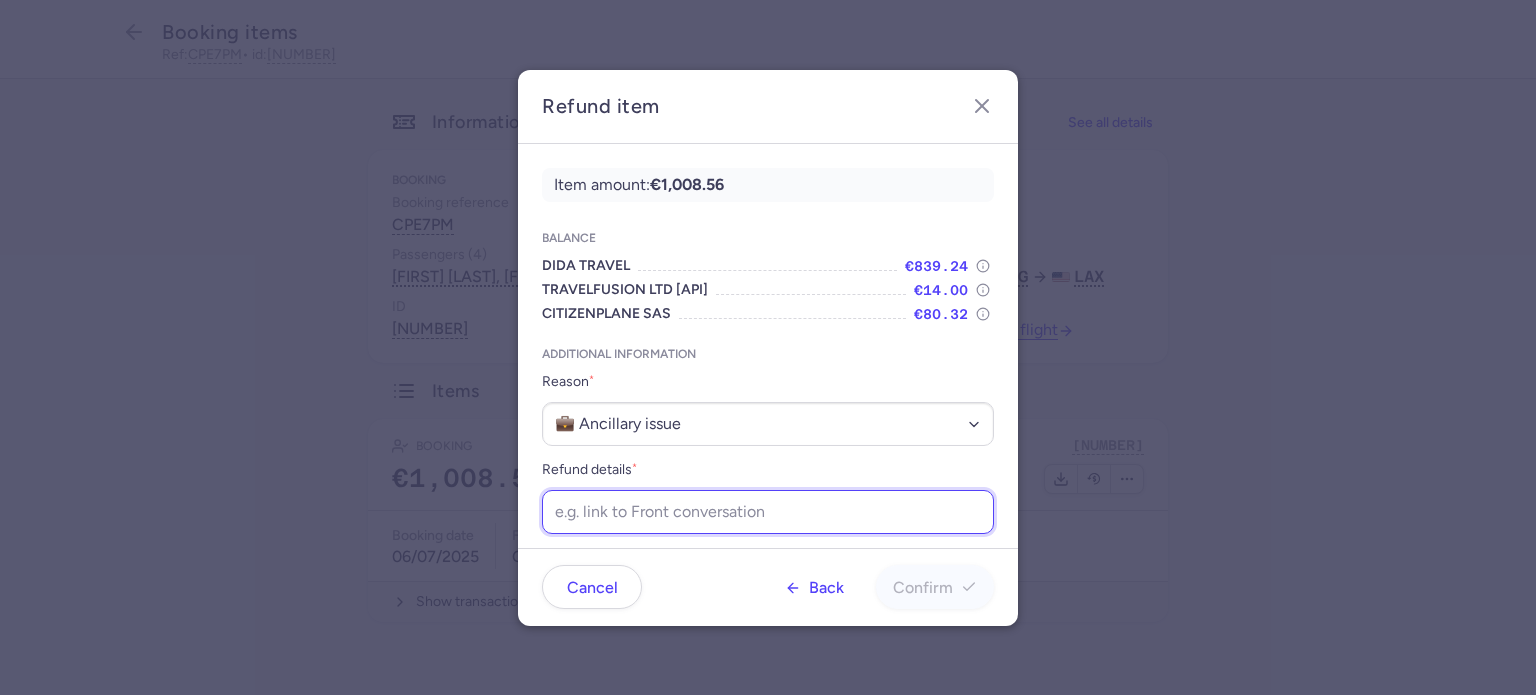 click on "Refund details  *" at bounding box center [768, 512] 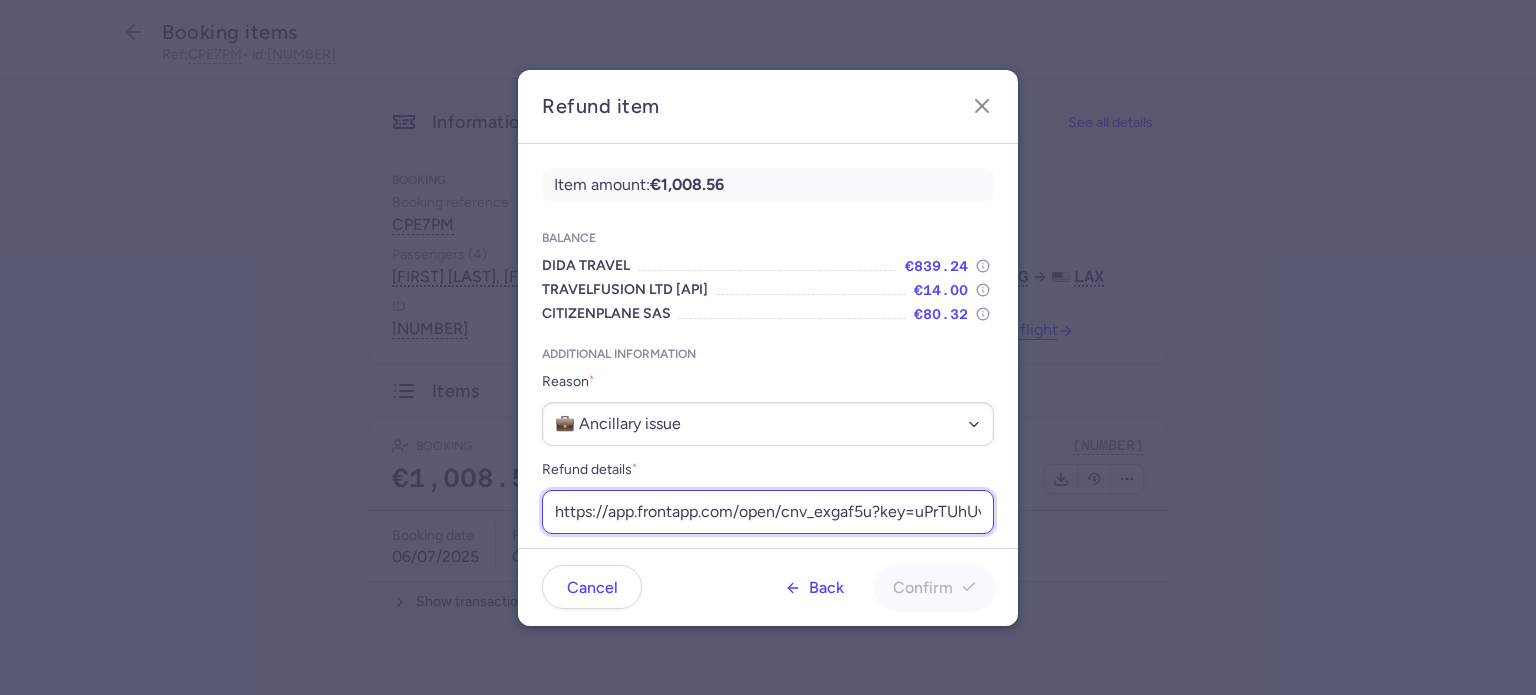 scroll, scrollTop: 0, scrollLeft: 231, axis: horizontal 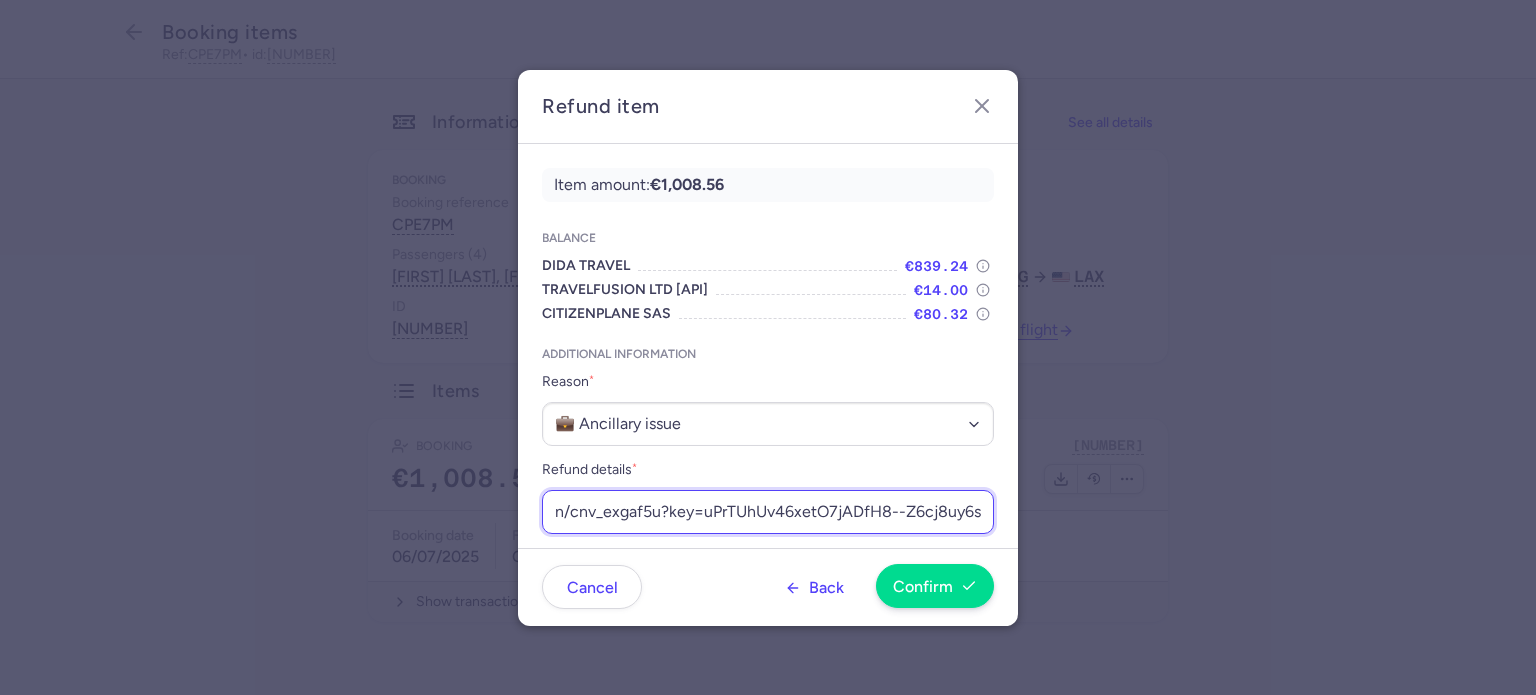 type on "https://app.frontapp.com/open/cnv_exgaf5u?key=uPrTUhUv46xetO7jADfH8--Z6cj8uy6s" 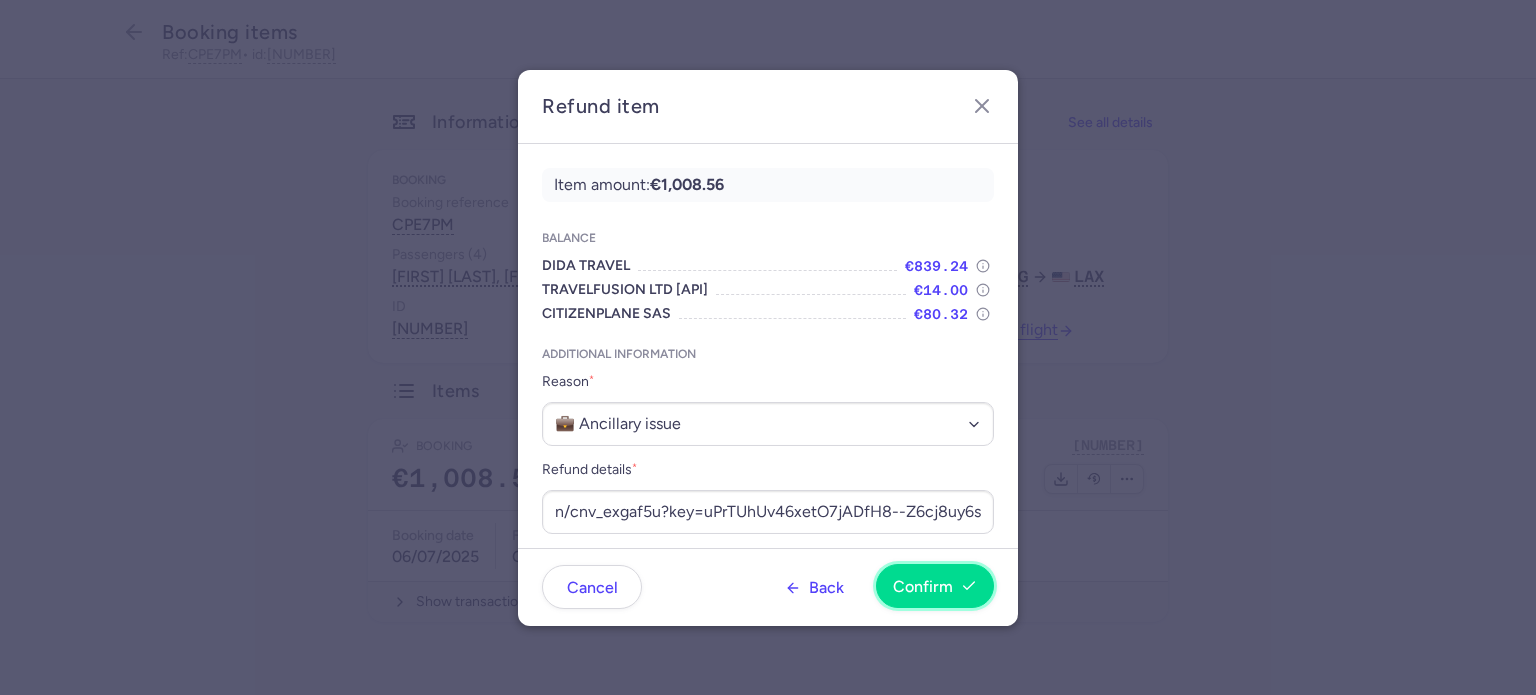 scroll, scrollTop: 0, scrollLeft: 0, axis: both 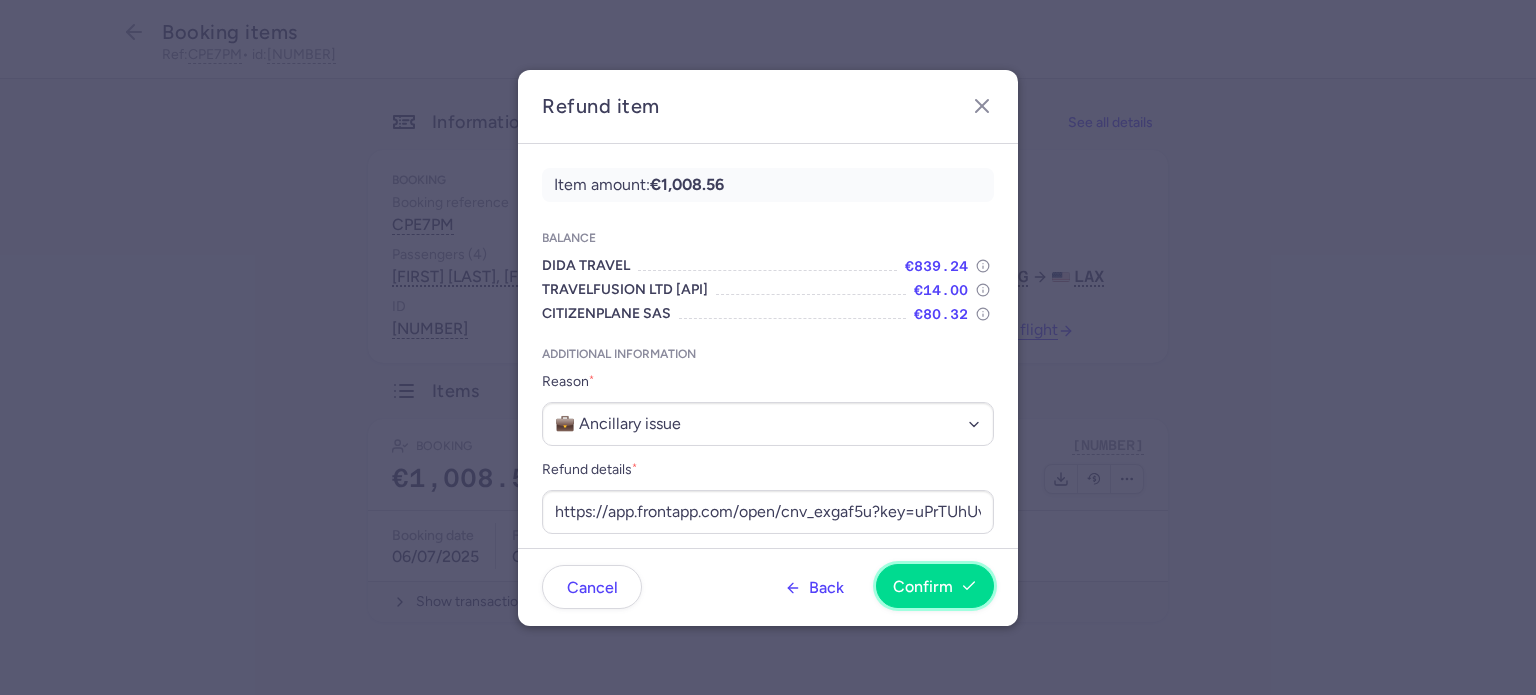 click on "Confirm" at bounding box center (923, 587) 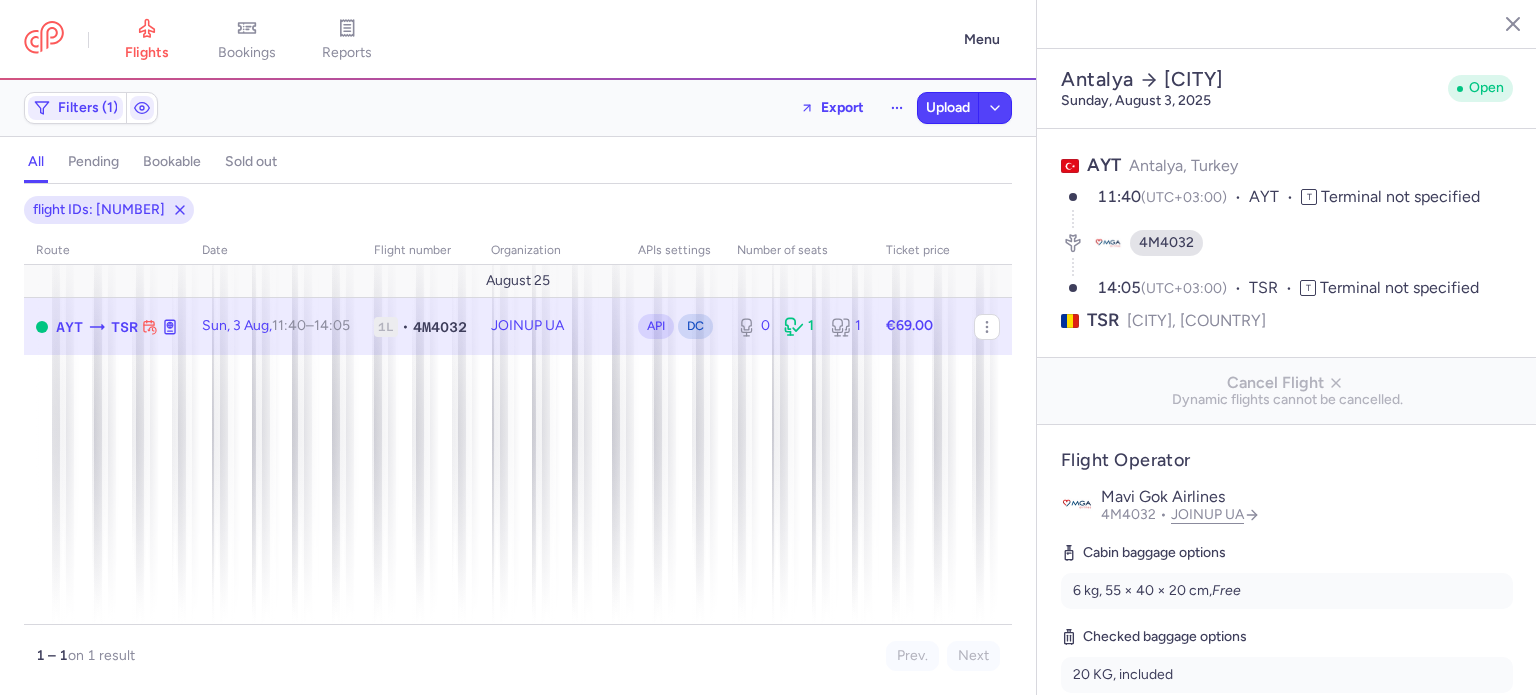 select on "hours" 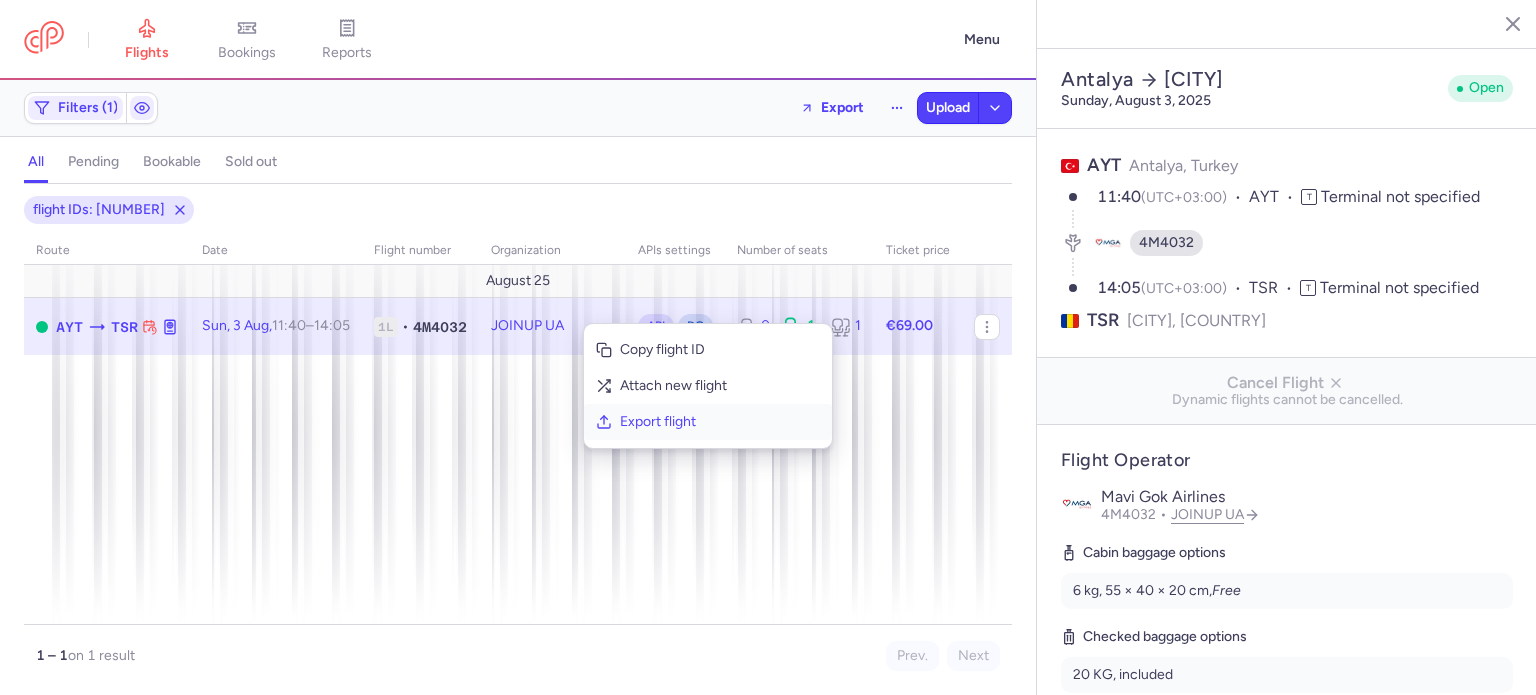 click on "Export flight" at bounding box center (720, 422) 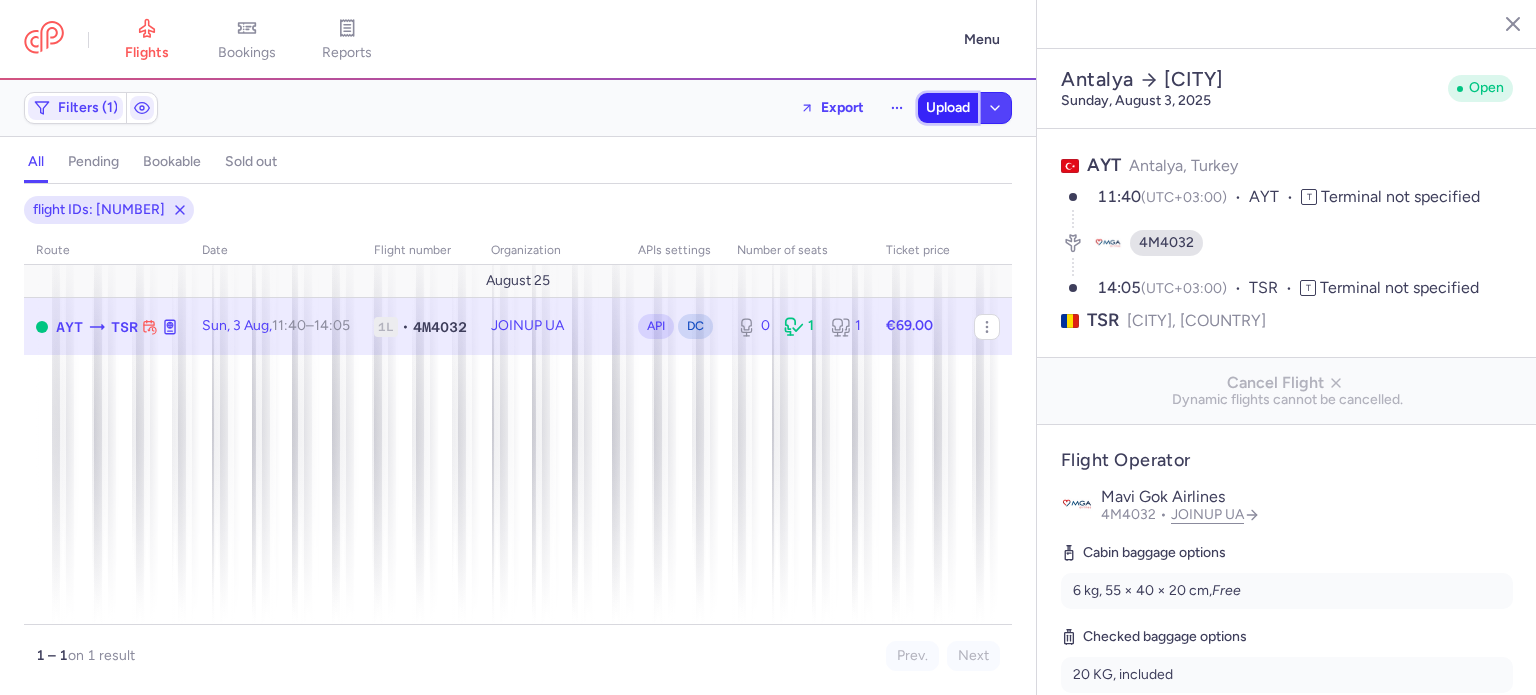 click on "Upload" at bounding box center (948, 108) 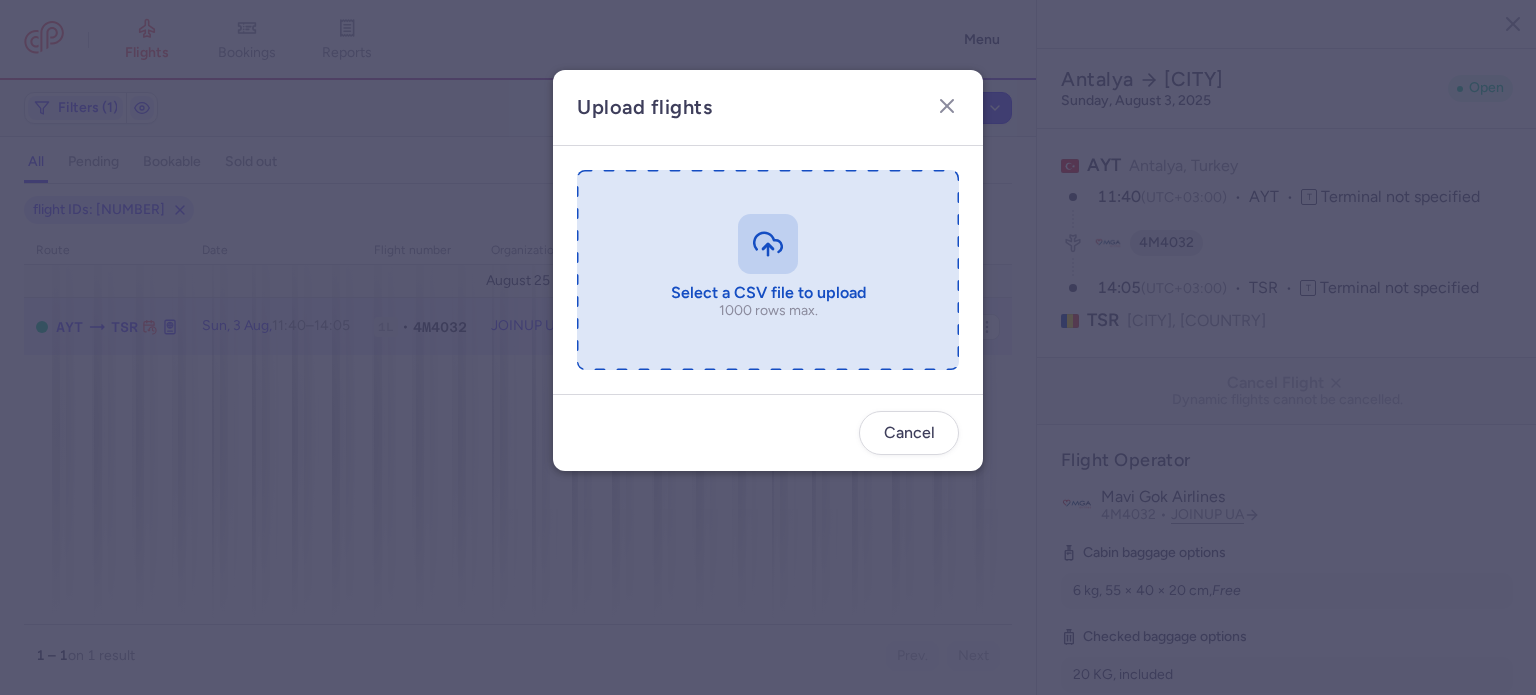 click at bounding box center [768, 270] 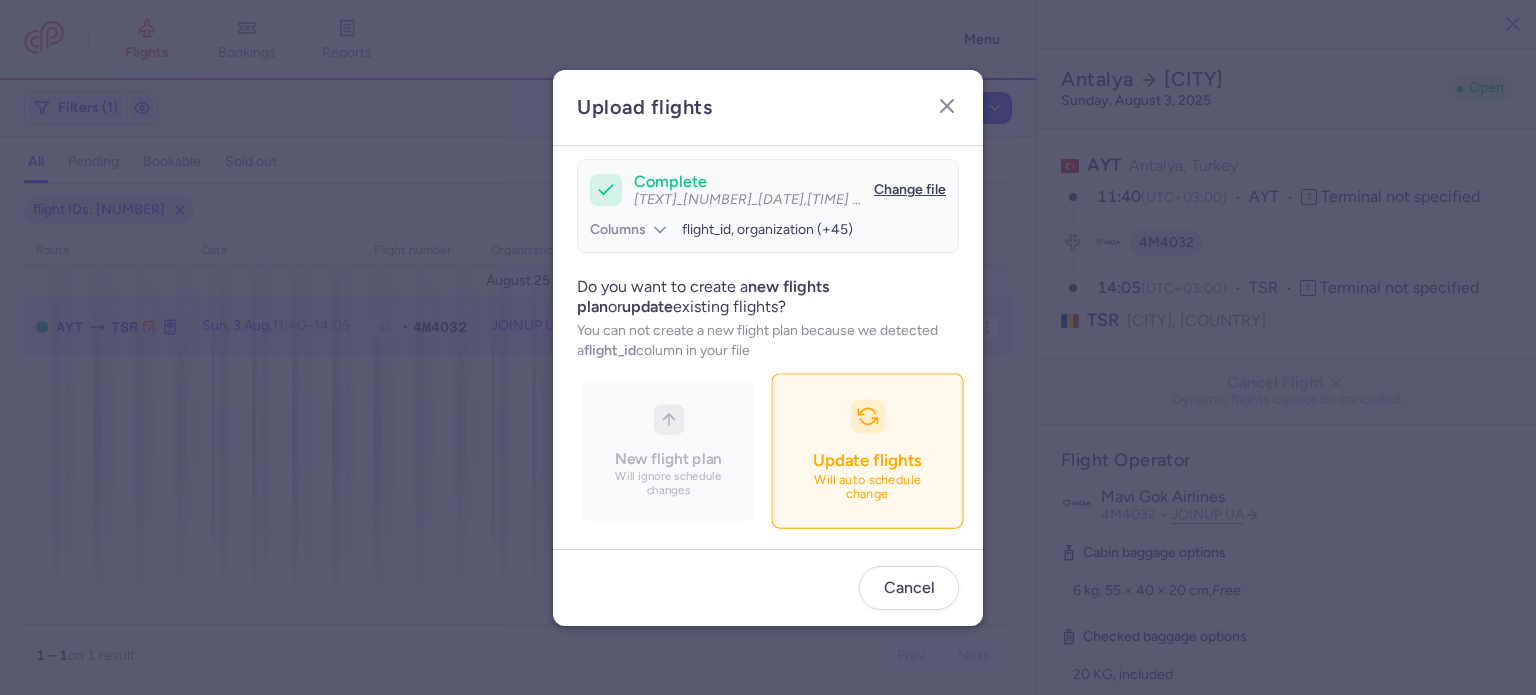 scroll, scrollTop: 172, scrollLeft: 0, axis: vertical 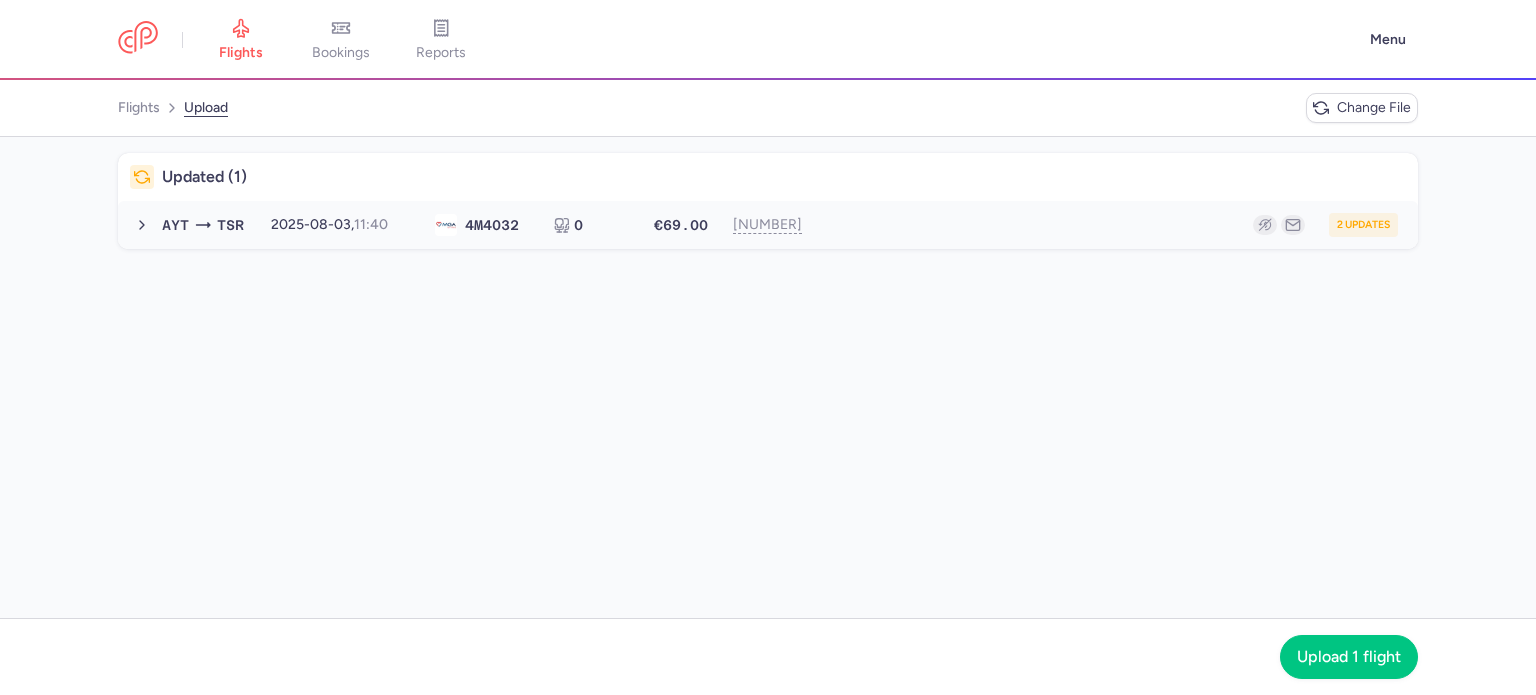 click on "2 updates" at bounding box center (1112, 225) 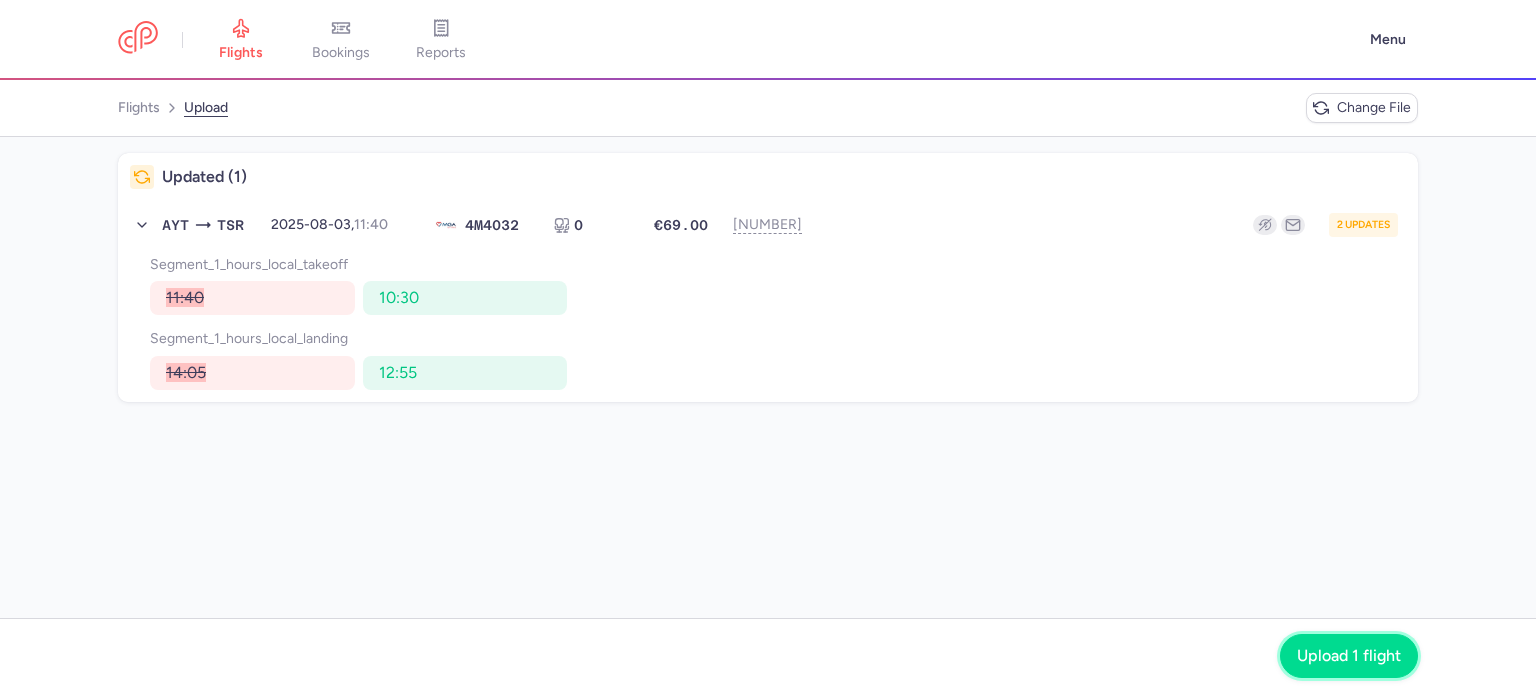 click on "Upload 1 flight" 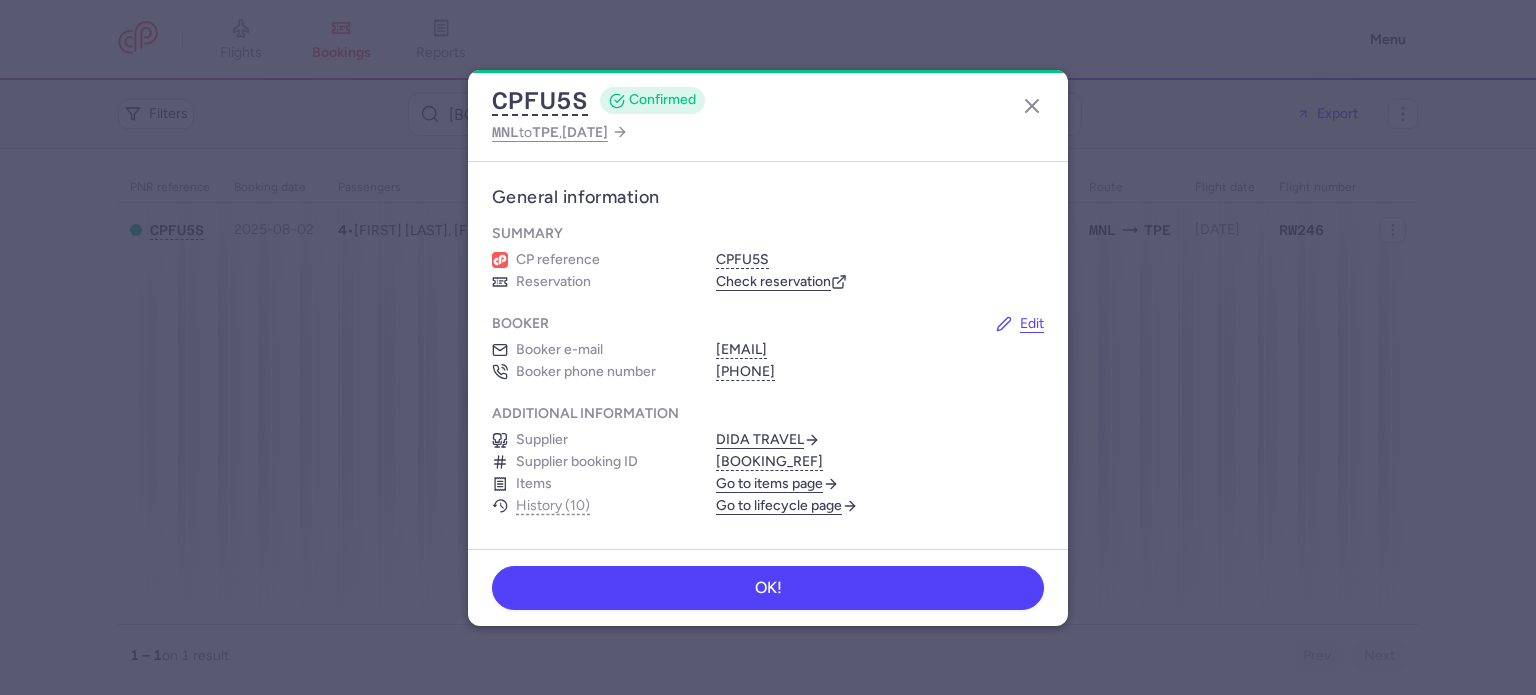 scroll, scrollTop: 0, scrollLeft: 0, axis: both 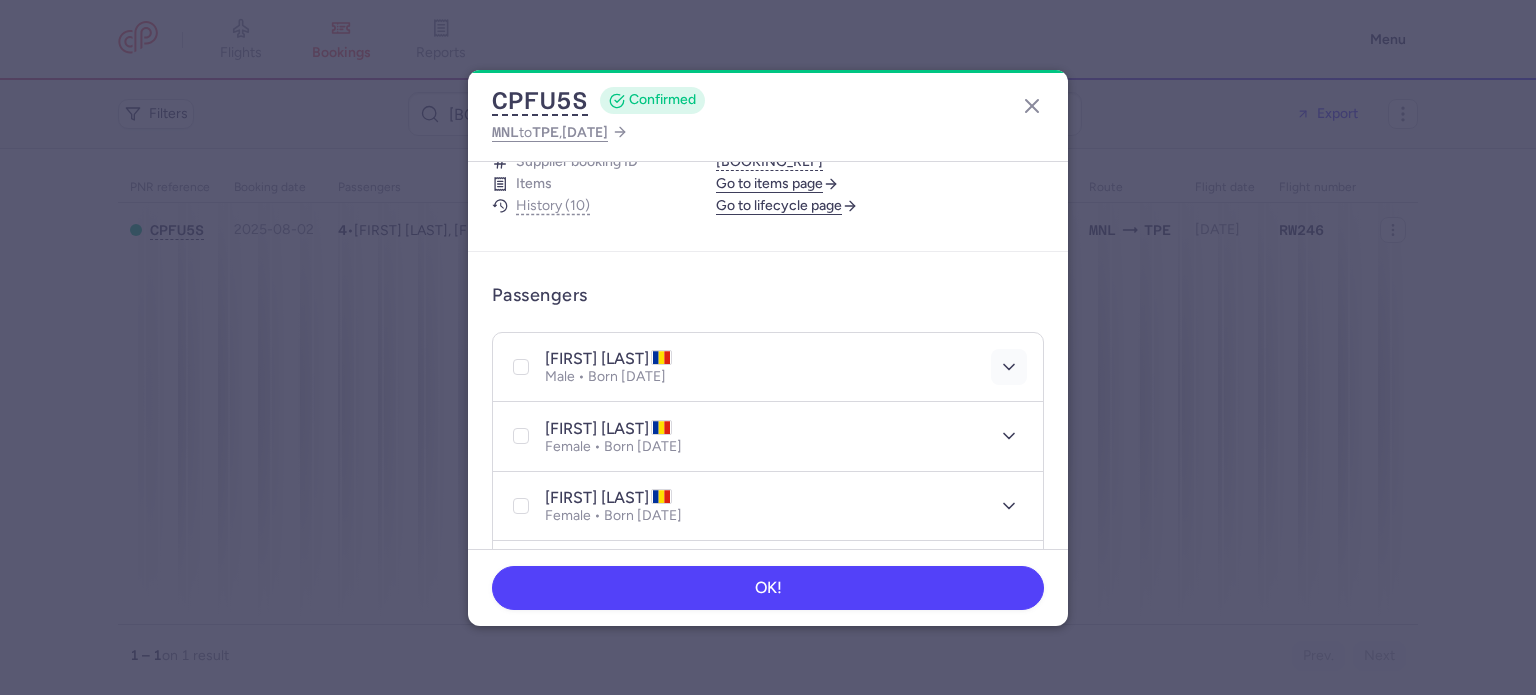 click 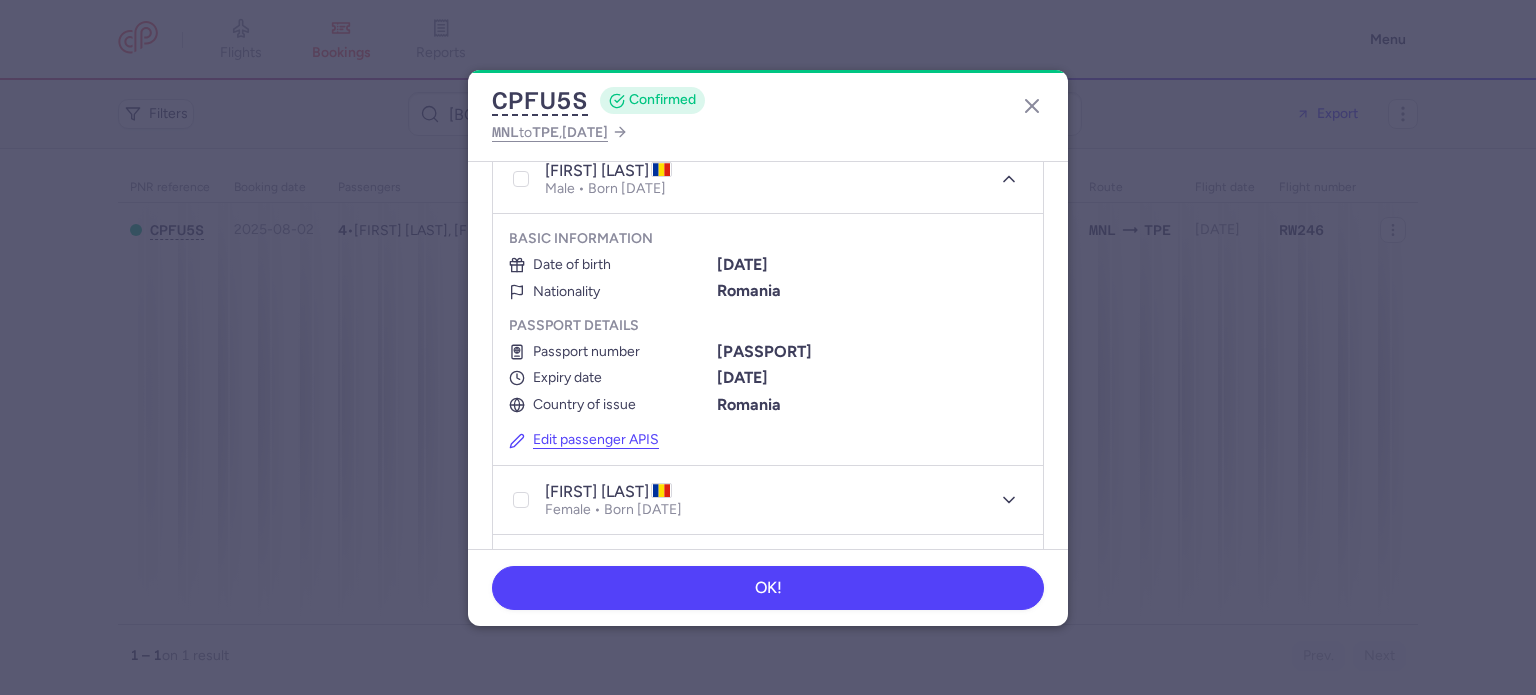 scroll, scrollTop: 500, scrollLeft: 0, axis: vertical 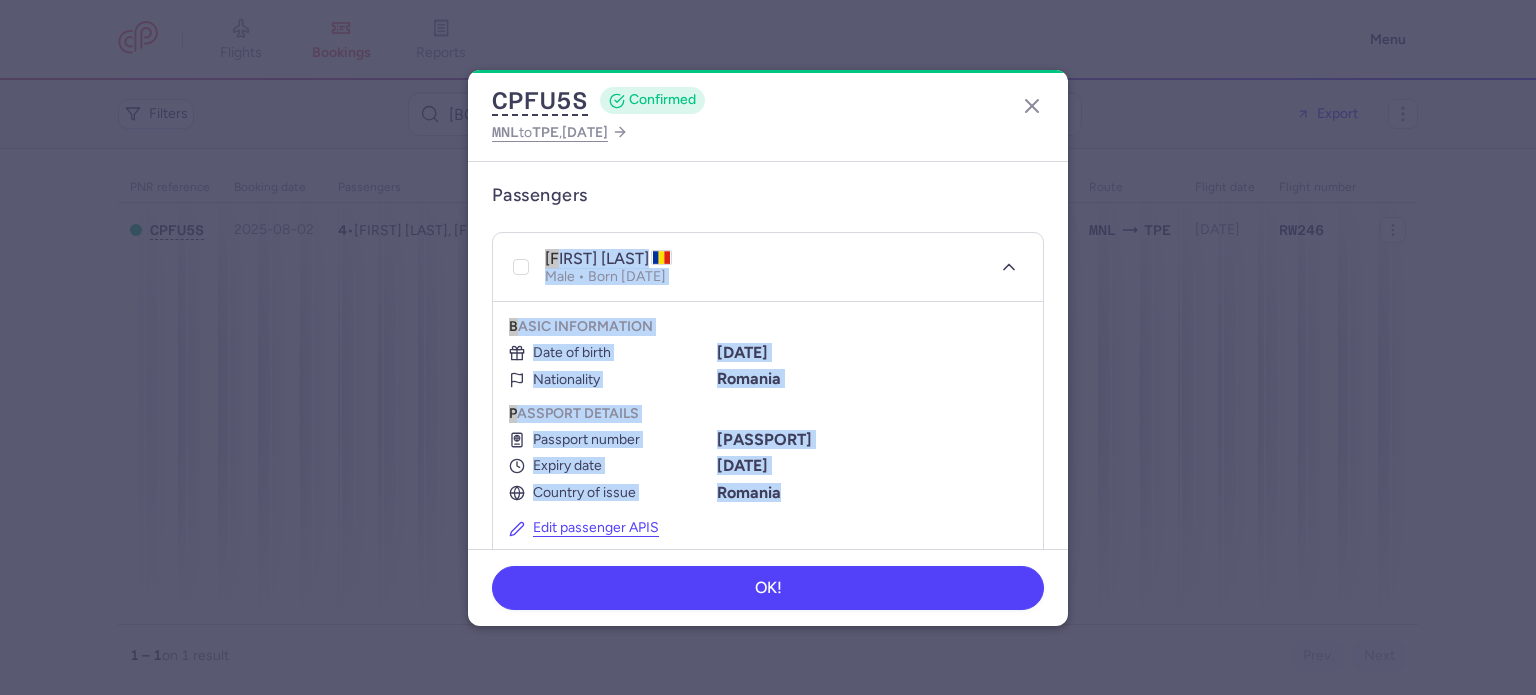 drag, startPoint x: 544, startPoint y: 253, endPoint x: 862, endPoint y: 484, distance: 393.0458 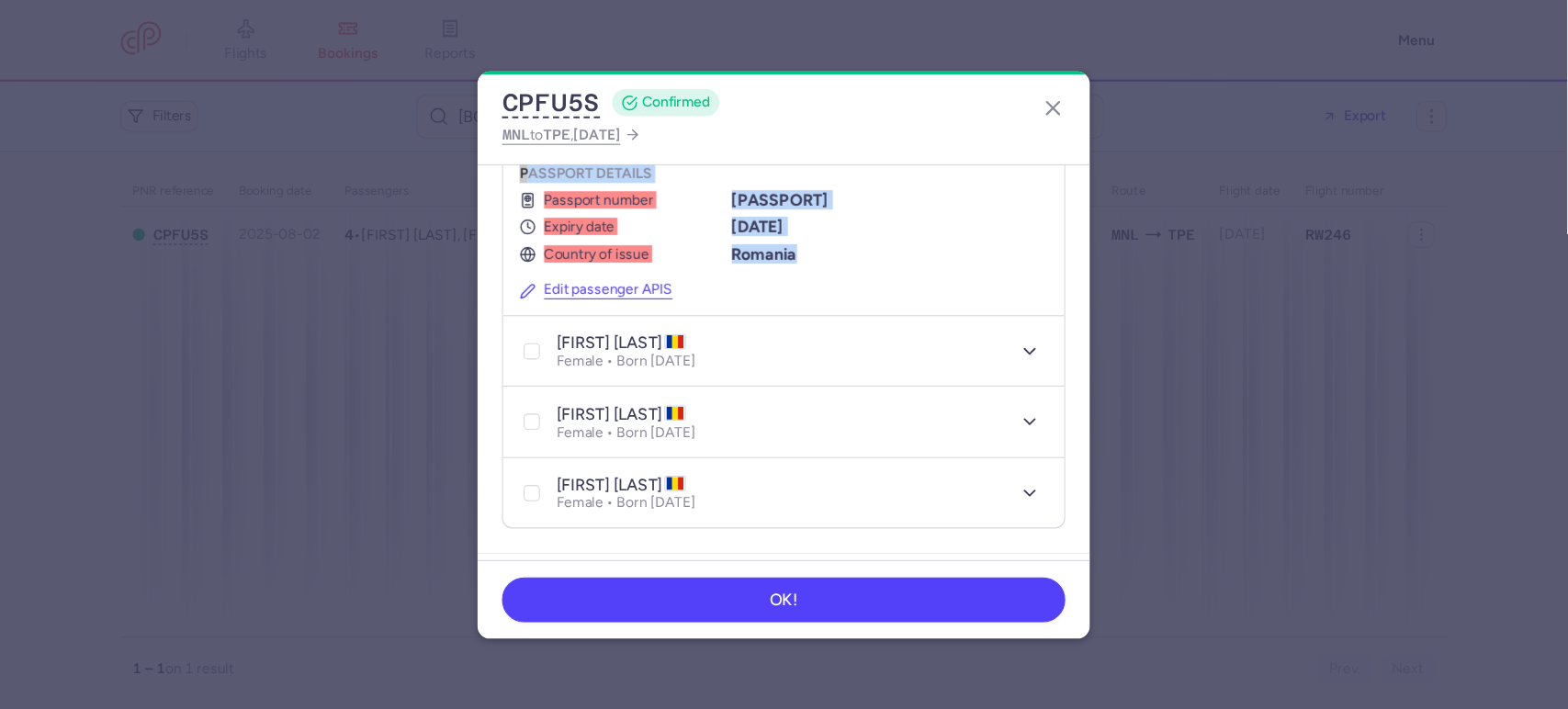 scroll, scrollTop: 643, scrollLeft: 0, axis: vertical 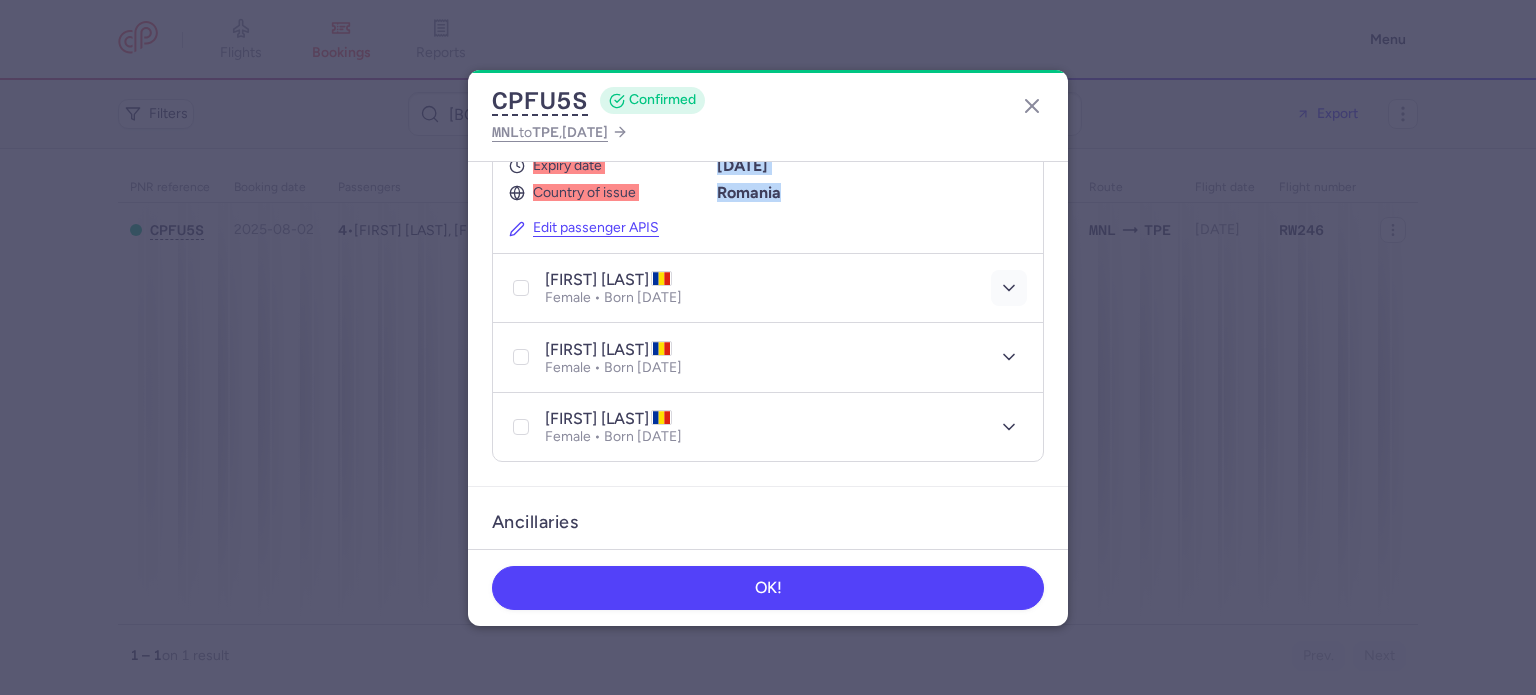 click 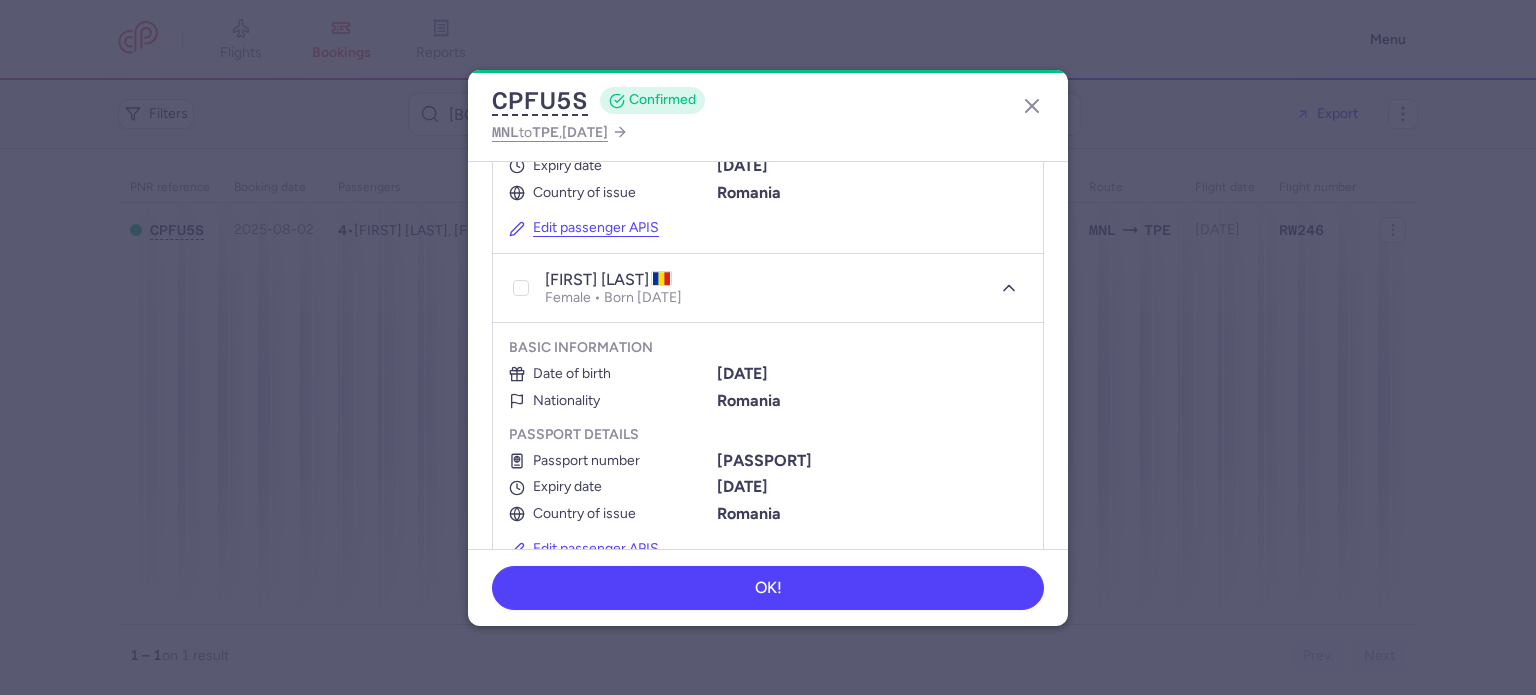 click on "monica loredana BUICEAG" at bounding box center [608, 280] 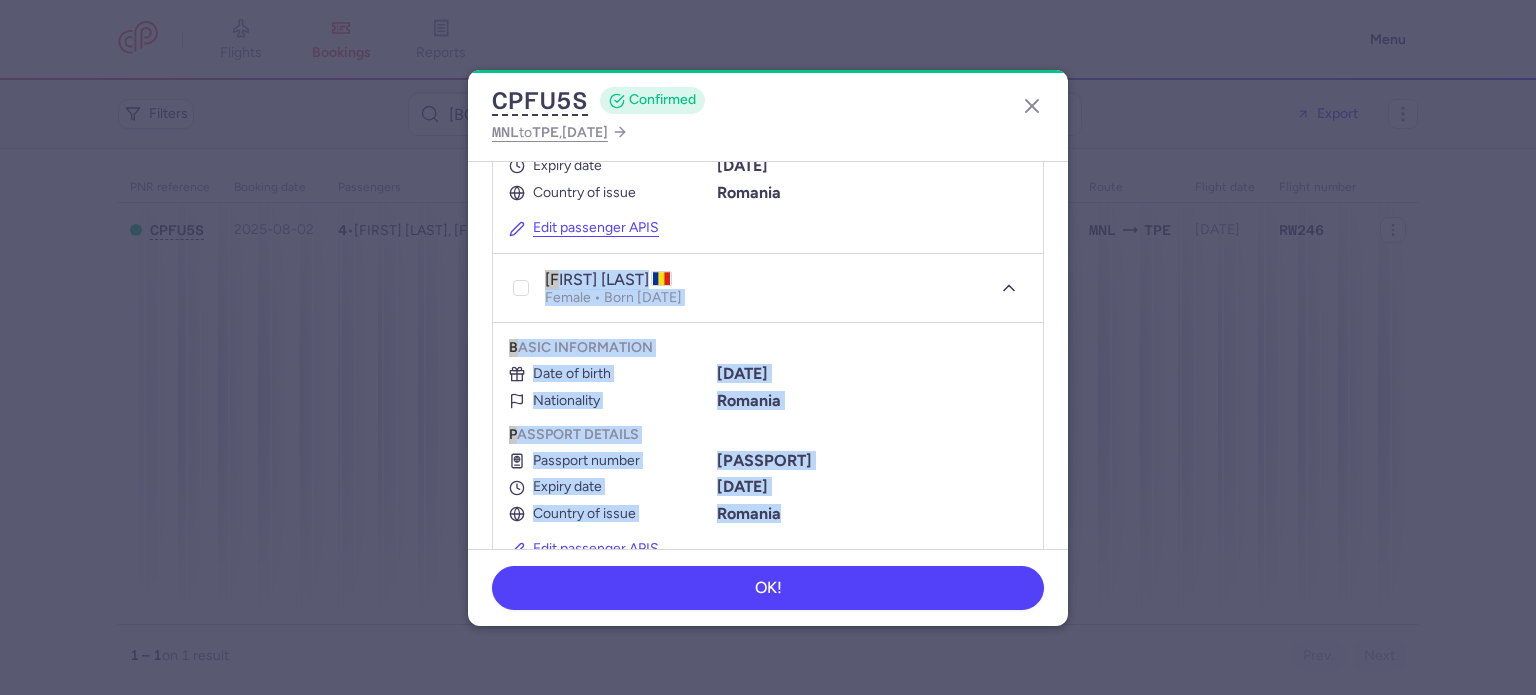 drag, startPoint x: 545, startPoint y: 275, endPoint x: 767, endPoint y: 503, distance: 318.22635 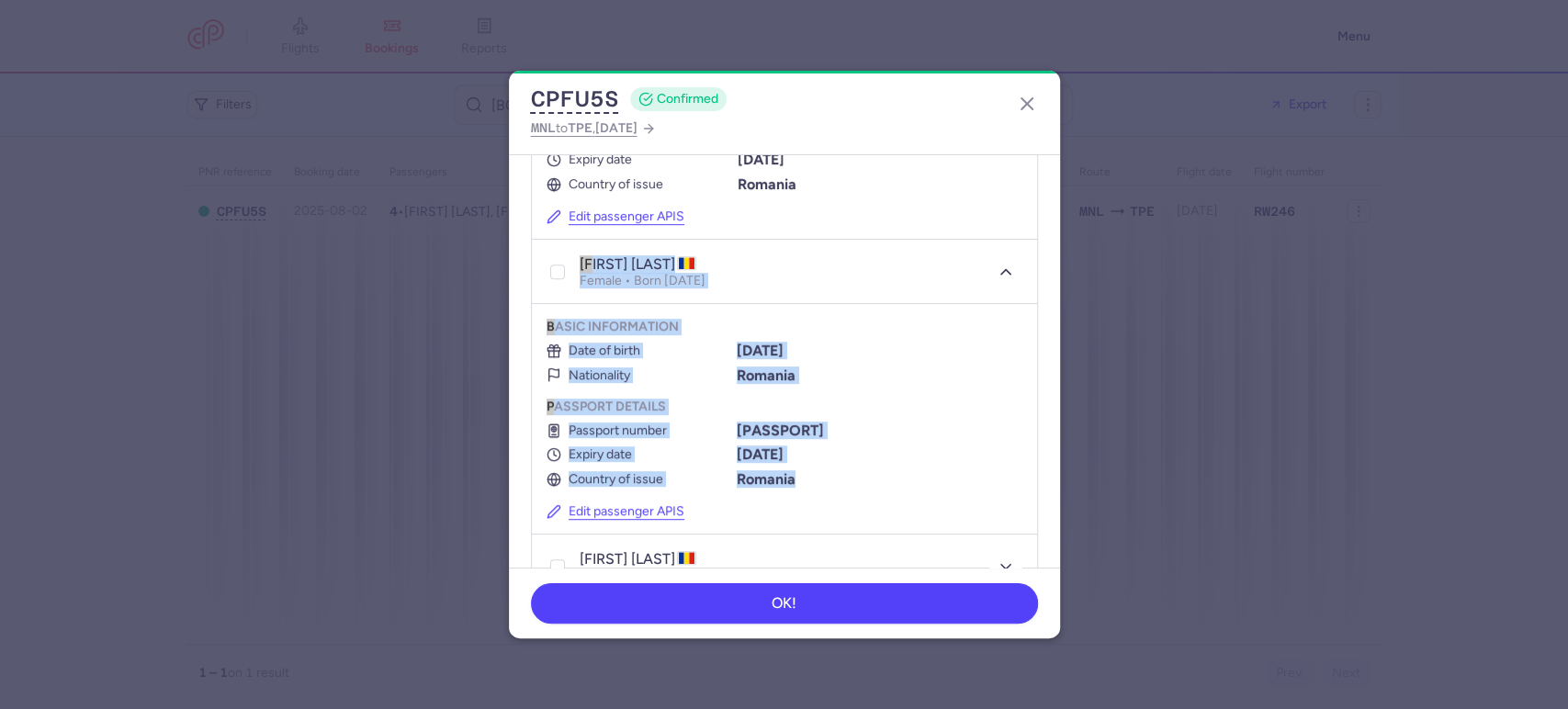 scroll, scrollTop: 643, scrollLeft: 0, axis: vertical 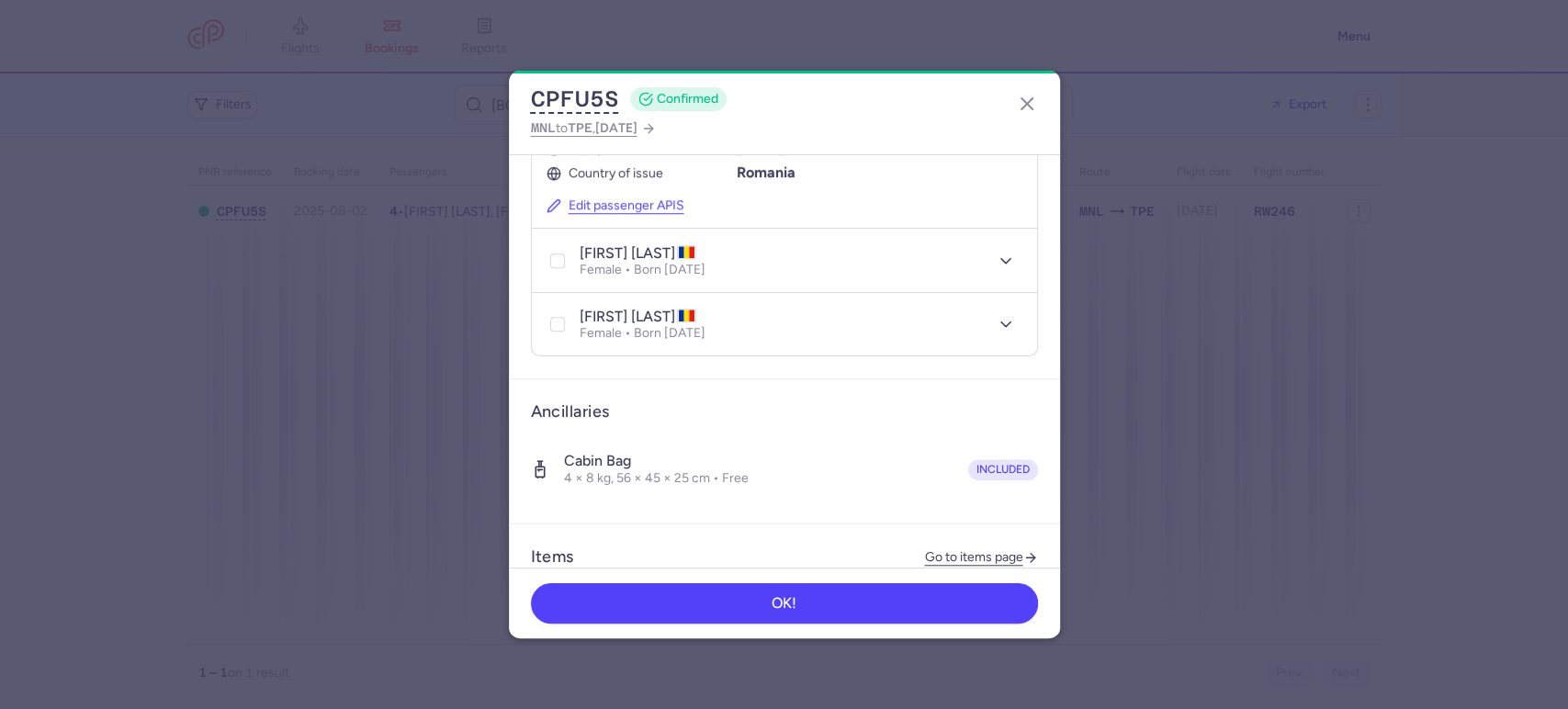 drag, startPoint x: 648, startPoint y: 245, endPoint x: 794, endPoint y: 257, distance: 146.49232 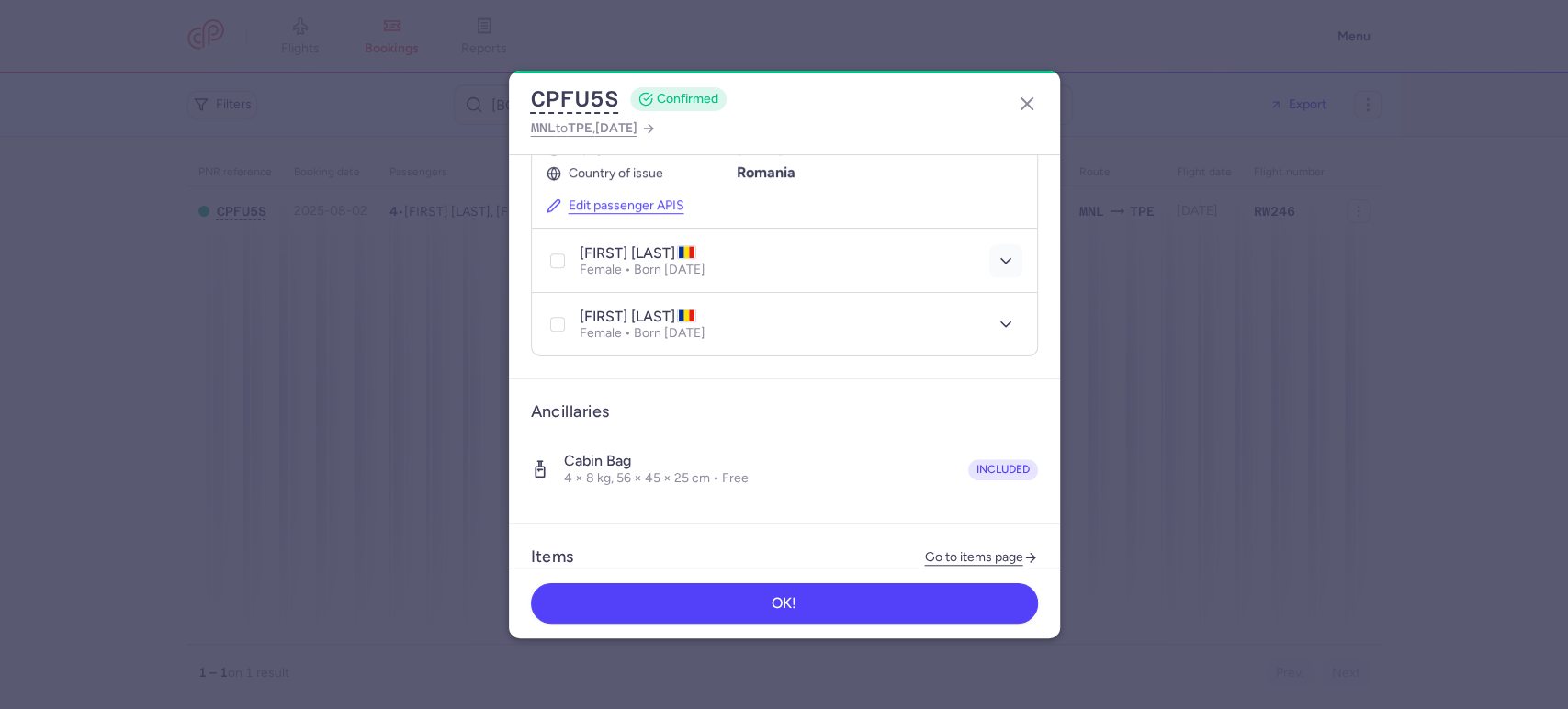 click at bounding box center [1006, 261] 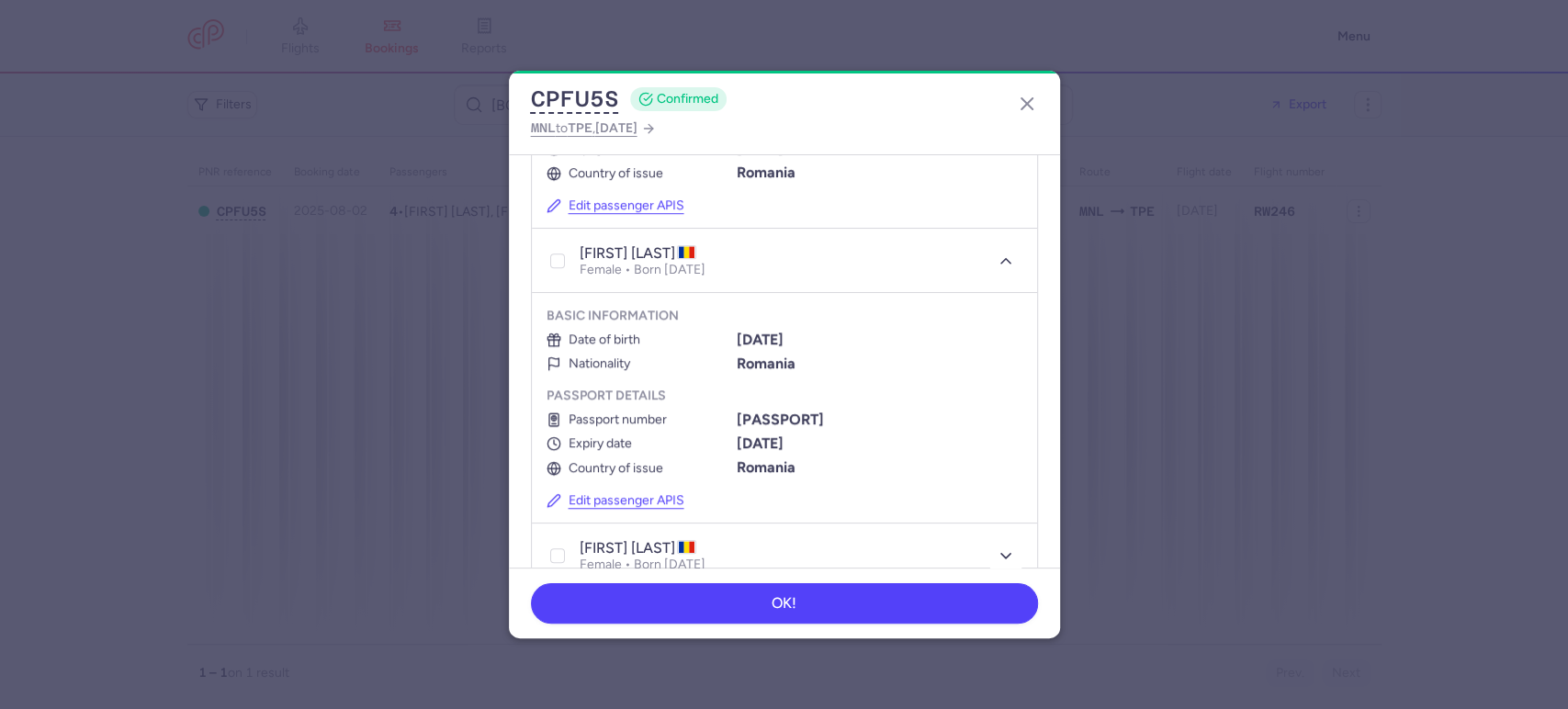 click on "erika maria BUICEAG" at bounding box center [637, 253] 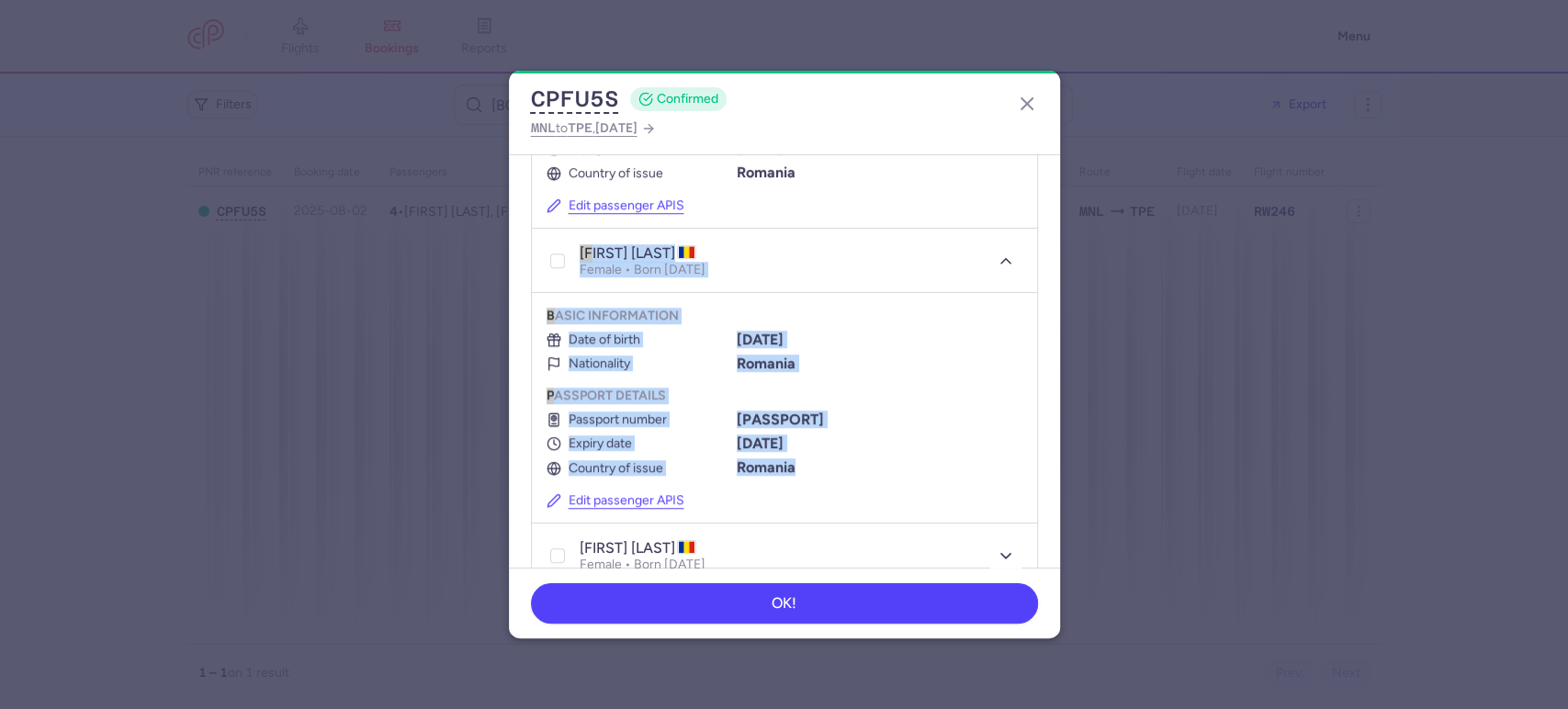 drag, startPoint x: 592, startPoint y: 253, endPoint x: 838, endPoint y: 468, distance: 326.71241 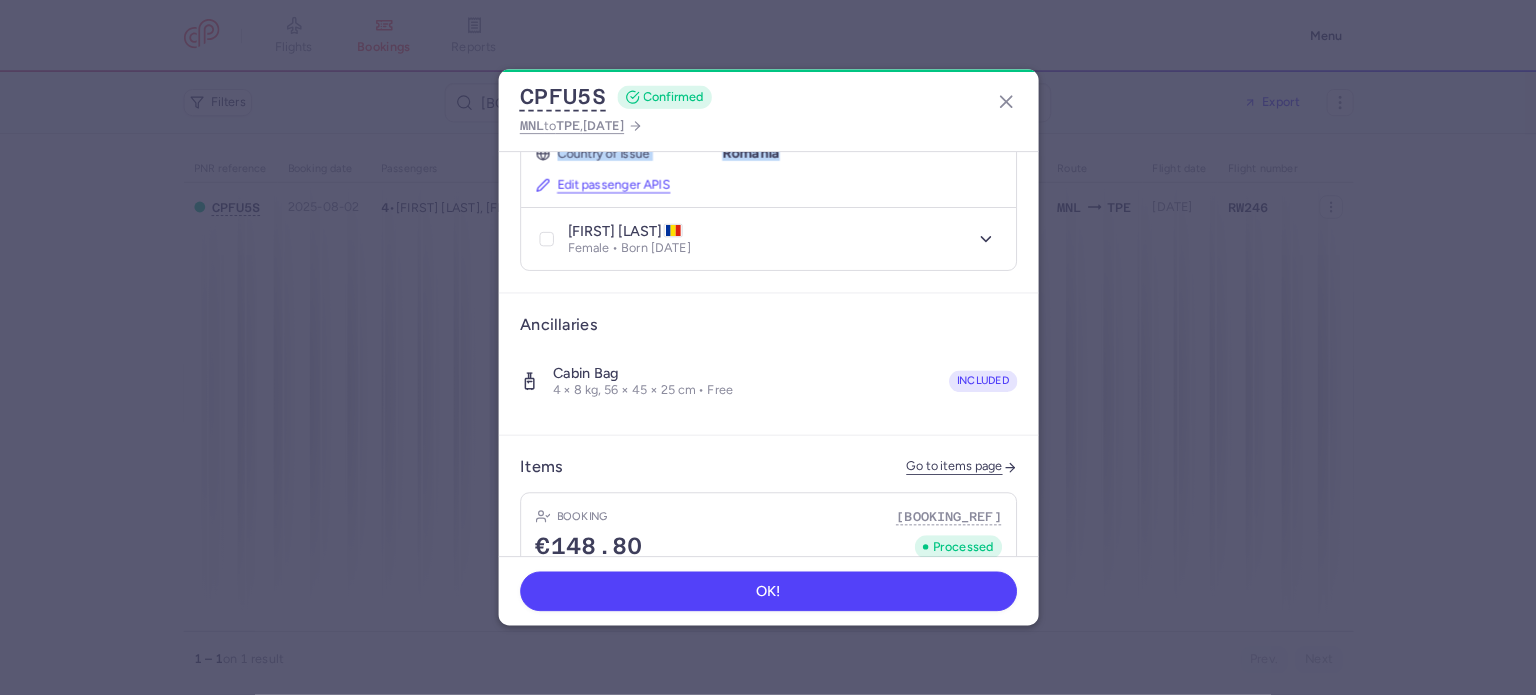 scroll, scrollTop: 1367, scrollLeft: 0, axis: vertical 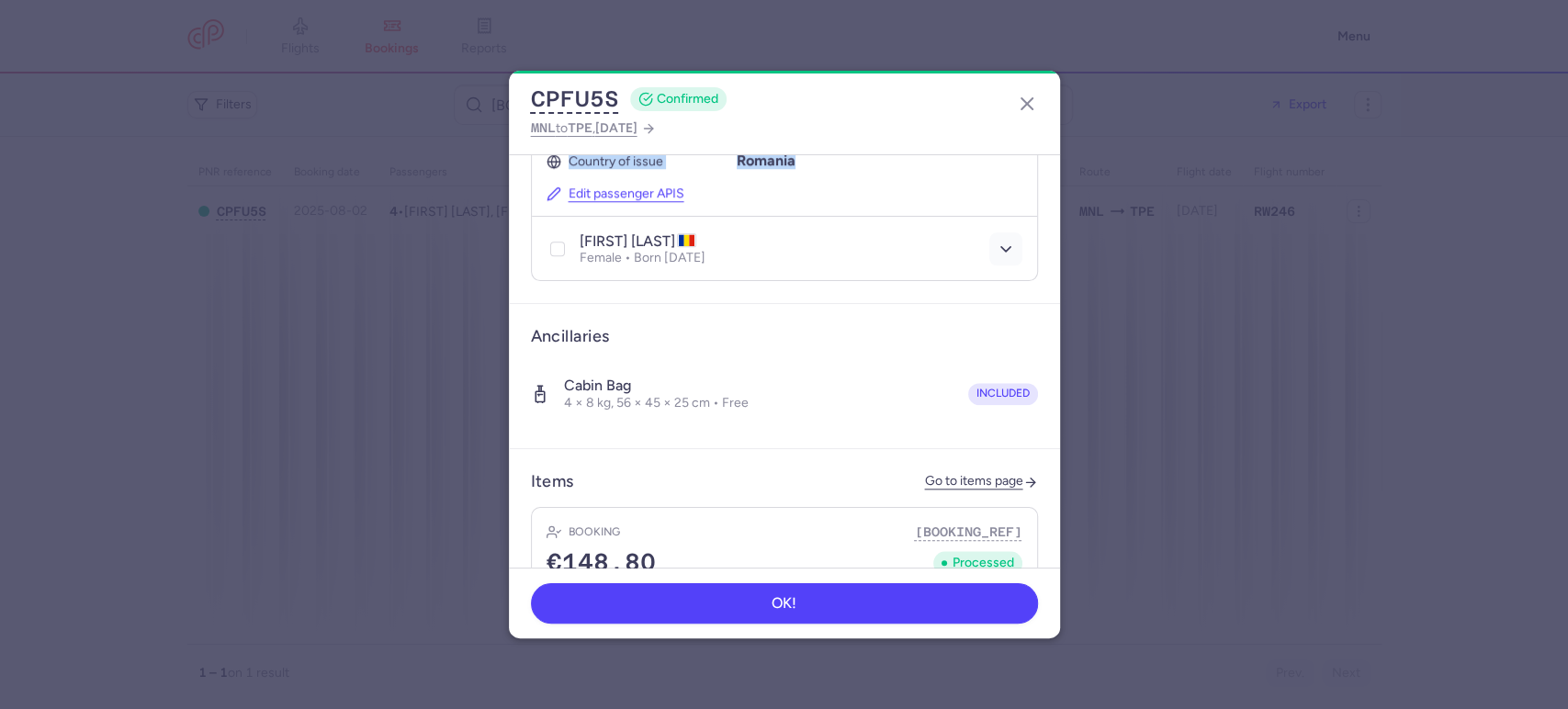 click 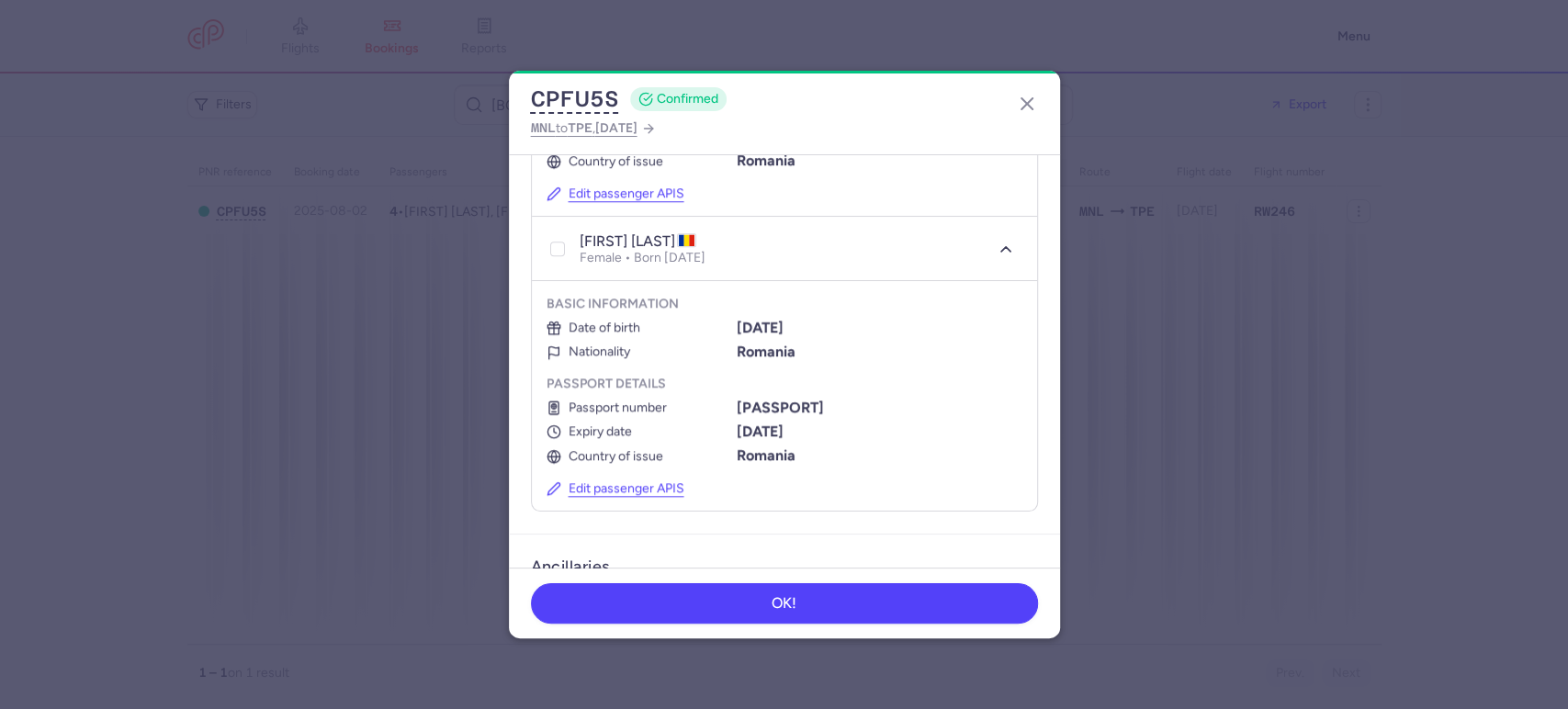 click on "rebeka andreea BUICEAG" at bounding box center (637, 242) 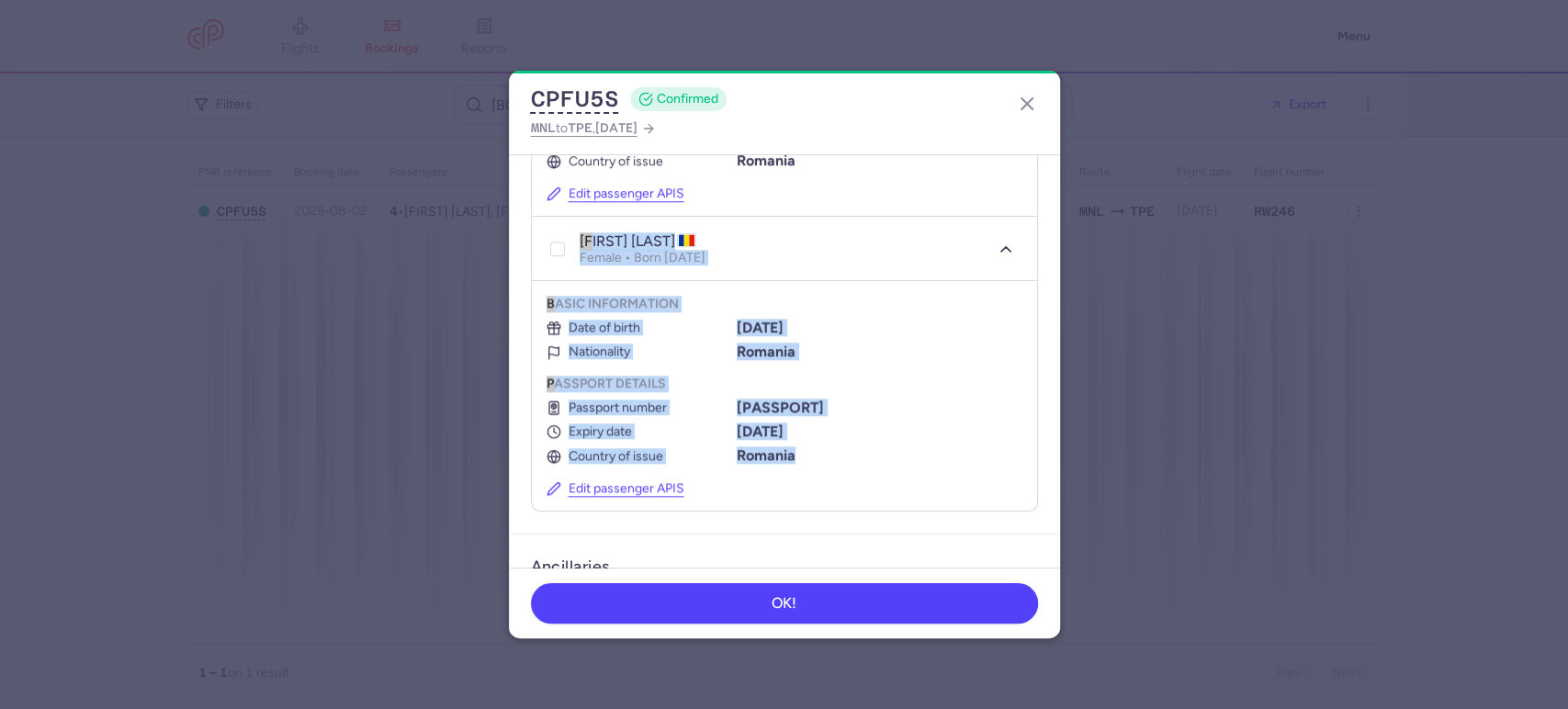 drag, startPoint x: 600, startPoint y: 234, endPoint x: 830, endPoint y: 449, distance: 314.8412 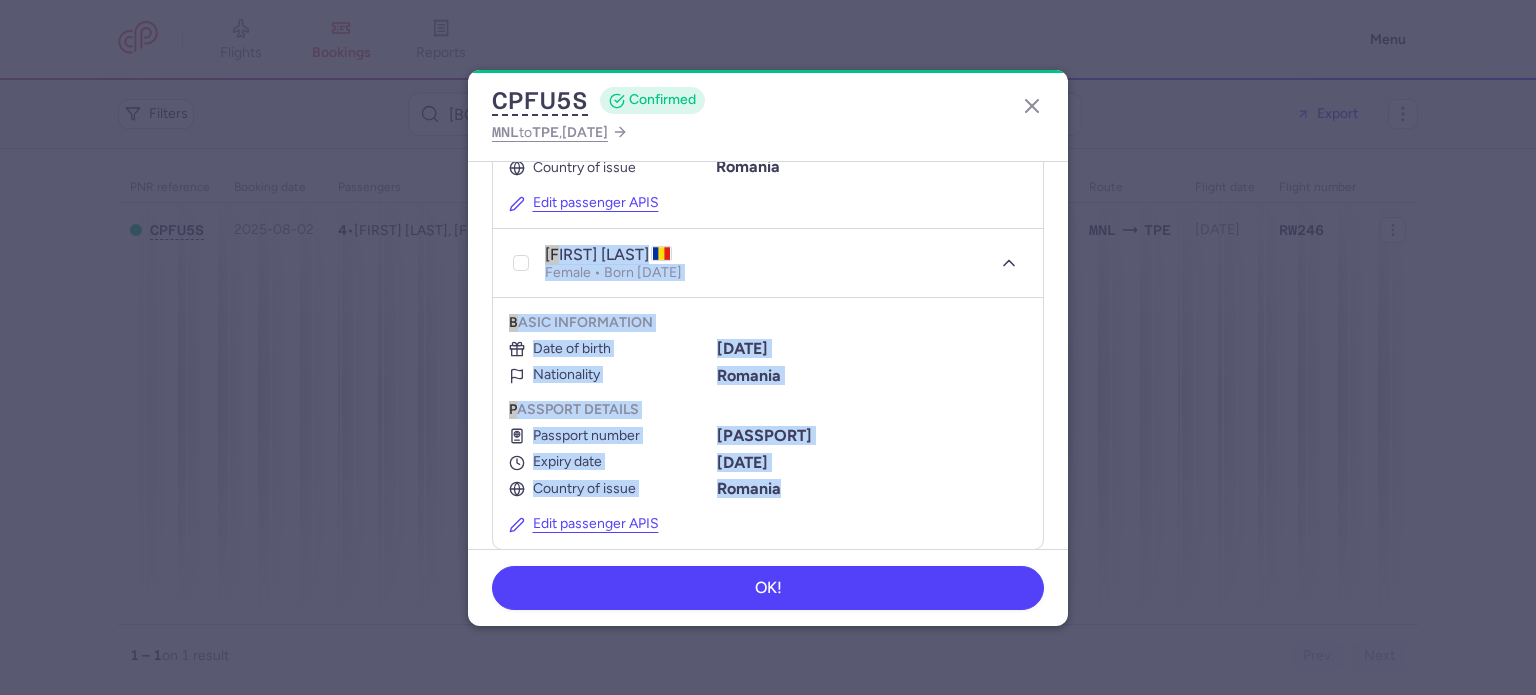 scroll, scrollTop: 1367, scrollLeft: 0, axis: vertical 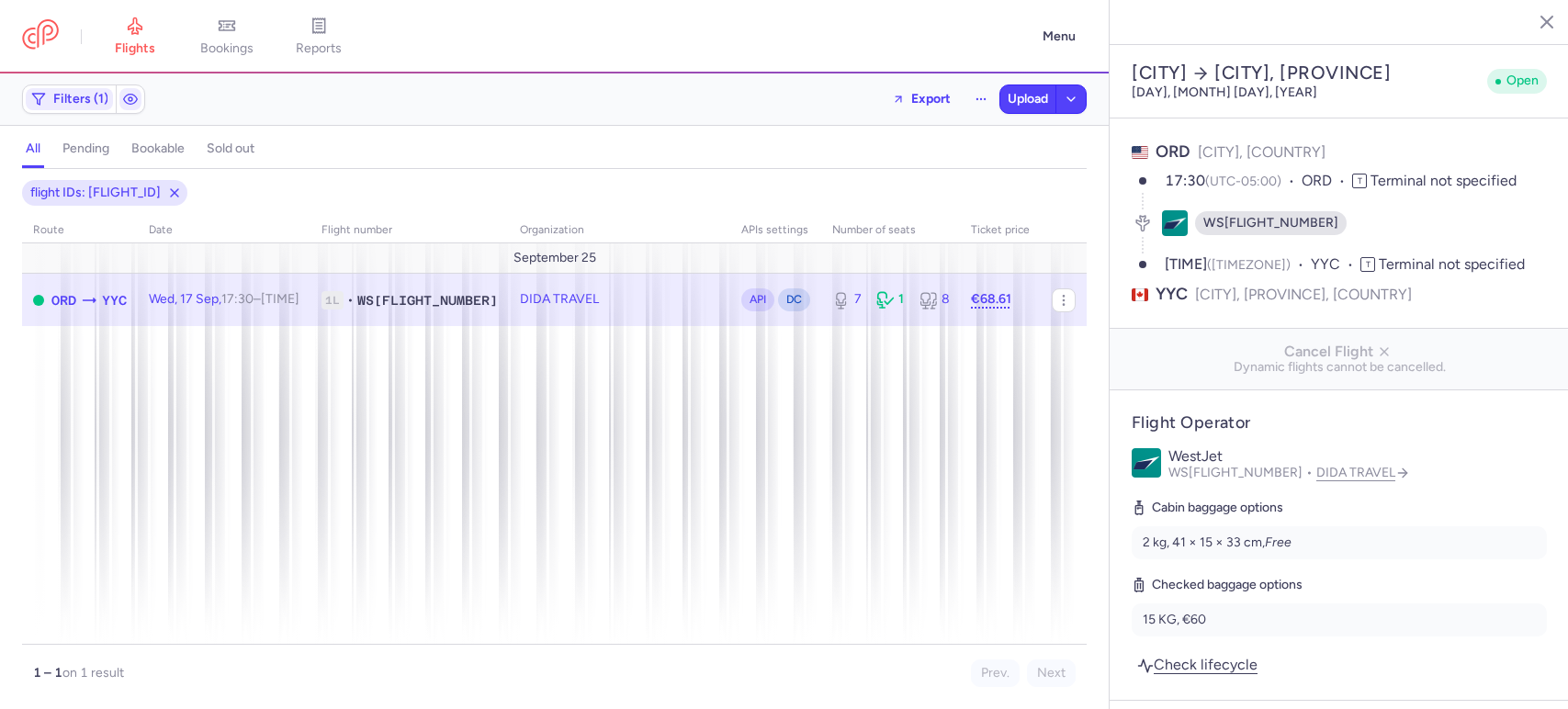 select on "days" 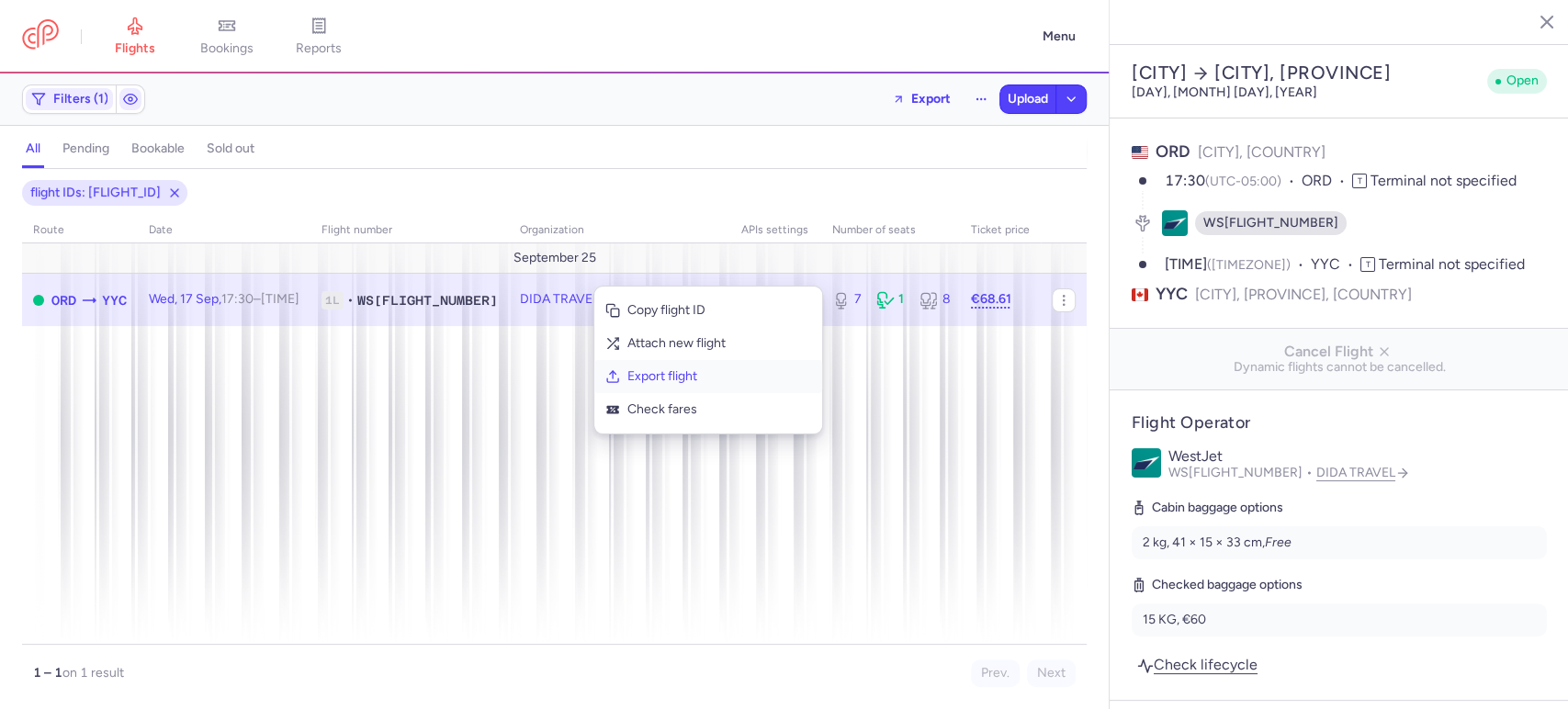 click on "Export flight" at bounding box center (719, 377) 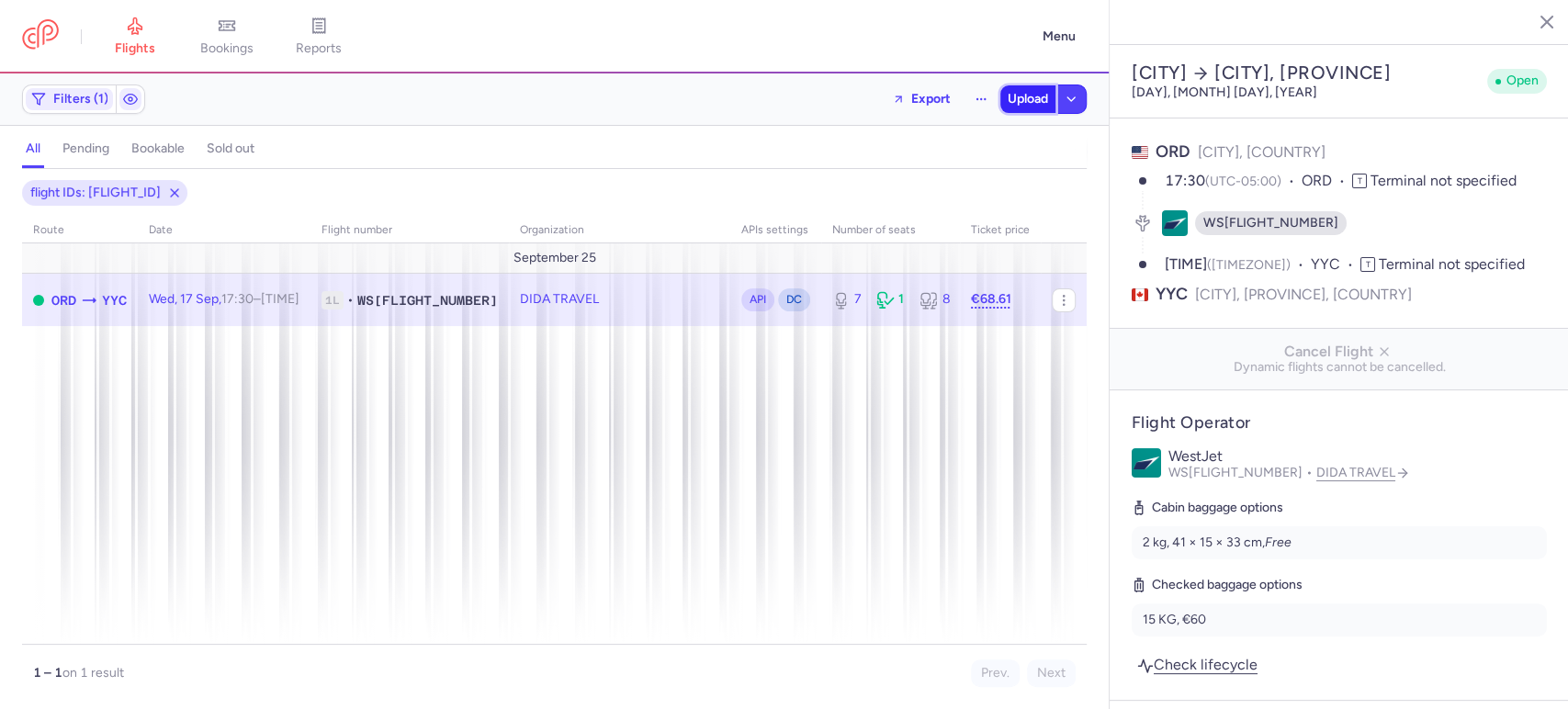 click on "Upload" at bounding box center [1028, 99] 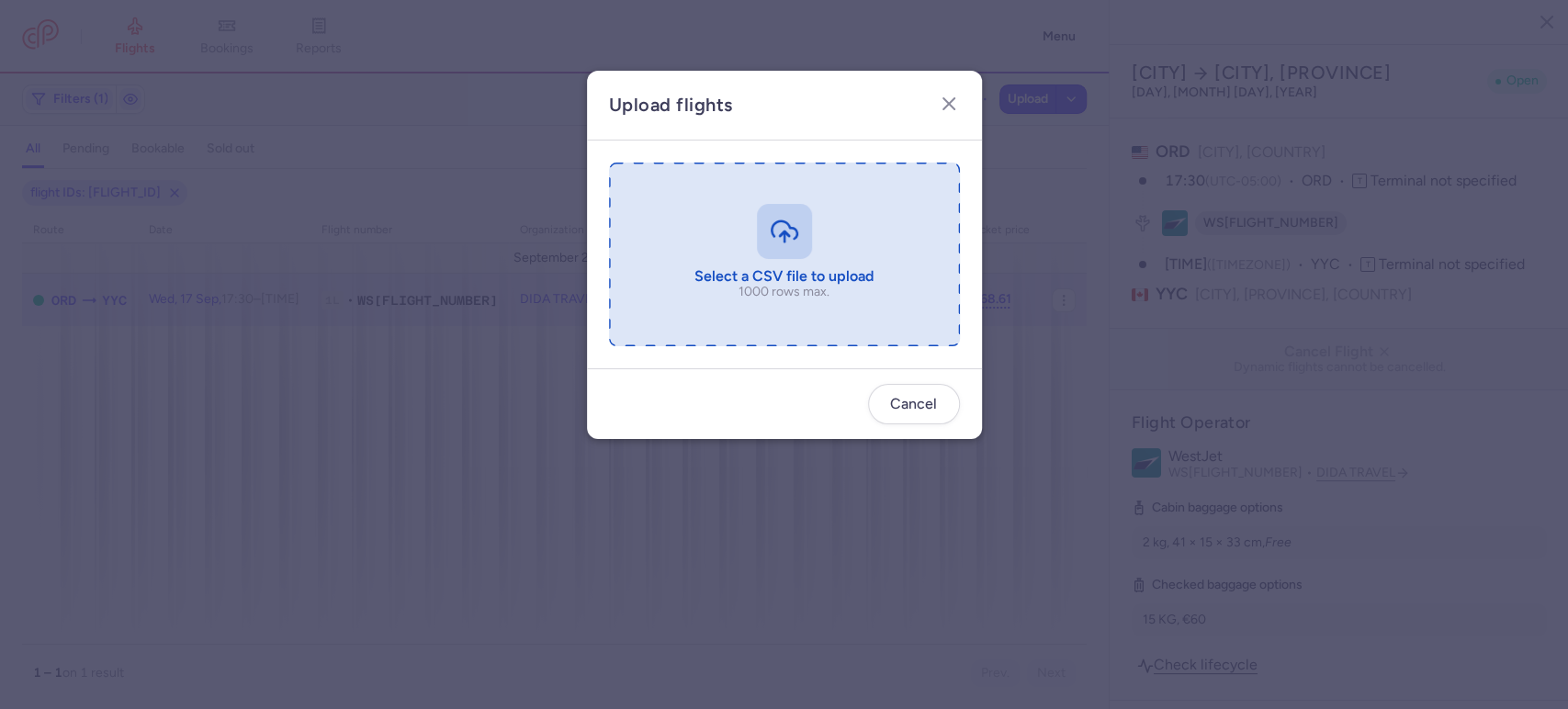 click at bounding box center [784, 254] 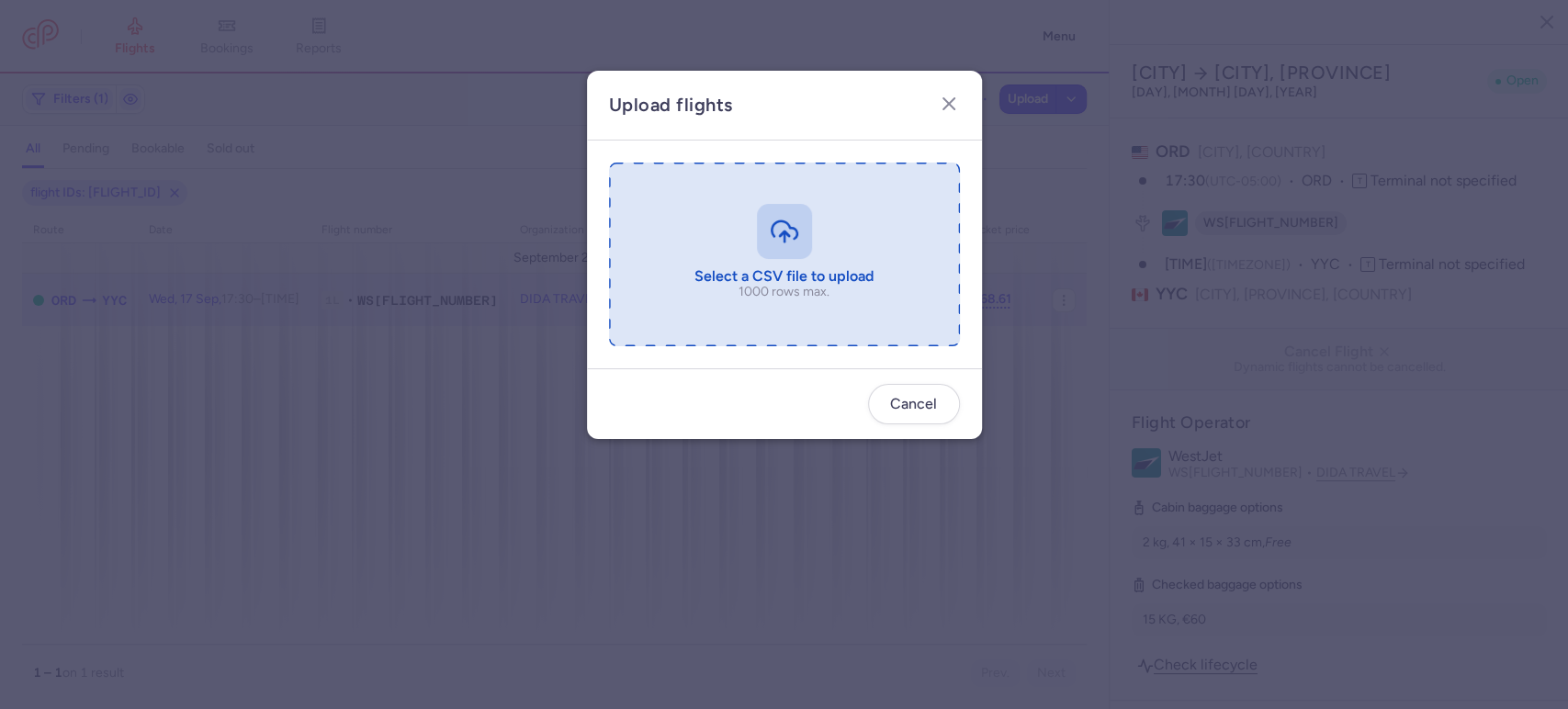 type on "C:\fakepath\export_flight_WS1589_20250802,2342 - export_flight_WS1589_20250802,2342.csv.csv" 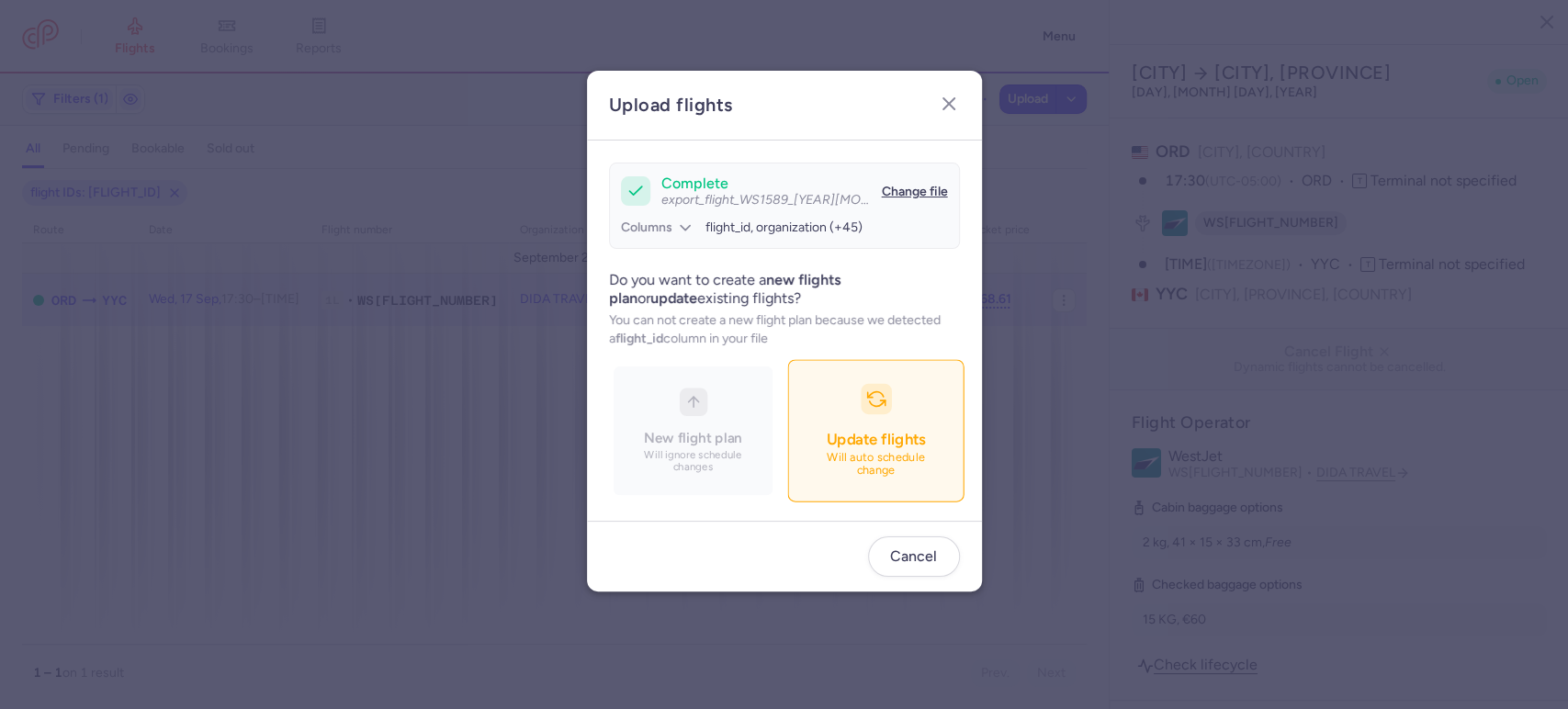 click on "Update flights Will auto schedule change" at bounding box center (875, 431) 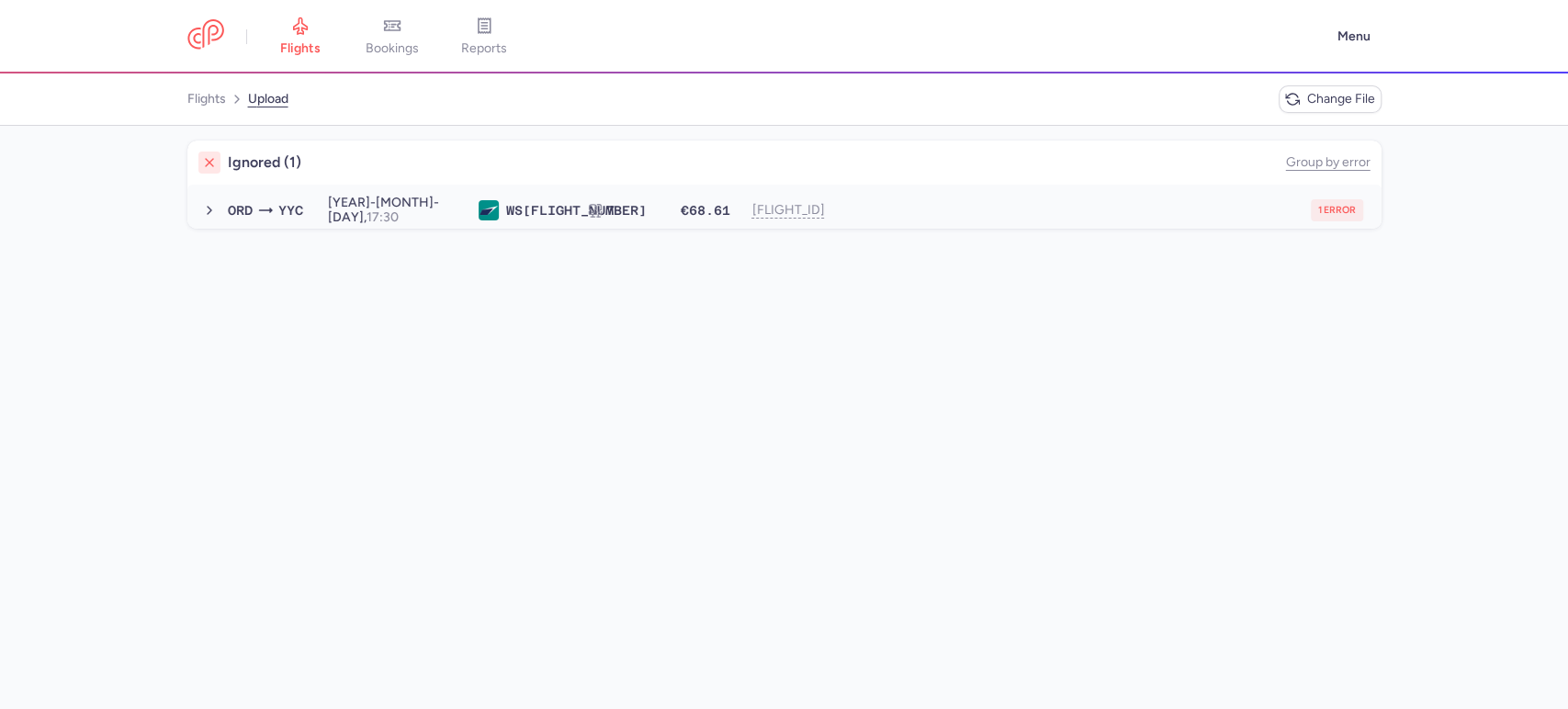 click on "1 error" at bounding box center [1100, 210] 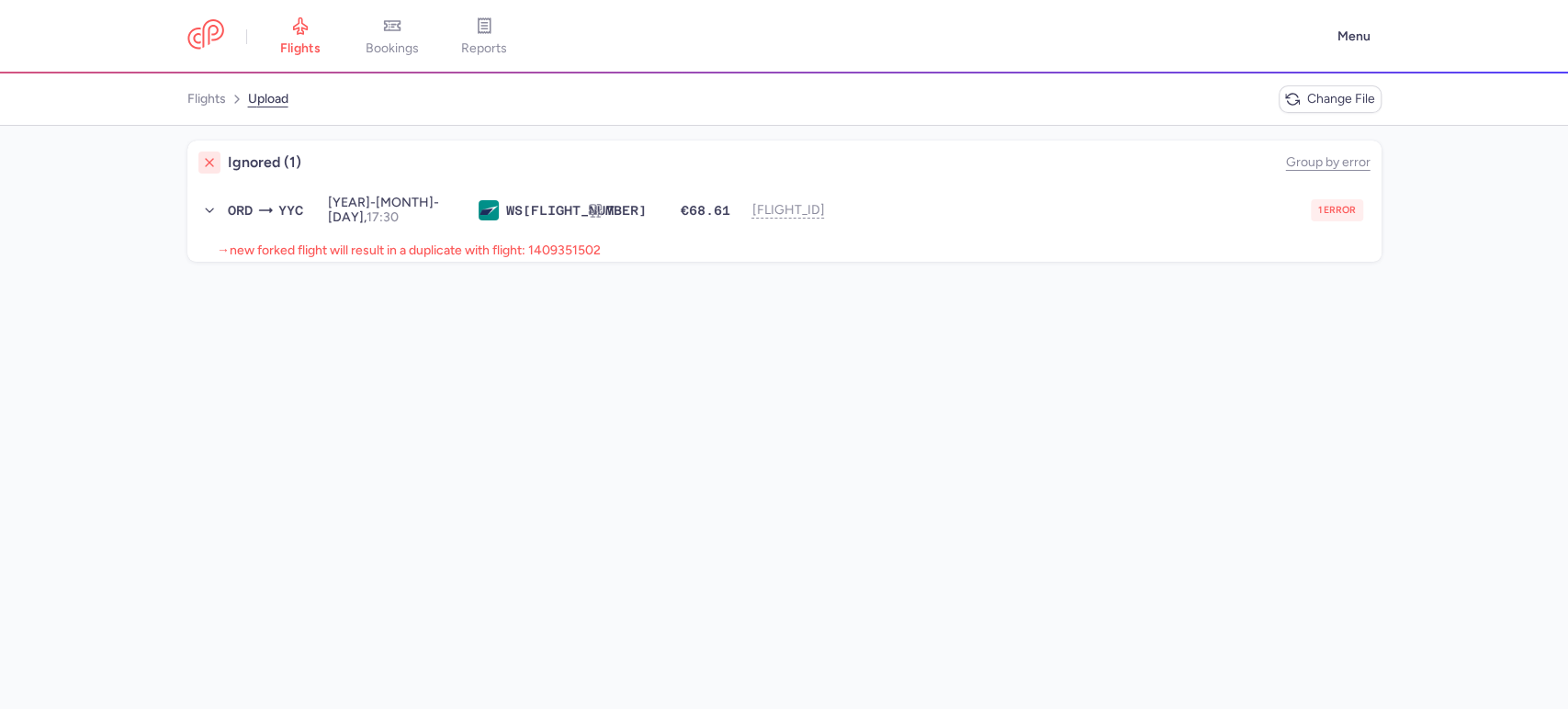 click on "new forked flight will result in a duplicate with flight: 1409351502" at bounding box center (415, 250) 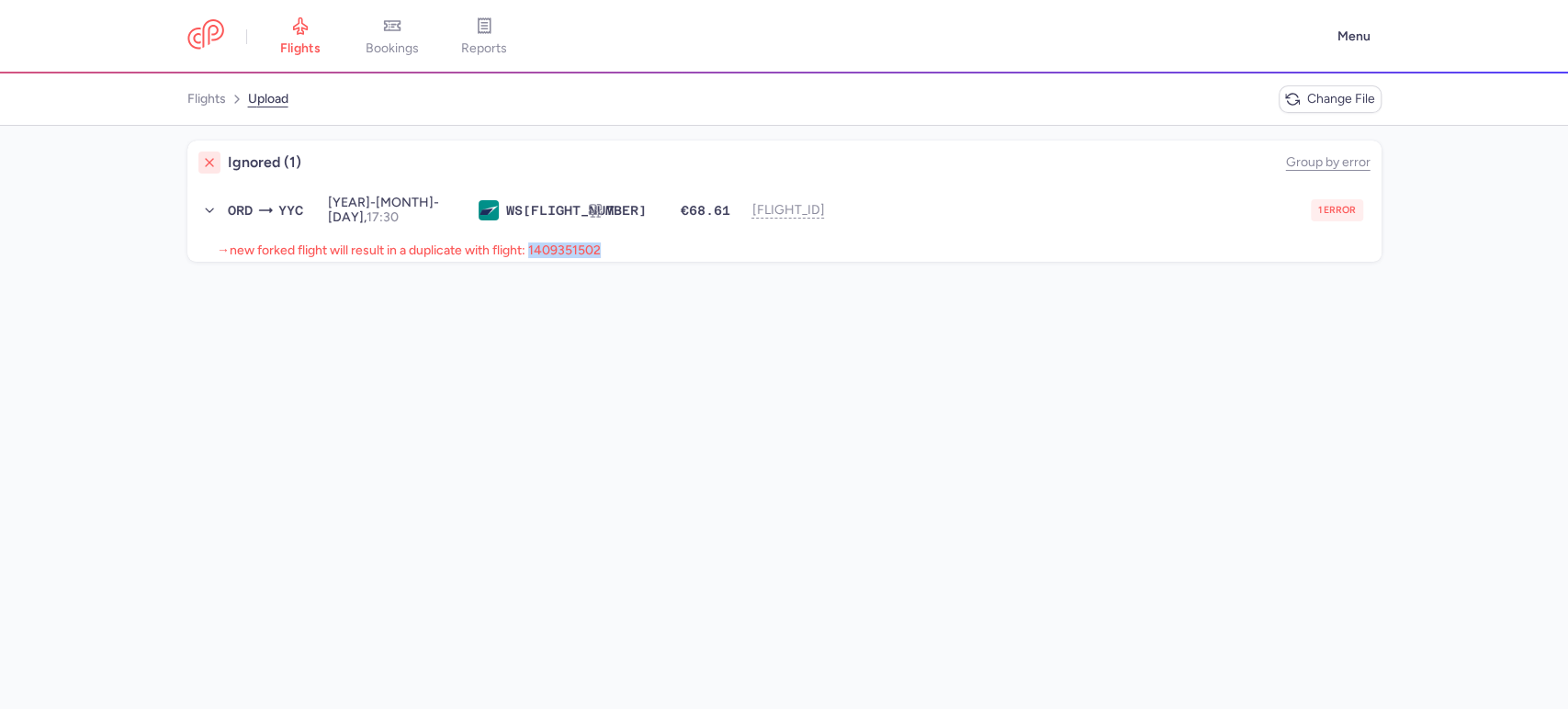 click on "new forked flight will result in a duplicate with flight: 1409351502" at bounding box center [415, 250] 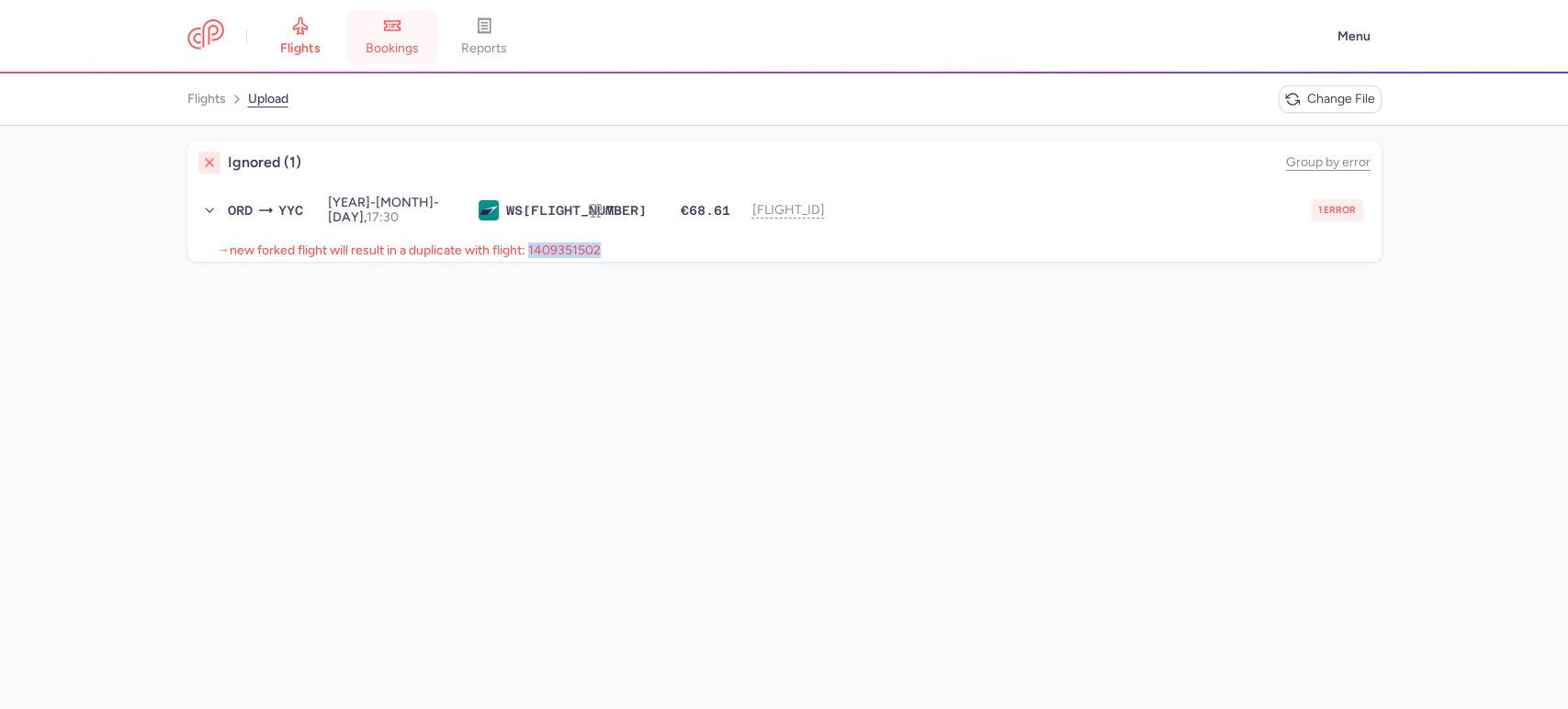 copy on "[NUMBER]" 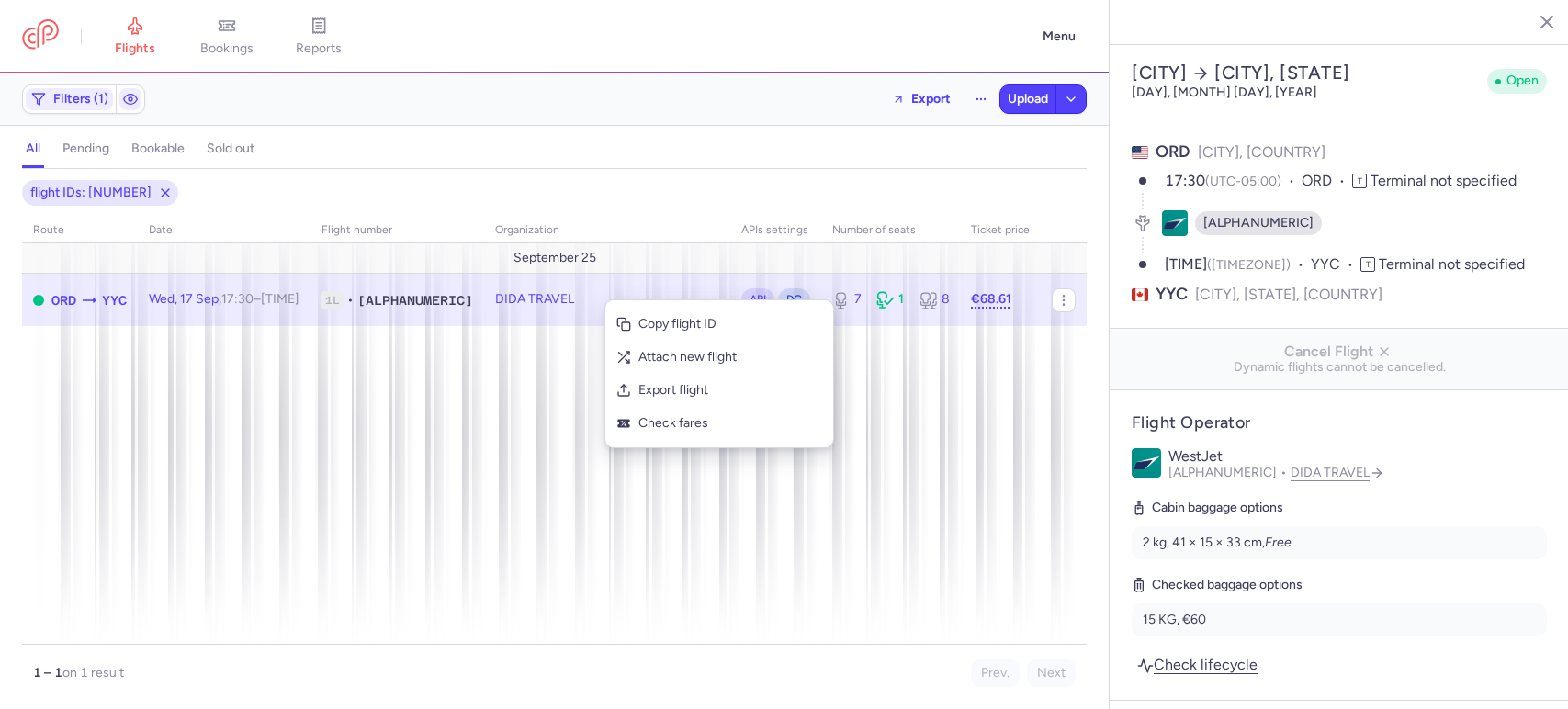 select on "days" 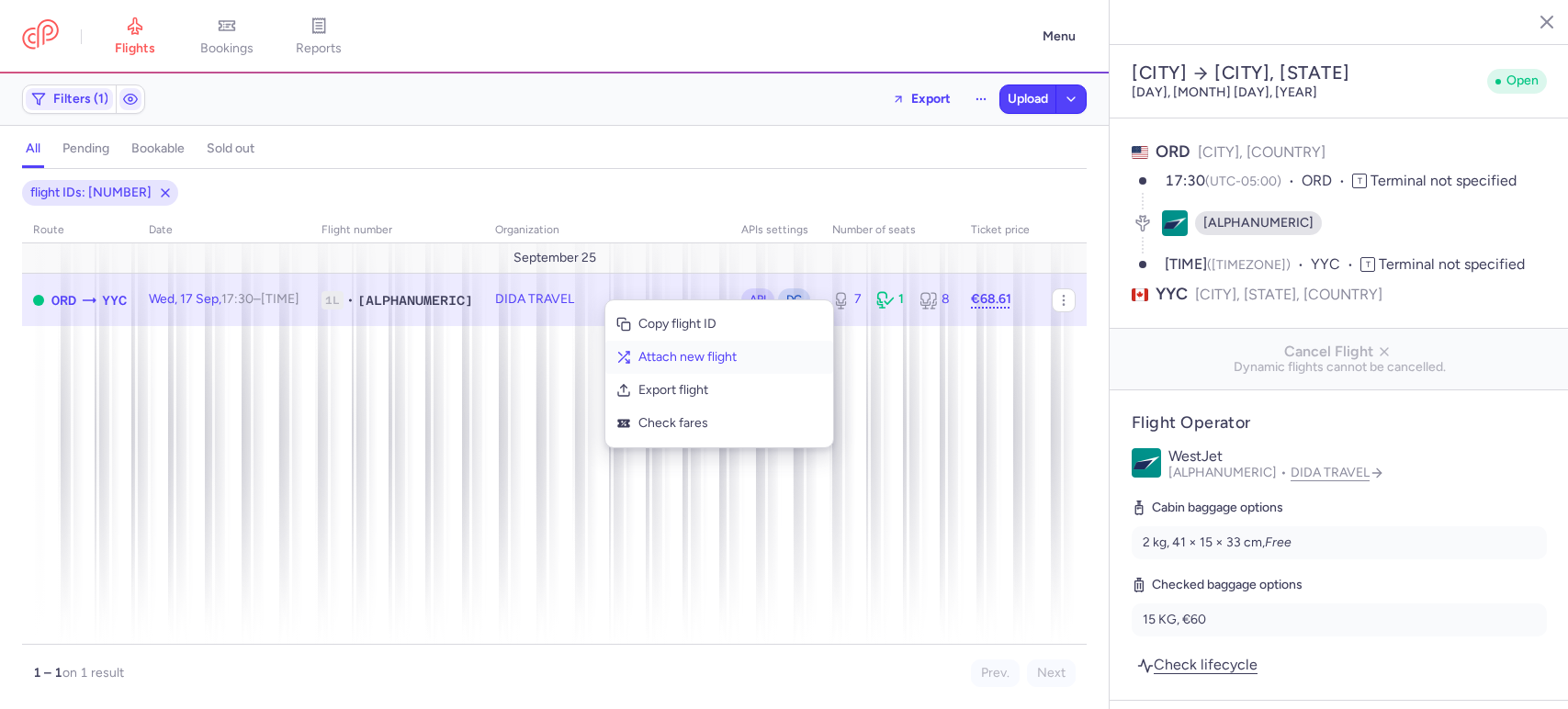 scroll, scrollTop: 0, scrollLeft: 0, axis: both 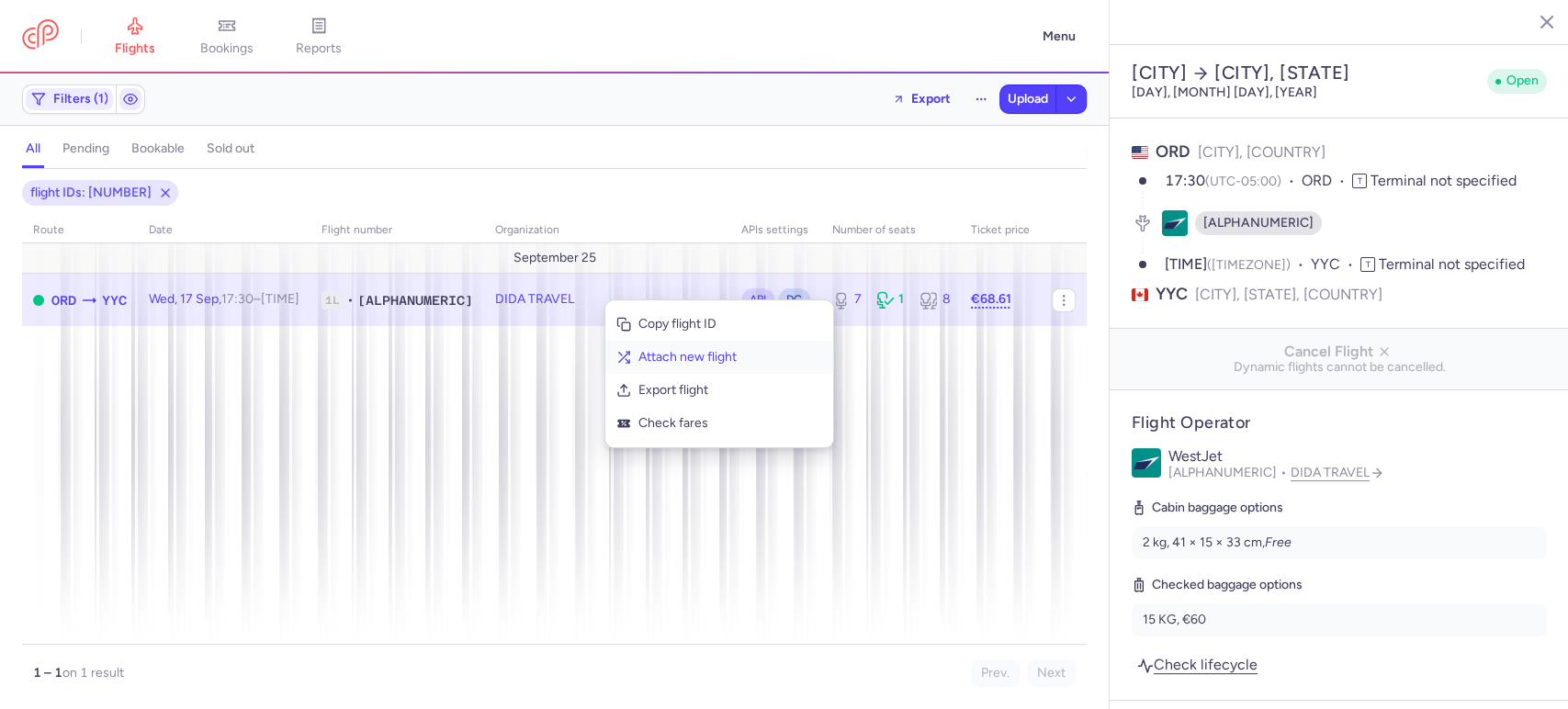 click on "Attach new flight" at bounding box center [730, 357] 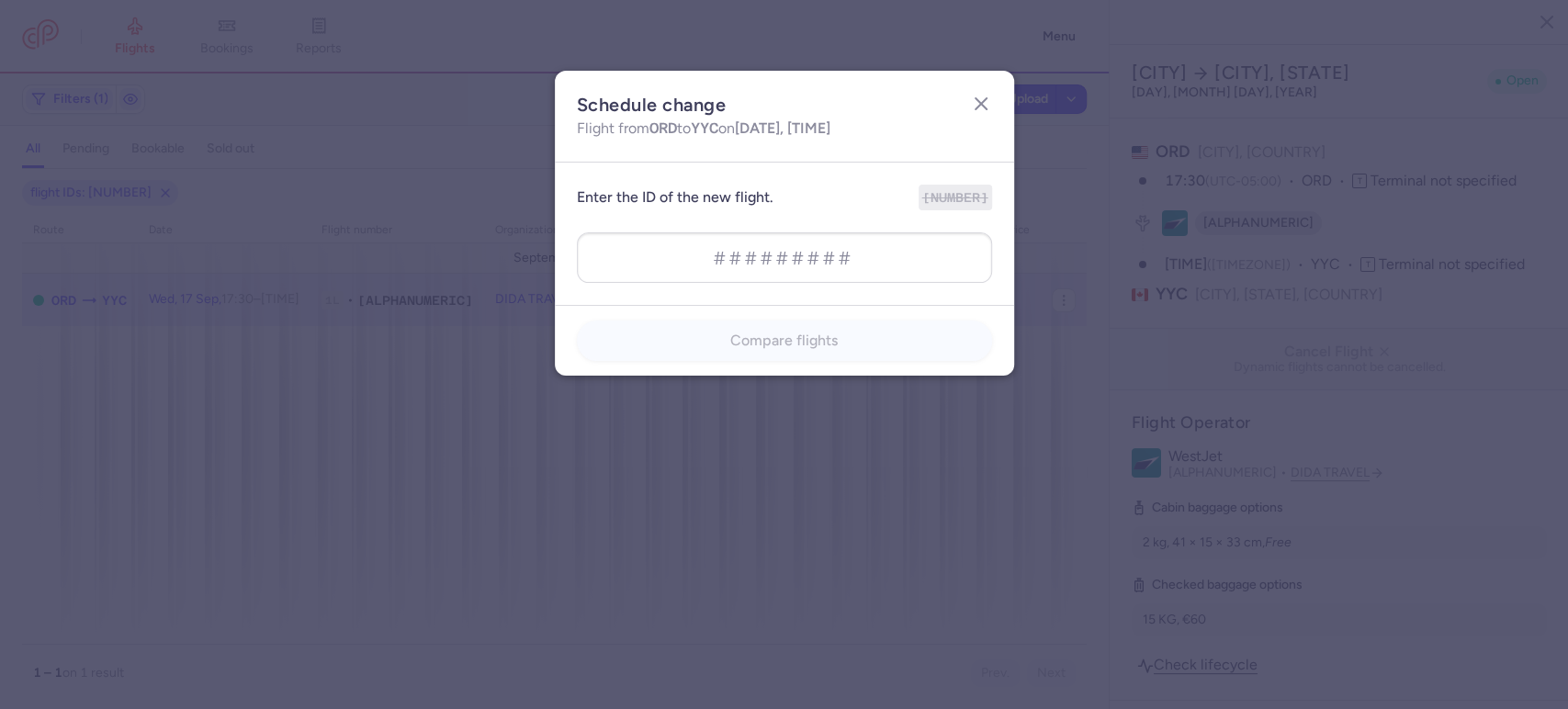 type on "1409351502" 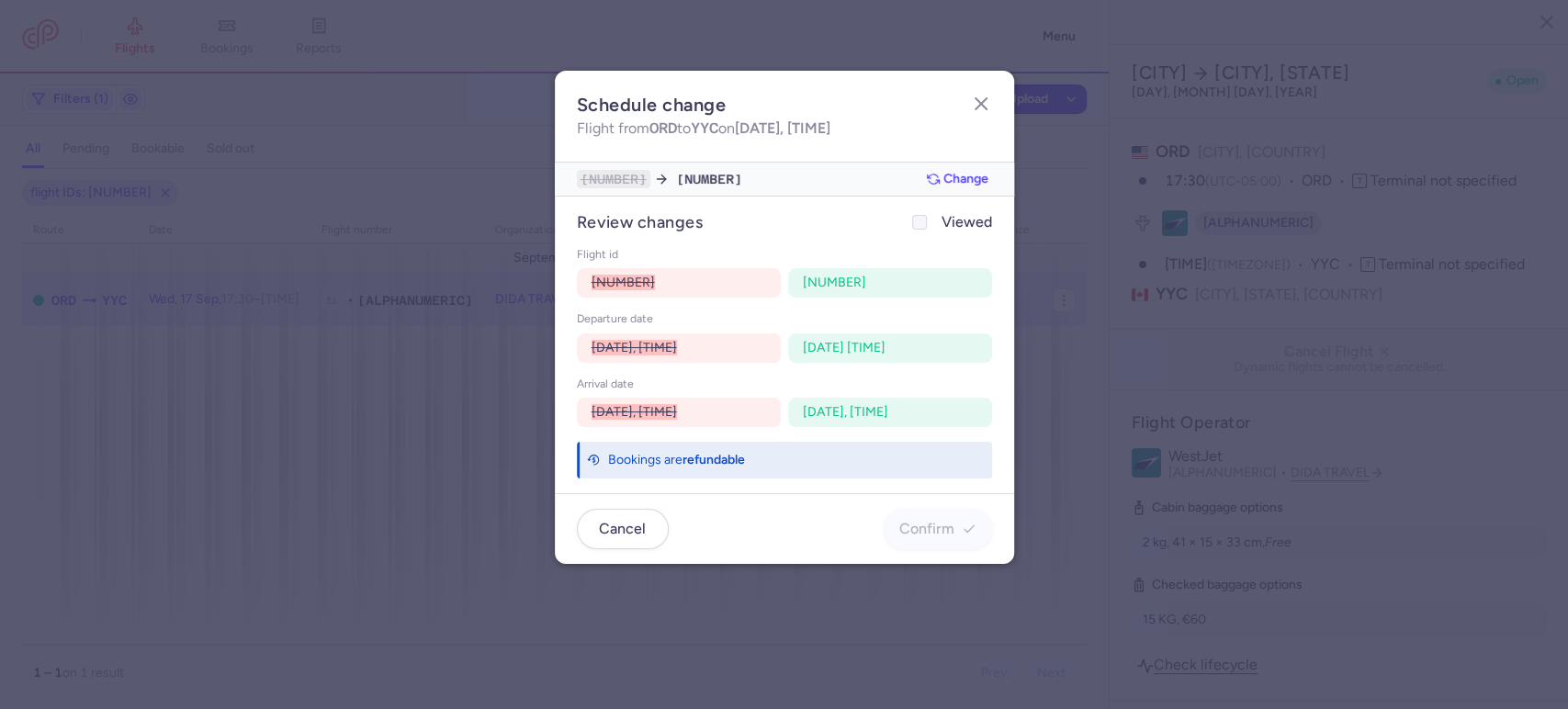 click on "Viewed" 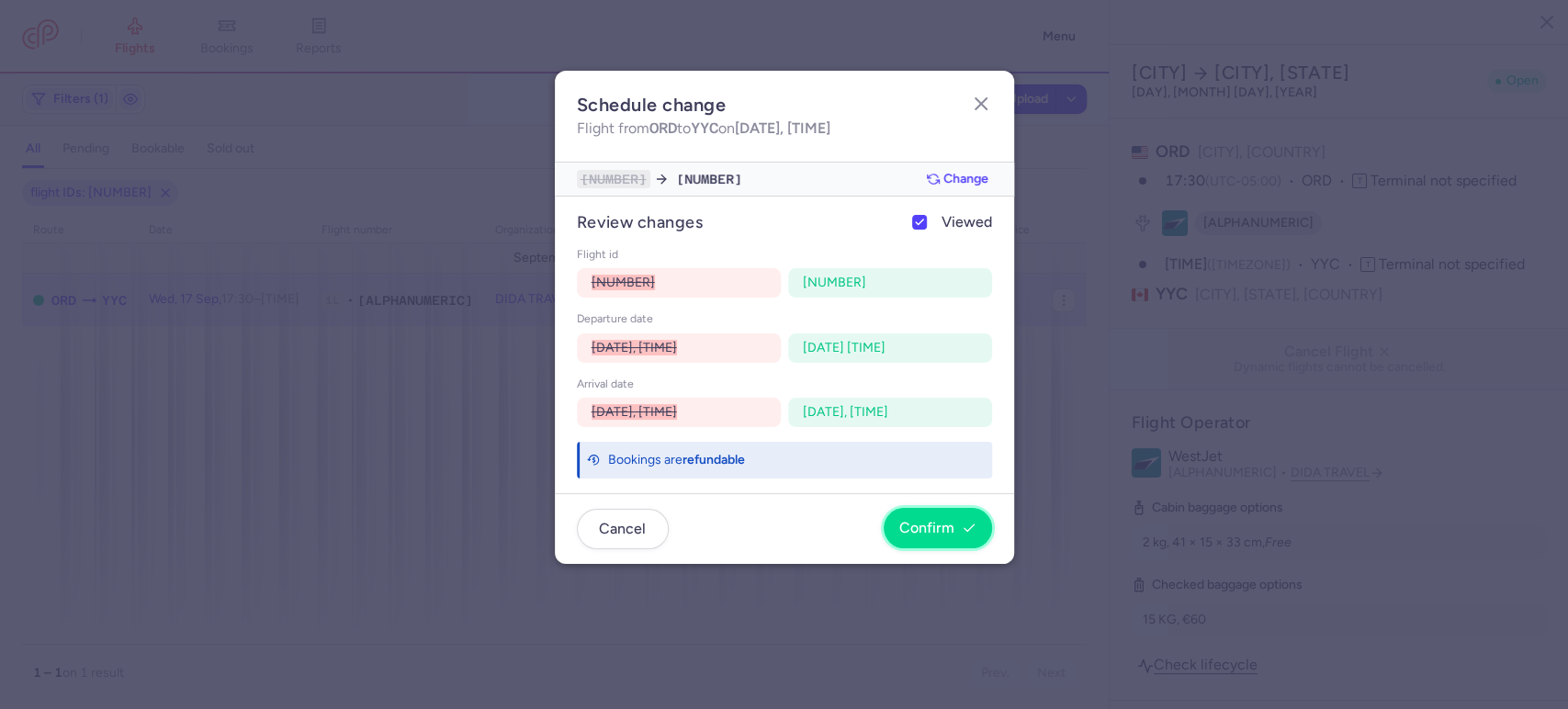 click on "Confirm" at bounding box center (927, 528) 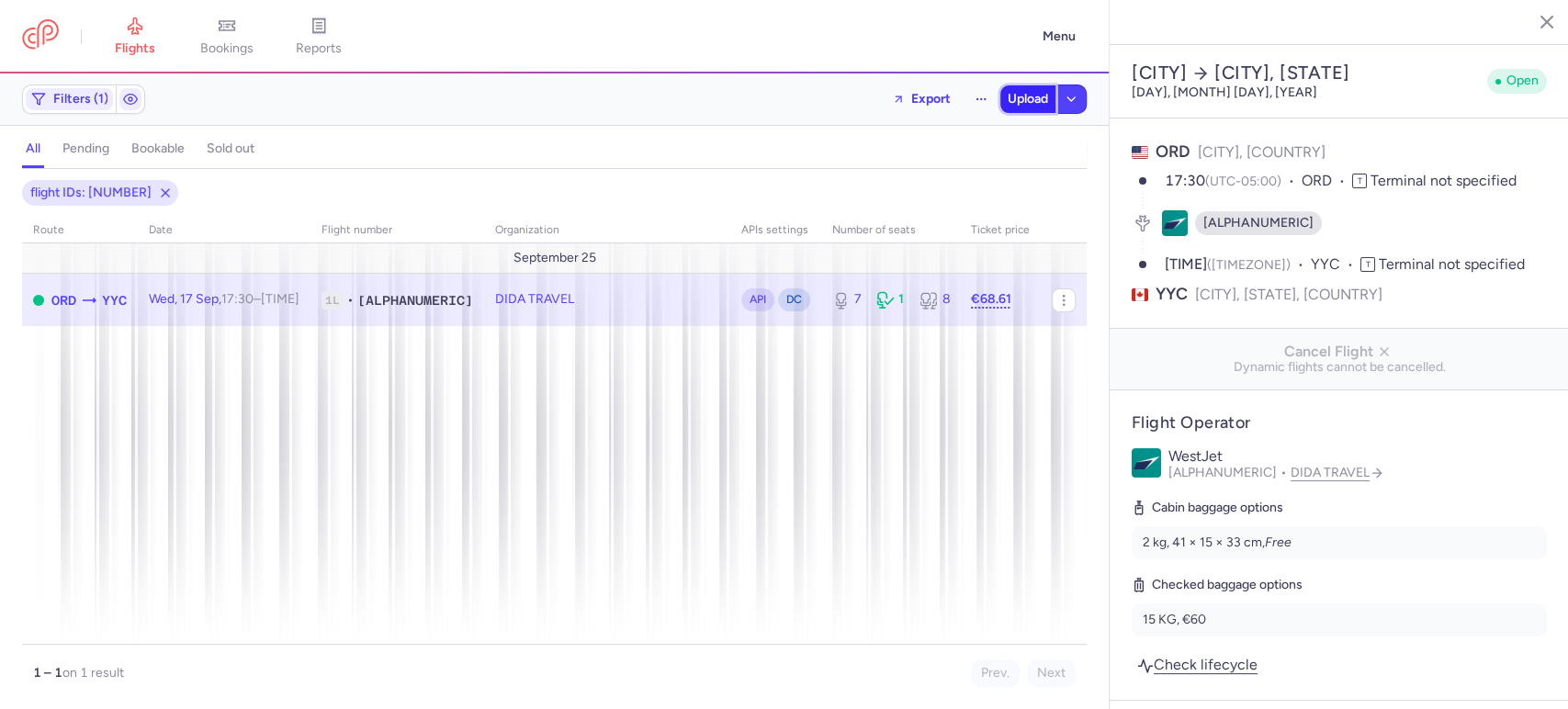 click on "Upload" at bounding box center (1028, 99) 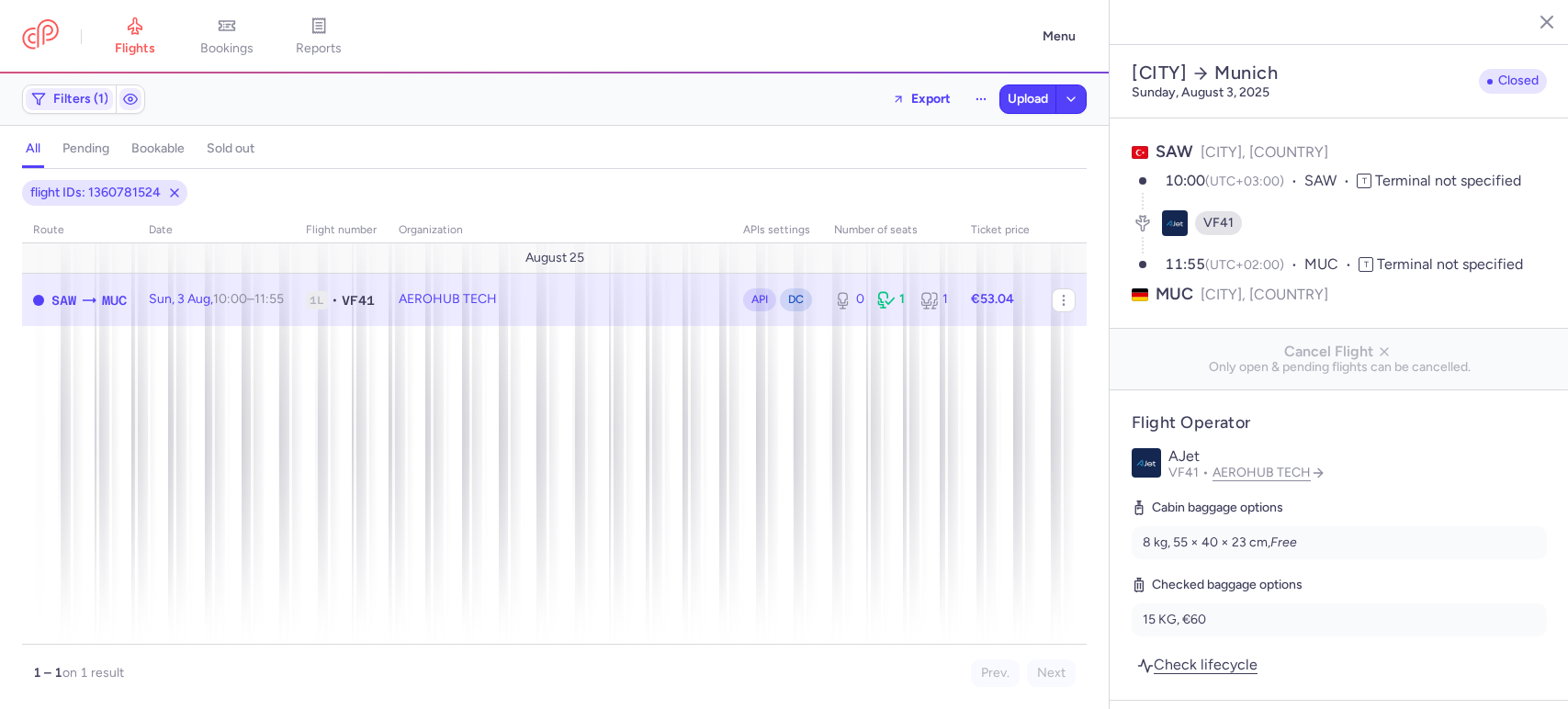 select on "days" 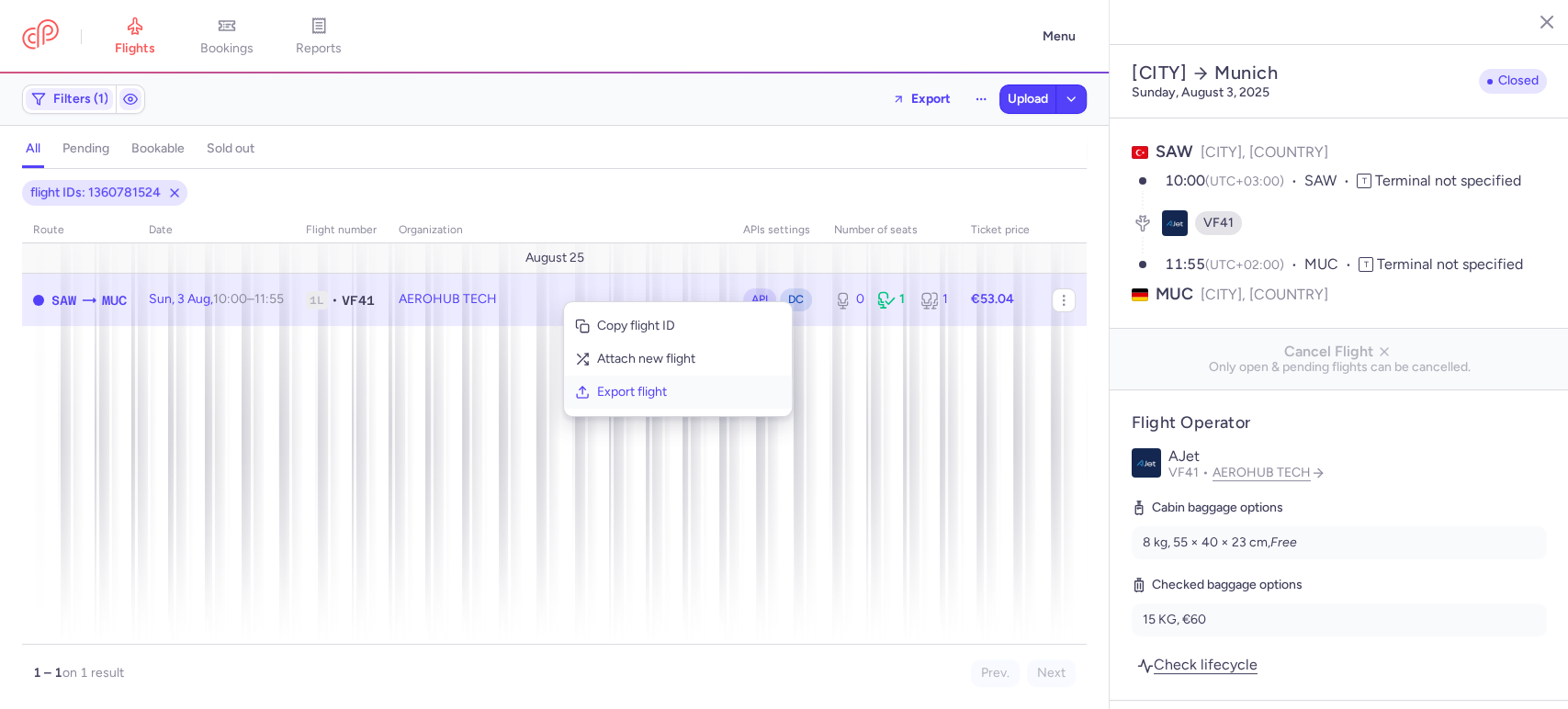 click on "Export flight" at bounding box center (689, 392) 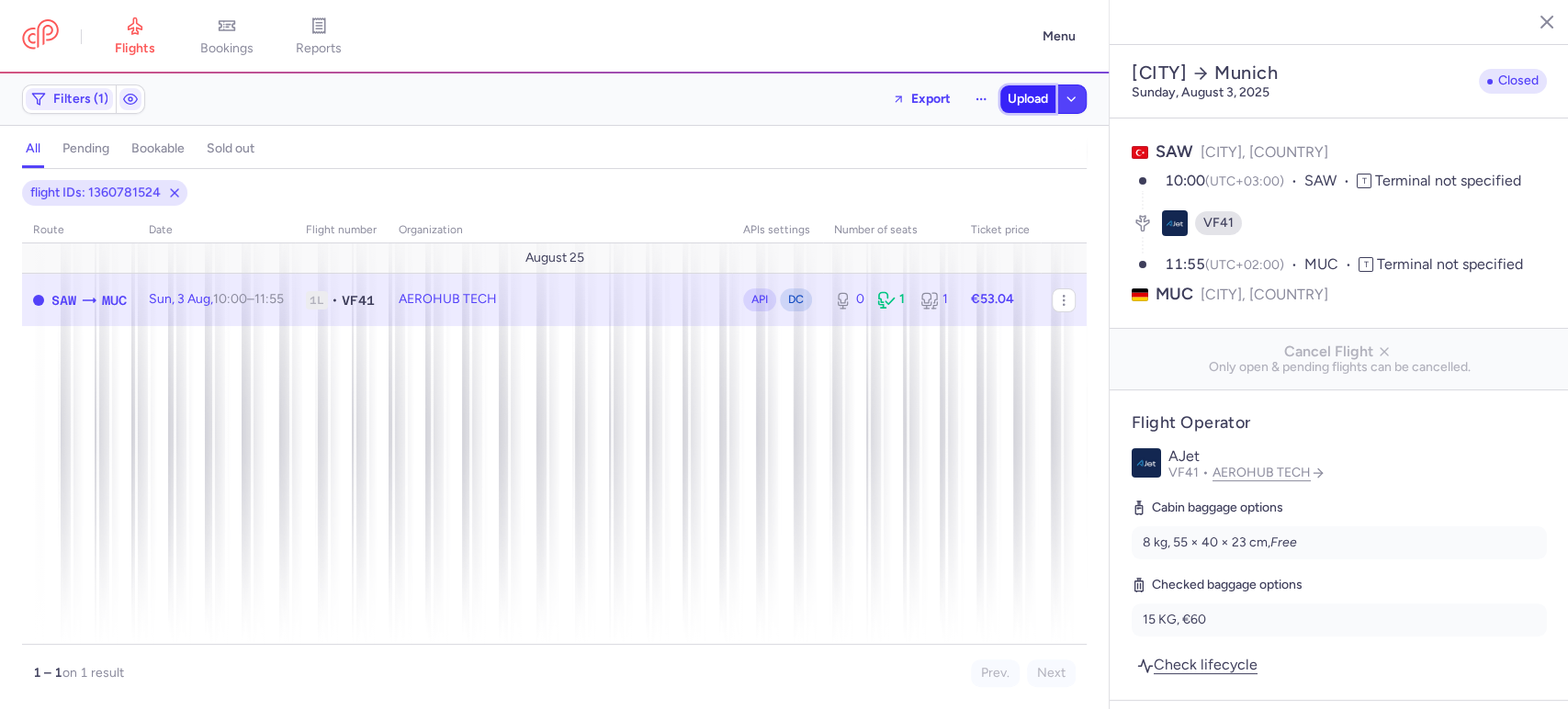 click on "Upload" at bounding box center (1028, 99) 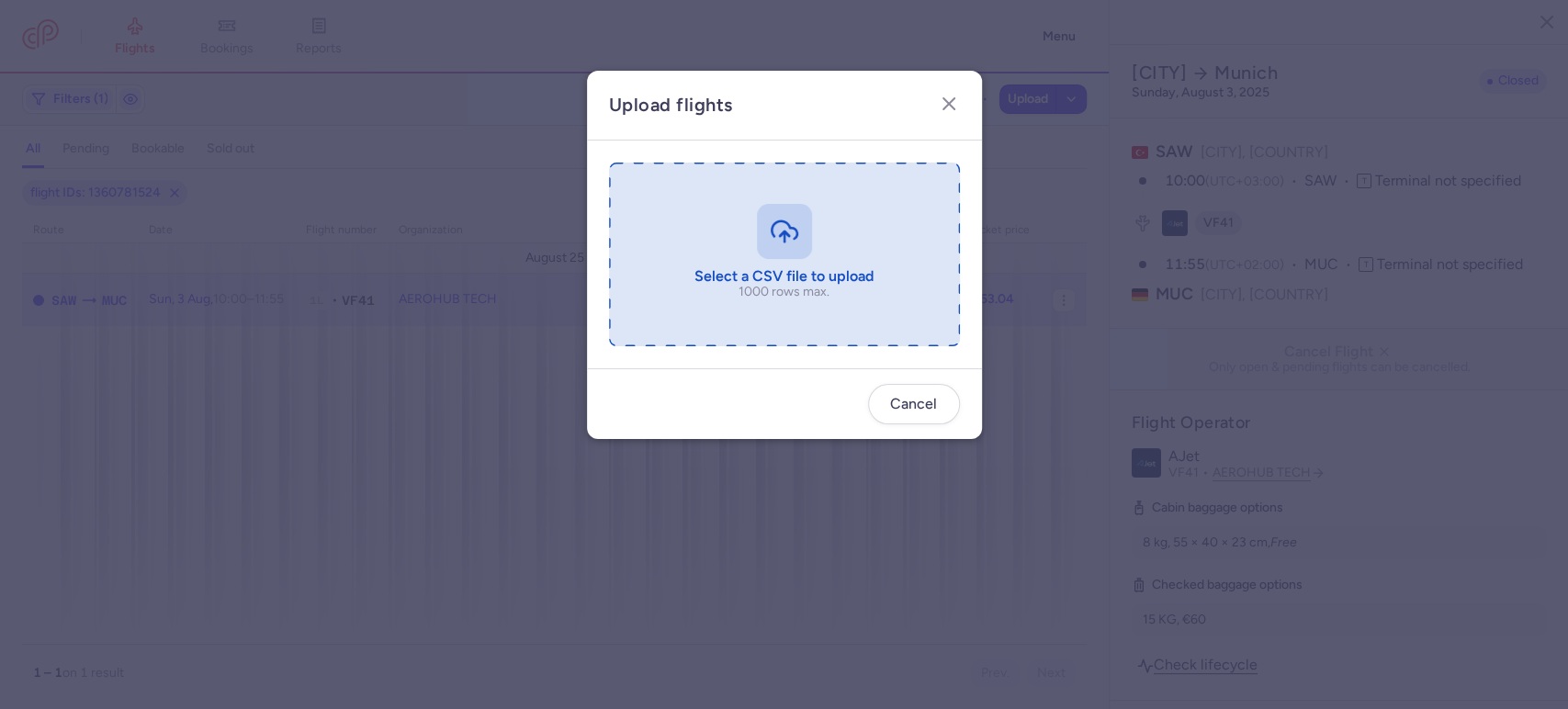 click at bounding box center [784, 254] 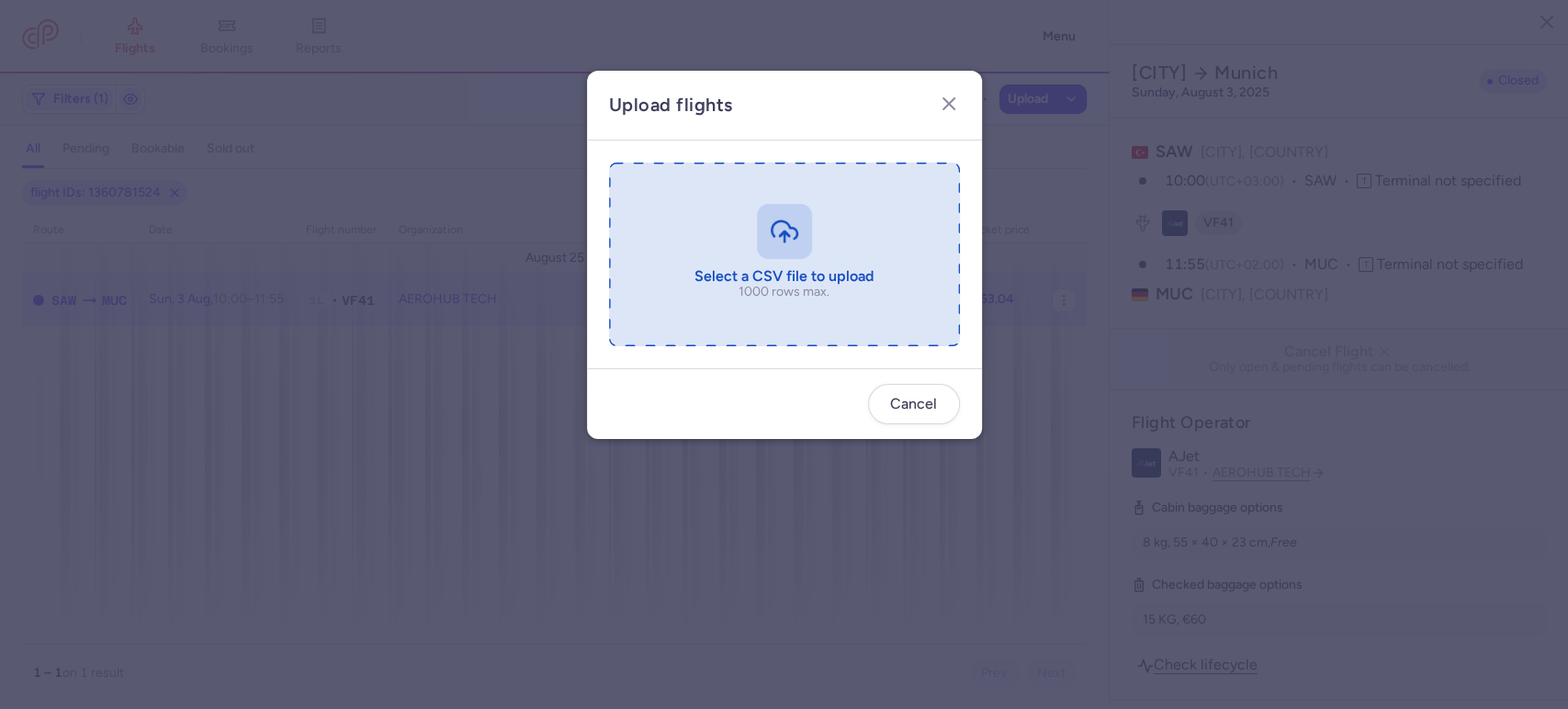 type on "C:\fakepath\export_flight_VF41_20250803,0000 - export_flight_VF41_20250803,0000.csv.csv" 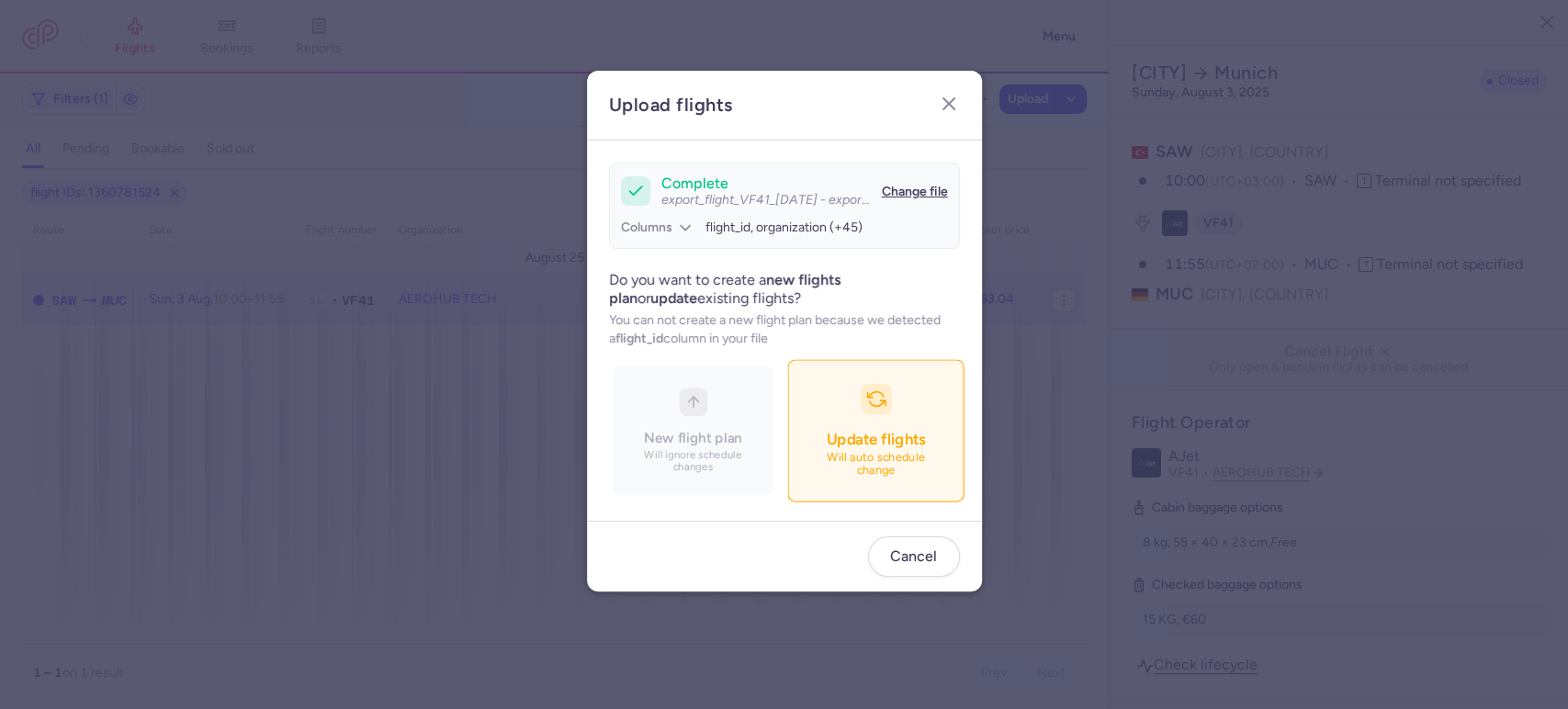 click on "Update flights" at bounding box center (875, 439) 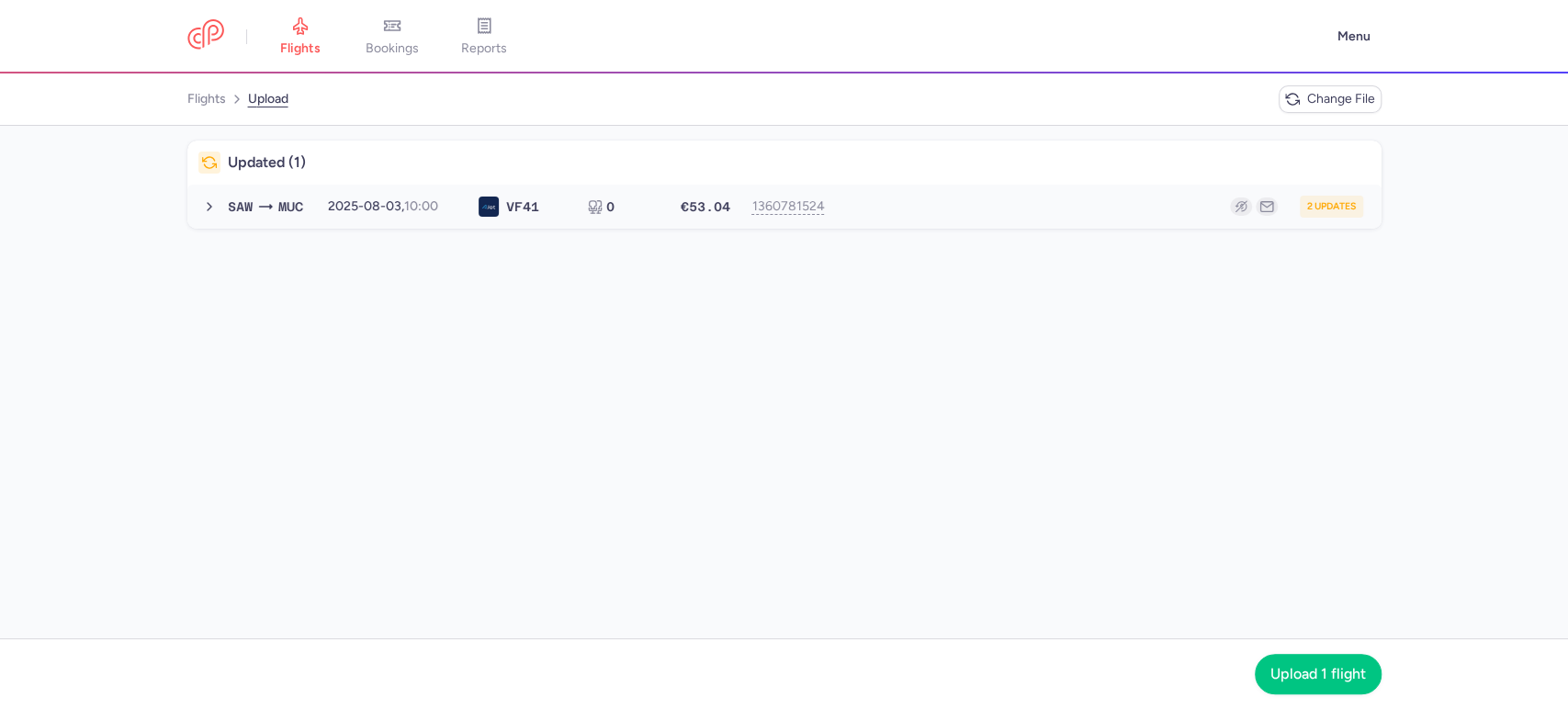 click on "2 updates" at bounding box center [1100, 207] 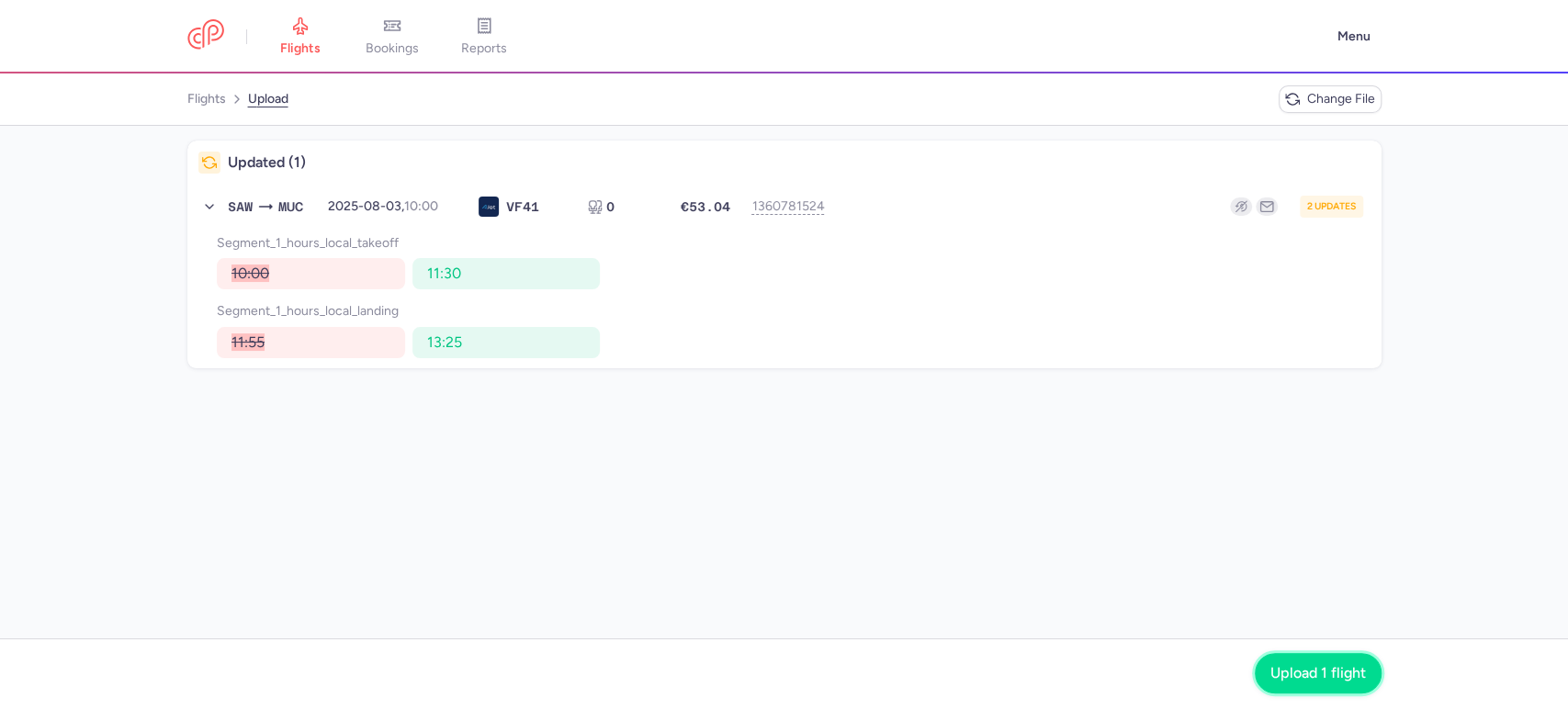 click on "Upload 1 flight" 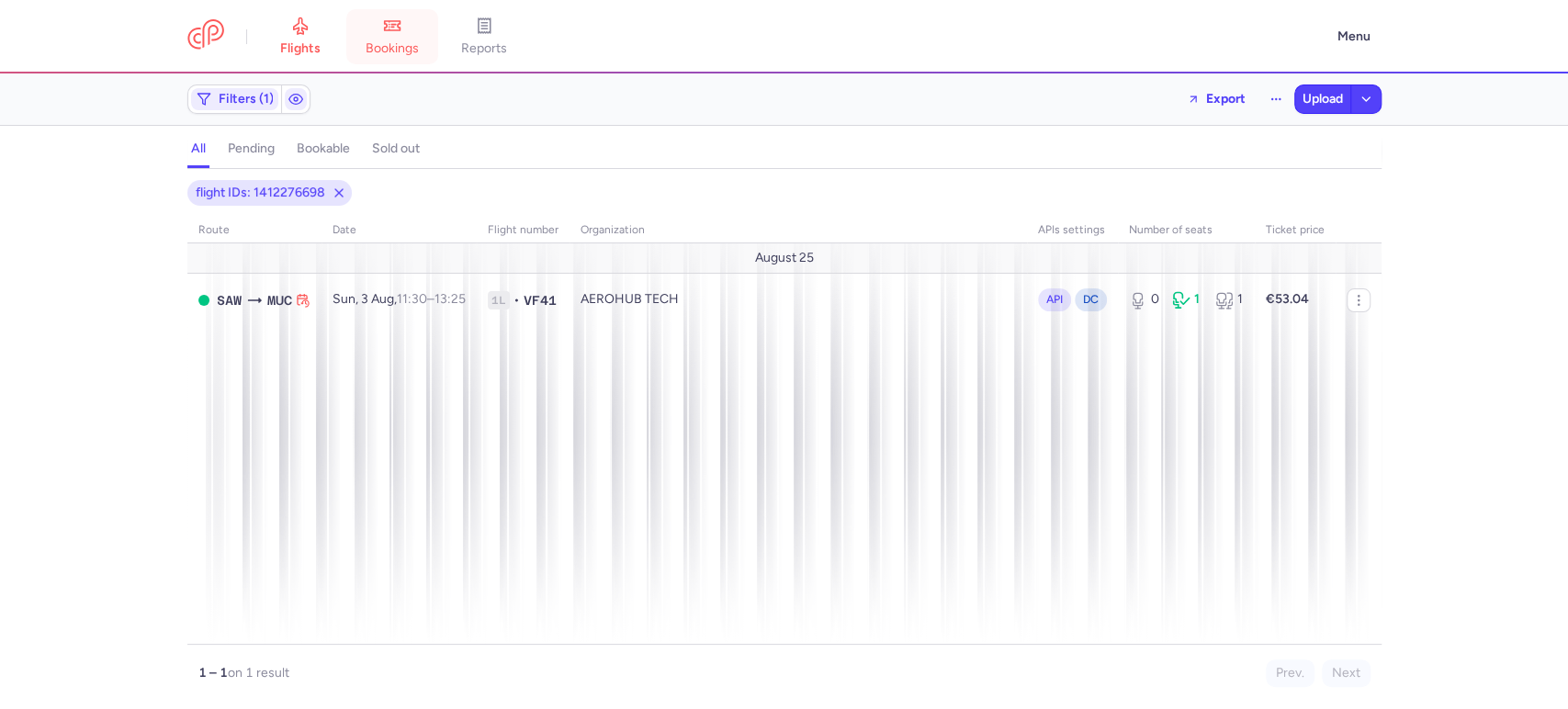 click on "bookings" at bounding box center [392, 49] 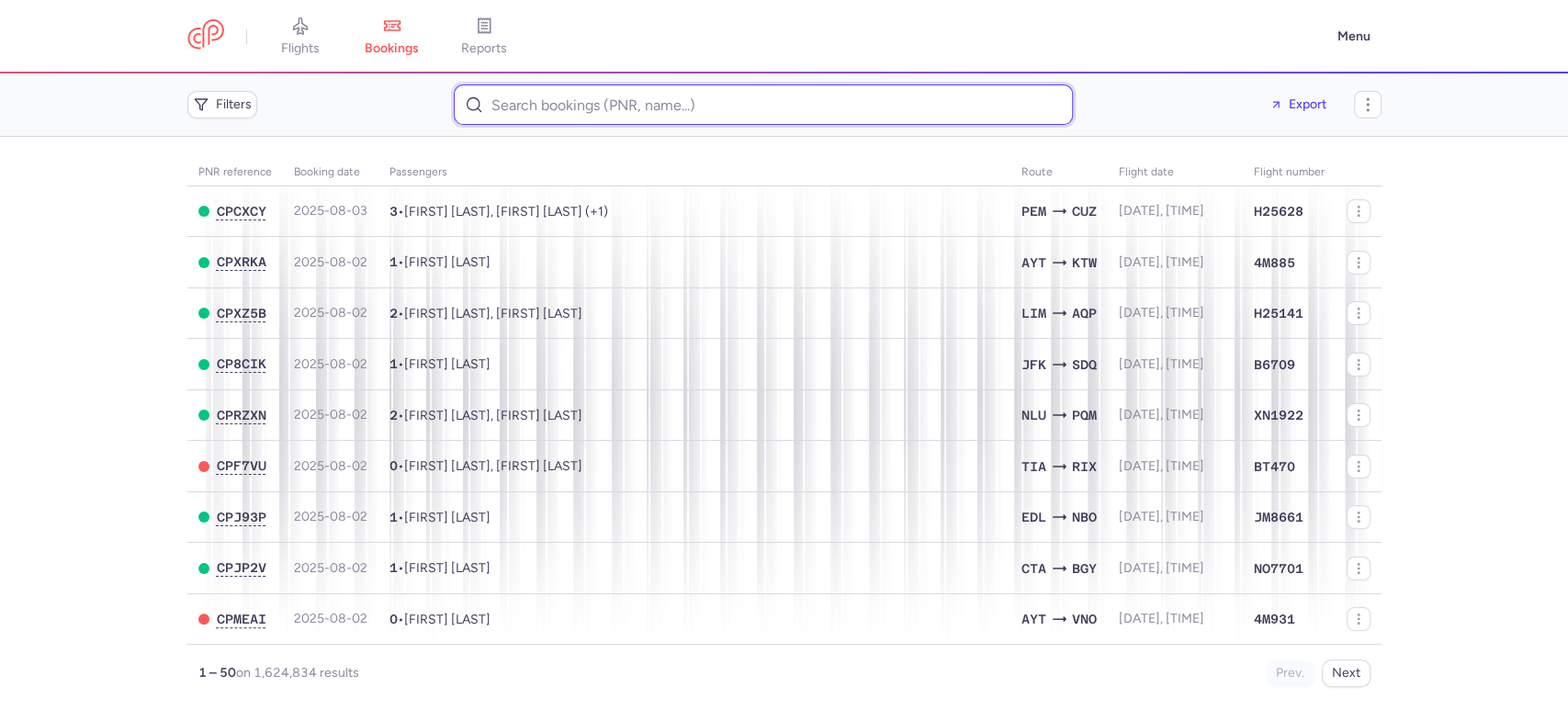 click at bounding box center [763, 105] 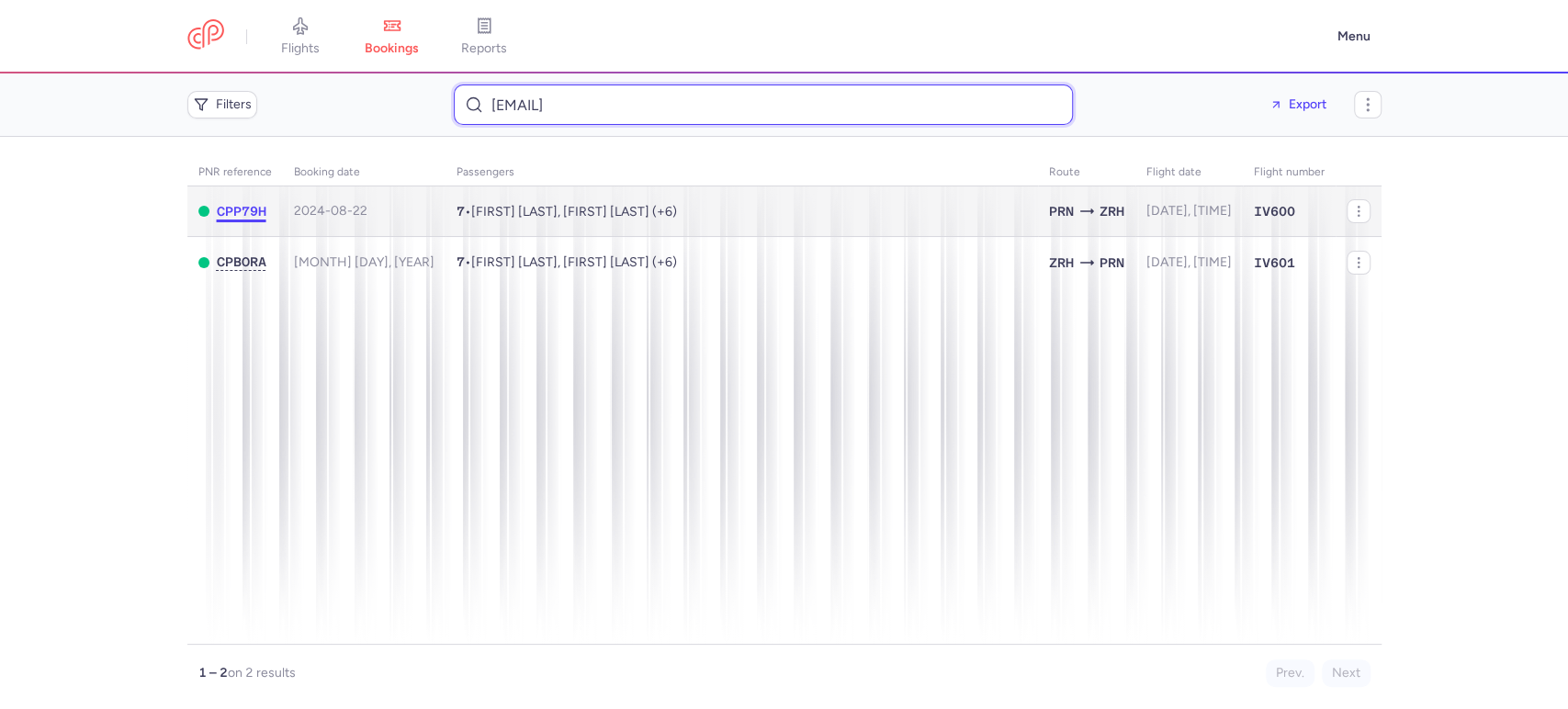 type on "cuftajasmin0@gmail.com" 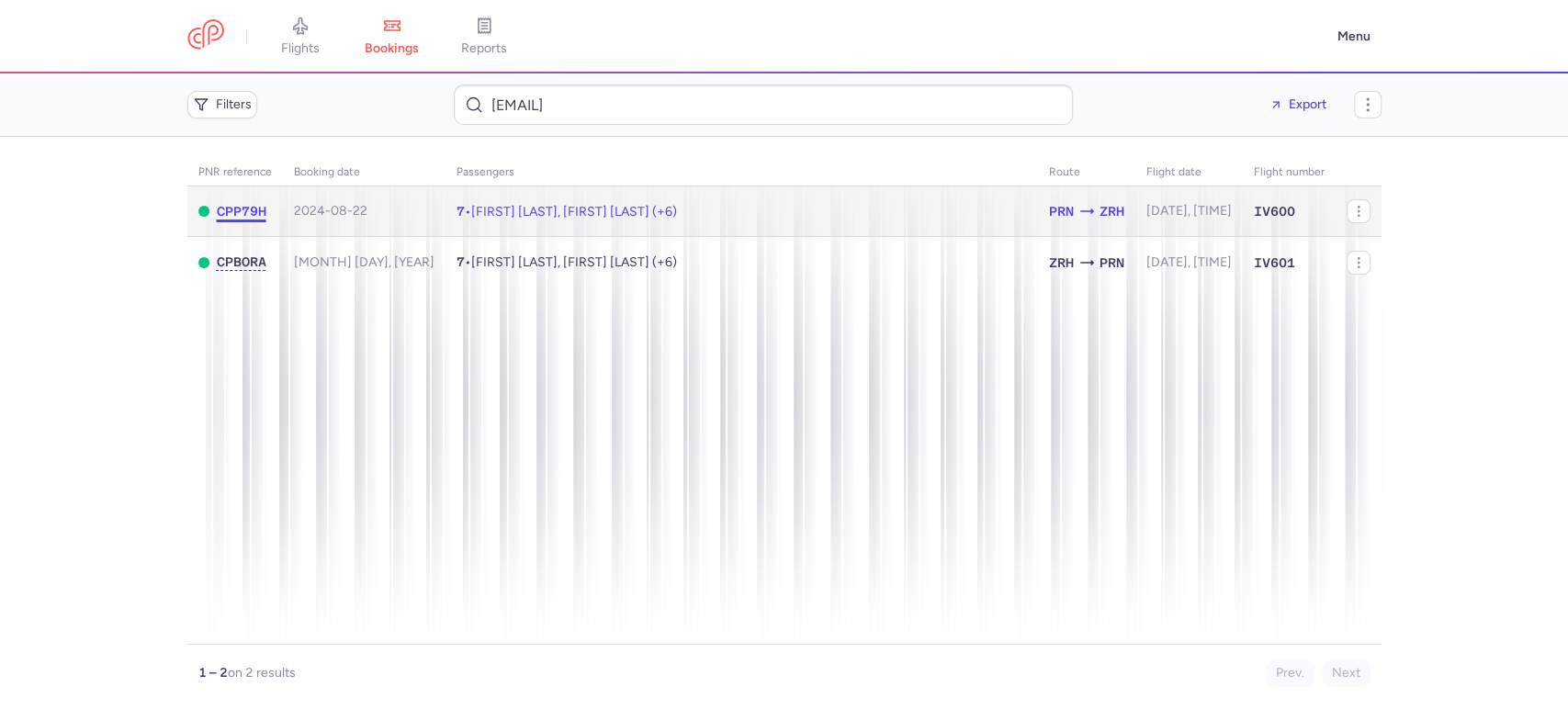 click on "CPP79H" 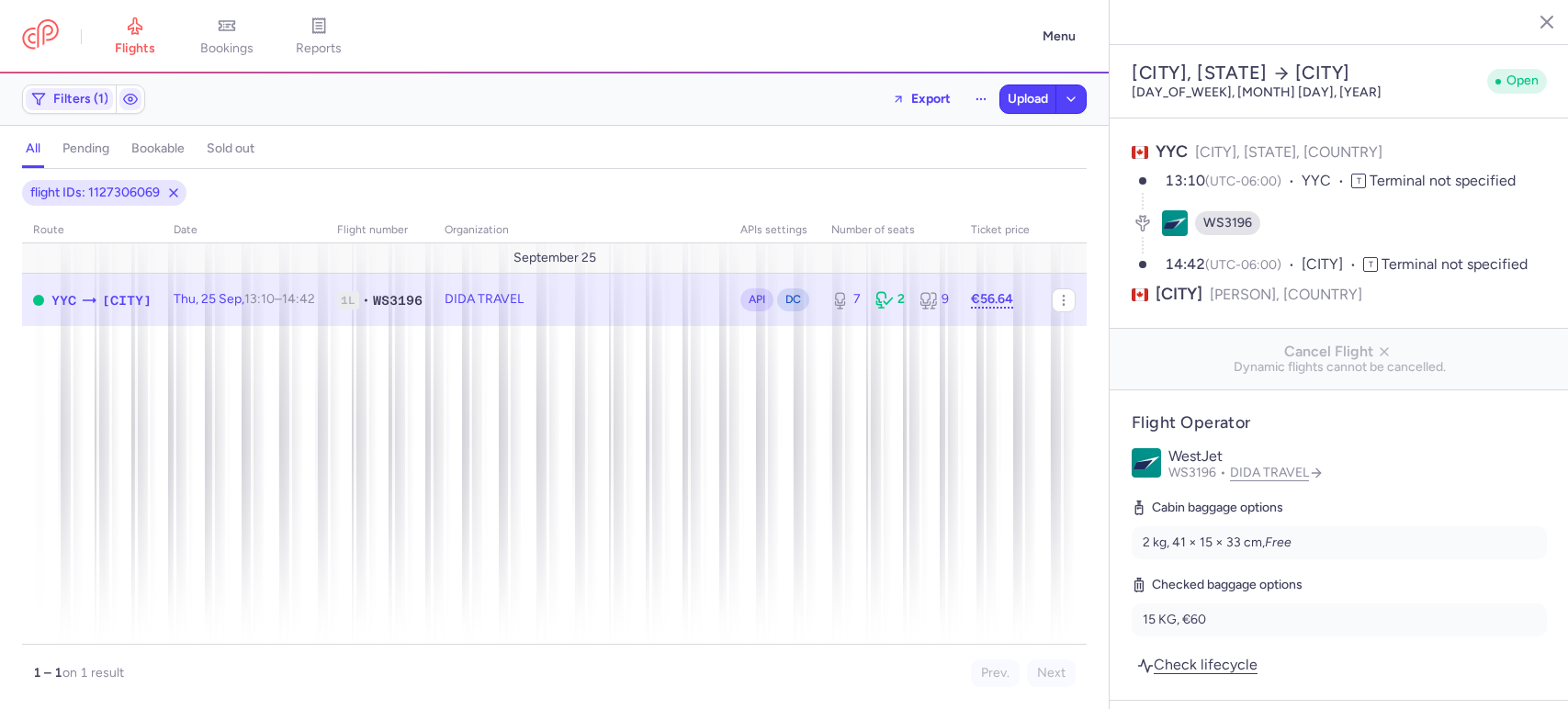 select on "days" 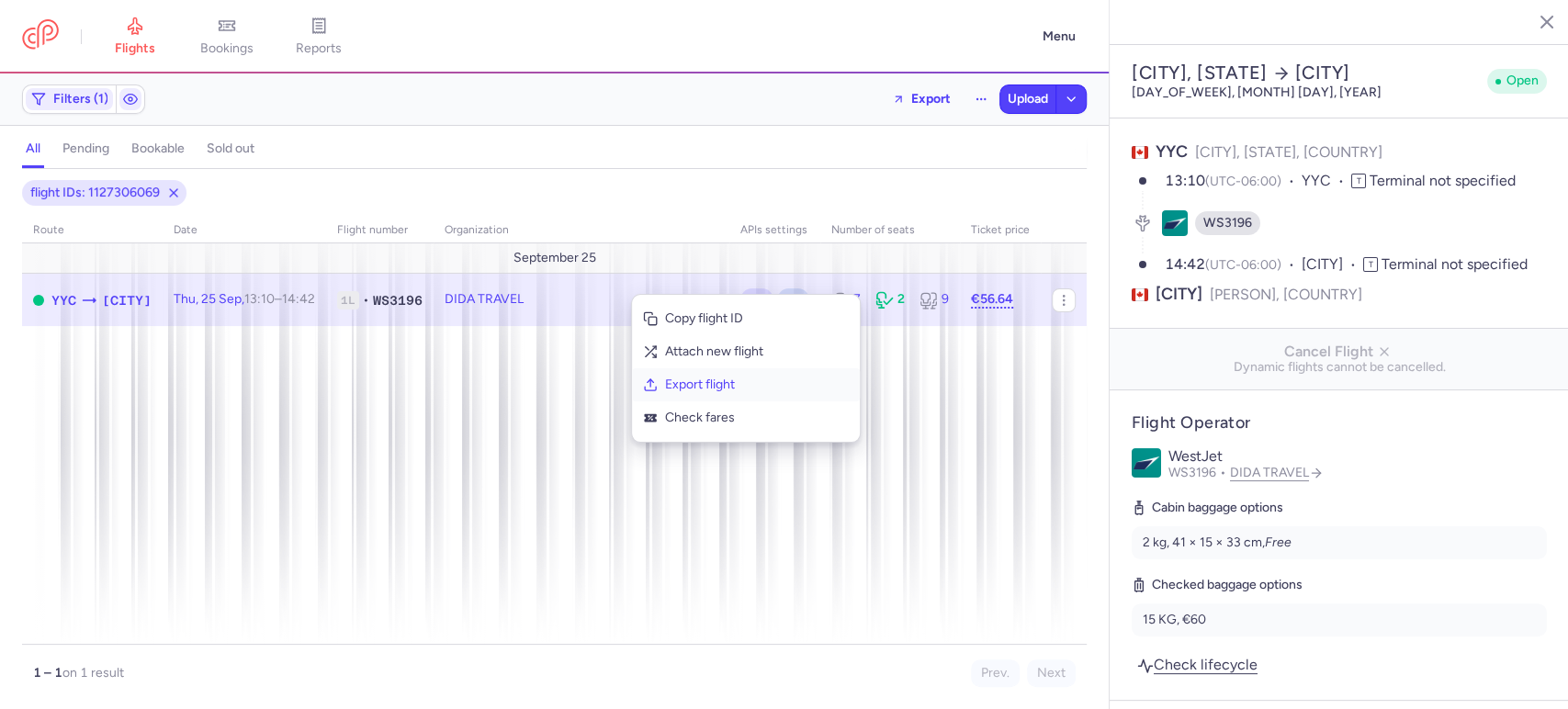 click on "Export flight" at bounding box center (757, 385) 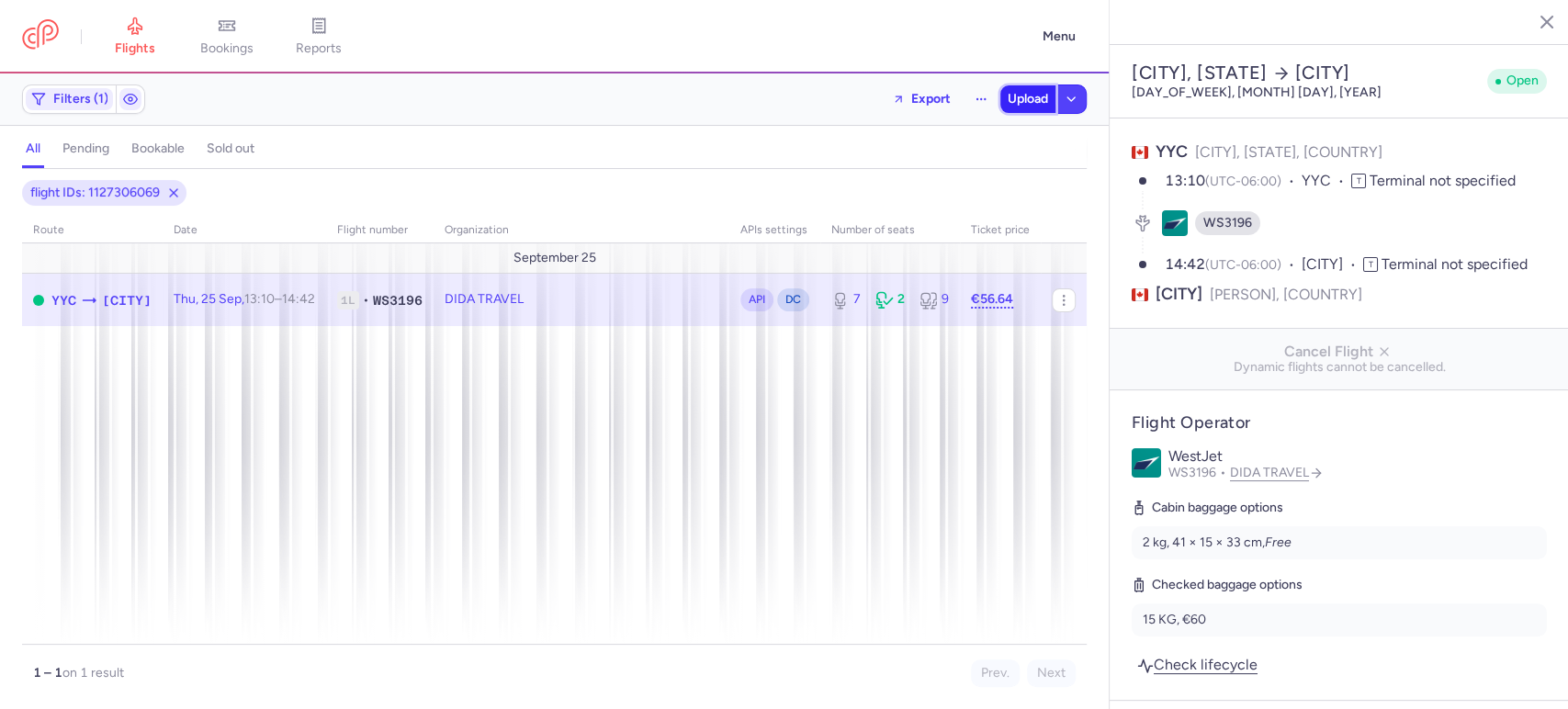 click on "Upload" at bounding box center (1028, 99) 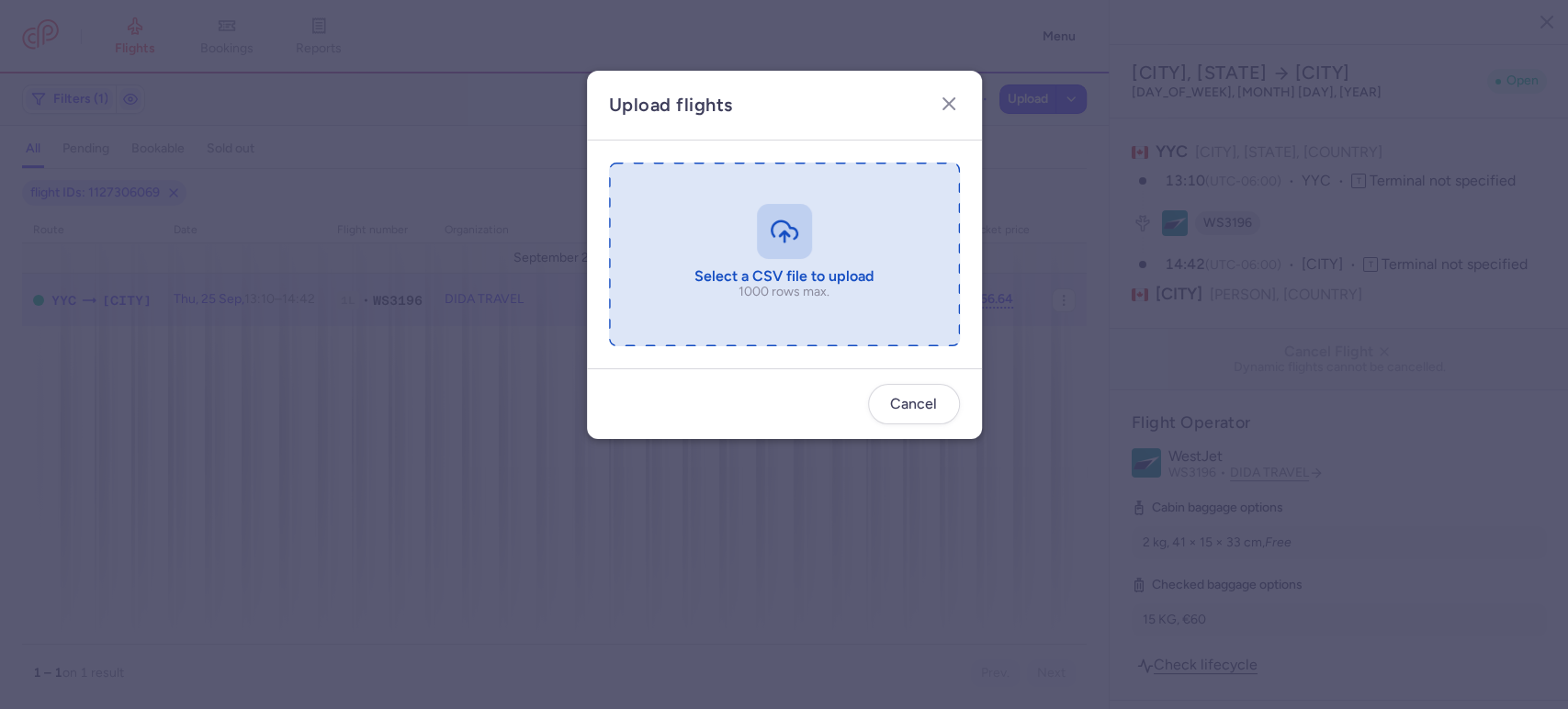 click at bounding box center (784, 254) 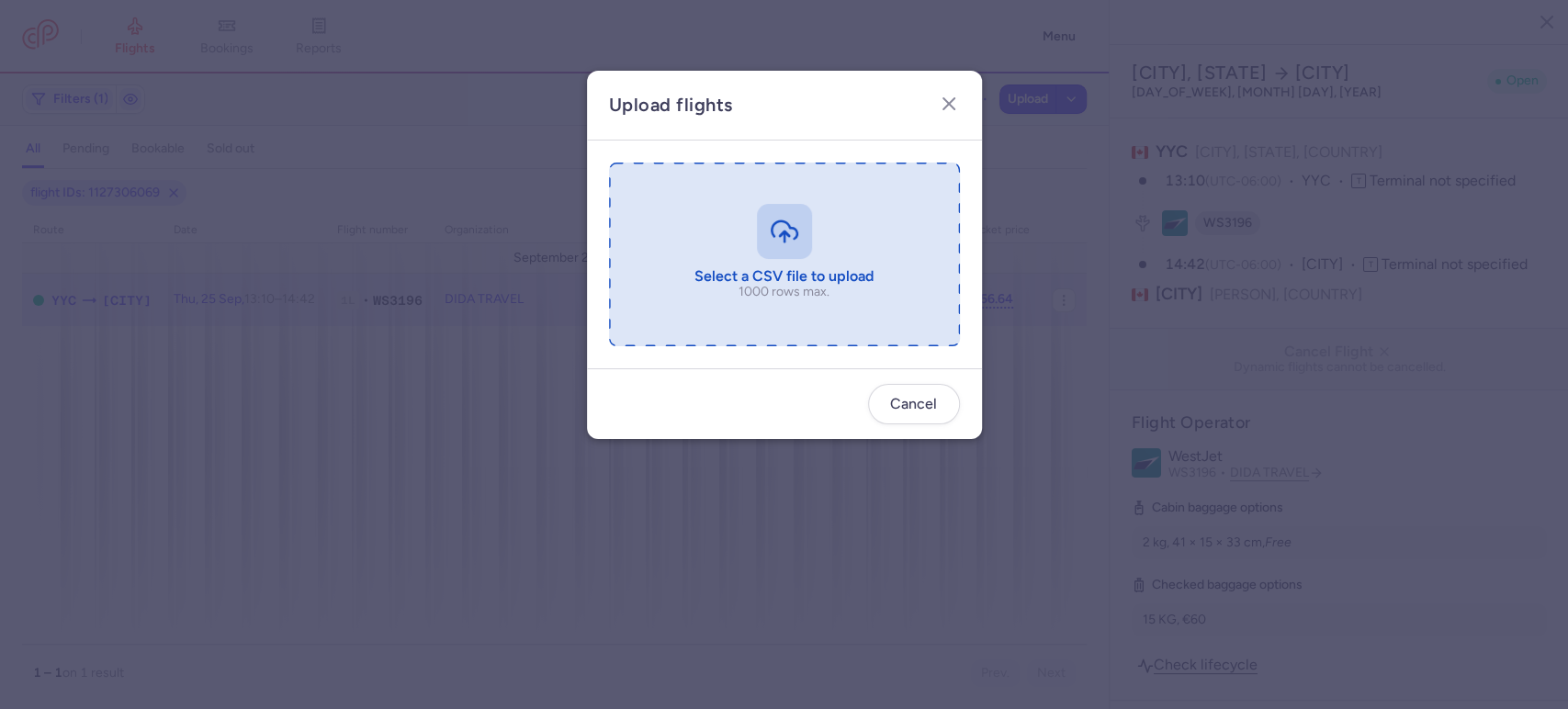 type on "C:\fakepath\export_flight_WS3196_[DATE] - export_flight_WS3196_[DATE].csv.csv" 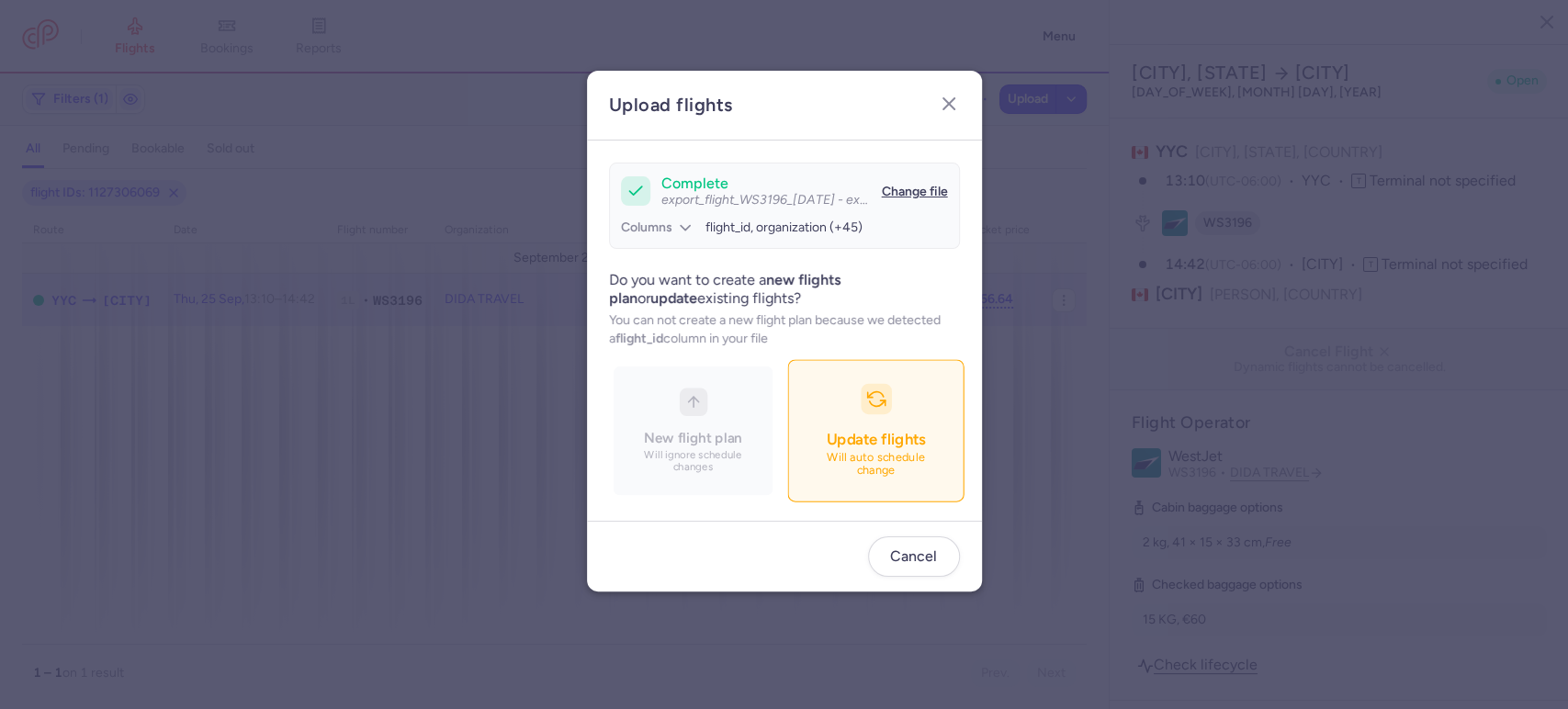 click at bounding box center [875, 400] 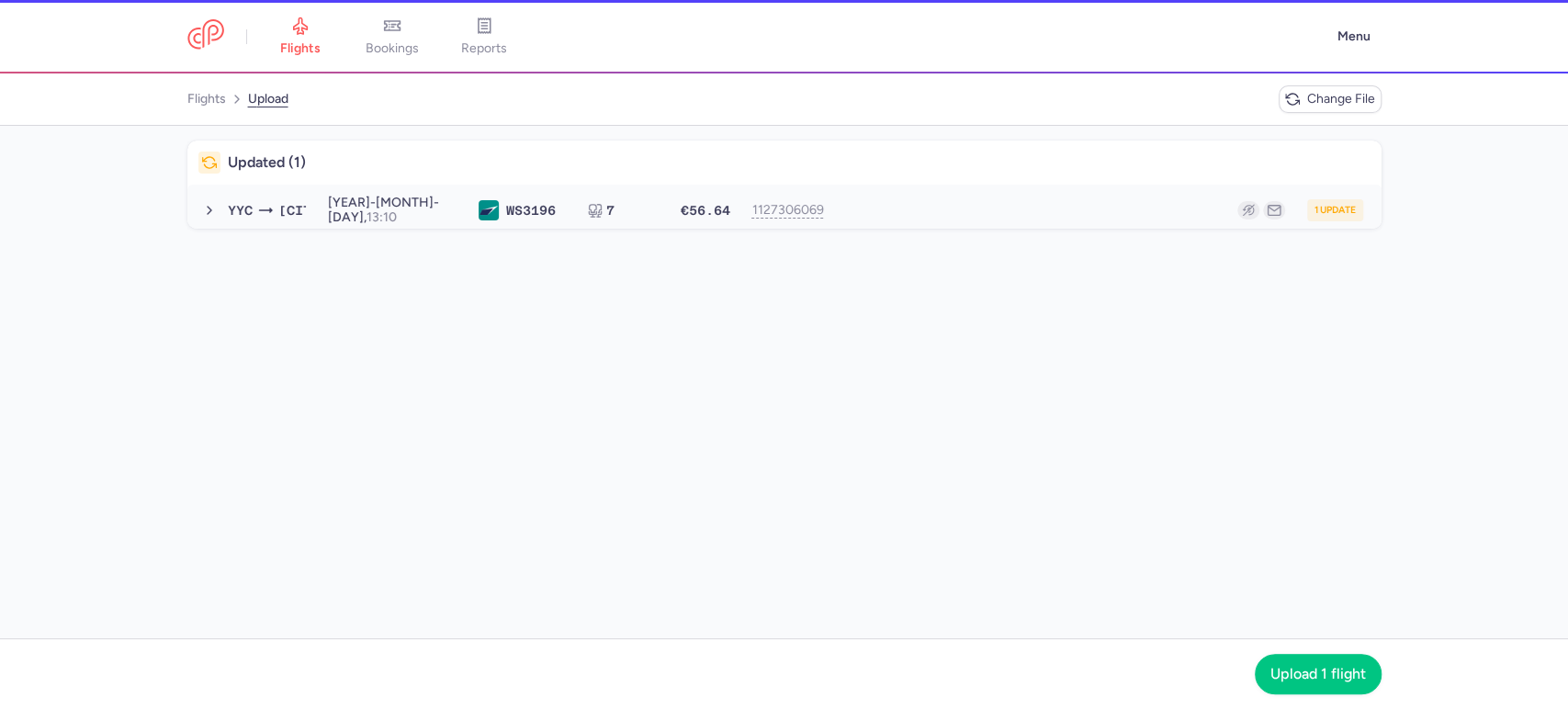 click on "1 update" at bounding box center (1100, 210) 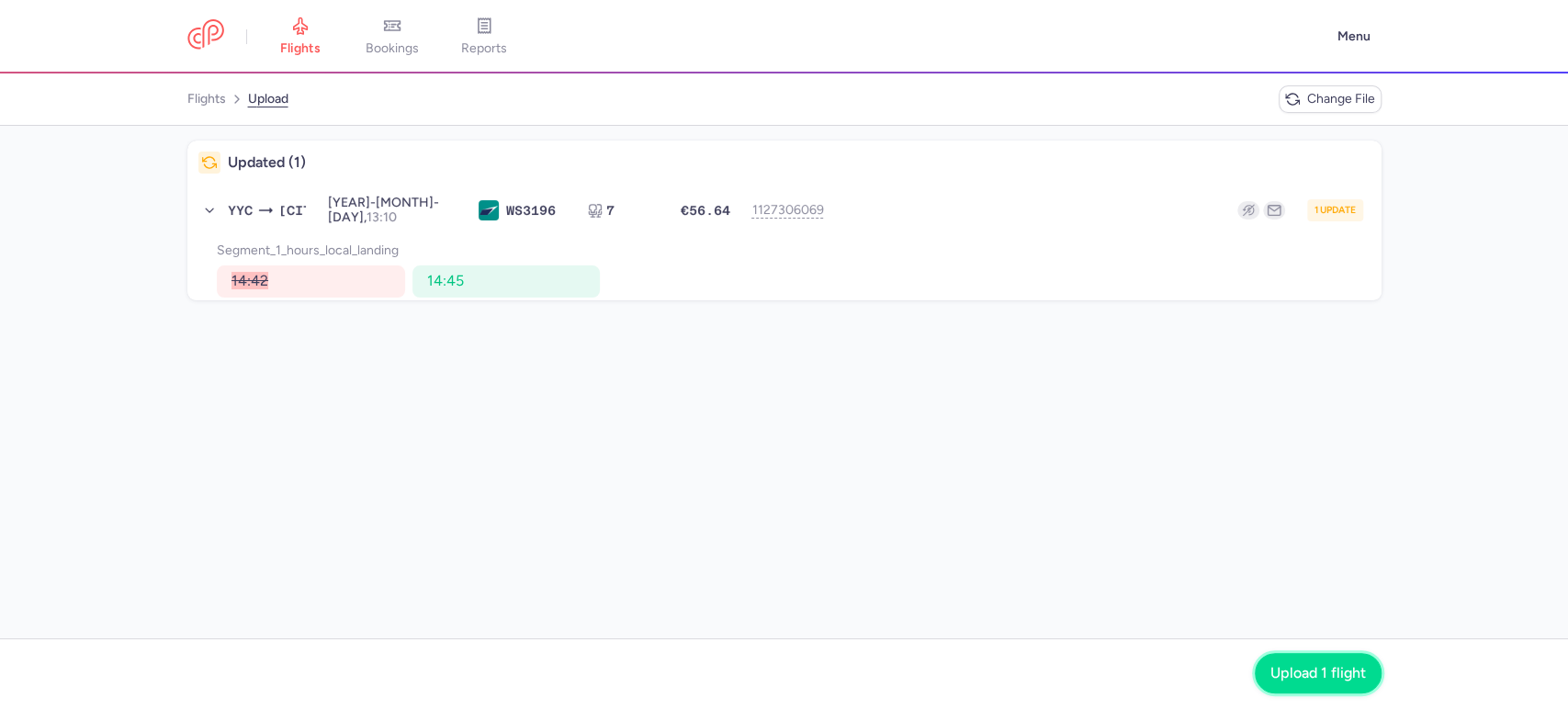 click on "Upload 1 flight" at bounding box center [1318, 673] 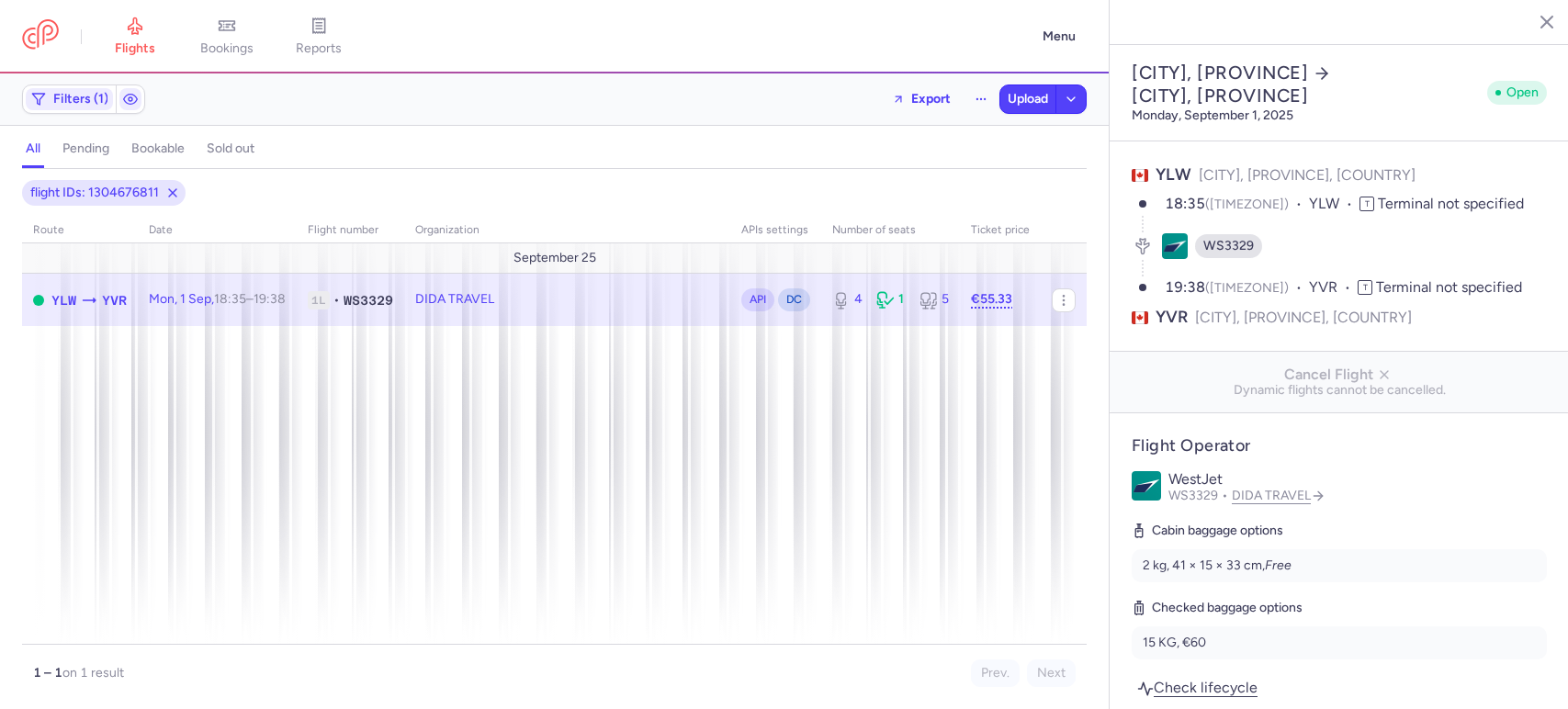 select on "days" 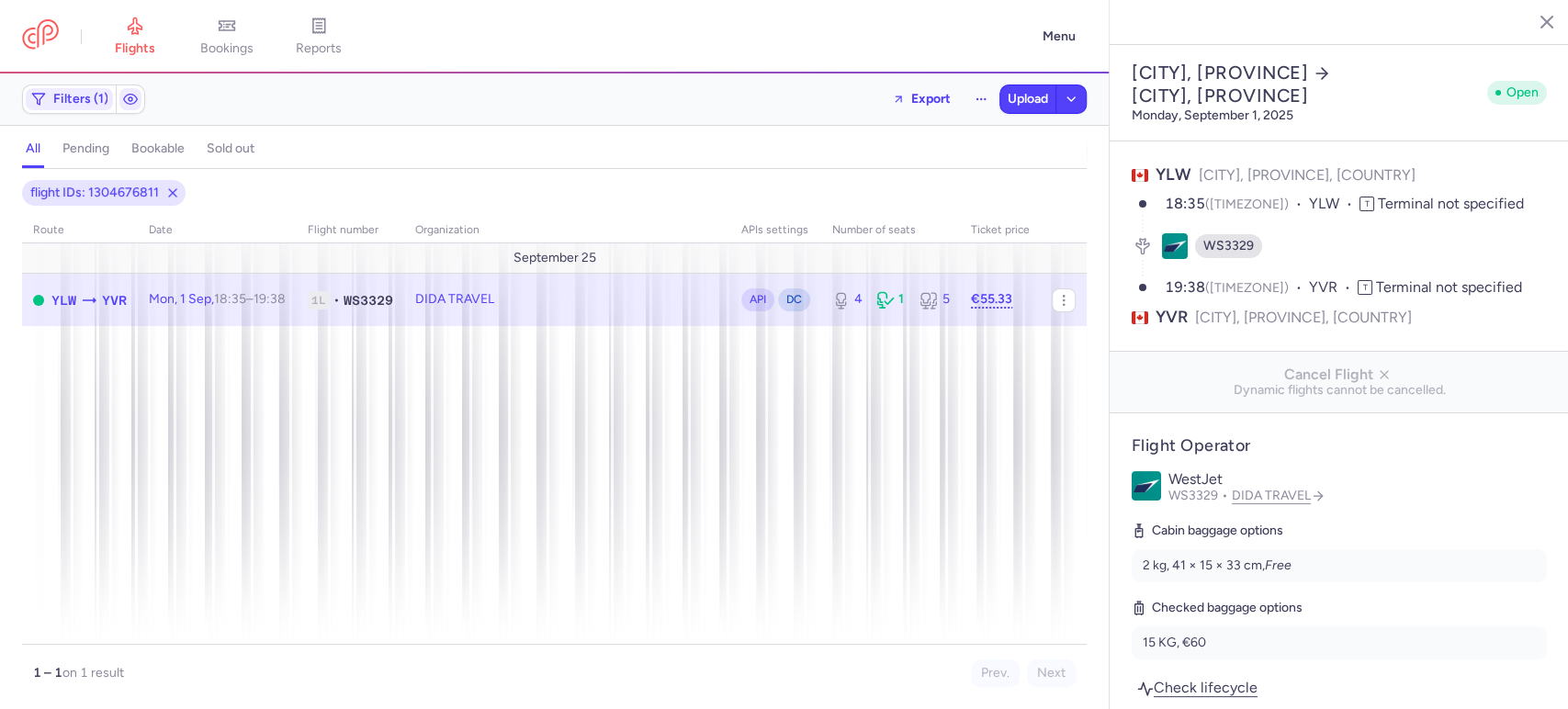 drag, startPoint x: 595, startPoint y: 299, endPoint x: 613, endPoint y: 307, distance: 19.697716 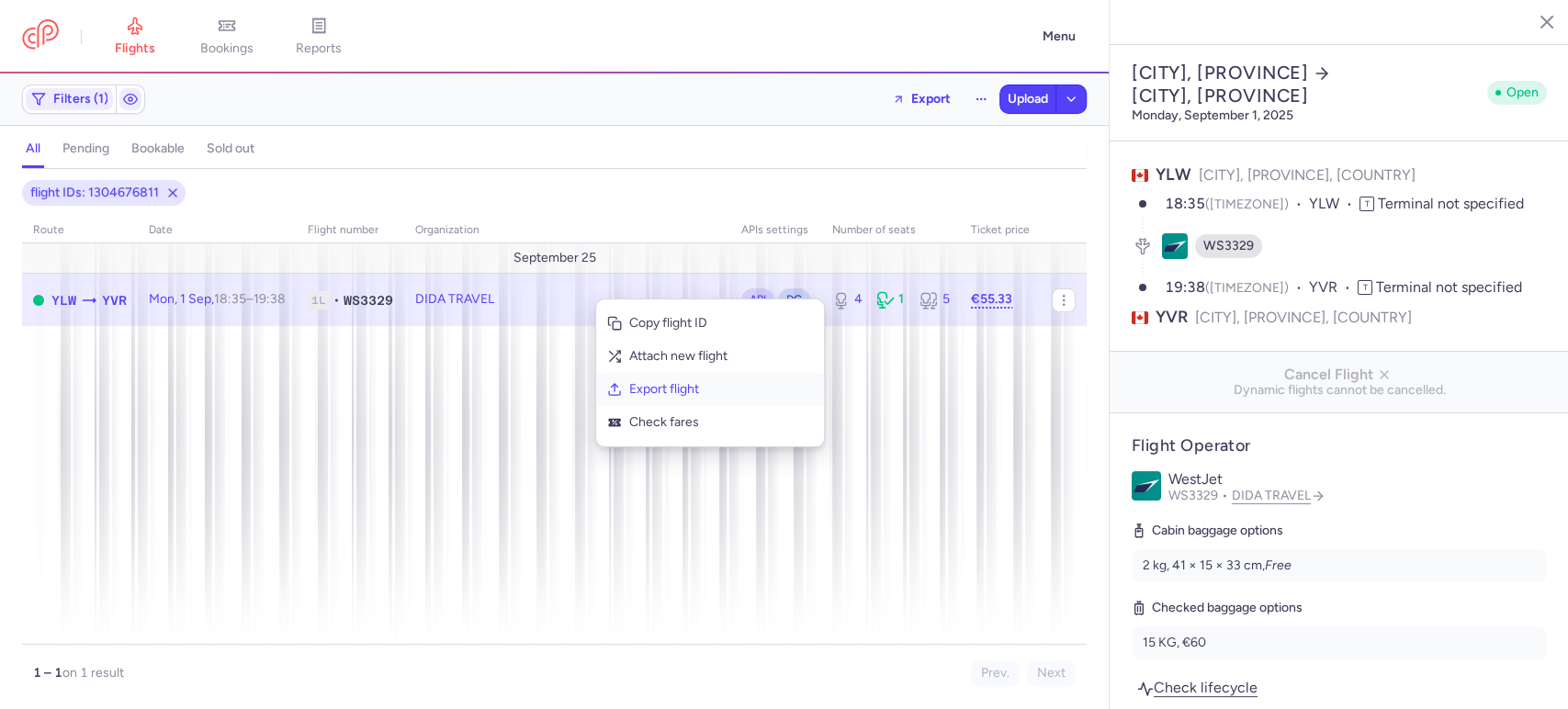 click on "Export flight" at bounding box center [721, 389] 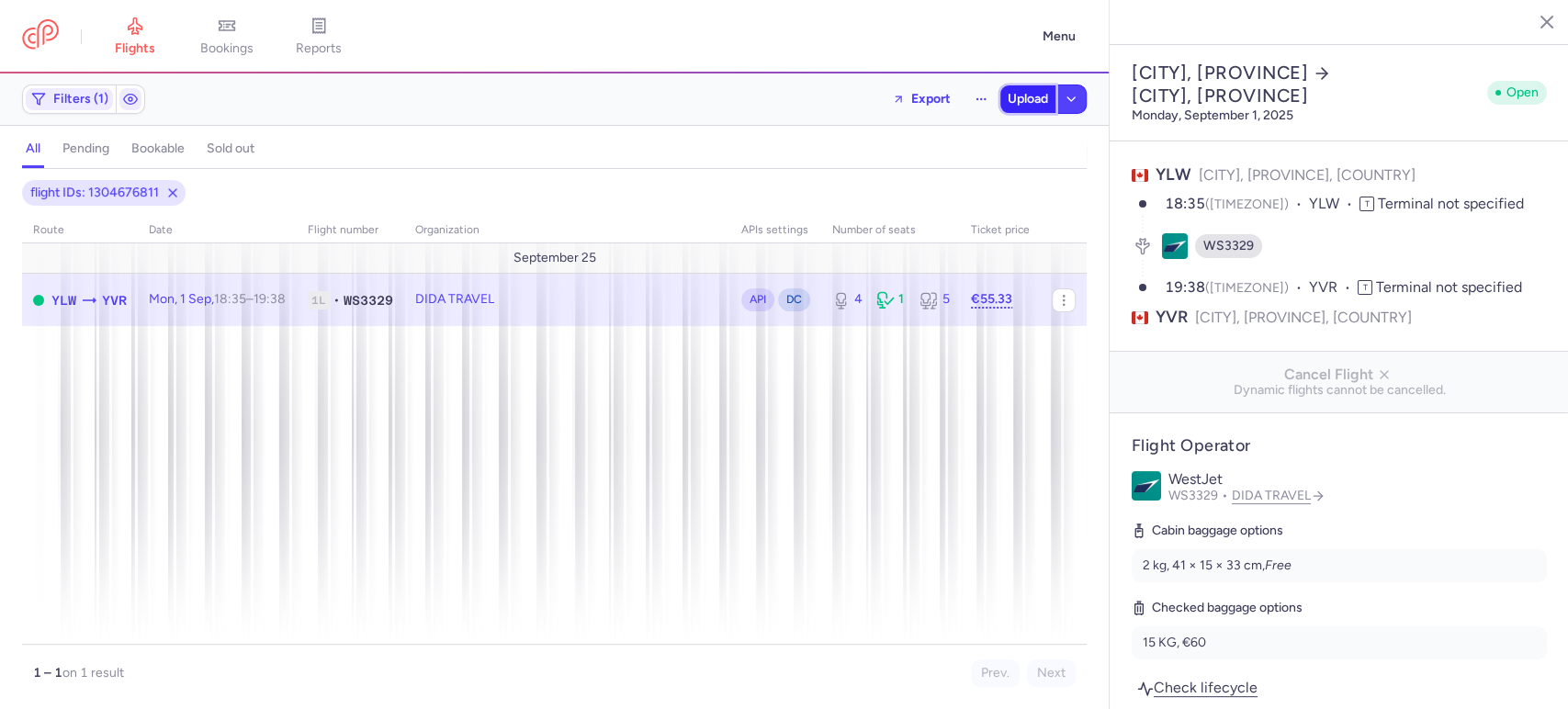 click on "Upload" at bounding box center (1028, 99) 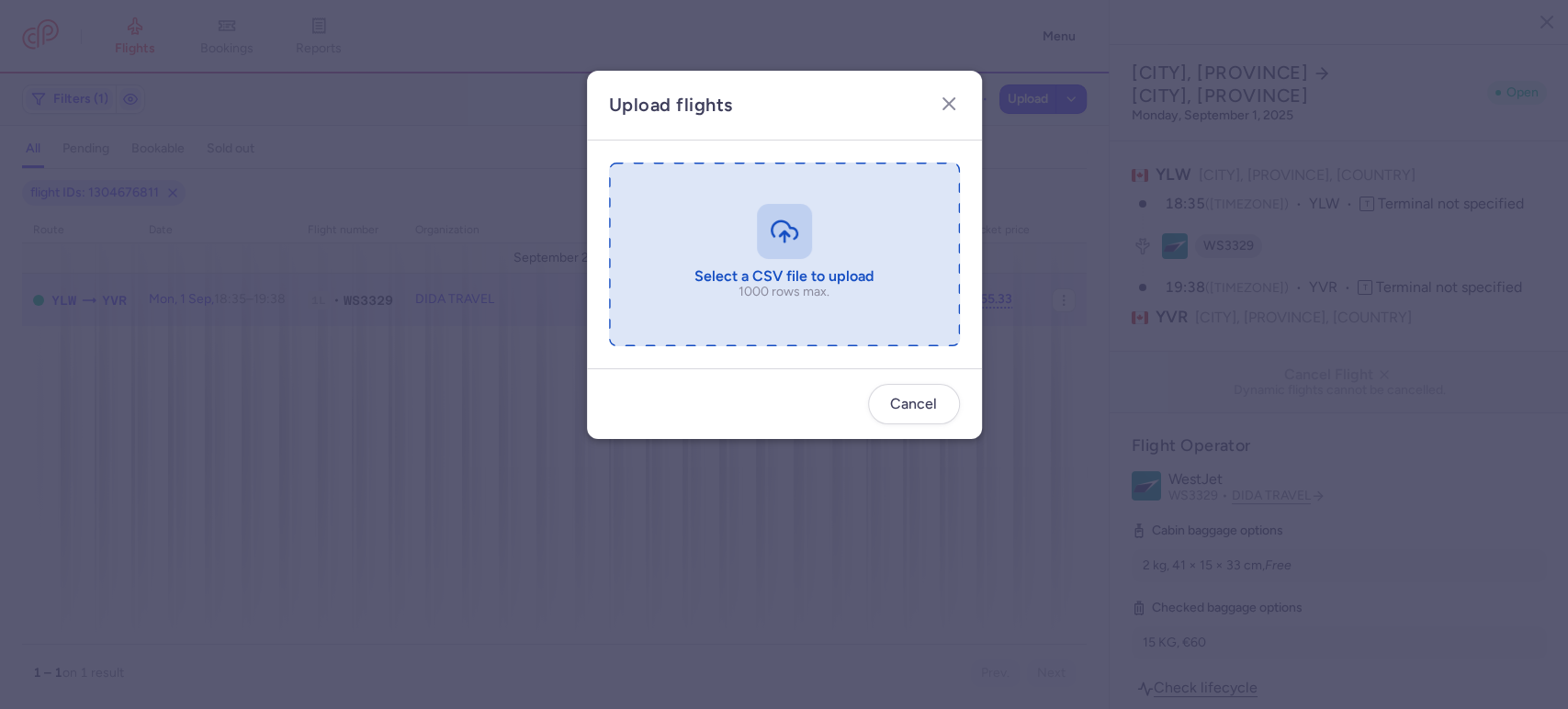 click at bounding box center (784, 254) 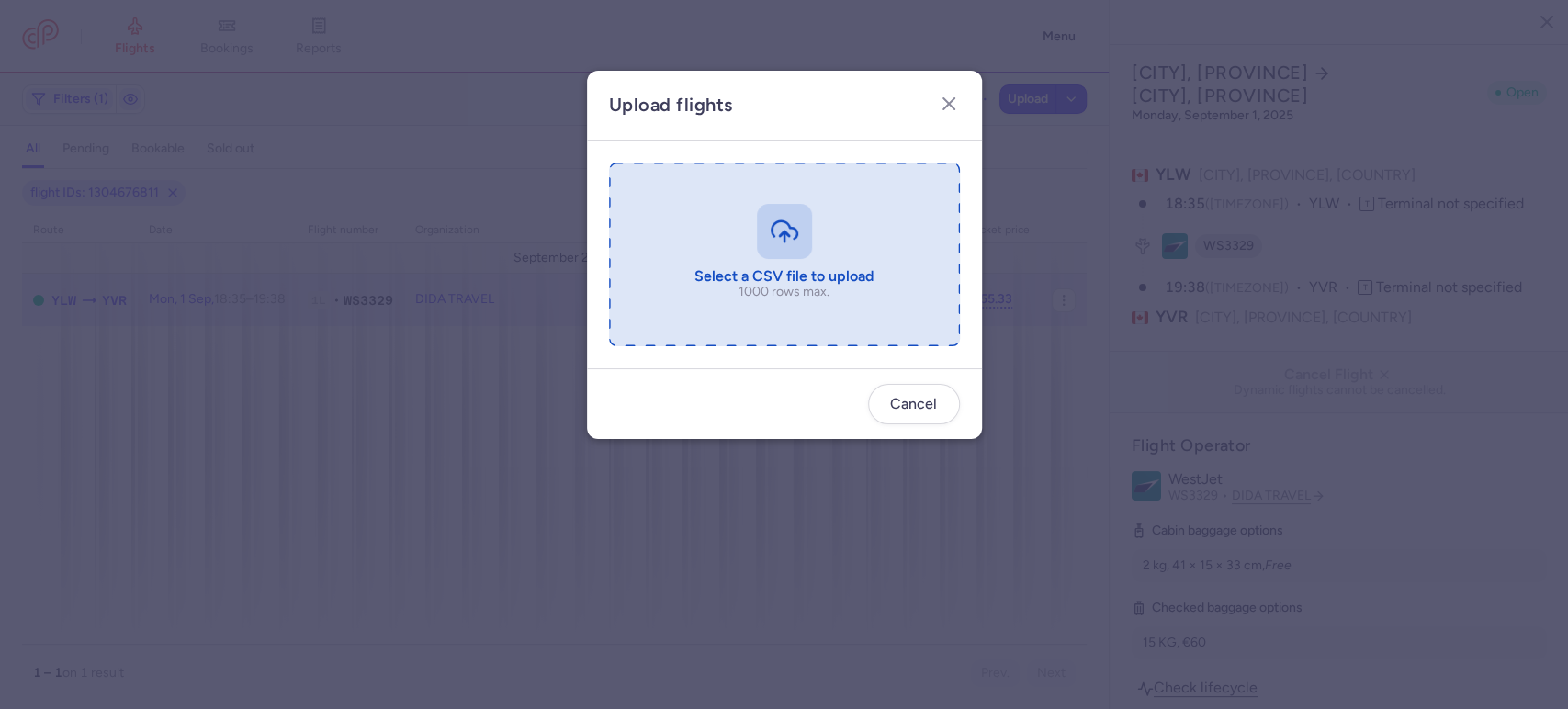 type on "C:\fakepath\export_flight_WS3329_20250803,0008 - export_flight_WS3329_20250803,0008.csv.csv" 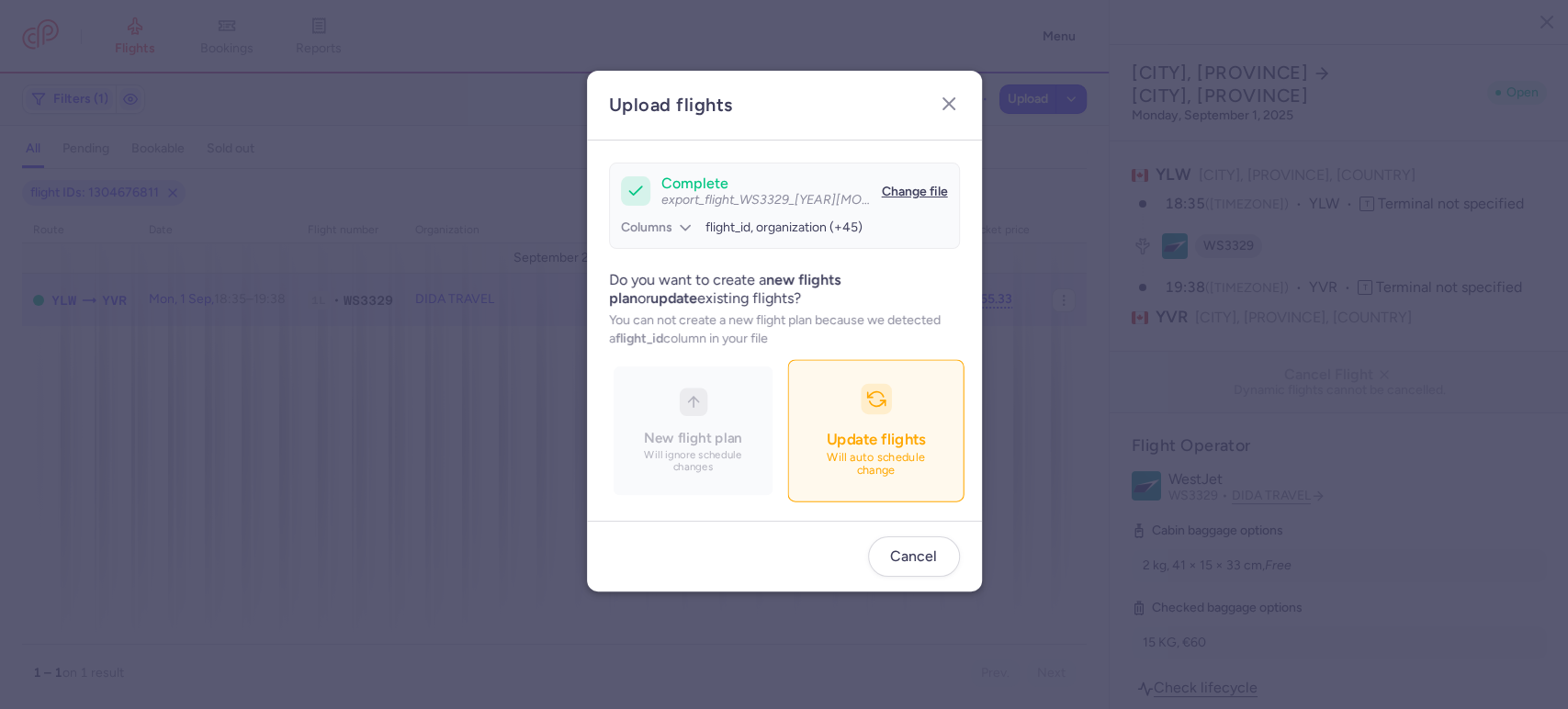 click on "Update flights Will auto schedule change" at bounding box center [875, 431] 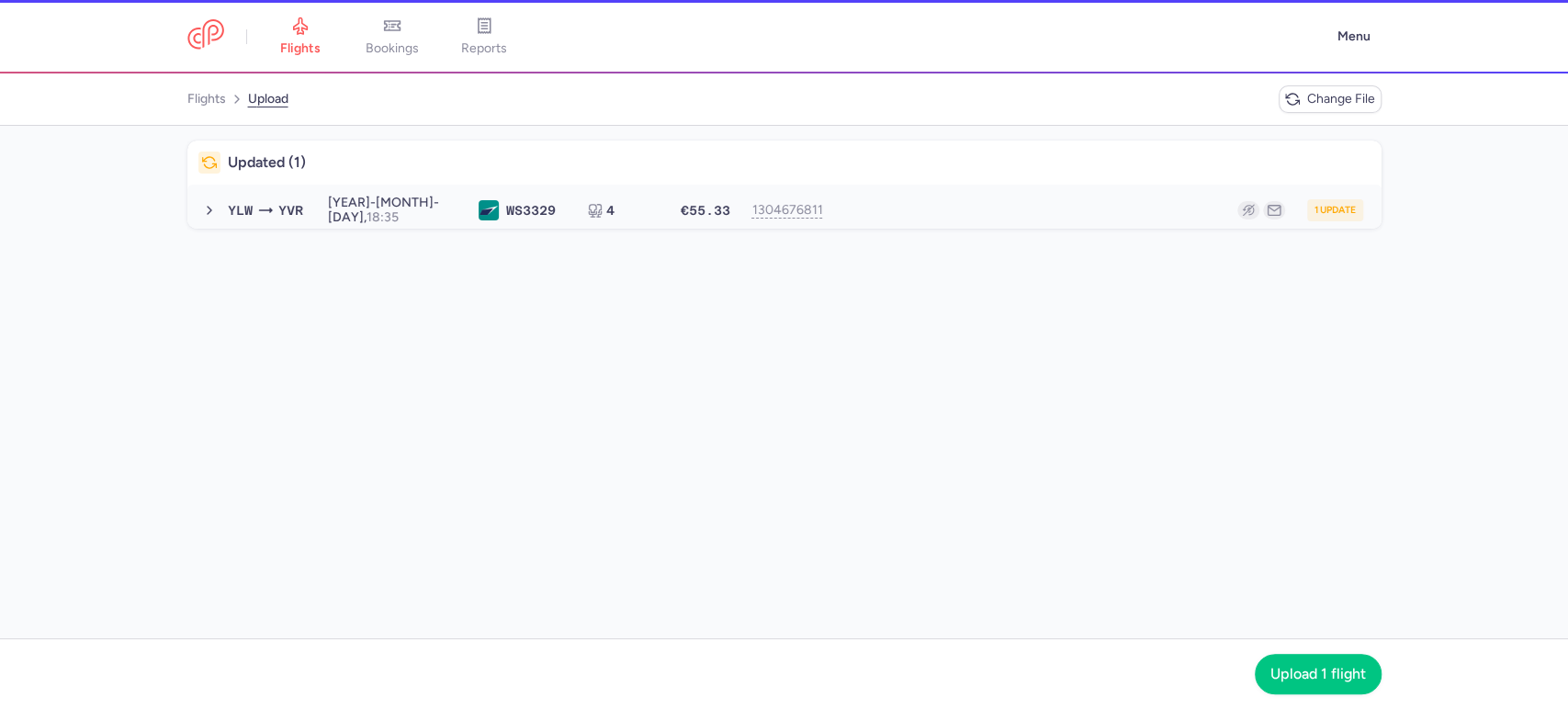 click on "1 update" at bounding box center (1100, 210) 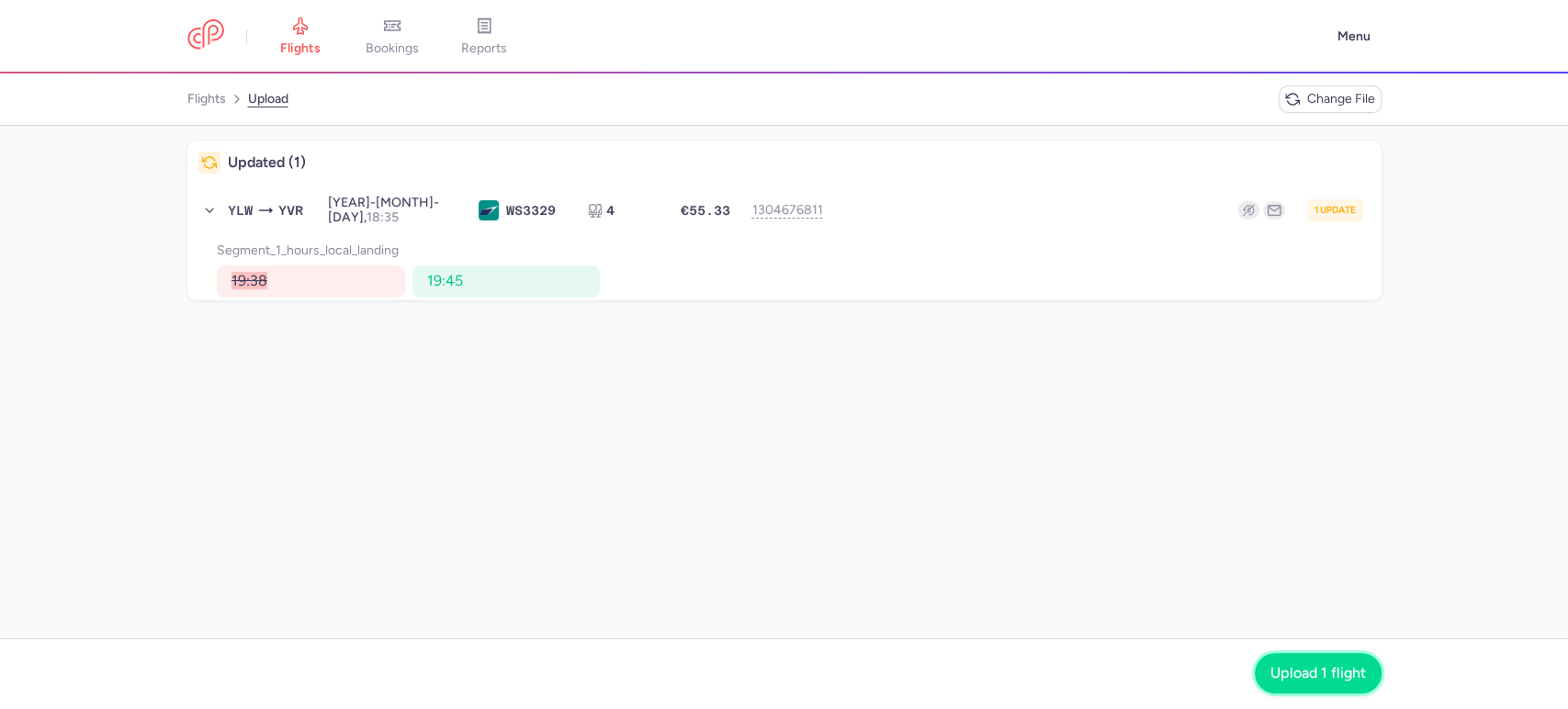 click on "Upload 1 flight" 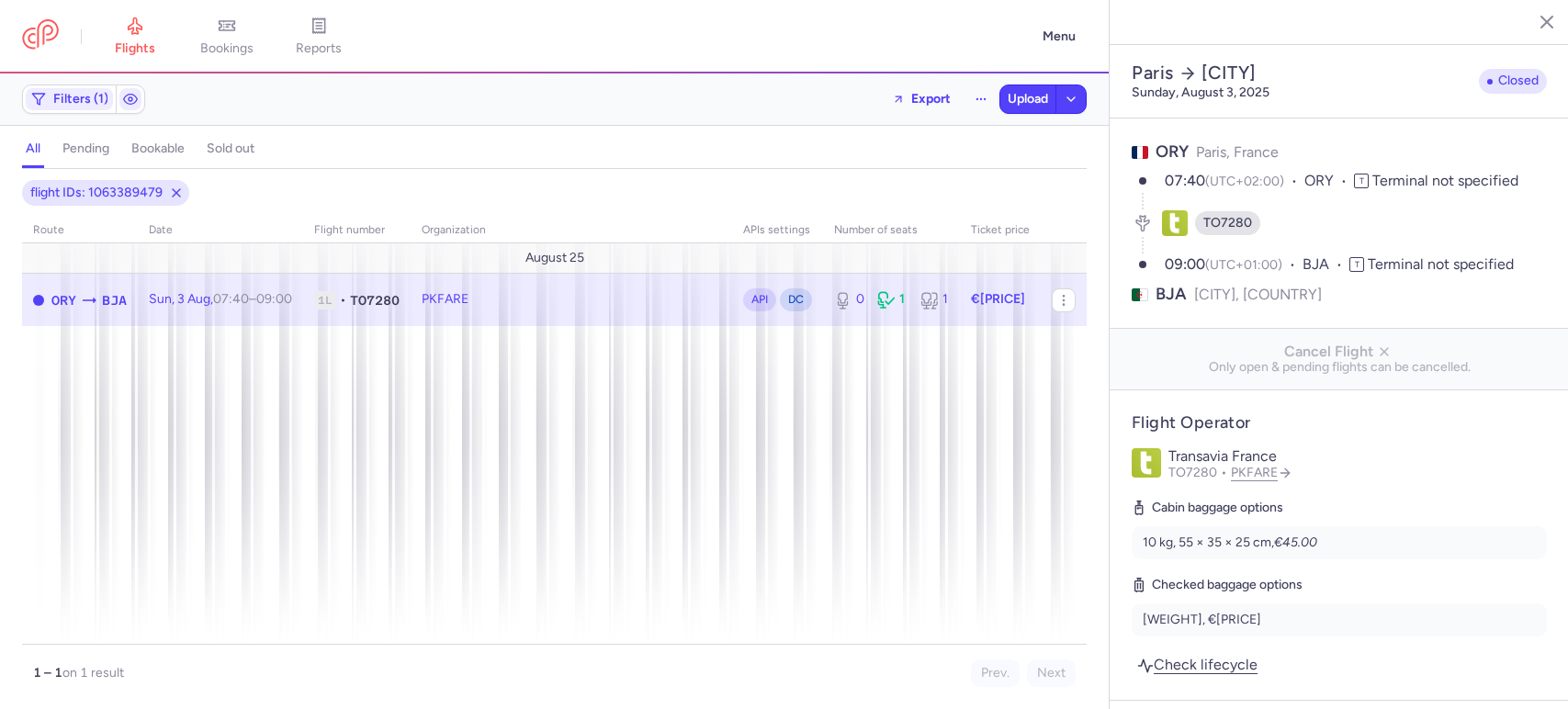 select on "days" 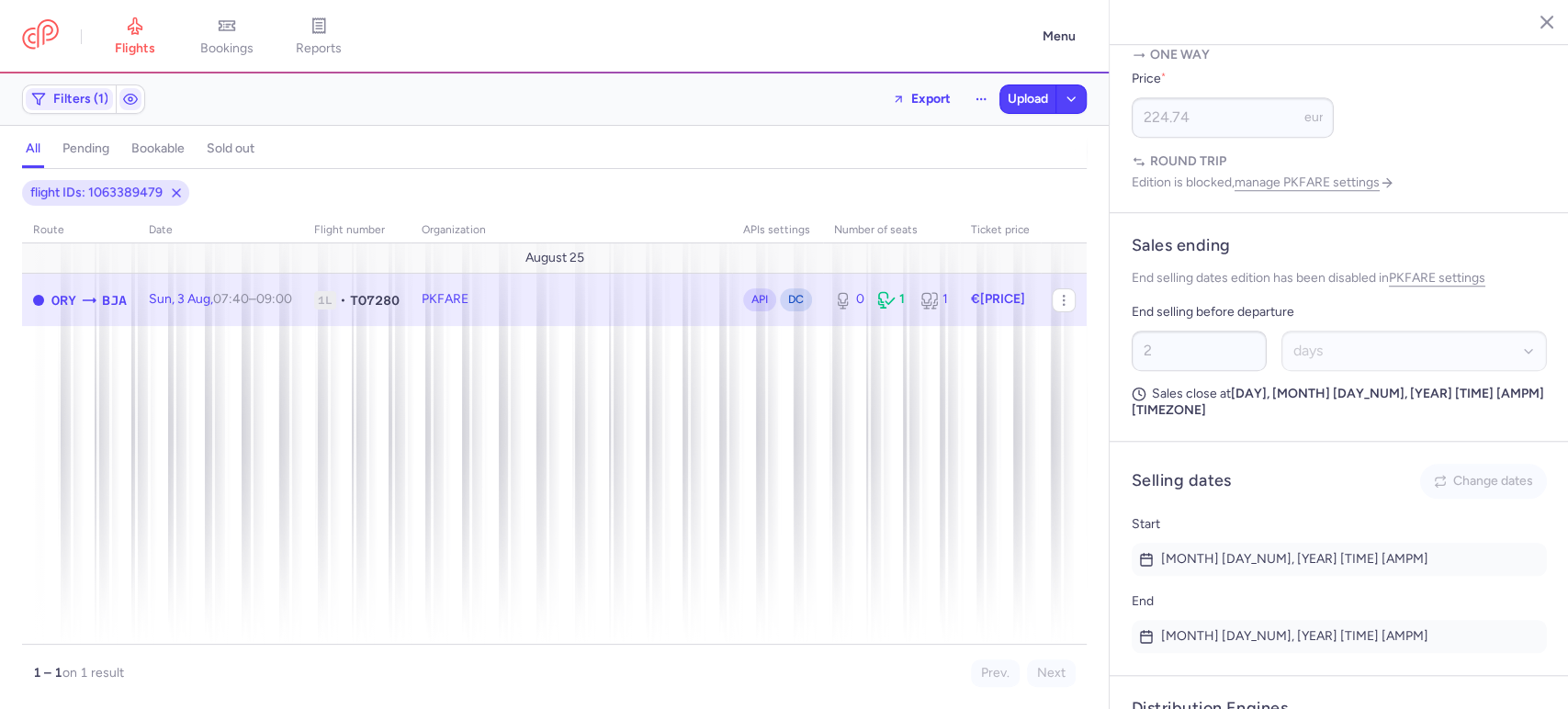 scroll, scrollTop: 1087, scrollLeft: 0, axis: vertical 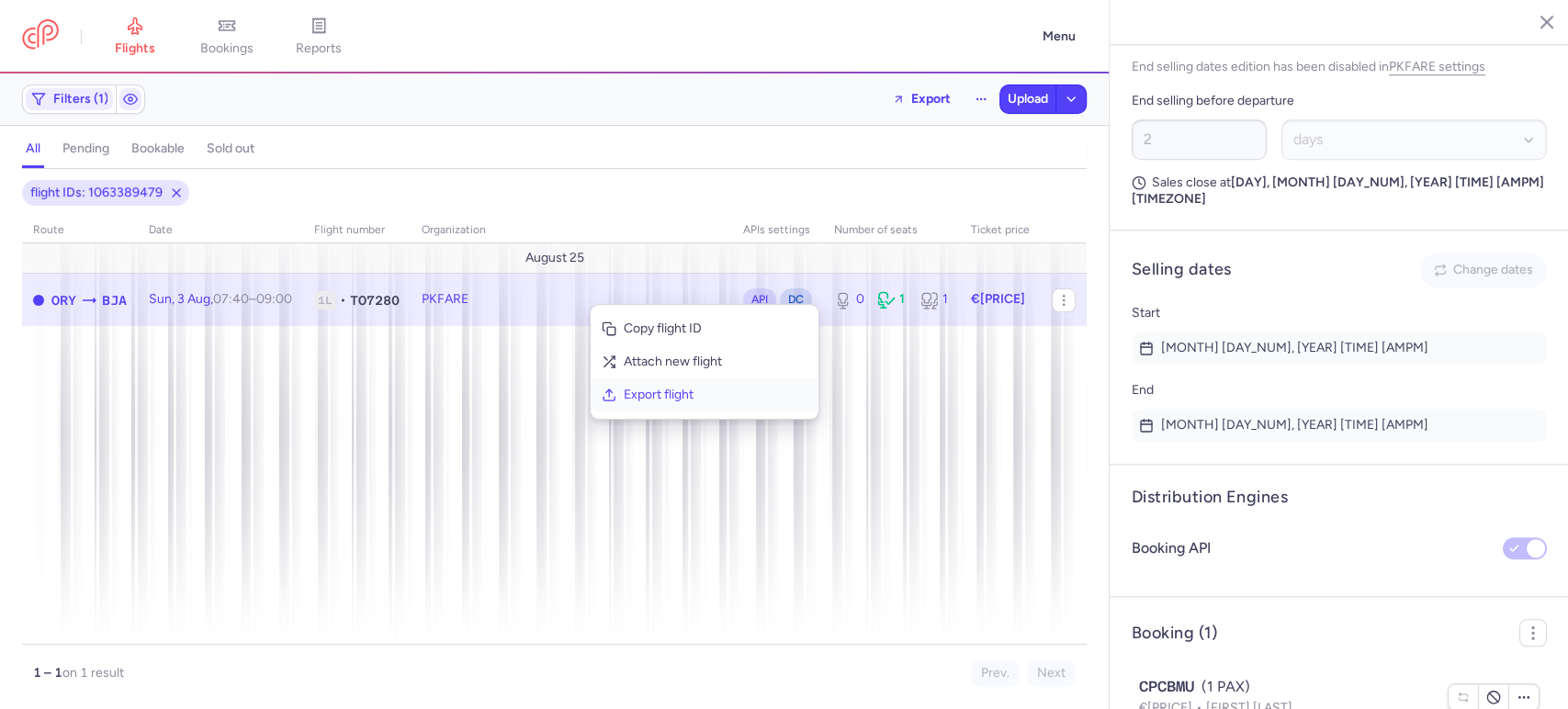 click on "Export flight" at bounding box center (716, 395) 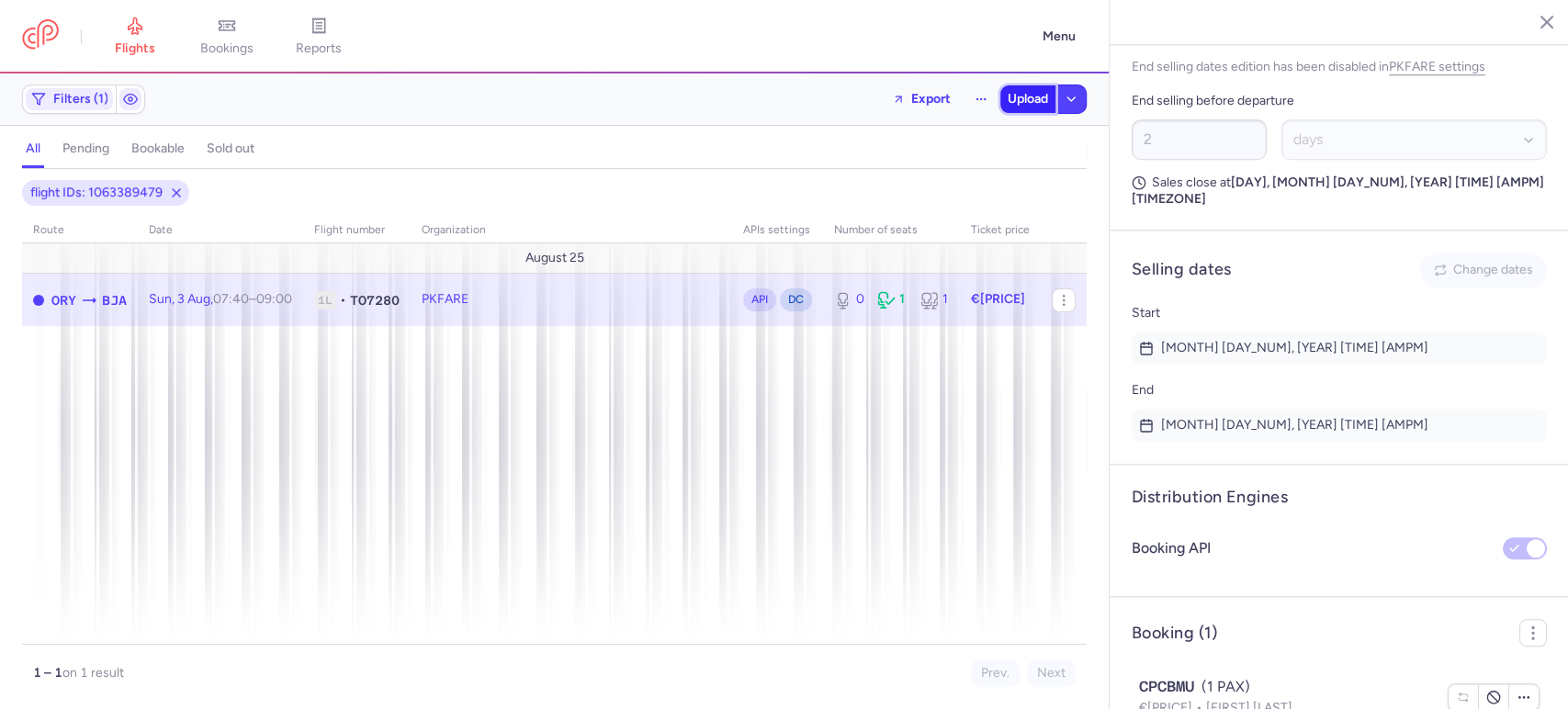 click on "Upload" at bounding box center [1028, 99] 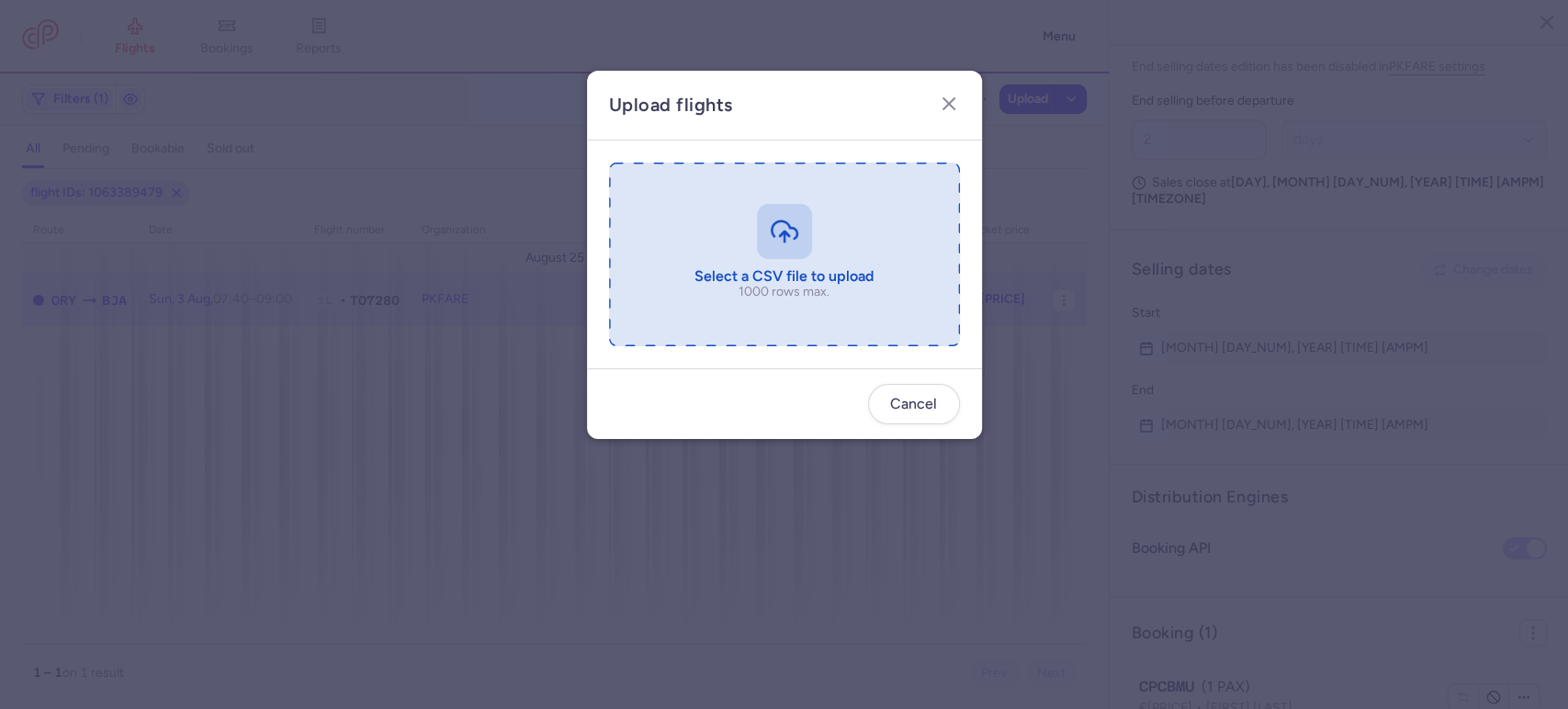 click at bounding box center [784, 254] 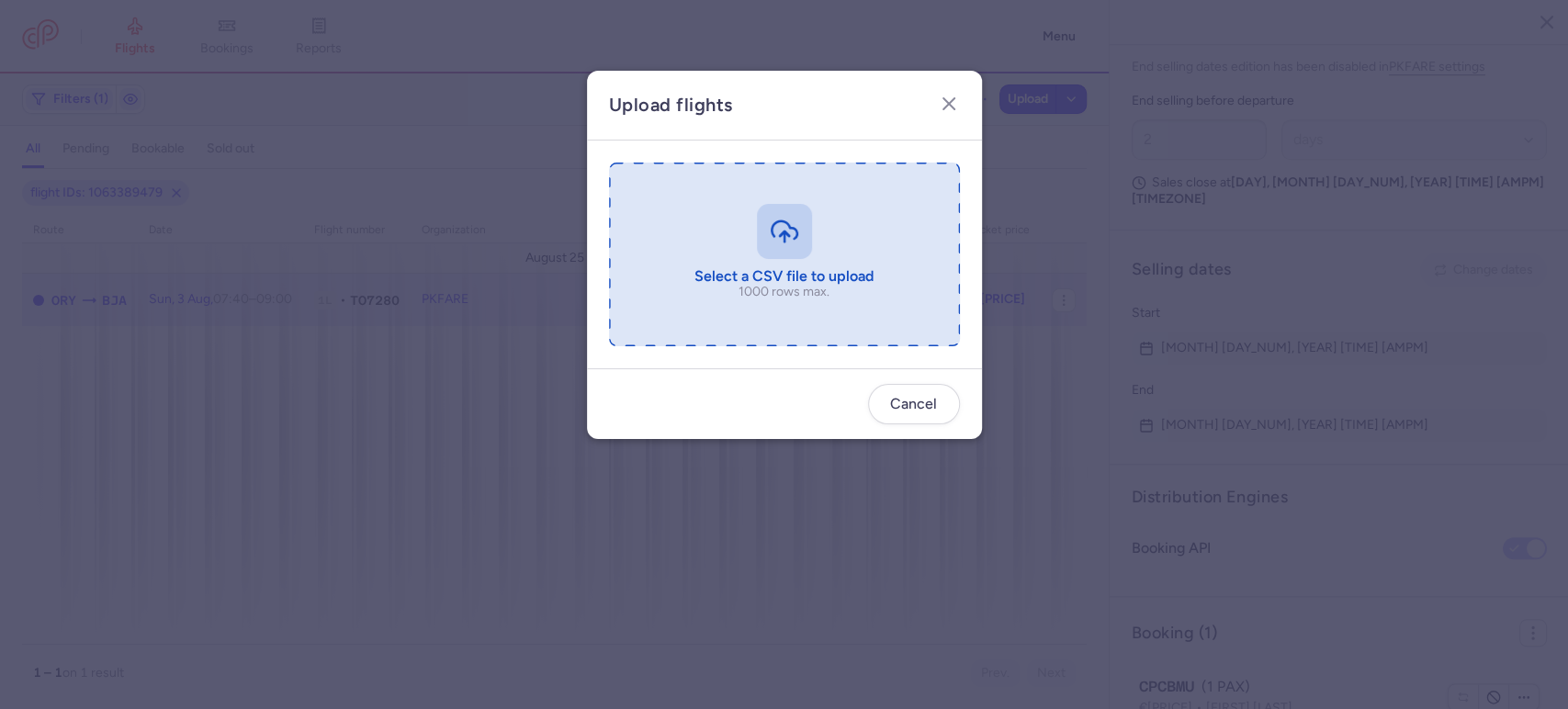 type on "C:\fakepath\export_flight_[FLIGHT_NUMBER]_[DATE],0009 - export_flight_[FLIGHT_NUMBER]_[DATE],0009.csv.csv" 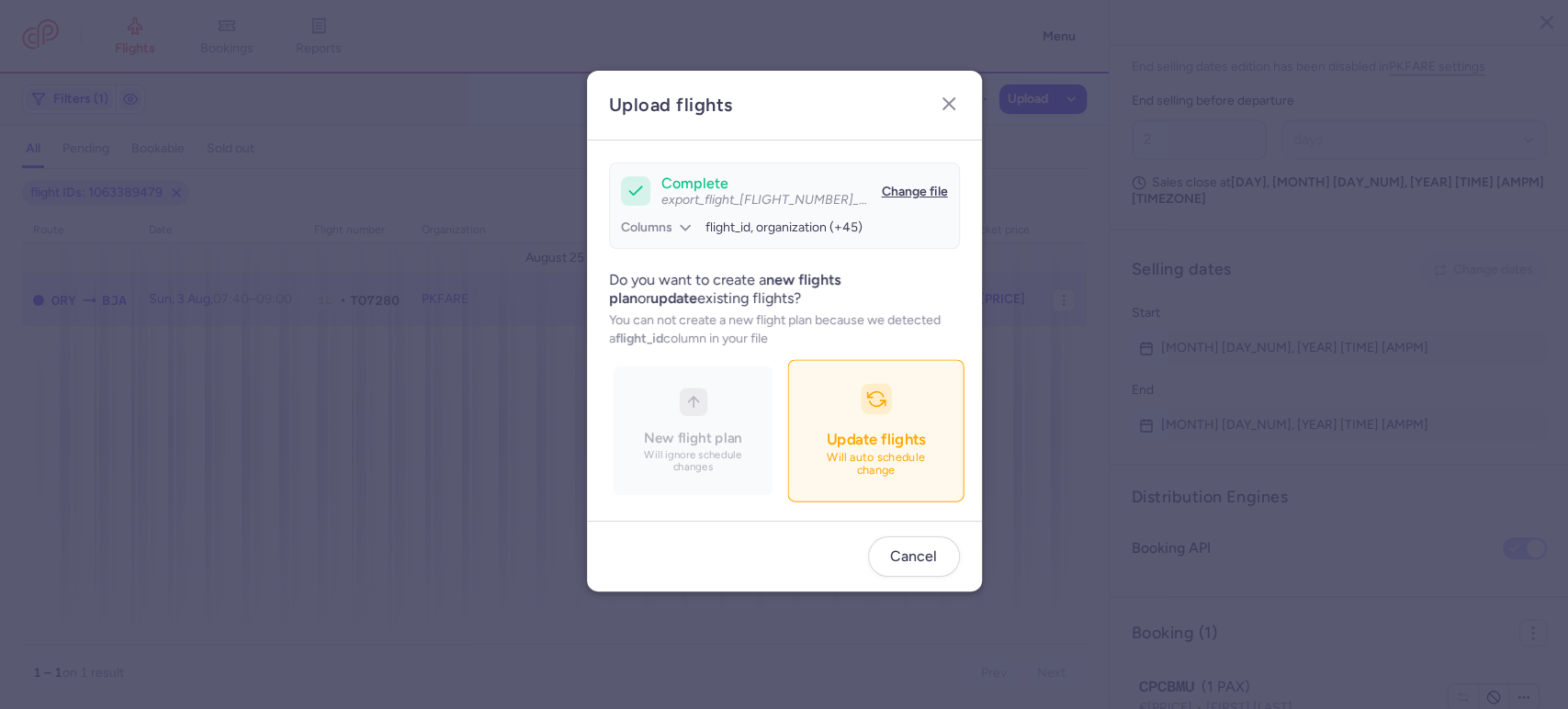 click at bounding box center [875, 400] 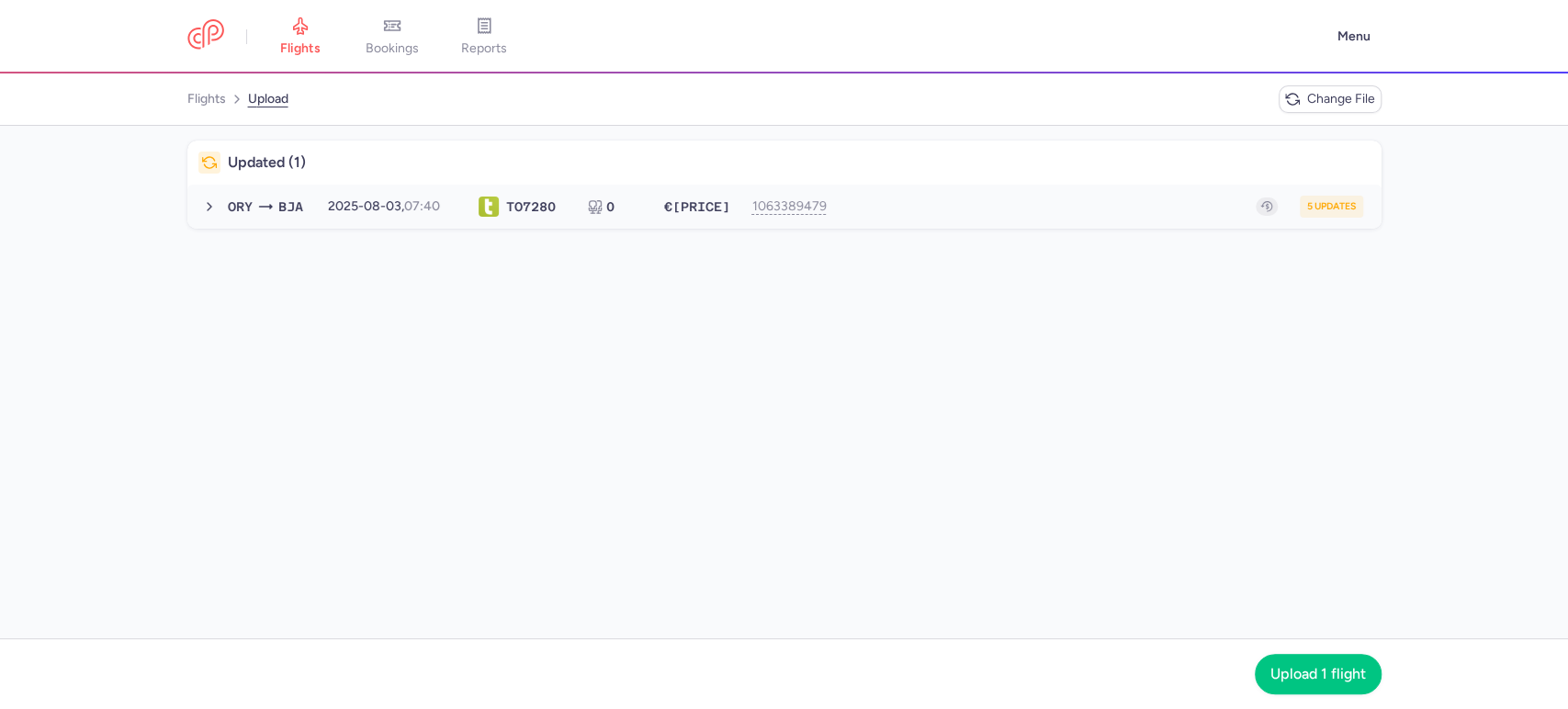 click on "5 updates" at bounding box center [1100, 207] 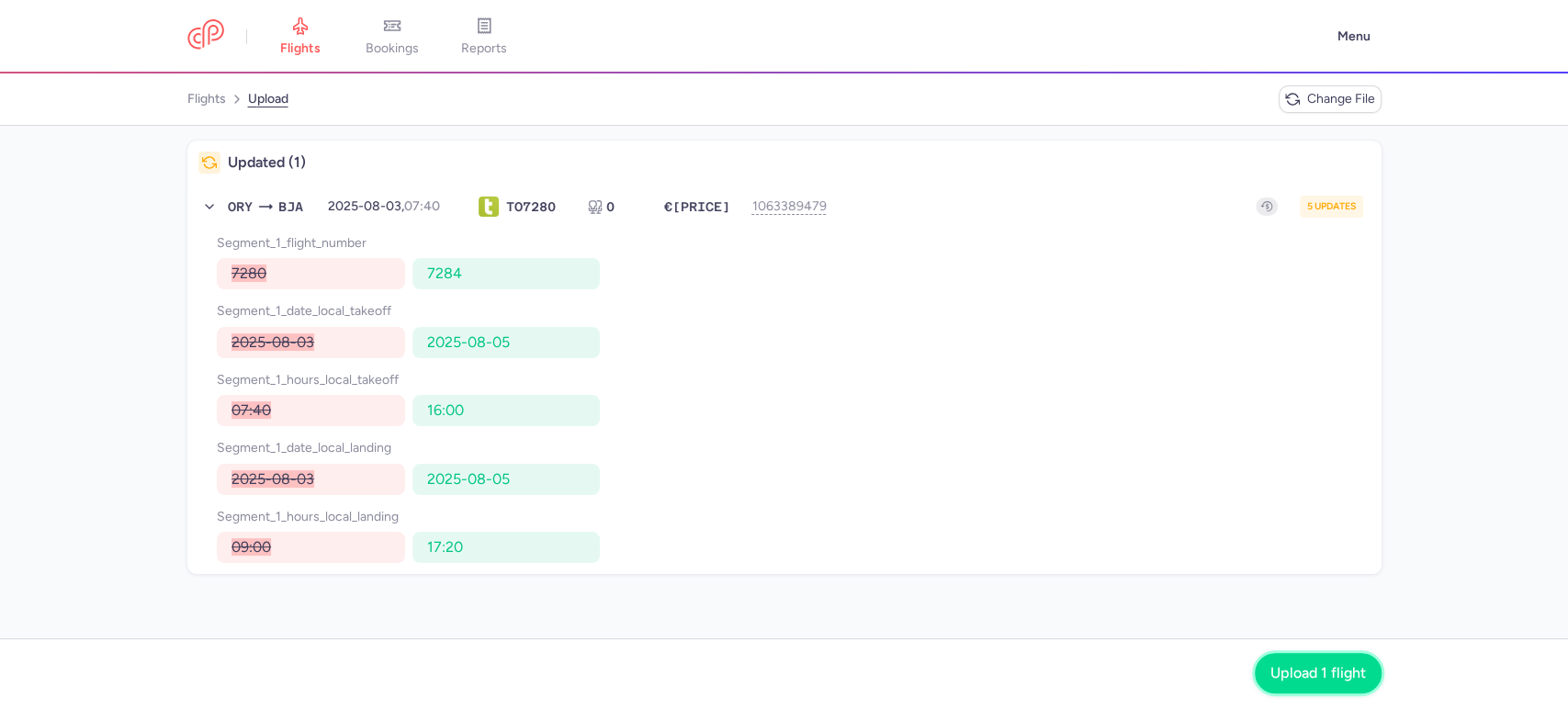 click on "Upload 1 flight" at bounding box center [1318, 673] 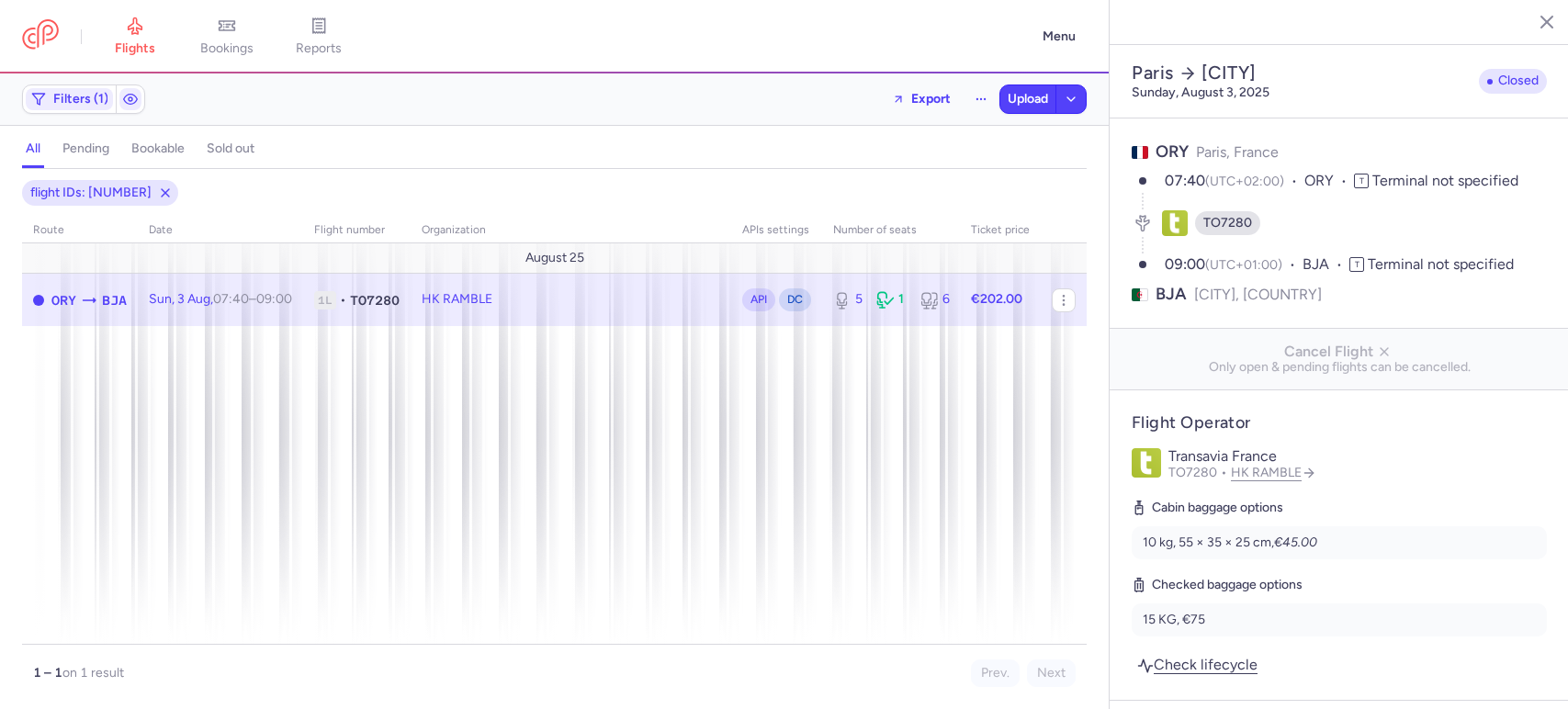 select on "days" 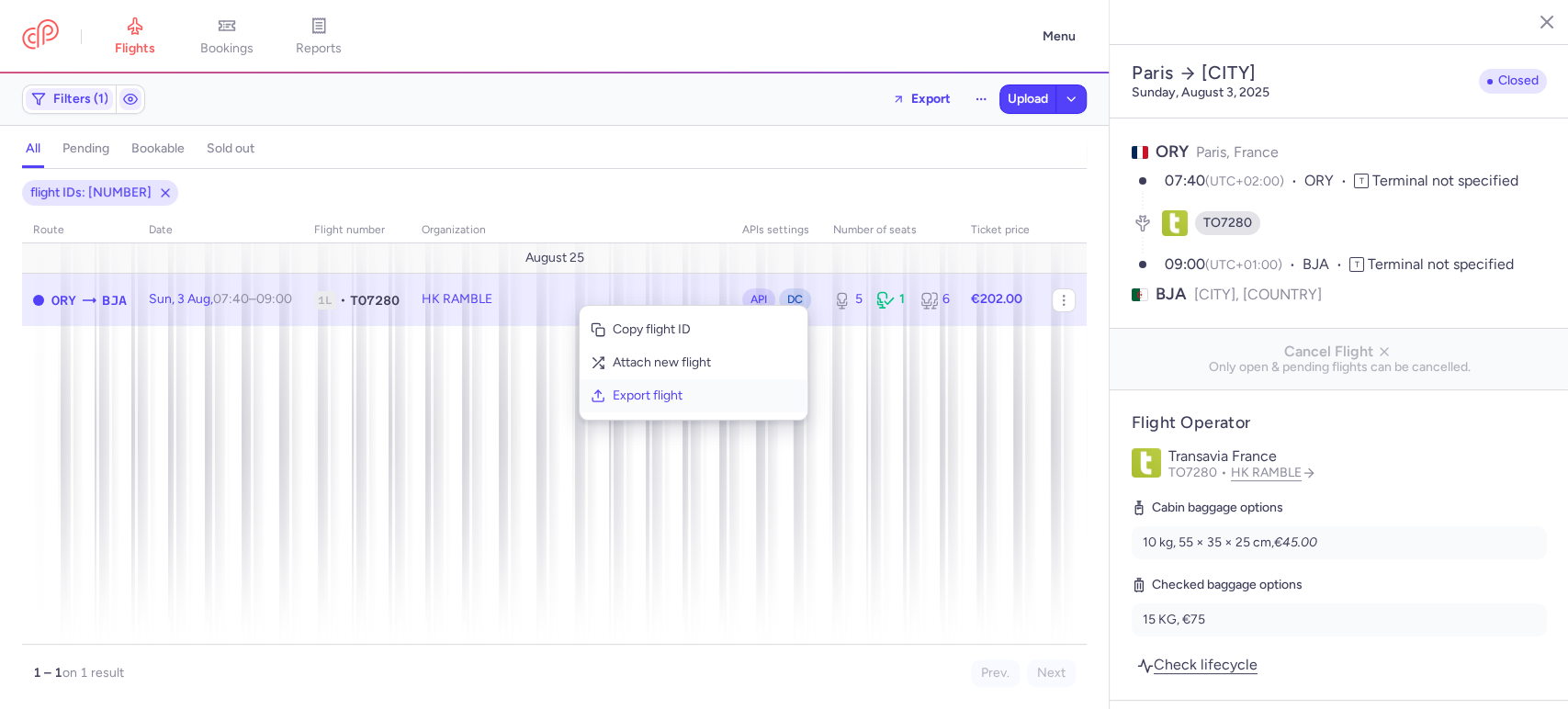 click on "Export flight" at bounding box center [705, 396] 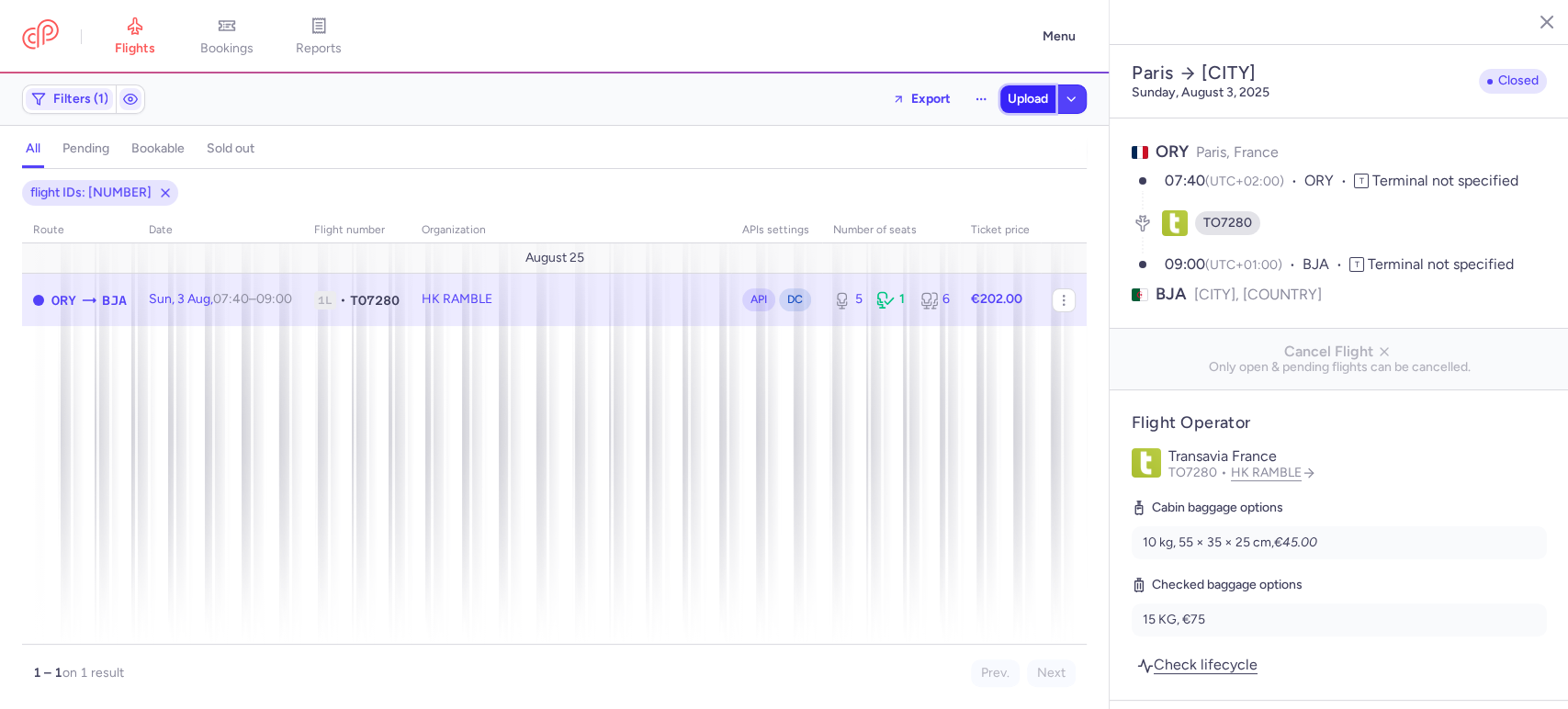 click on "Upload" at bounding box center (1028, 99) 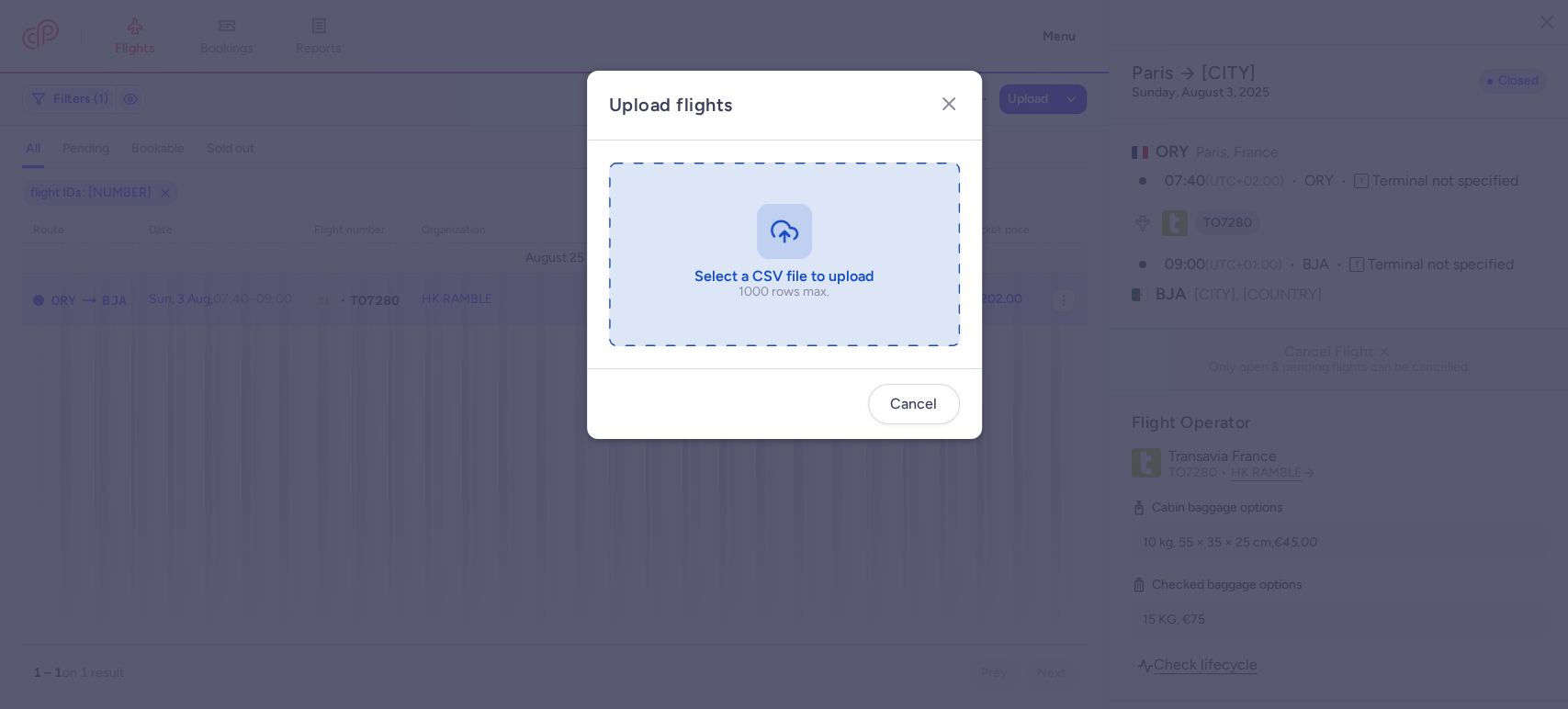 click at bounding box center (784, 254) 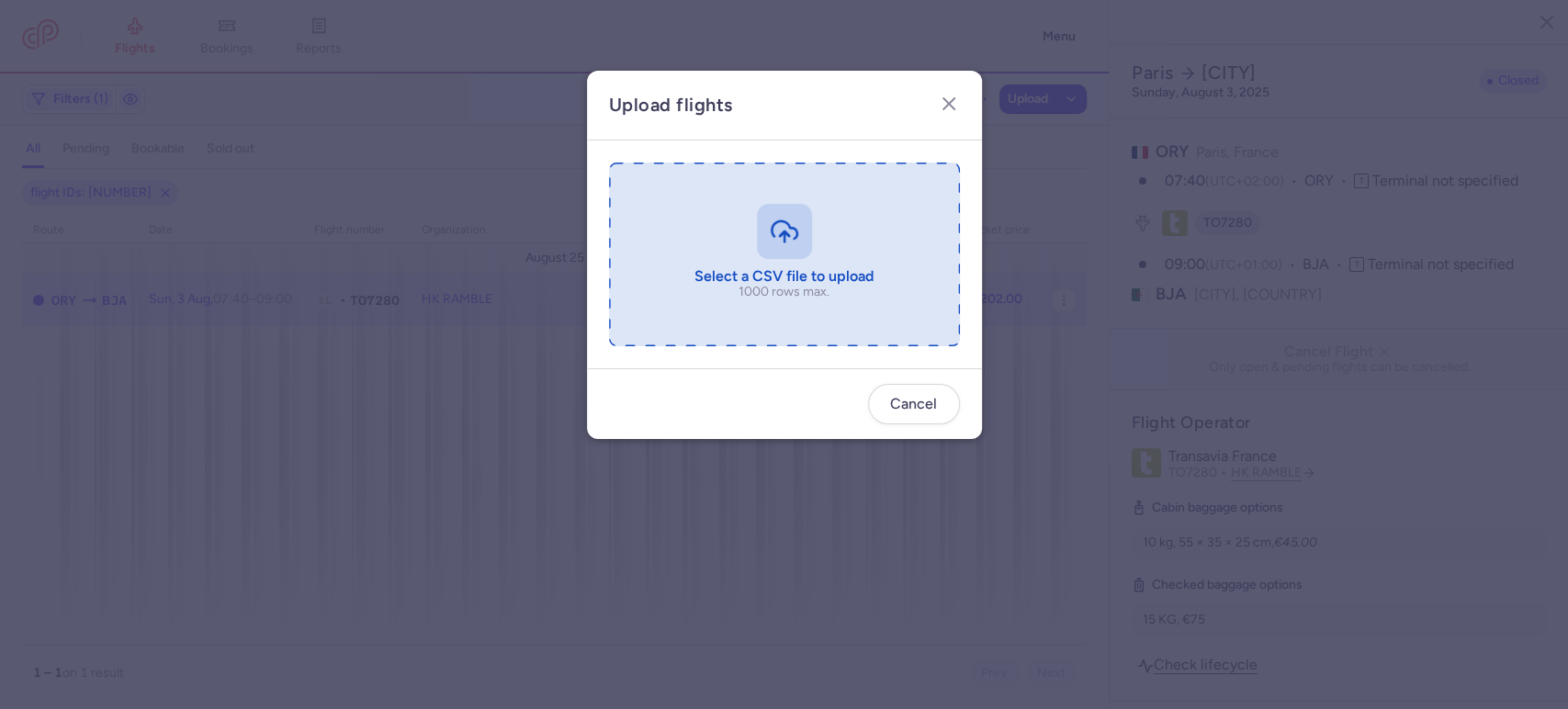type on "C:\fakepath\export_flight_TO[FLIGHT_NUMBER]_[DATE] - export_flight_TO[FLIGHT_NUMBER]_[DATE].csv.csv" 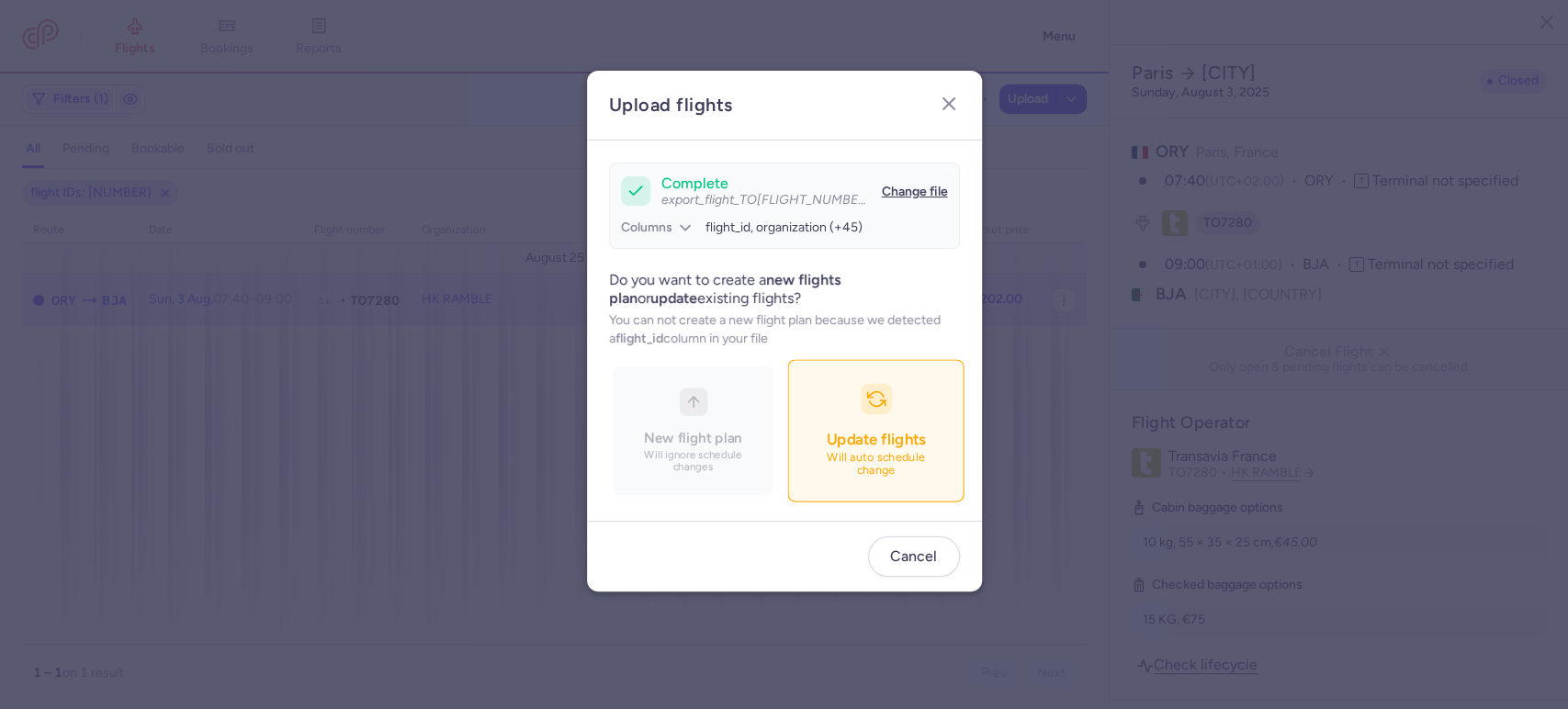 click on "Update flights" at bounding box center (875, 439) 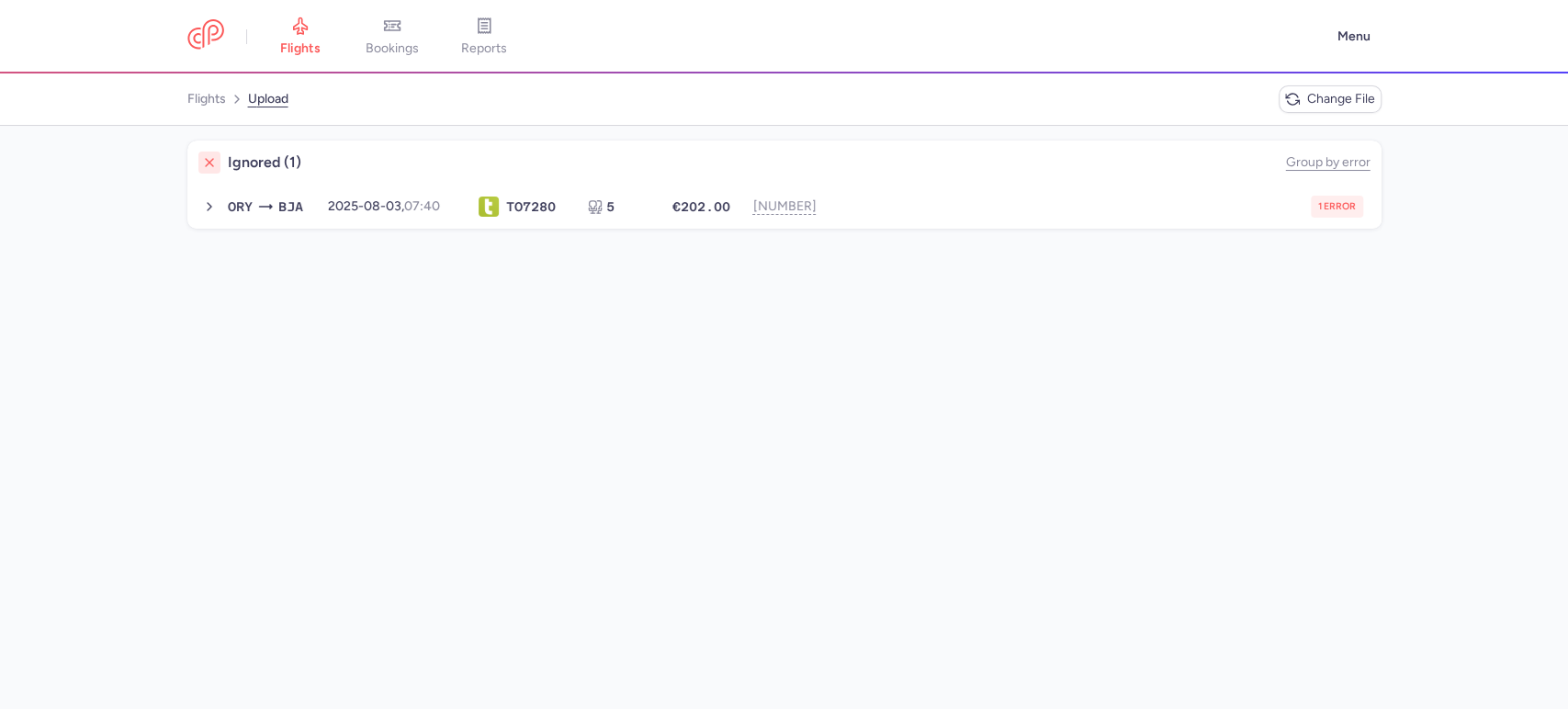 click on "Ignored (1)  Group by error  [ORIGIN] [DESTINATION] [DATE], [TIME] TO  [FLIGHT_NUMBER] [SEATS] [CURRENCY][PRICE] [NUMBER] [ERROR] [DATE], [TIME] TO [FLIGHT_NUMBER] [SEATS] [CURRENCY][PRICE]" 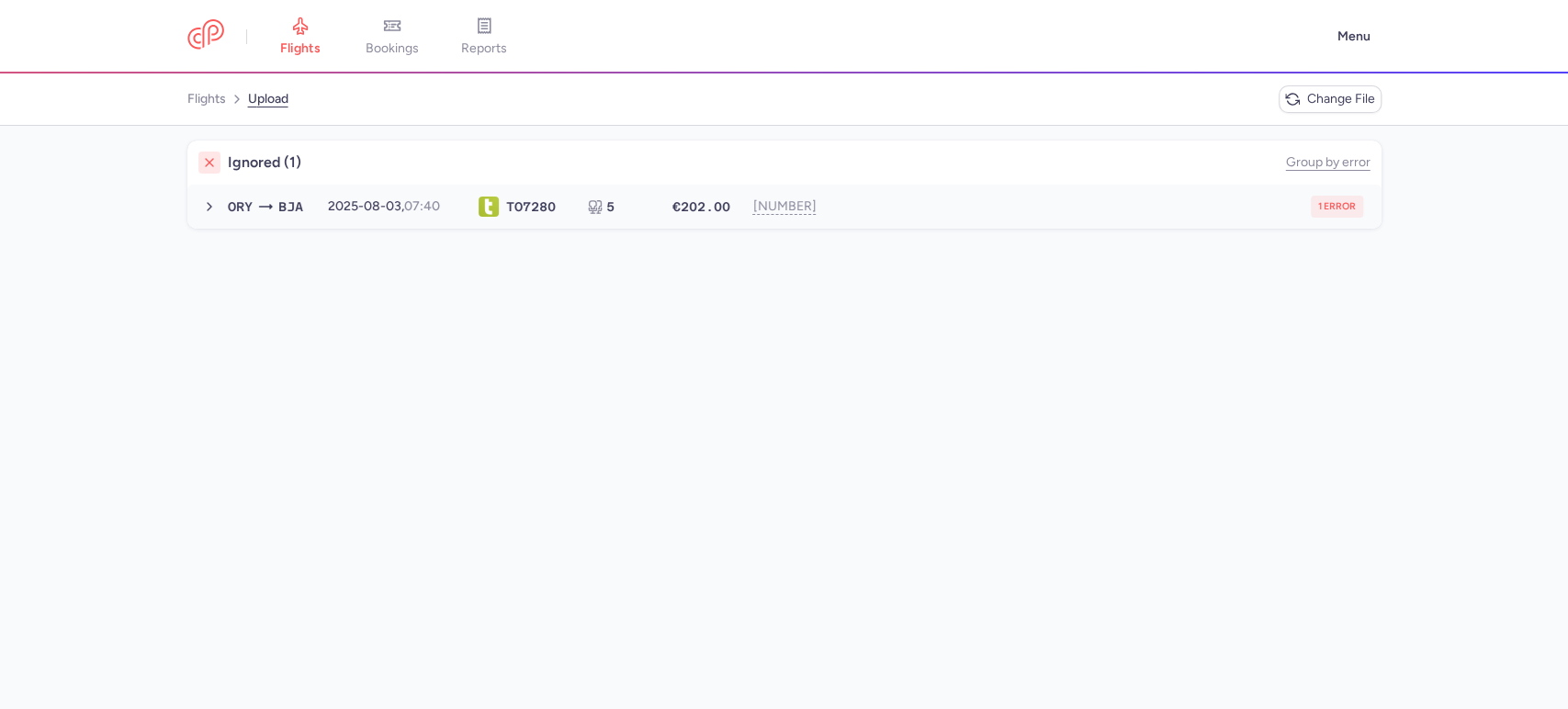 click on "1 error" at bounding box center (1100, 207) 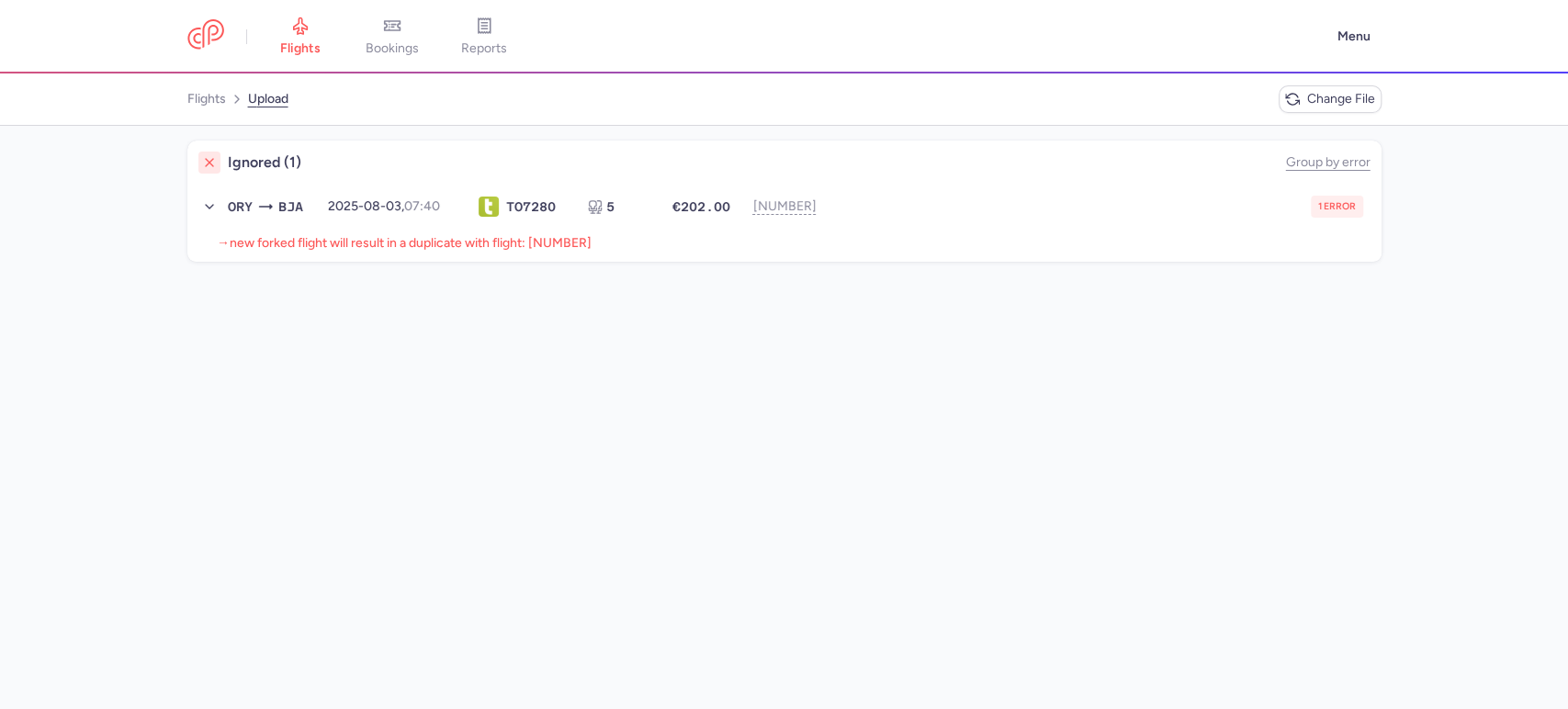 click on "new forked flight will result in a duplicate with flight: [NUMBER]" at bounding box center [411, 242] 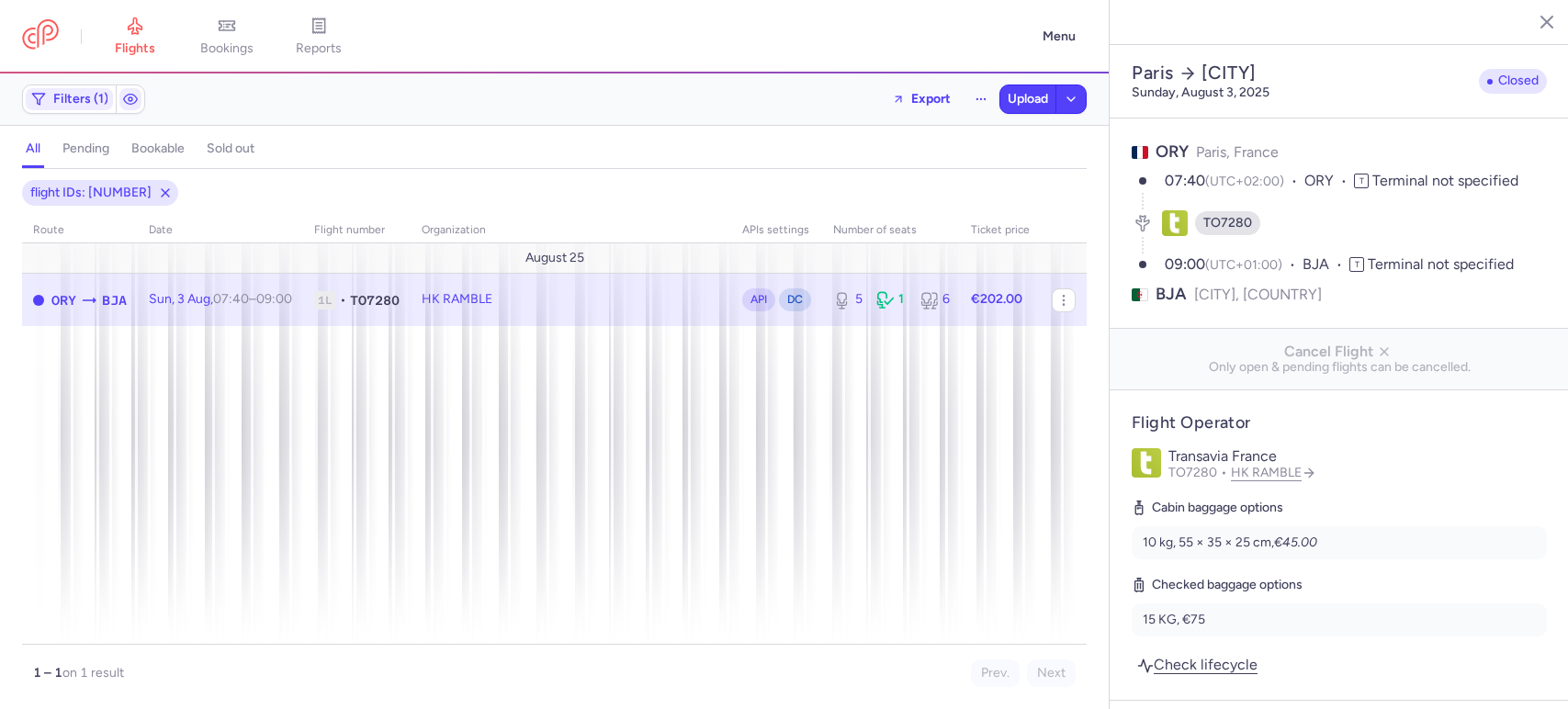 select on "days" 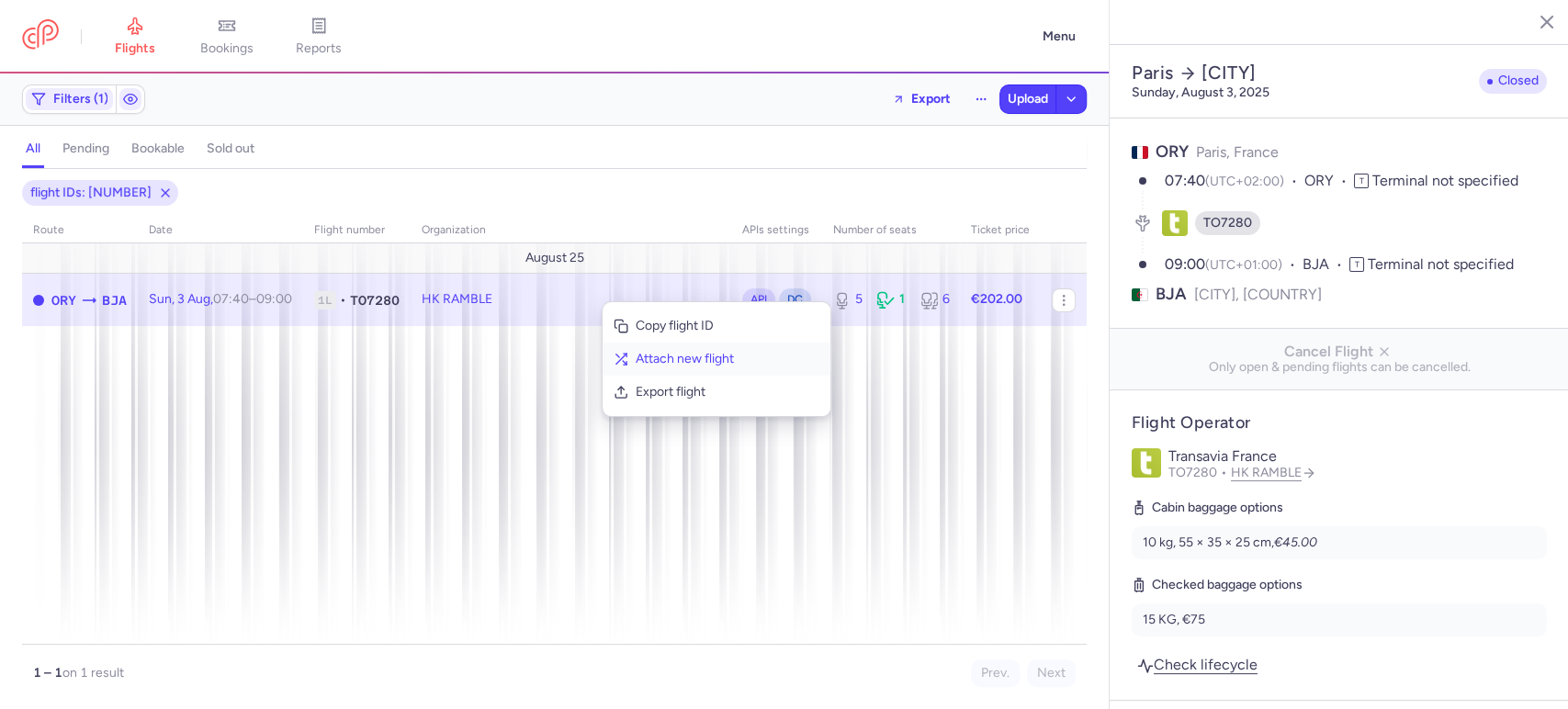 click on "Attach new flight" at bounding box center (728, 359) 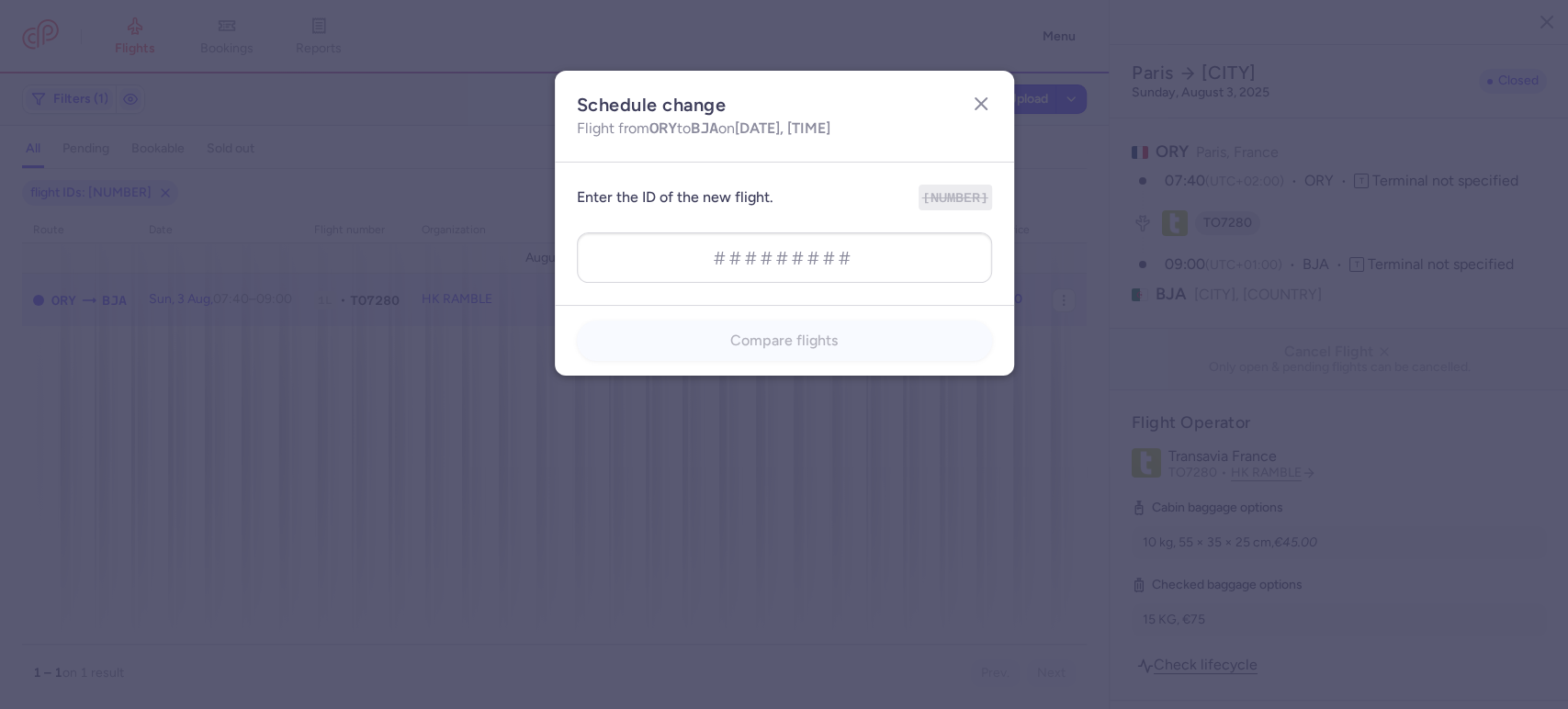 type on "1387922694" 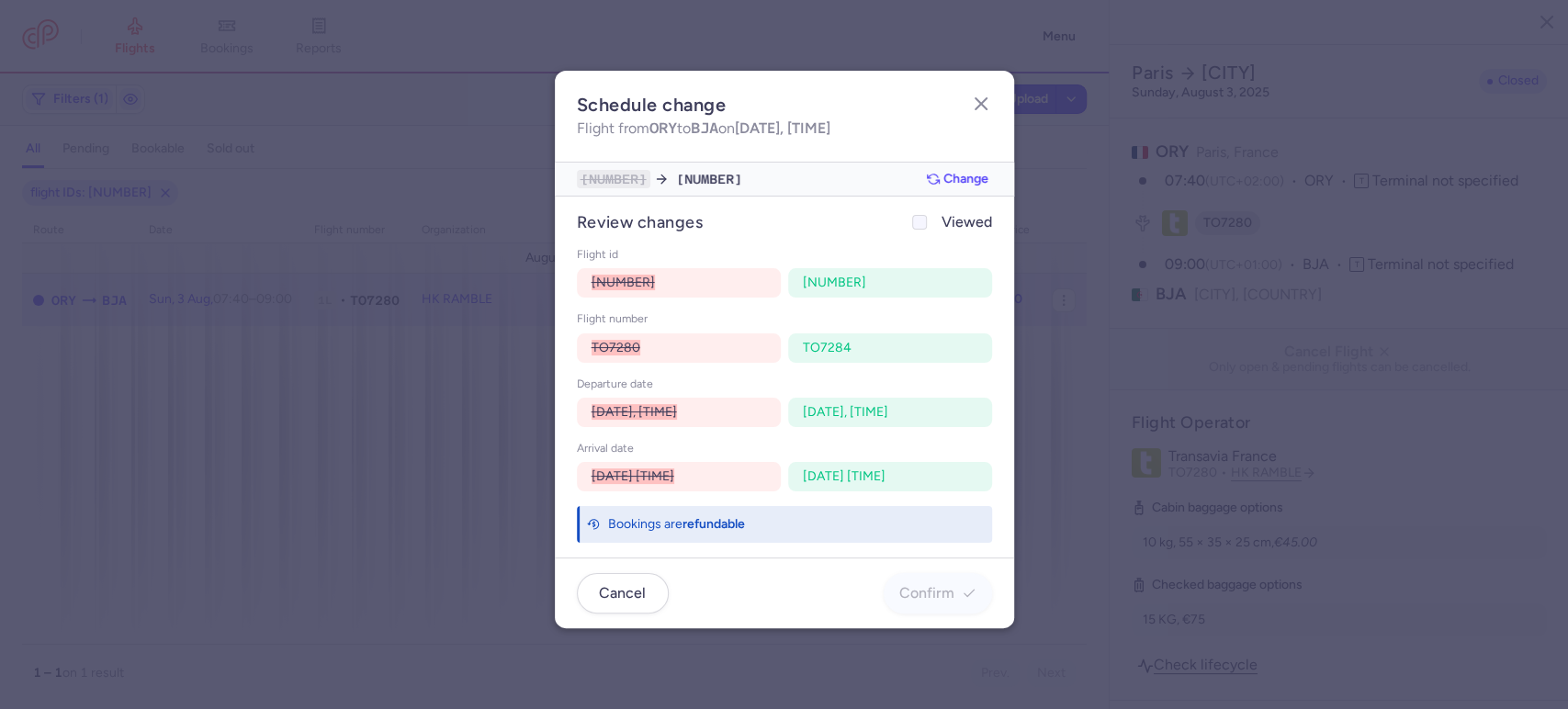 click on "Viewed" 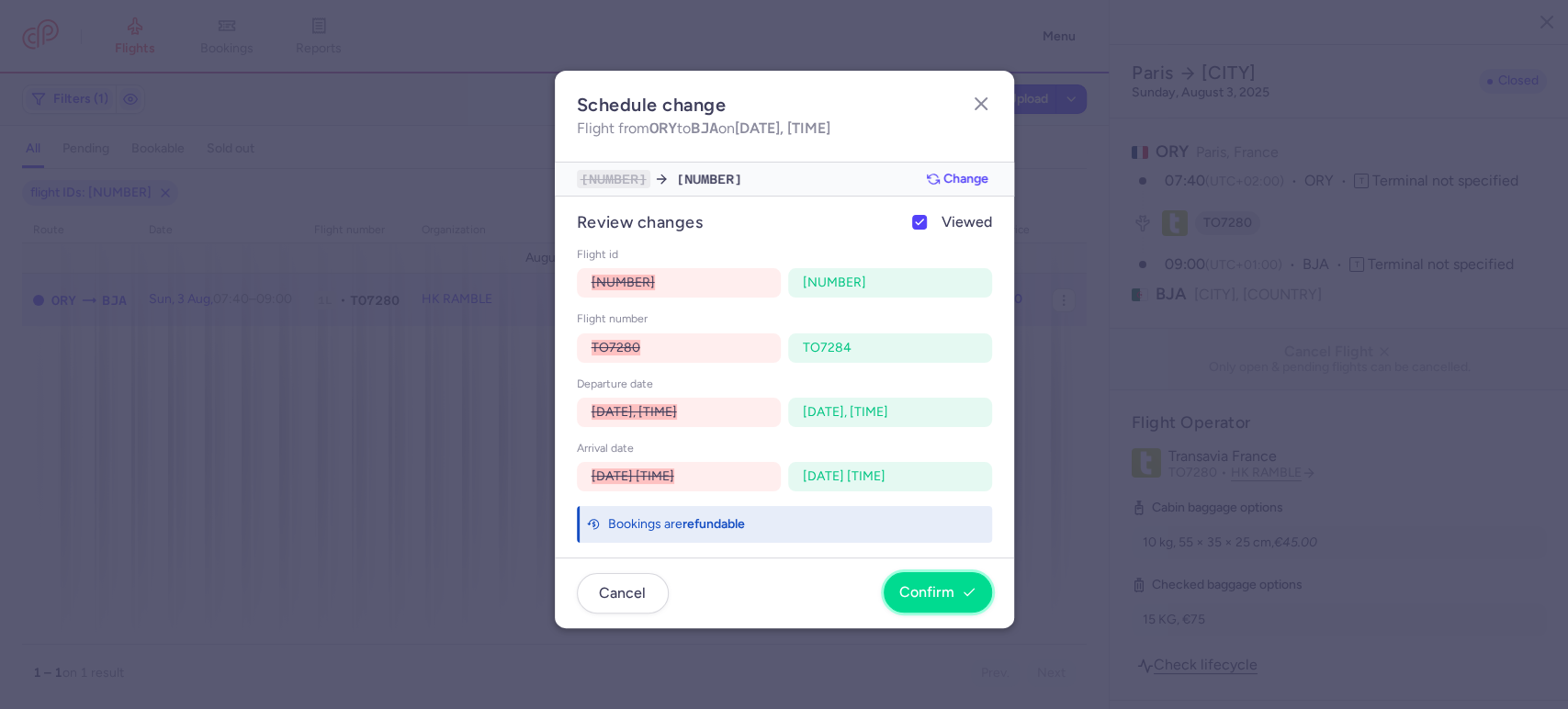 click on "Confirm" at bounding box center (927, 592) 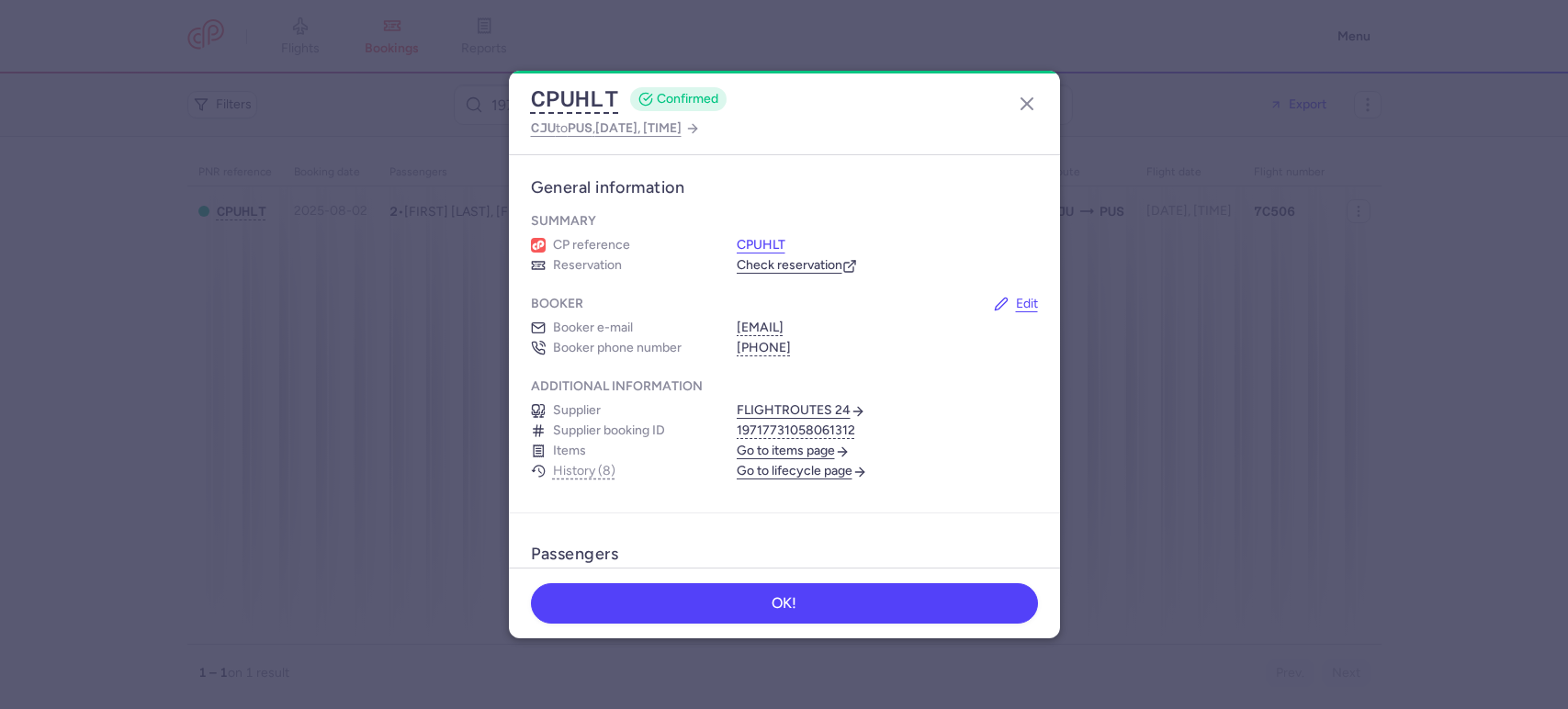 scroll, scrollTop: 0, scrollLeft: 0, axis: both 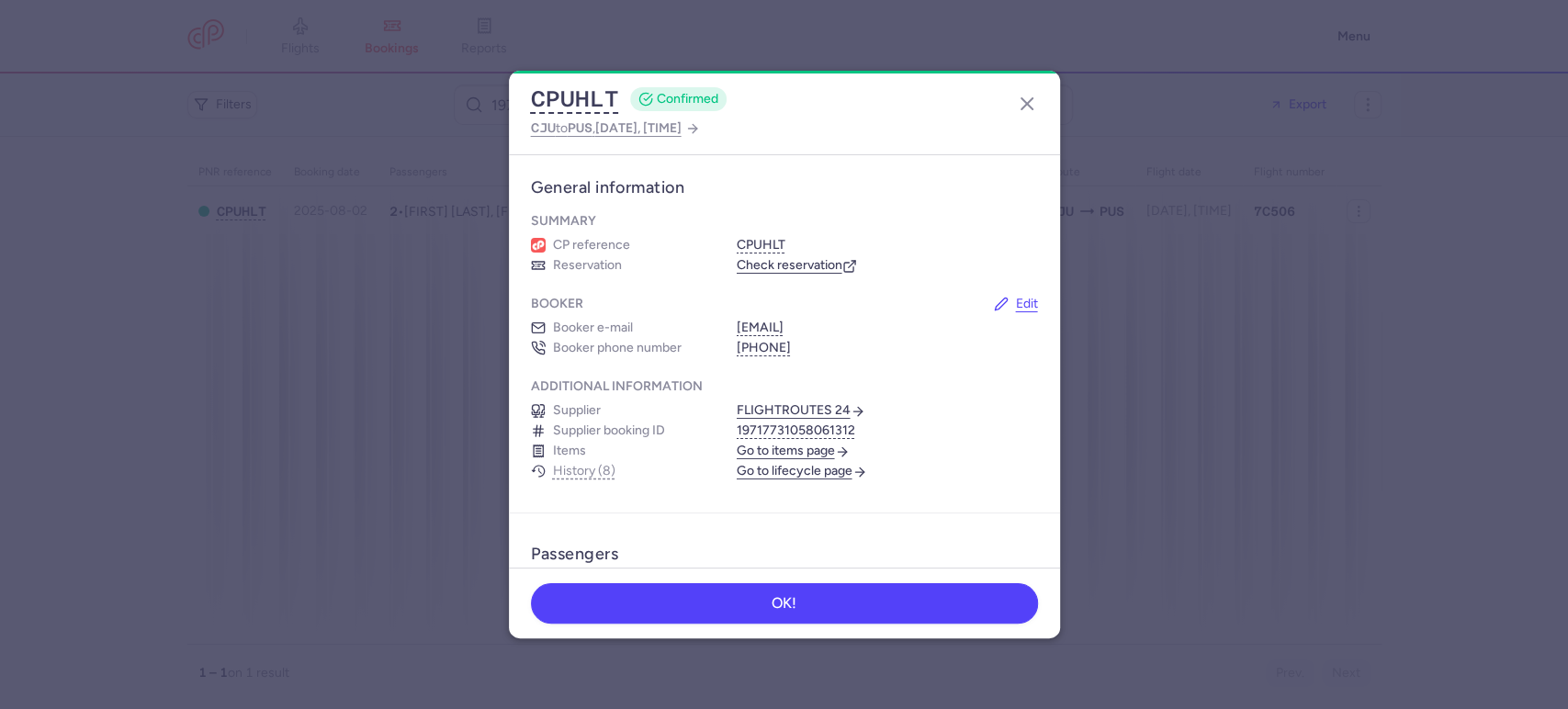 copy on "[PHONE]" 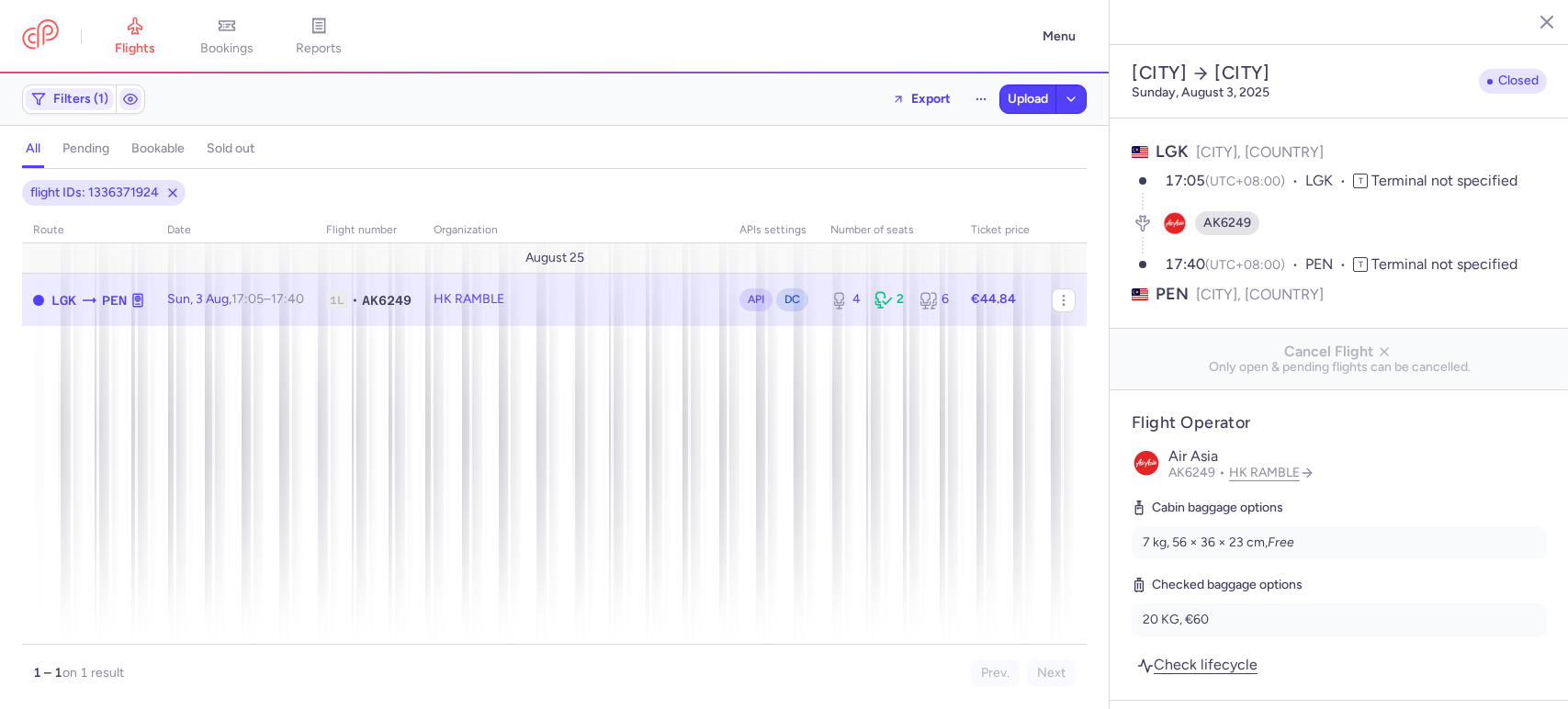 select on "days" 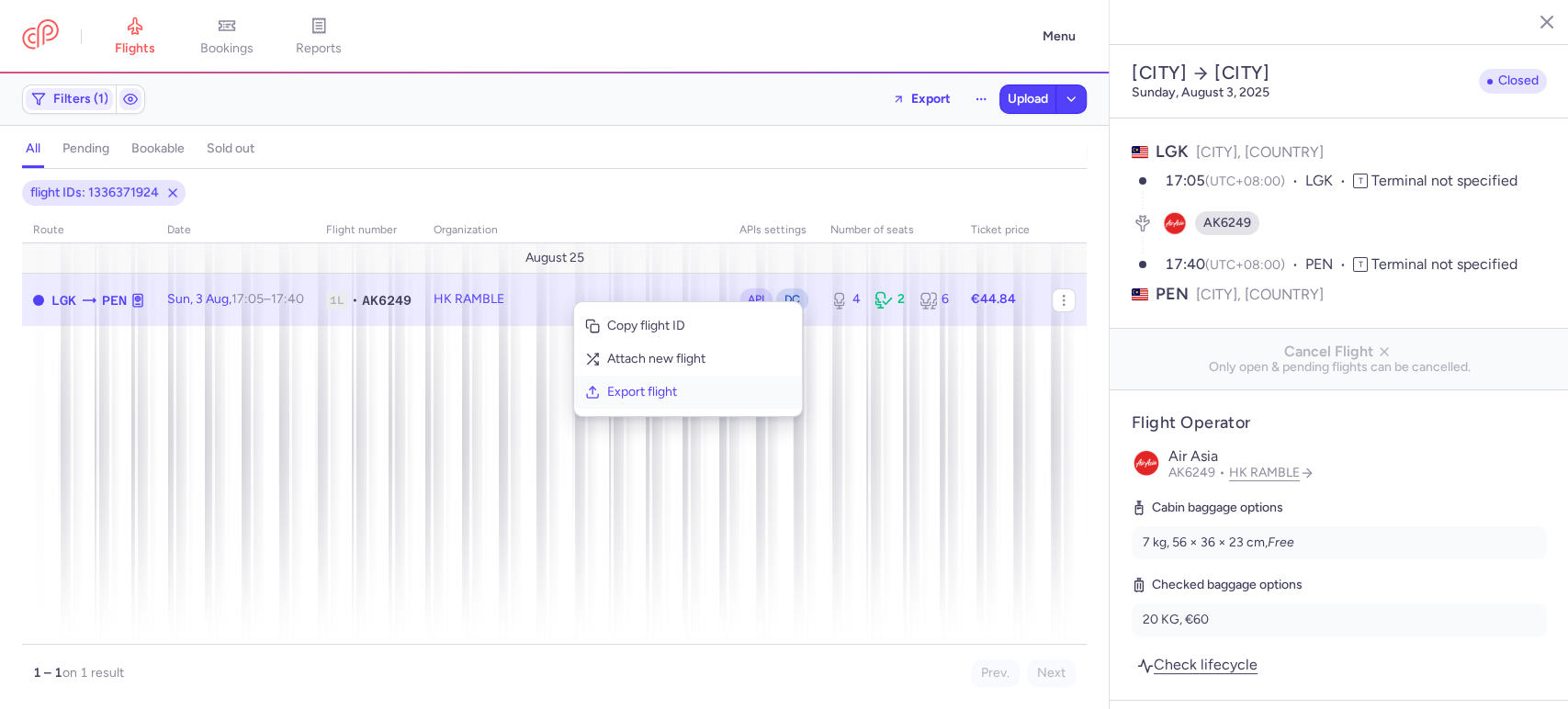 click on "Export flight" at bounding box center (699, 392) 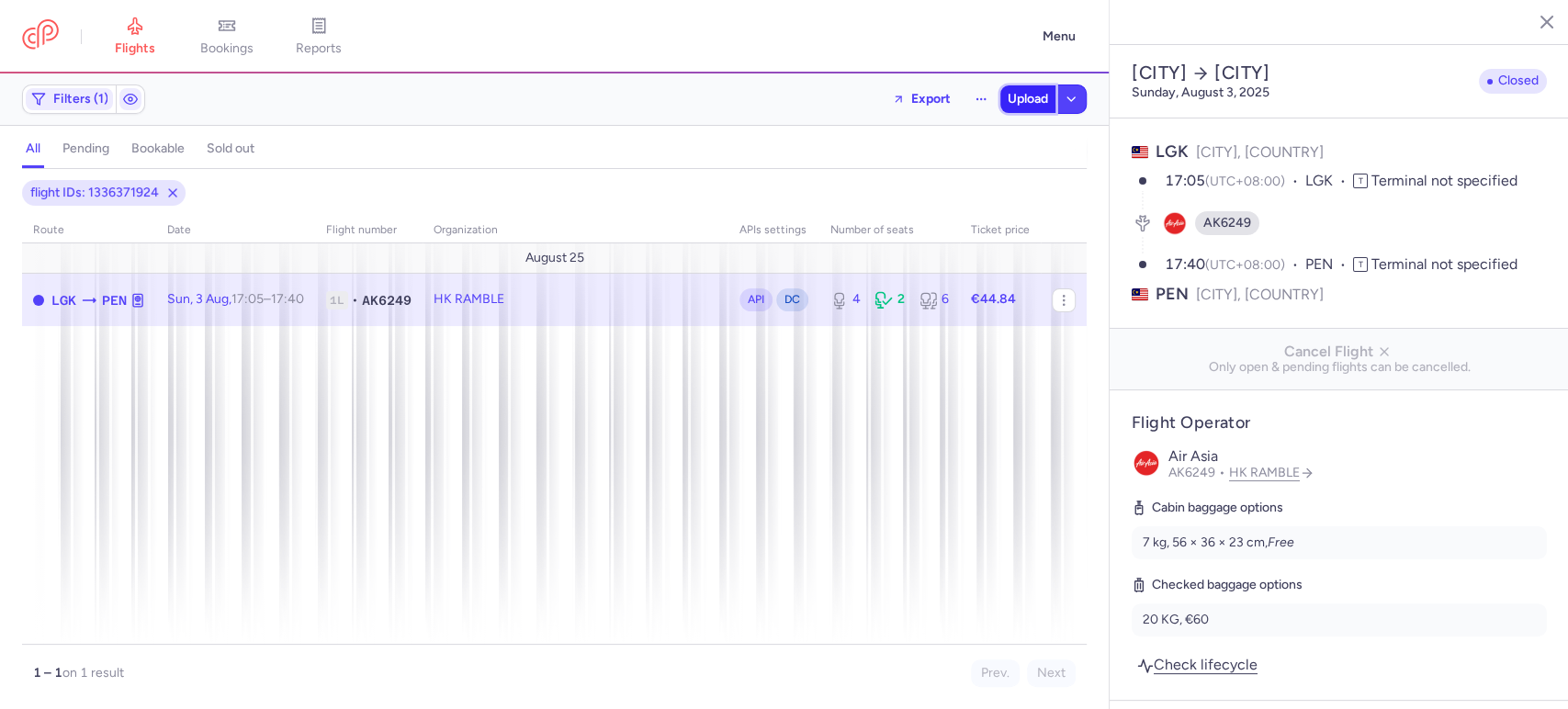 click on "Upload" at bounding box center [1028, 99] 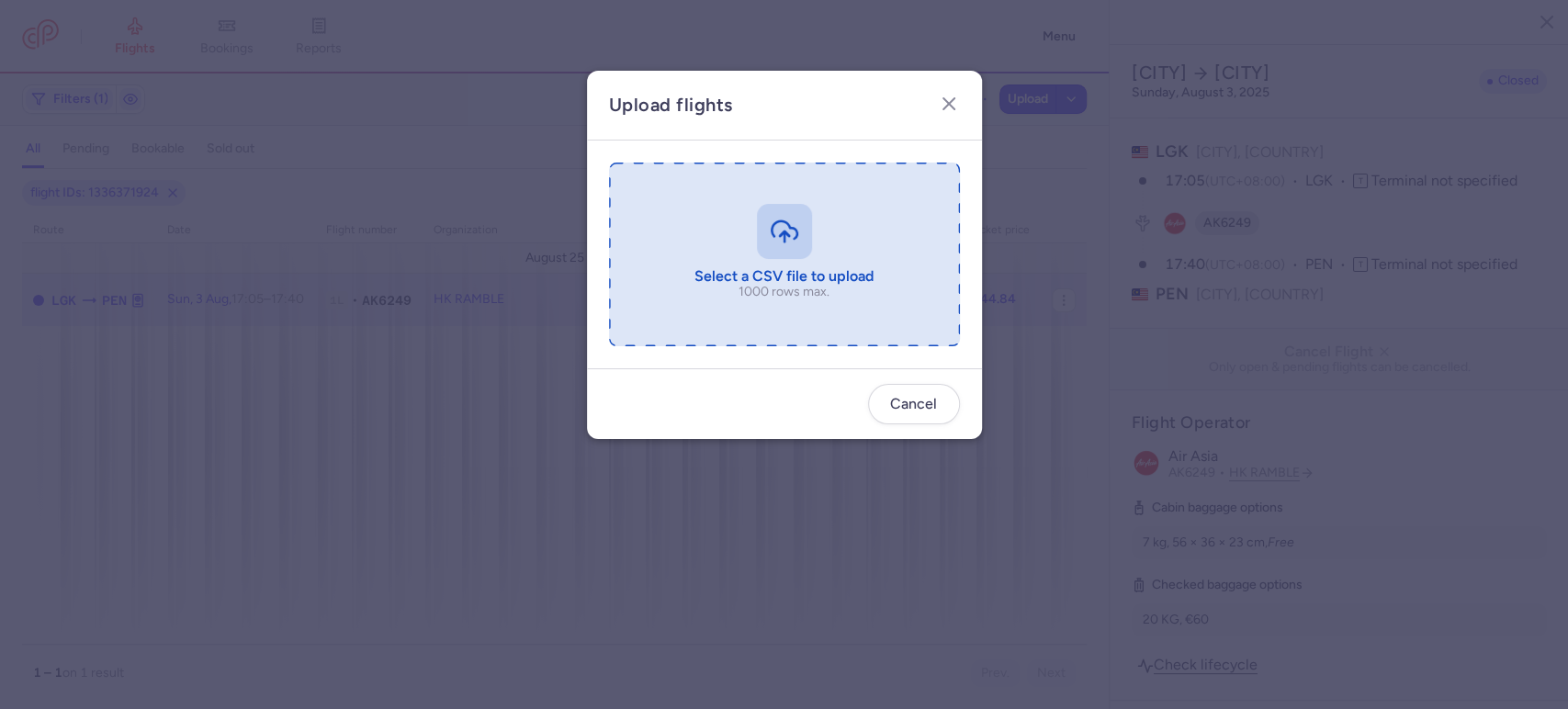 click at bounding box center [784, 254] 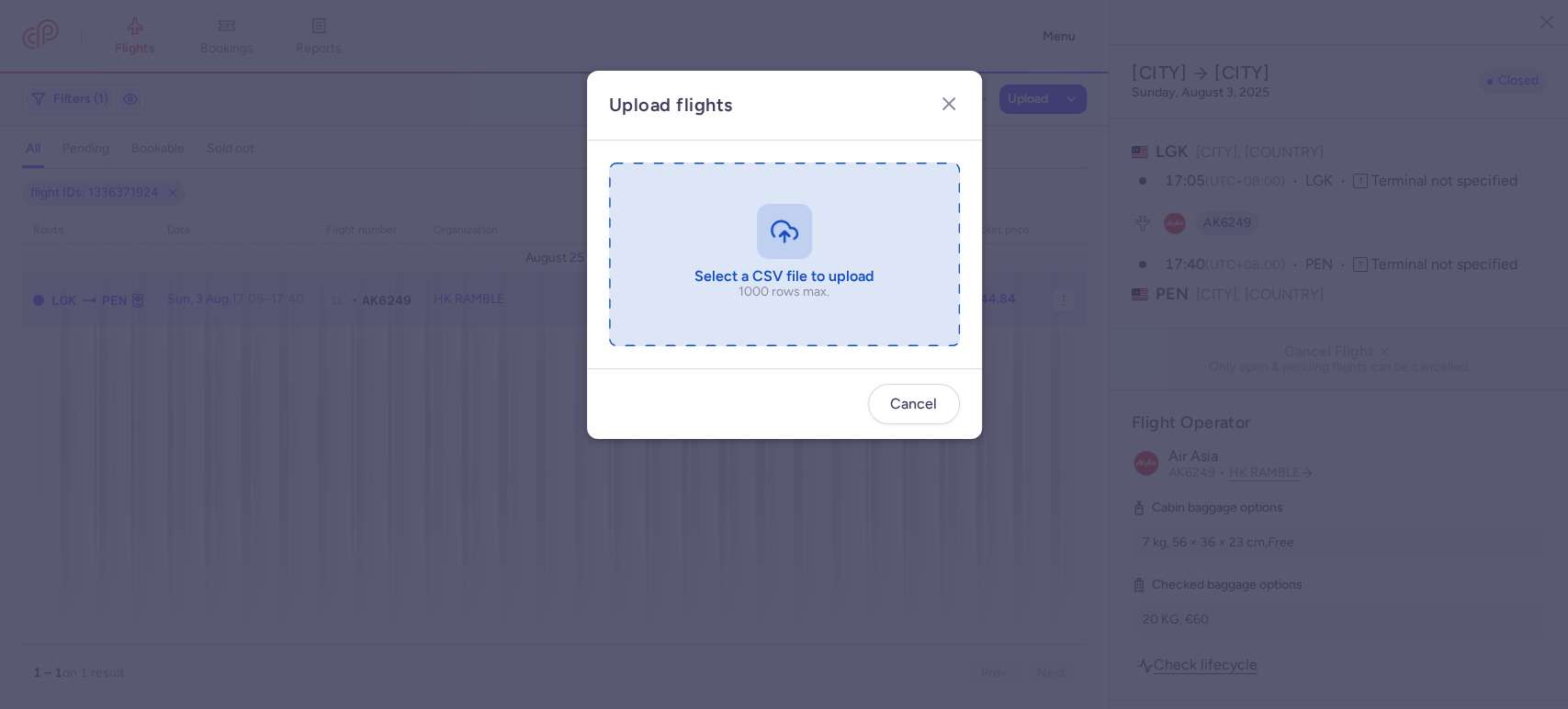 type on "C:\fakepath\export_flight_AK6249_20250803,0014 - export_flight_AK6249_20250803,0014.csv.csv" 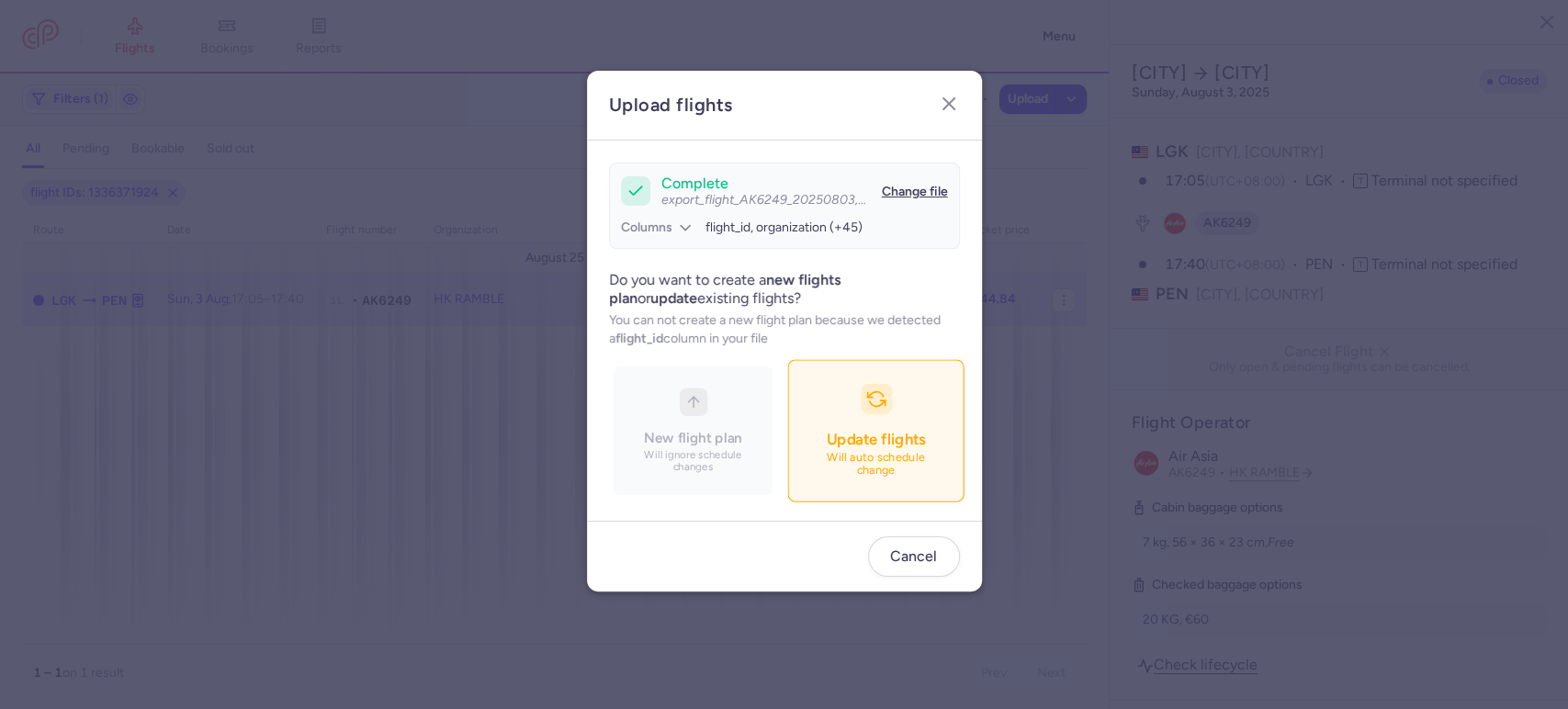 click on "Update flights" at bounding box center (875, 439) 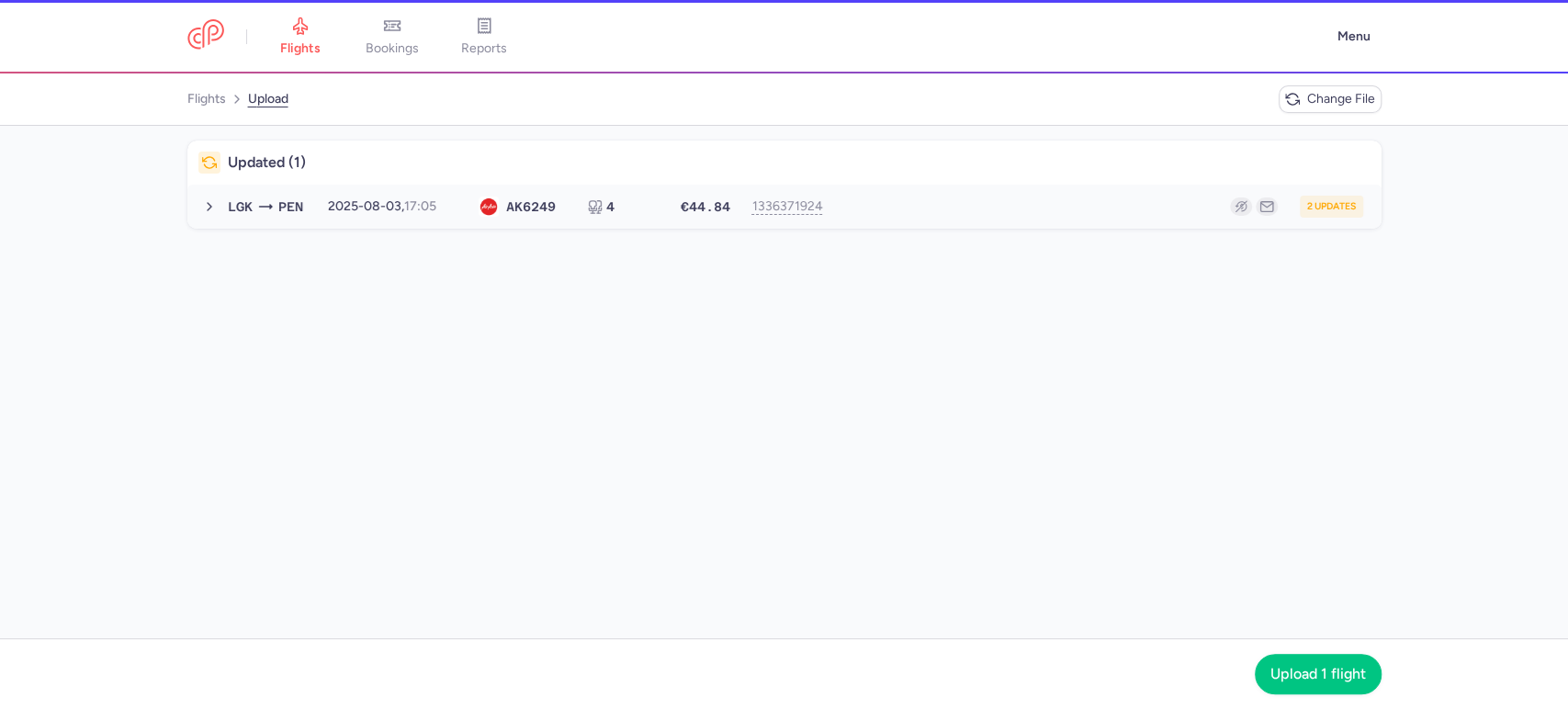 click on "2 updates" at bounding box center [1100, 207] 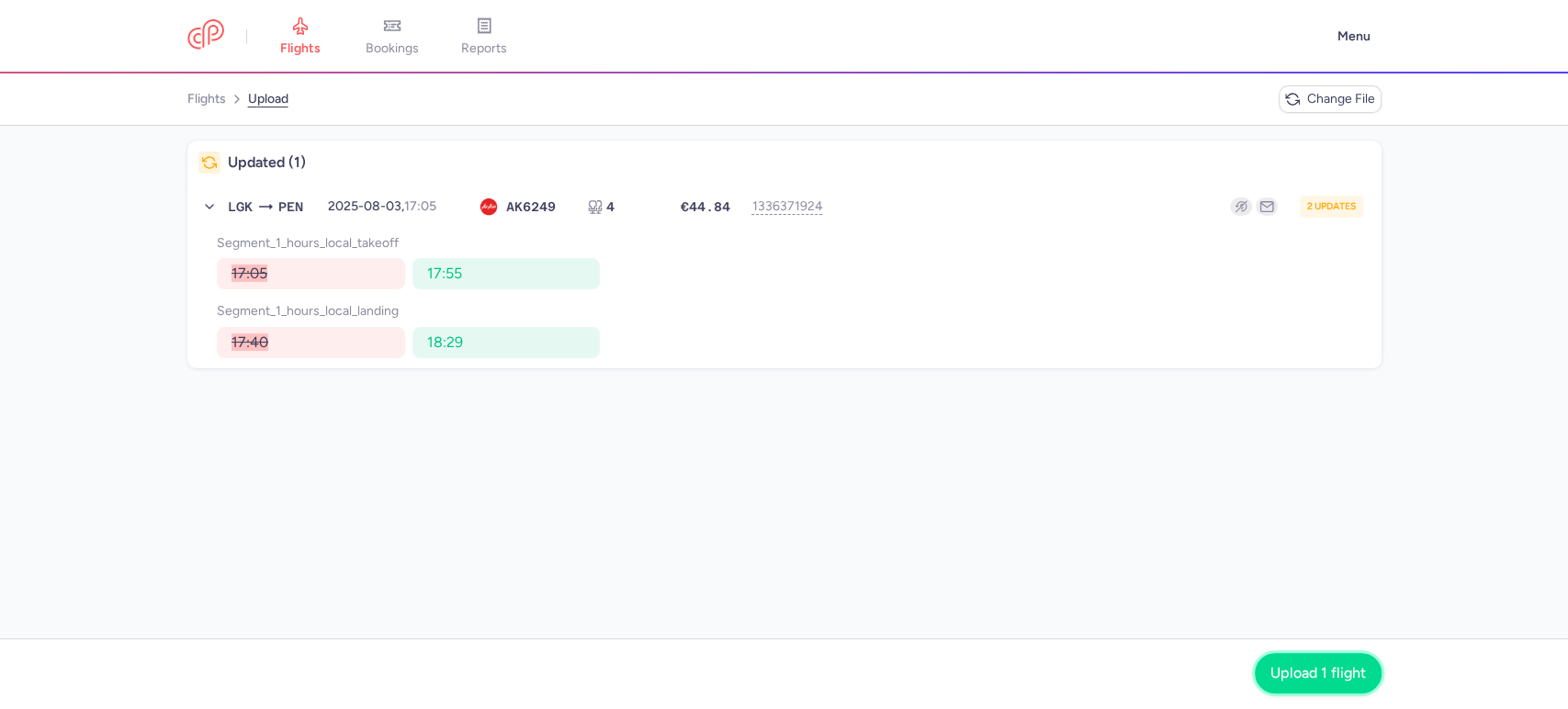 click on "Upload 1 flight" 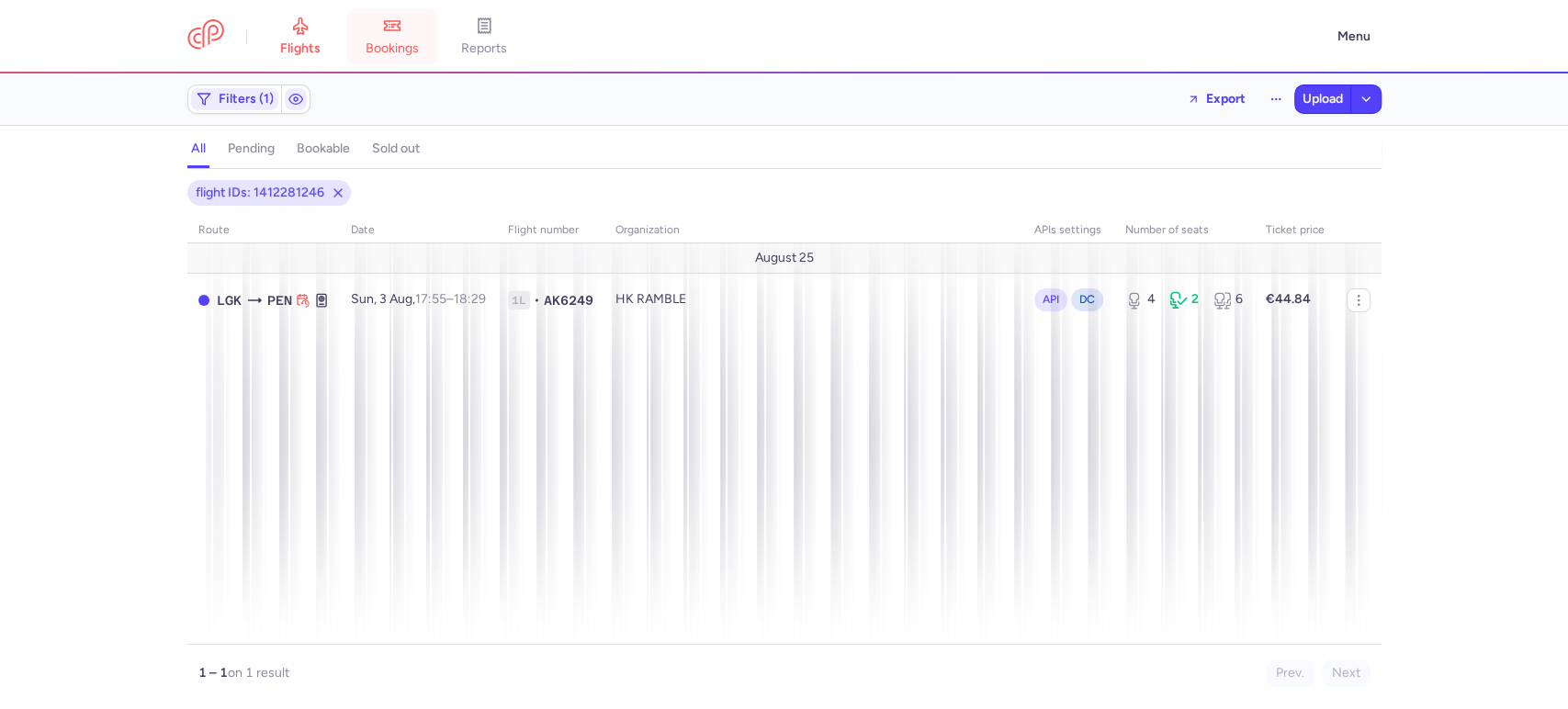 click on "bookings" at bounding box center (392, 49) 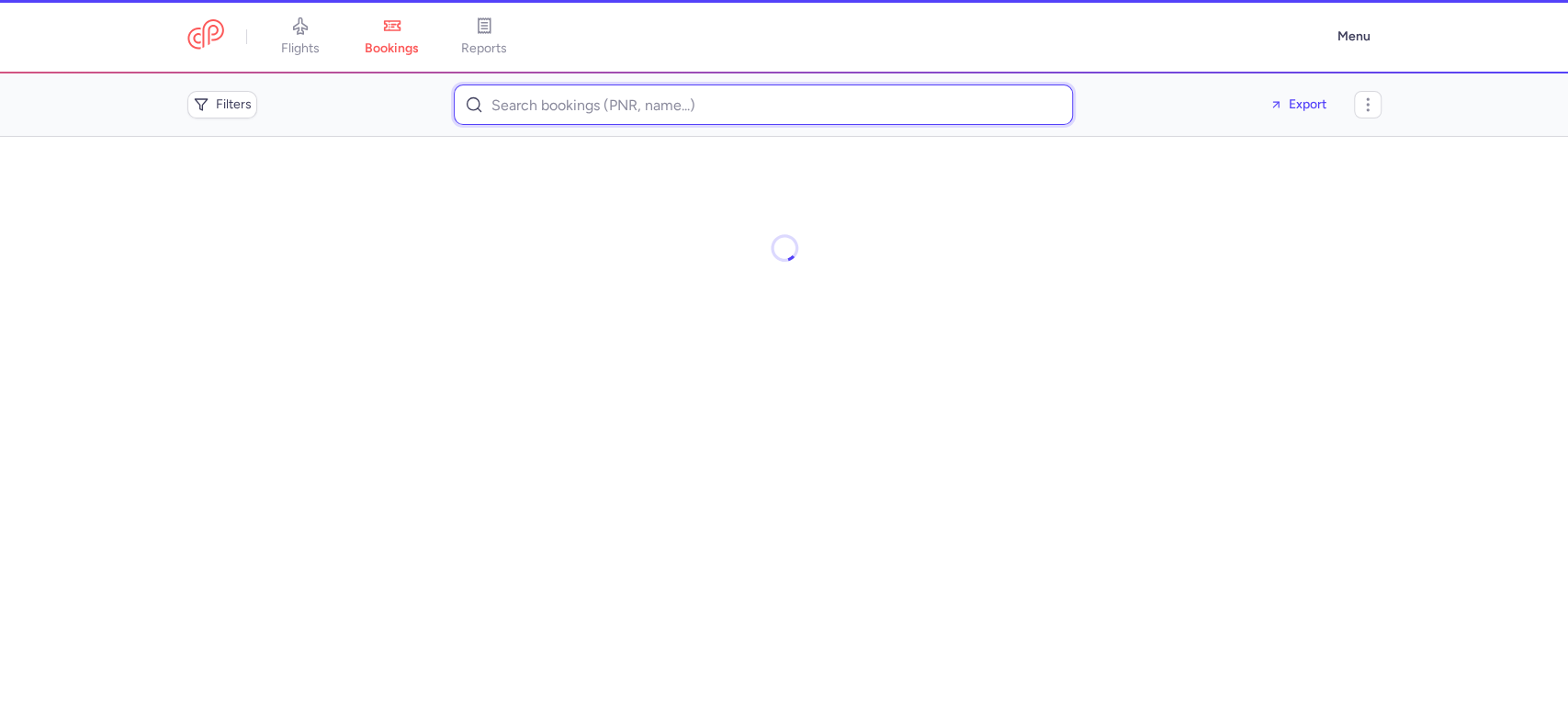 click at bounding box center [763, 105] 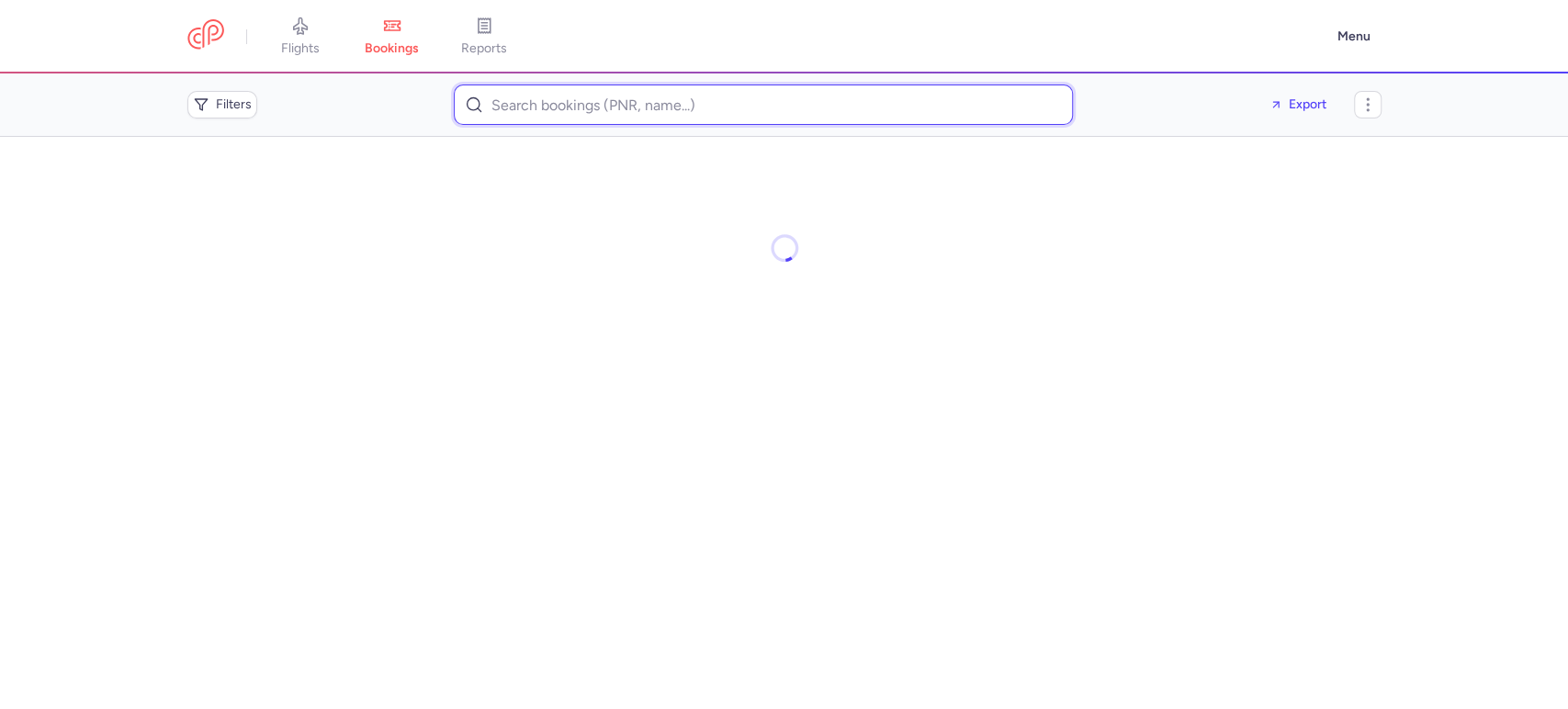 paste on "Alexis Lim" 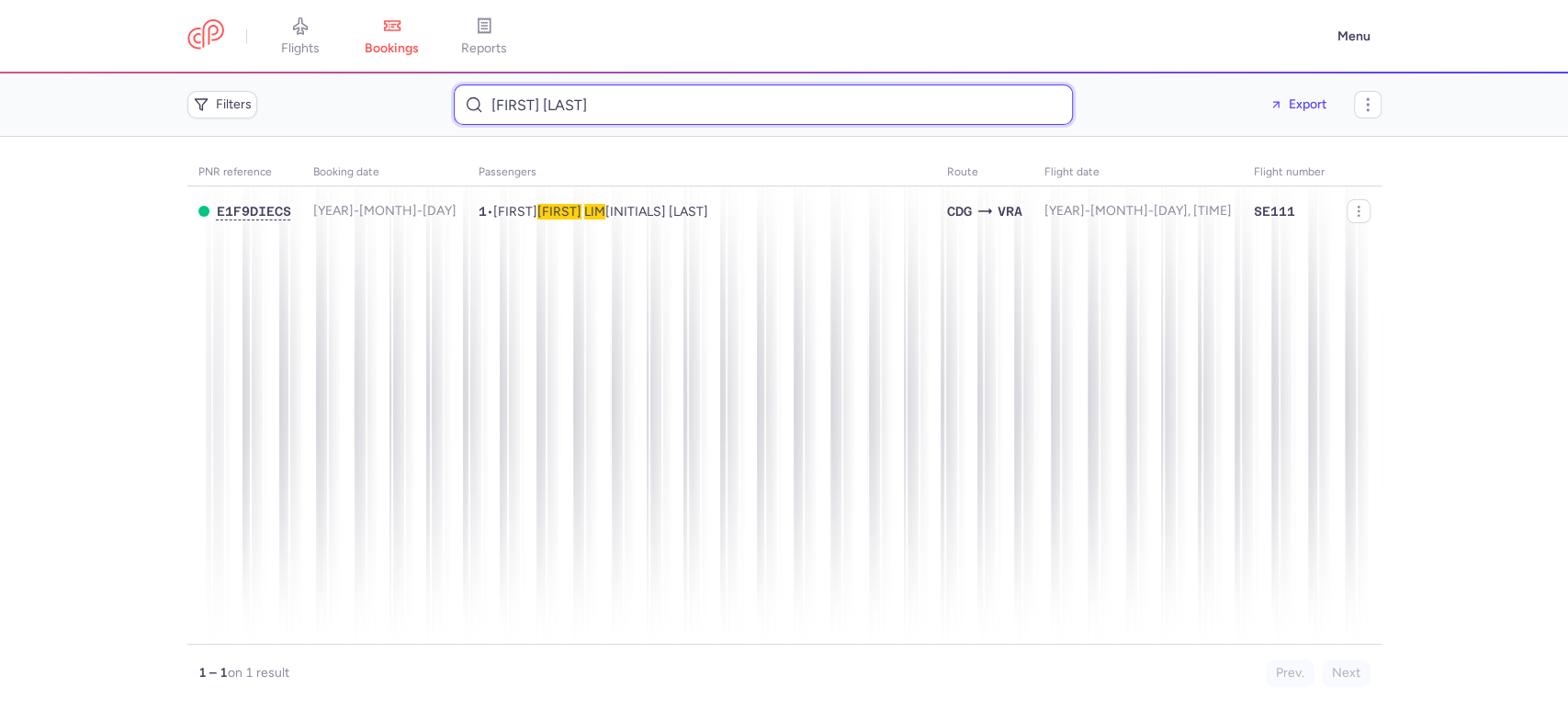 paste on "Saoussen Kalai" 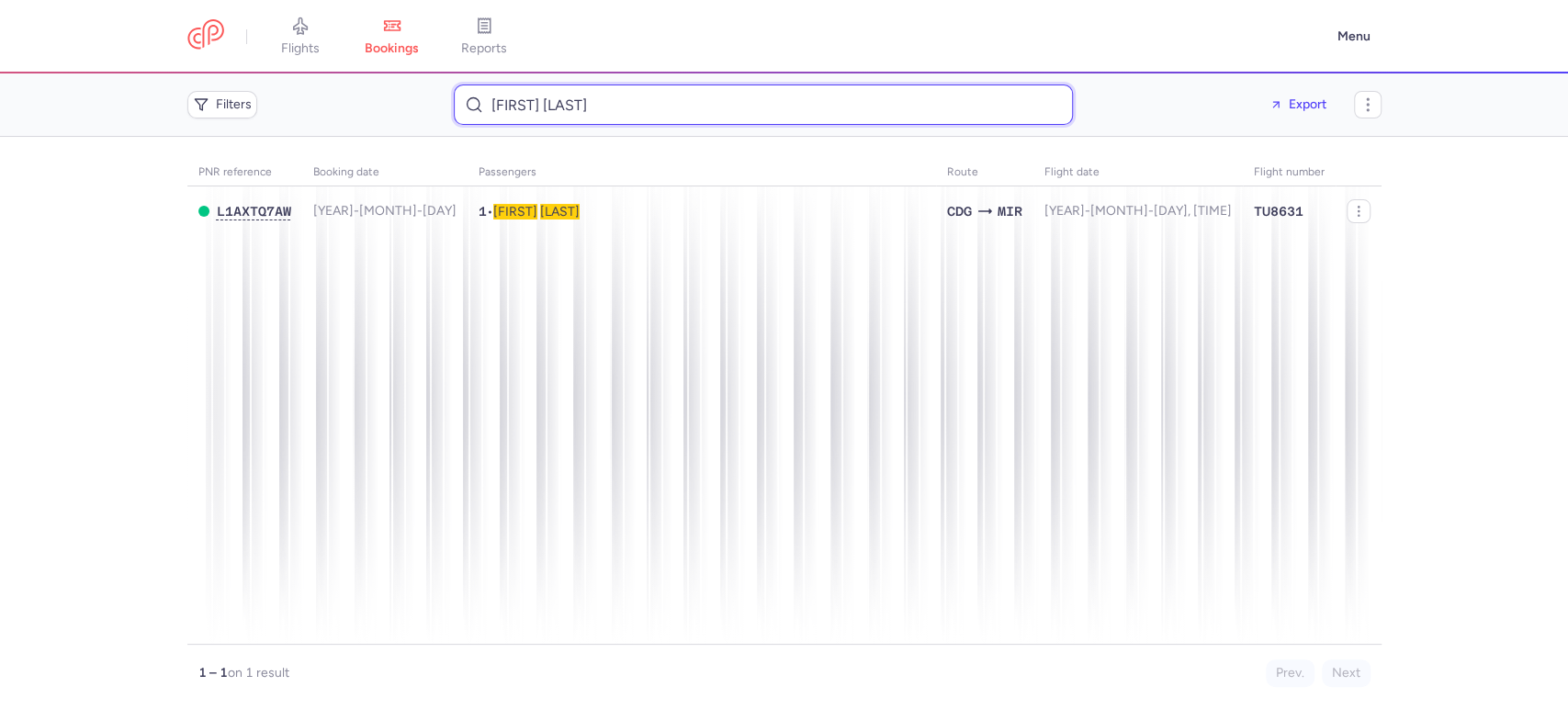 type on "Saoussen Kalai" 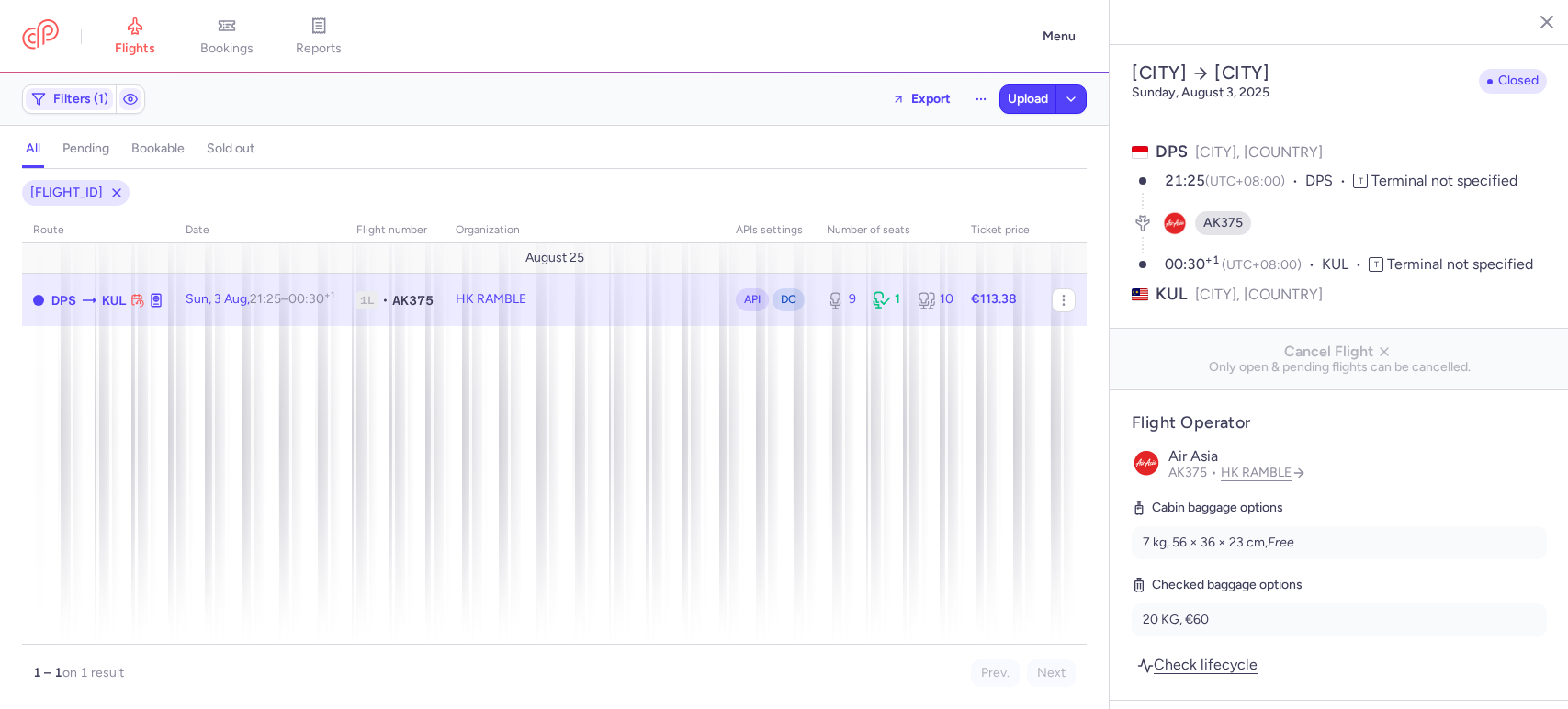 select on "days" 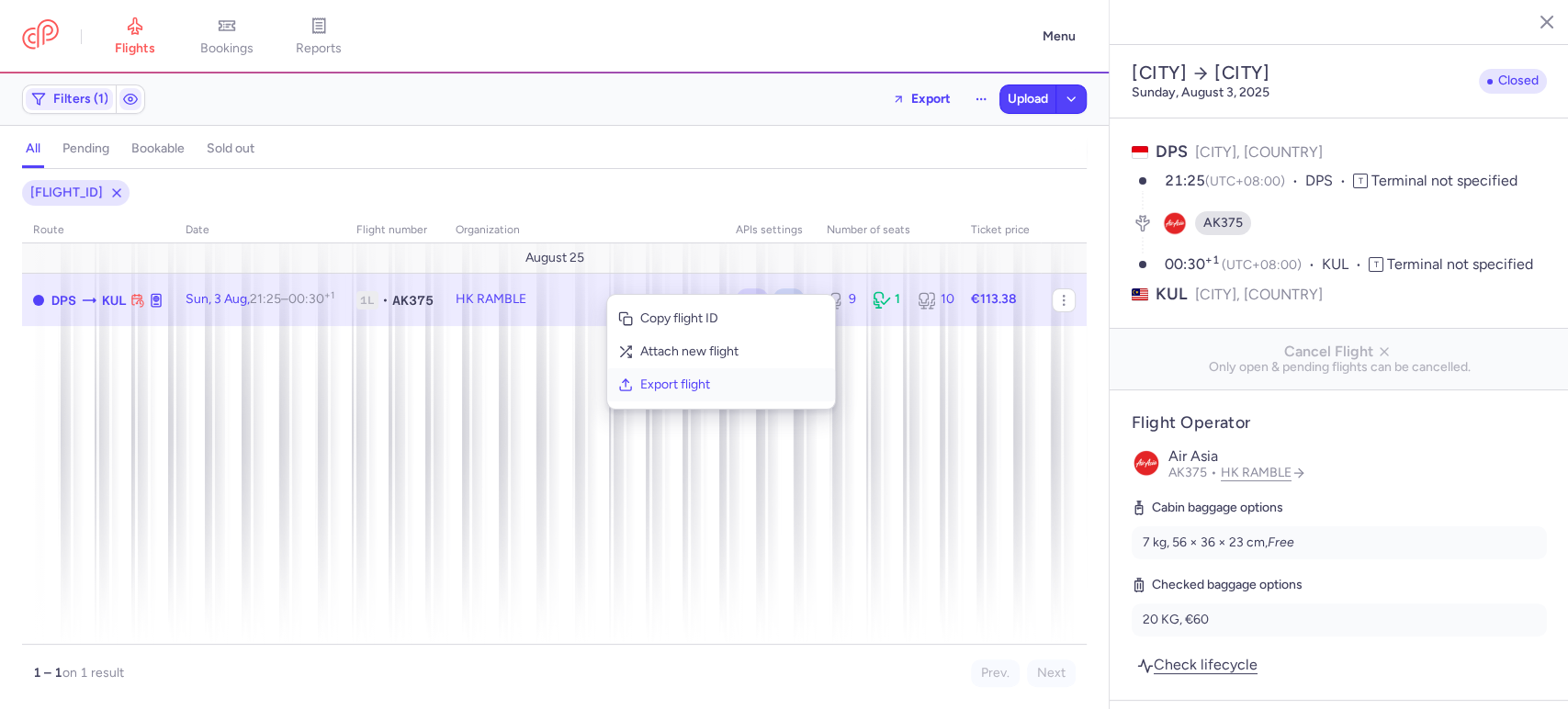 click on "Export flight" at bounding box center (732, 385) 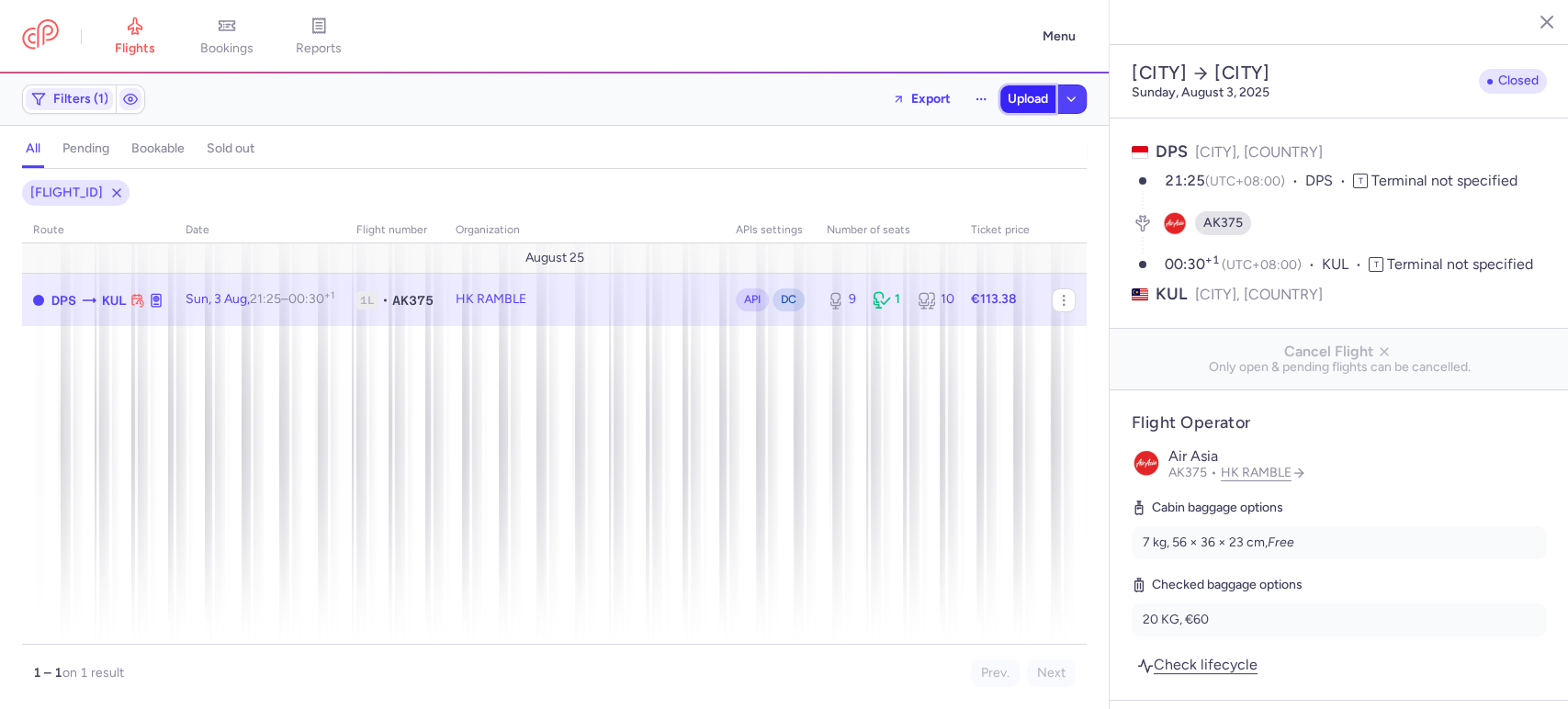 click on "Upload" at bounding box center (1028, 99) 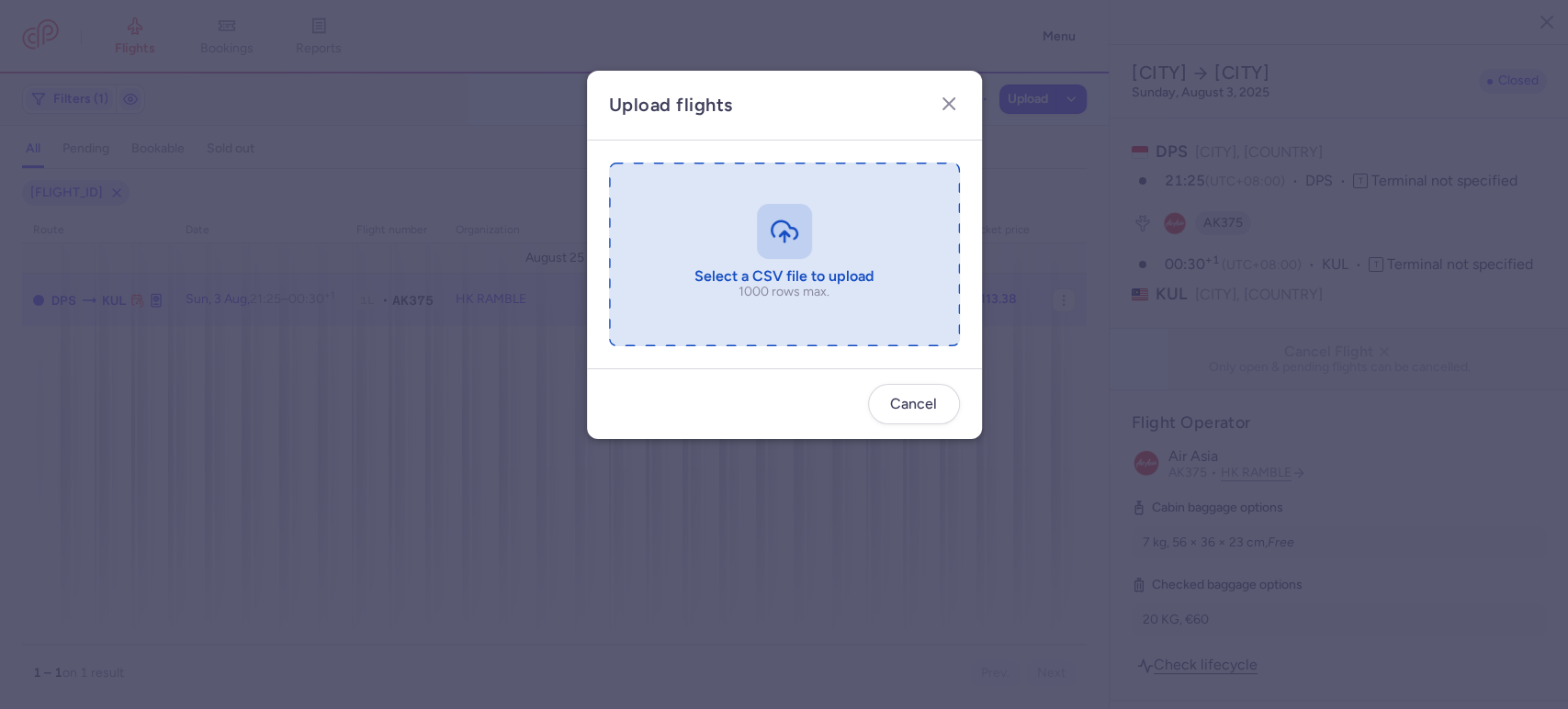 click at bounding box center (784, 254) 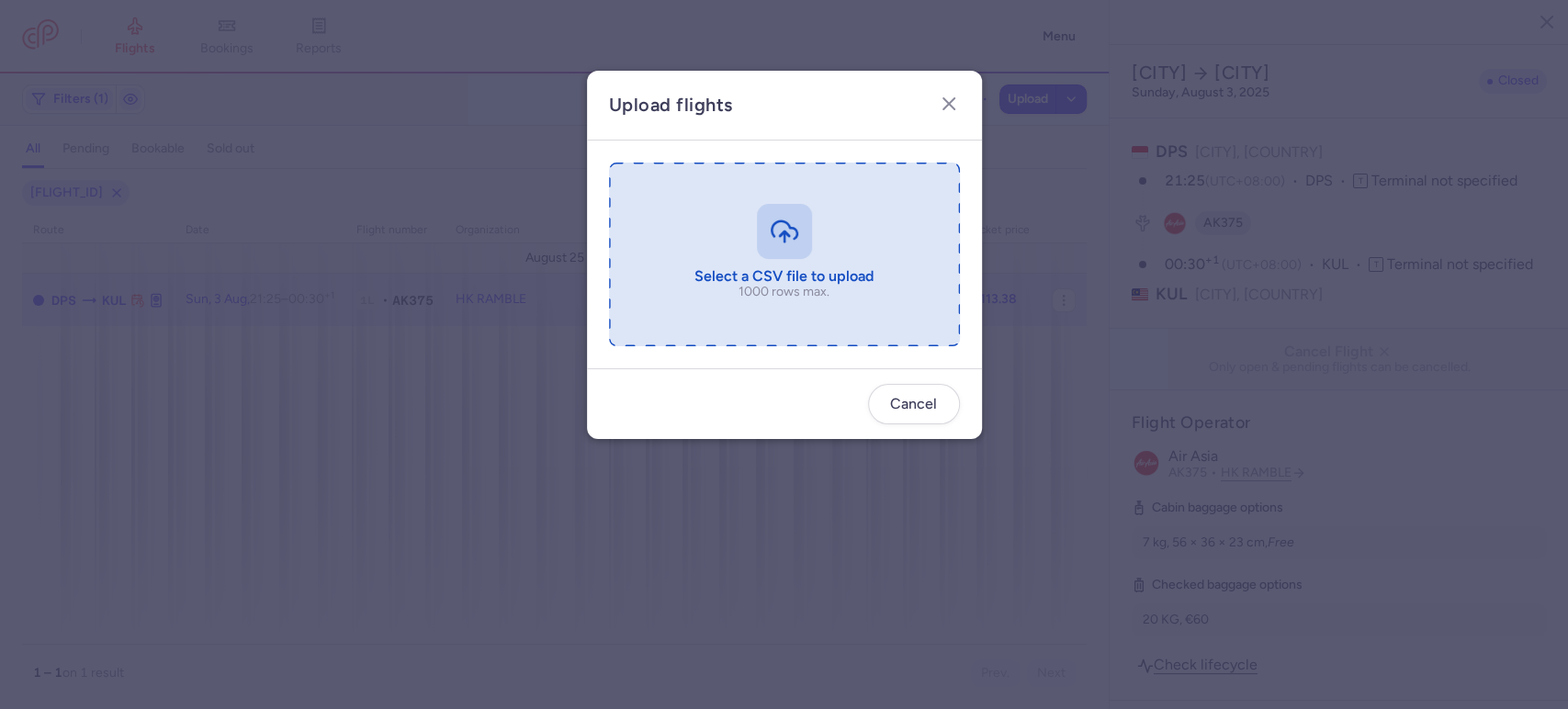 type on "[FILE_PATH]" 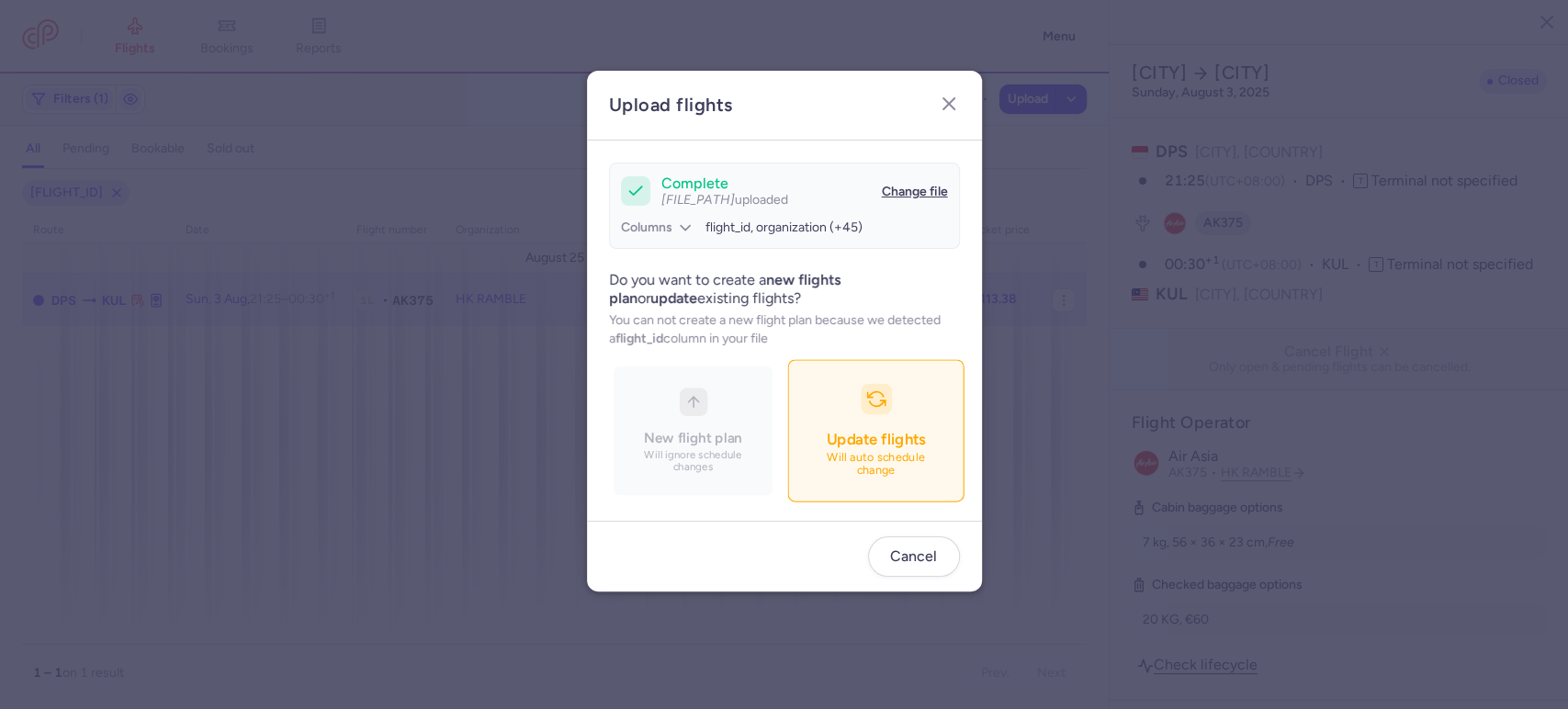 click on "Update flights Will auto schedule change" at bounding box center (875, 431) 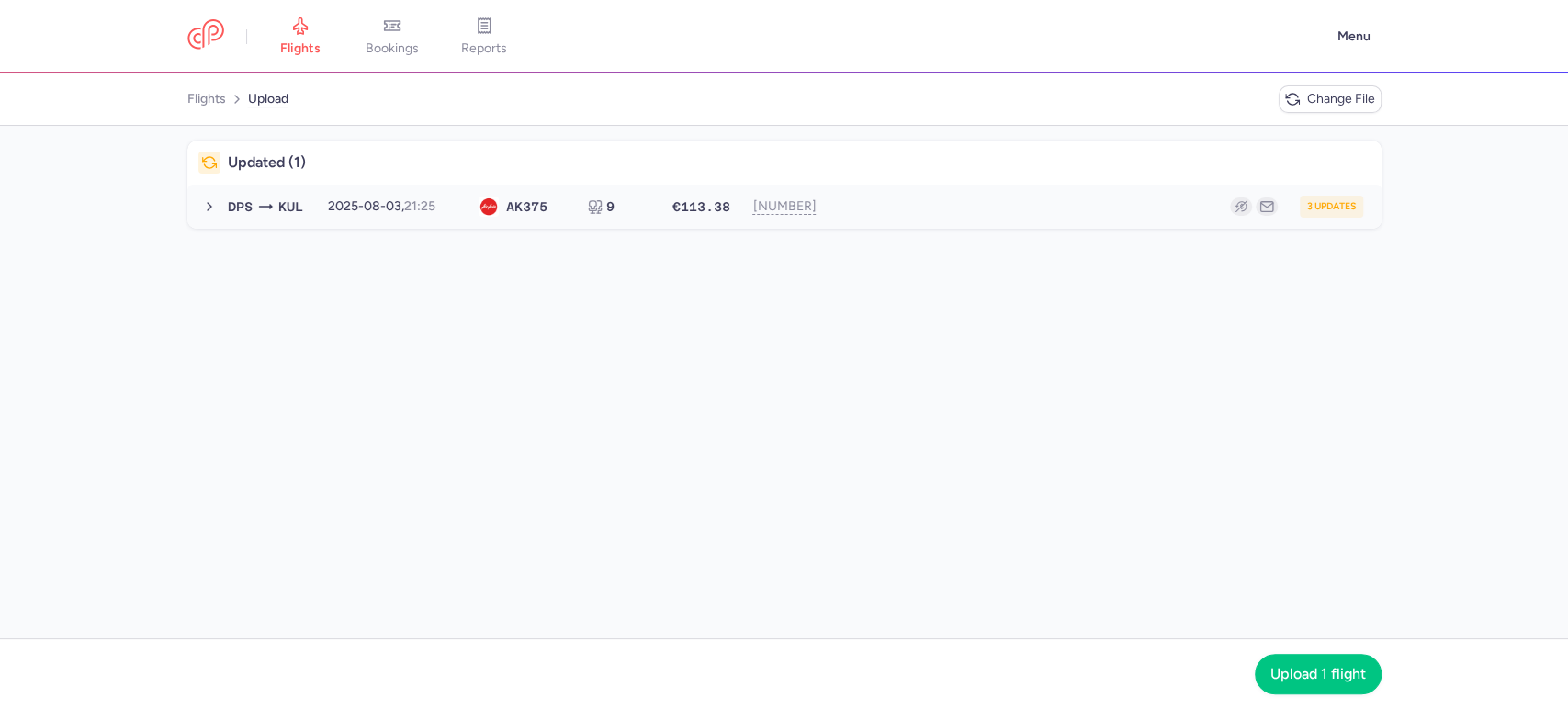click on "[CITY] [CITY] [DATE], [TIME] [FLIGHT_ID] [BRAND] [NUMBER] €[PRICE] [NUMBER] [NUMBER] [NUMBER] [DATE], [TIME] [FLIGHT_ID] [NUMBER] seats €[PRICE]" at bounding box center [784, 207] 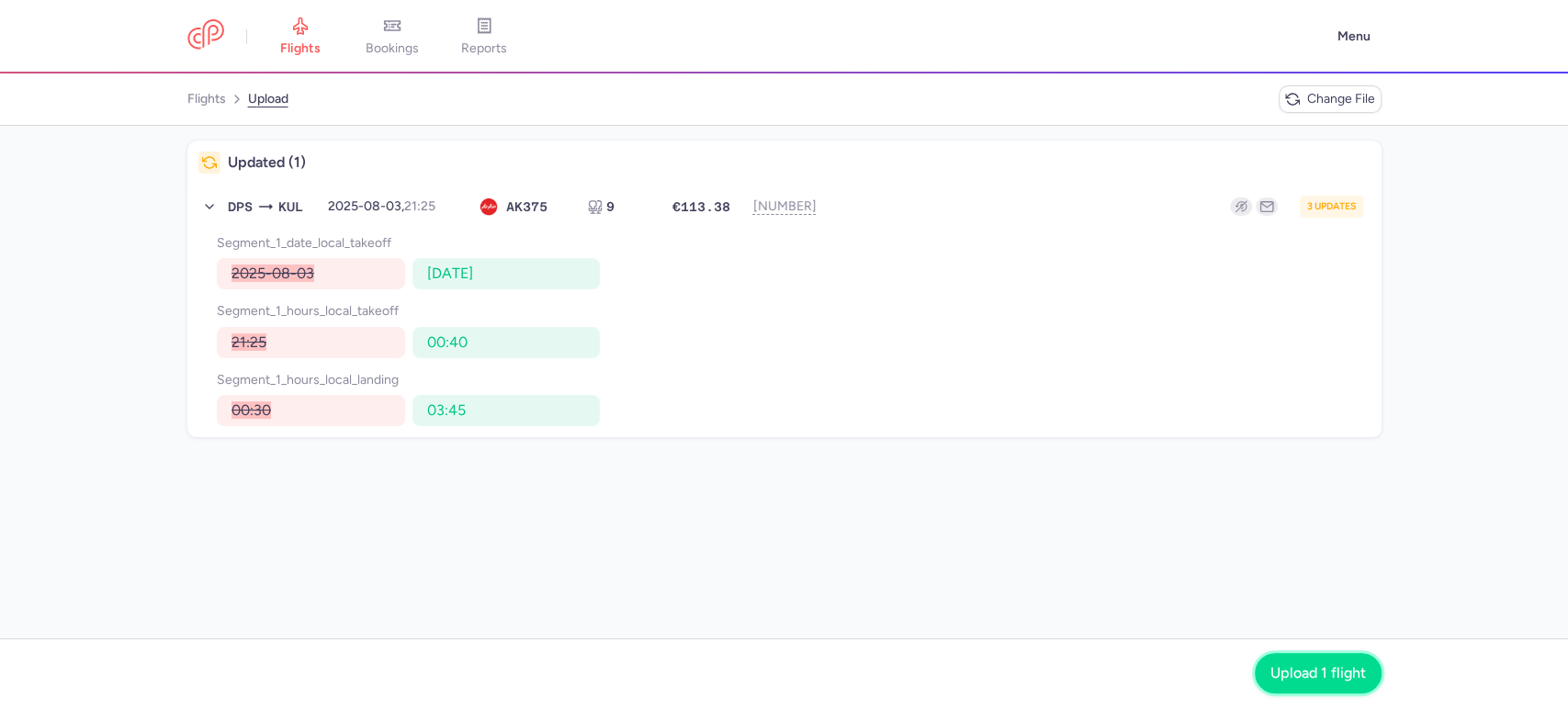 click on "Upload 1 flight" at bounding box center [1318, 673] 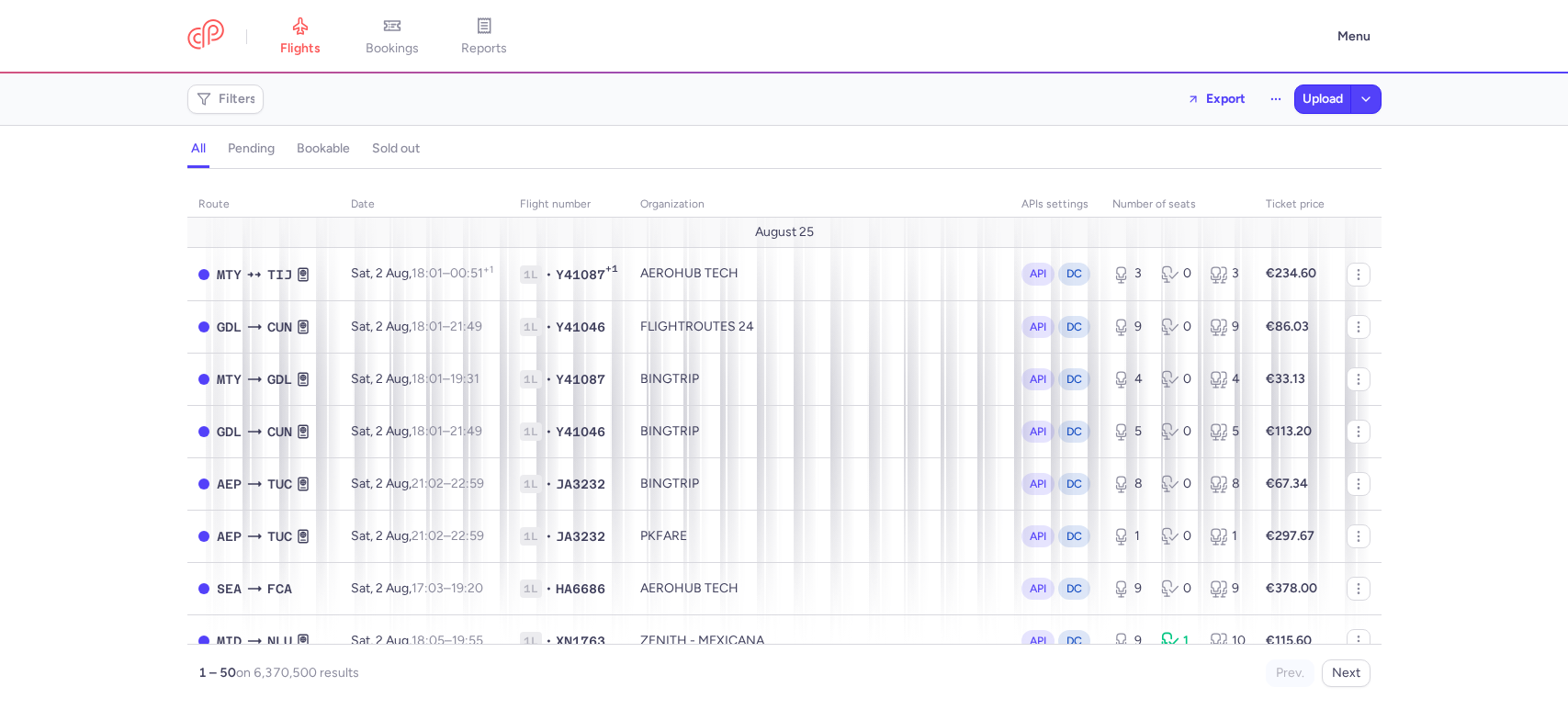 scroll, scrollTop: 0, scrollLeft: 0, axis: both 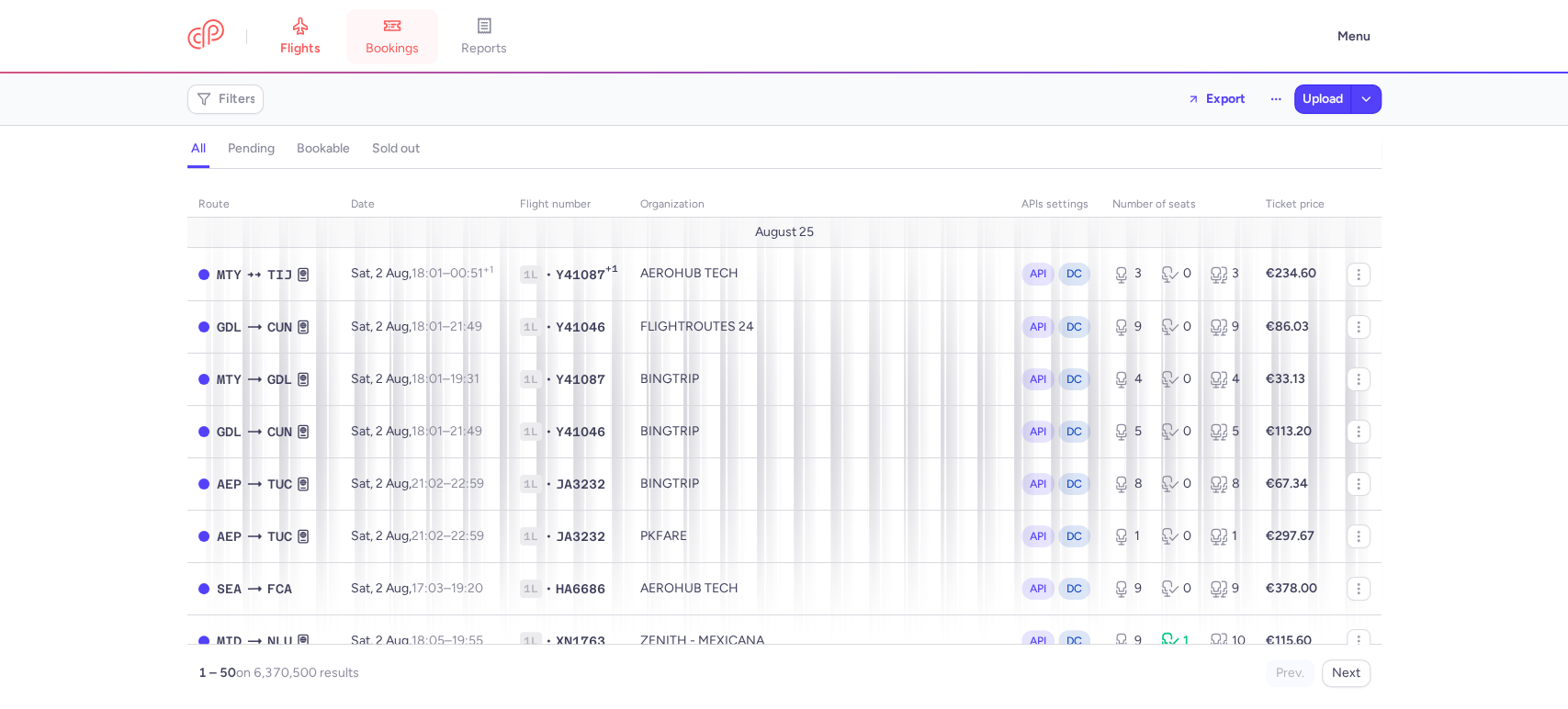 click on "bookings" at bounding box center (392, 49) 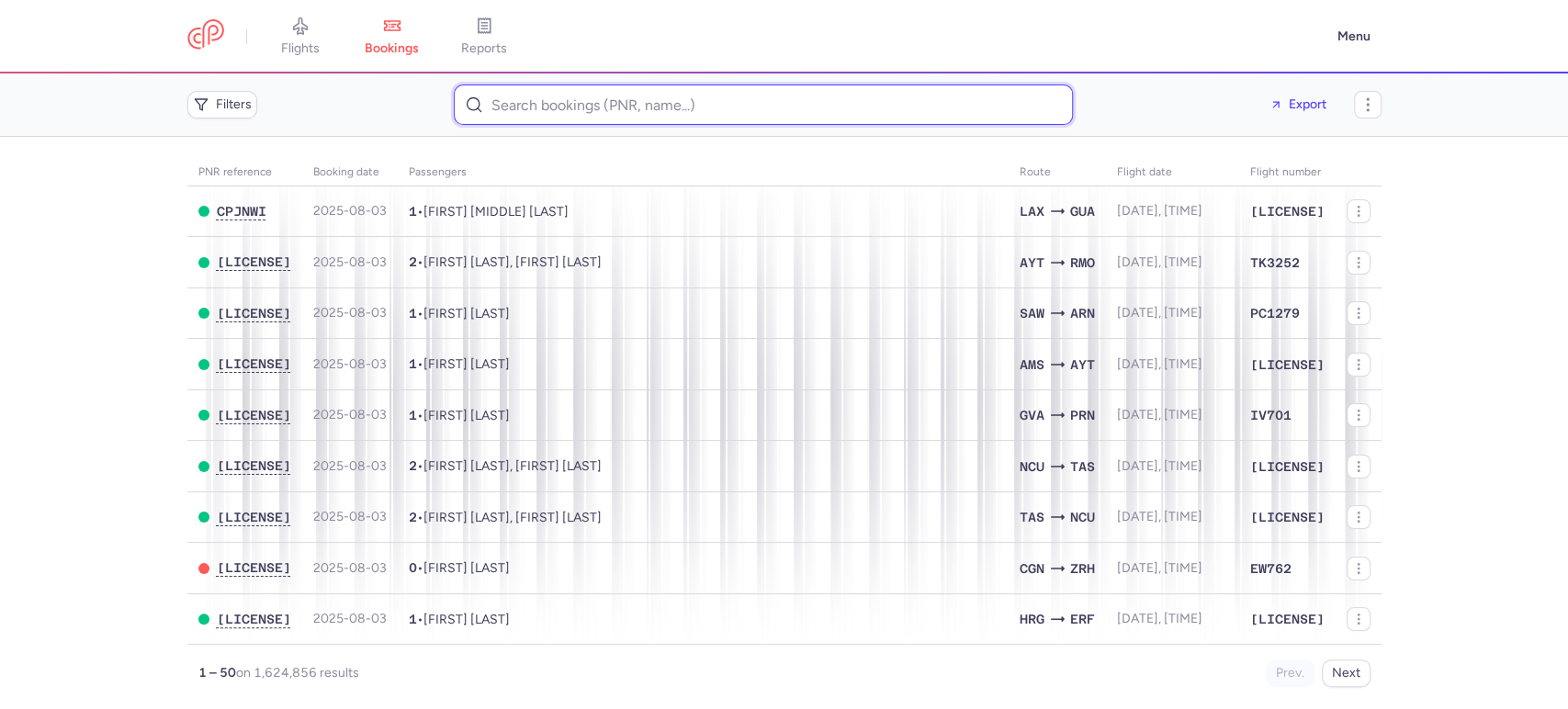 click at bounding box center (763, 105) 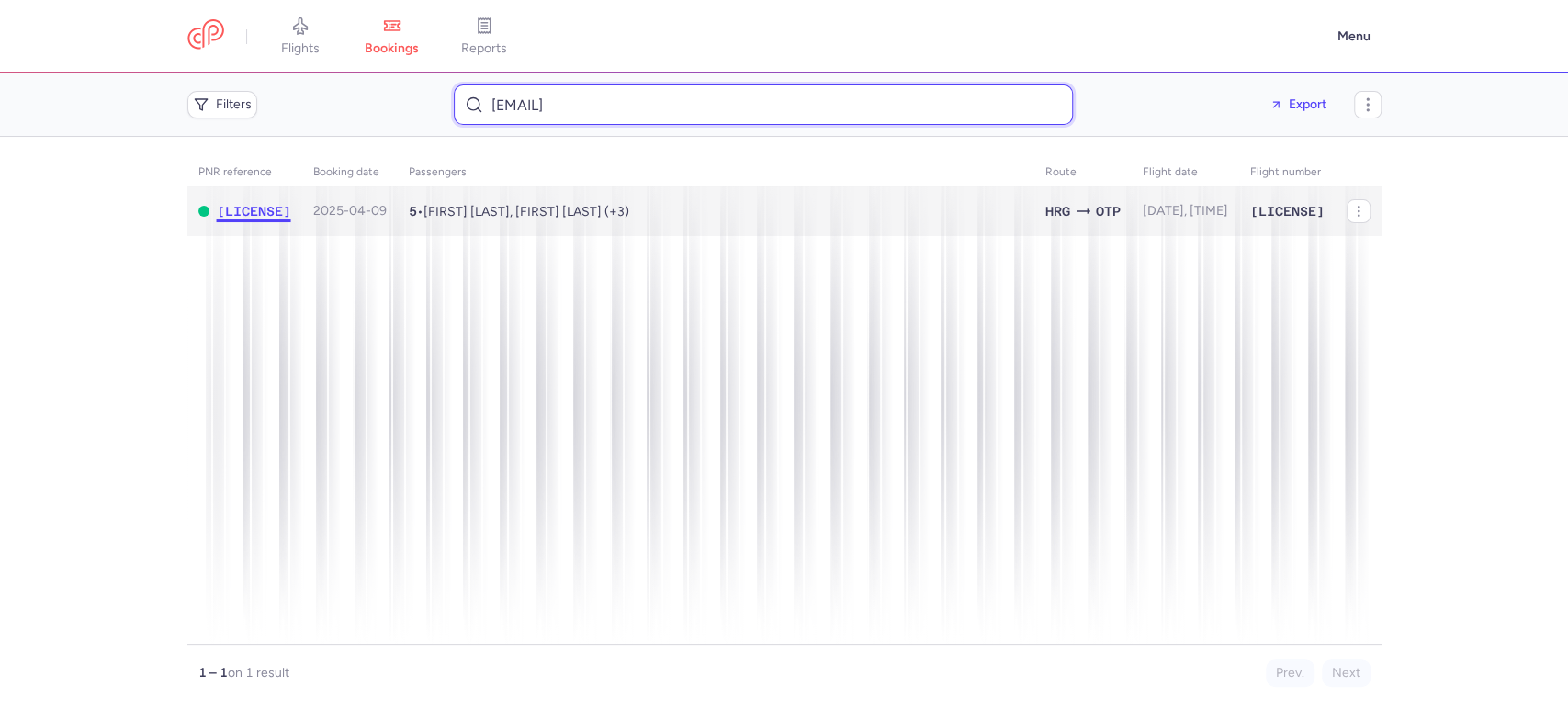 type on "[EMAIL]" 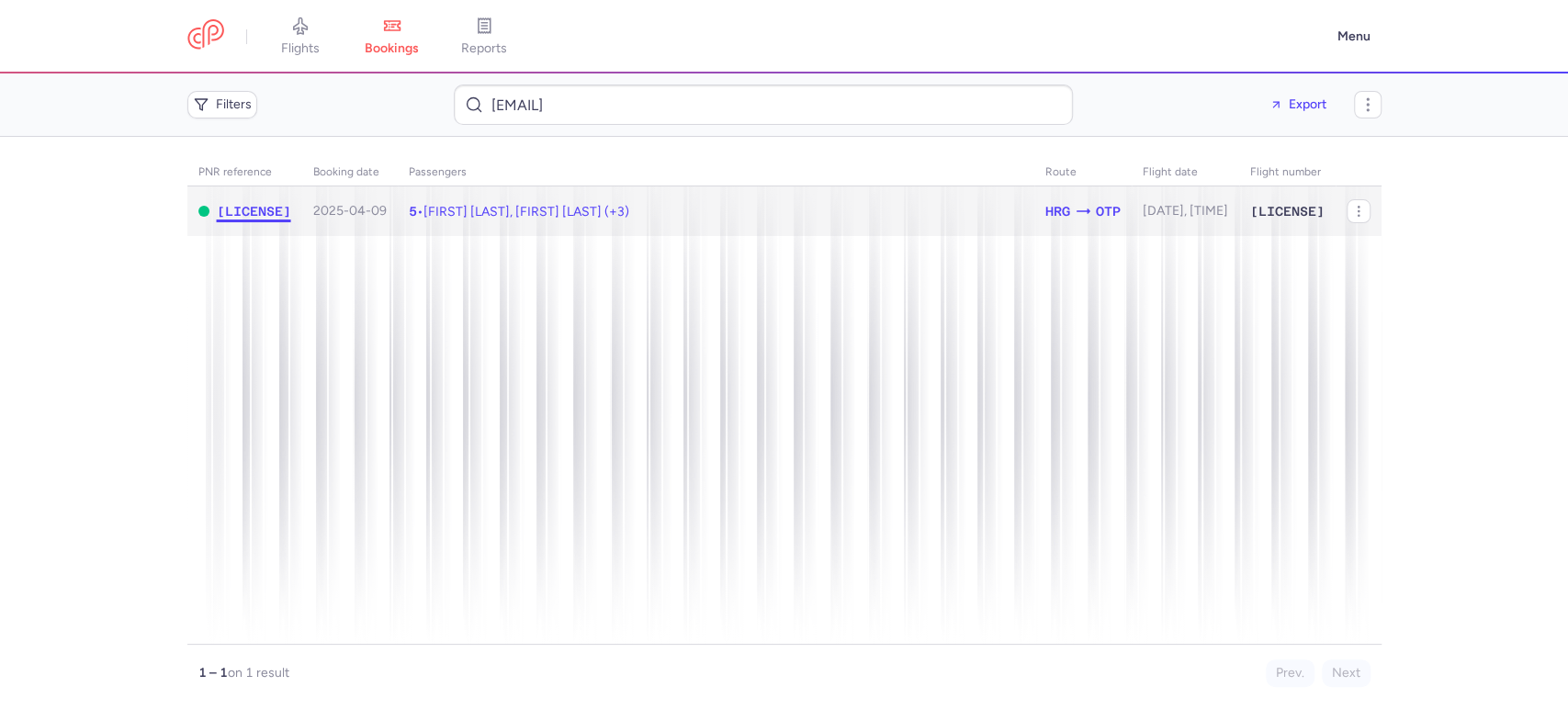 click on "[LICENSE]" 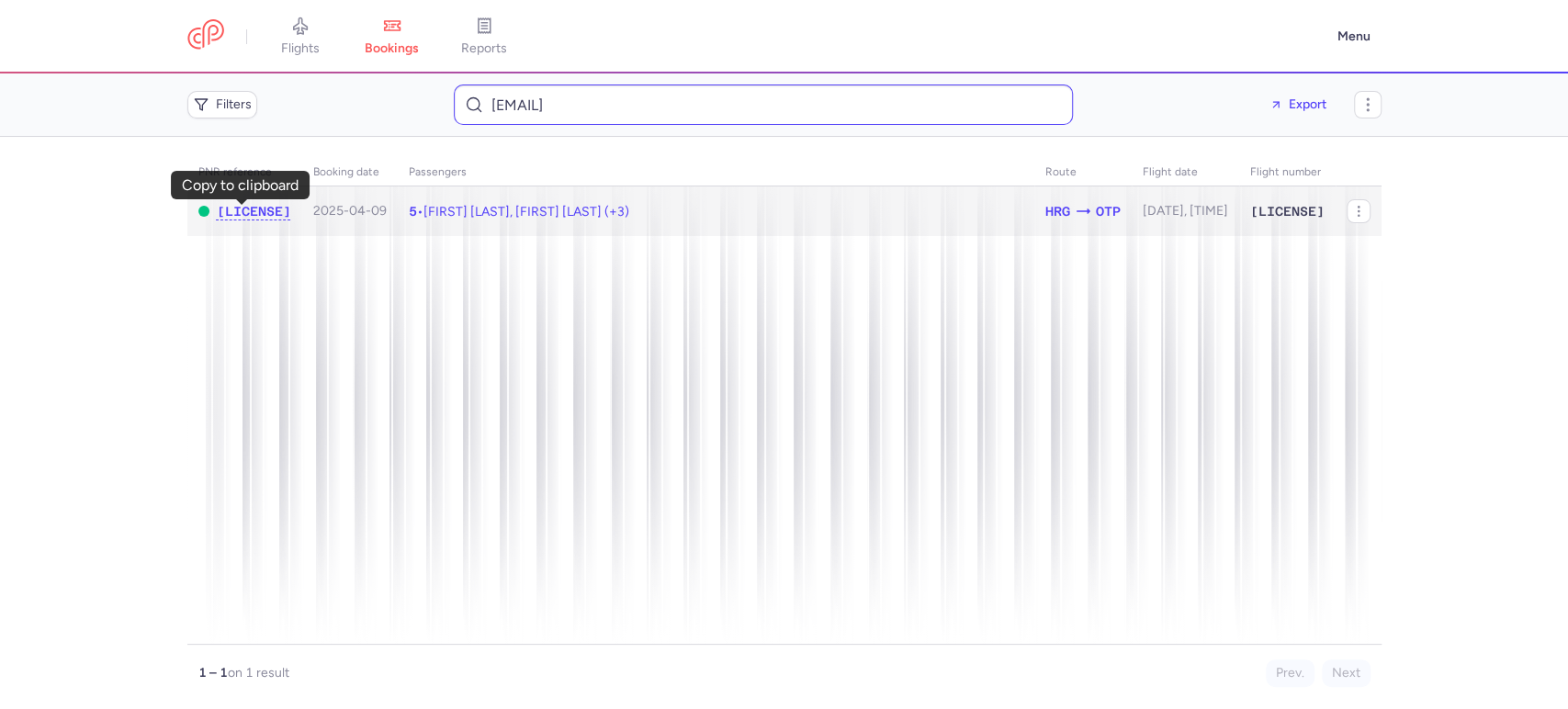 type 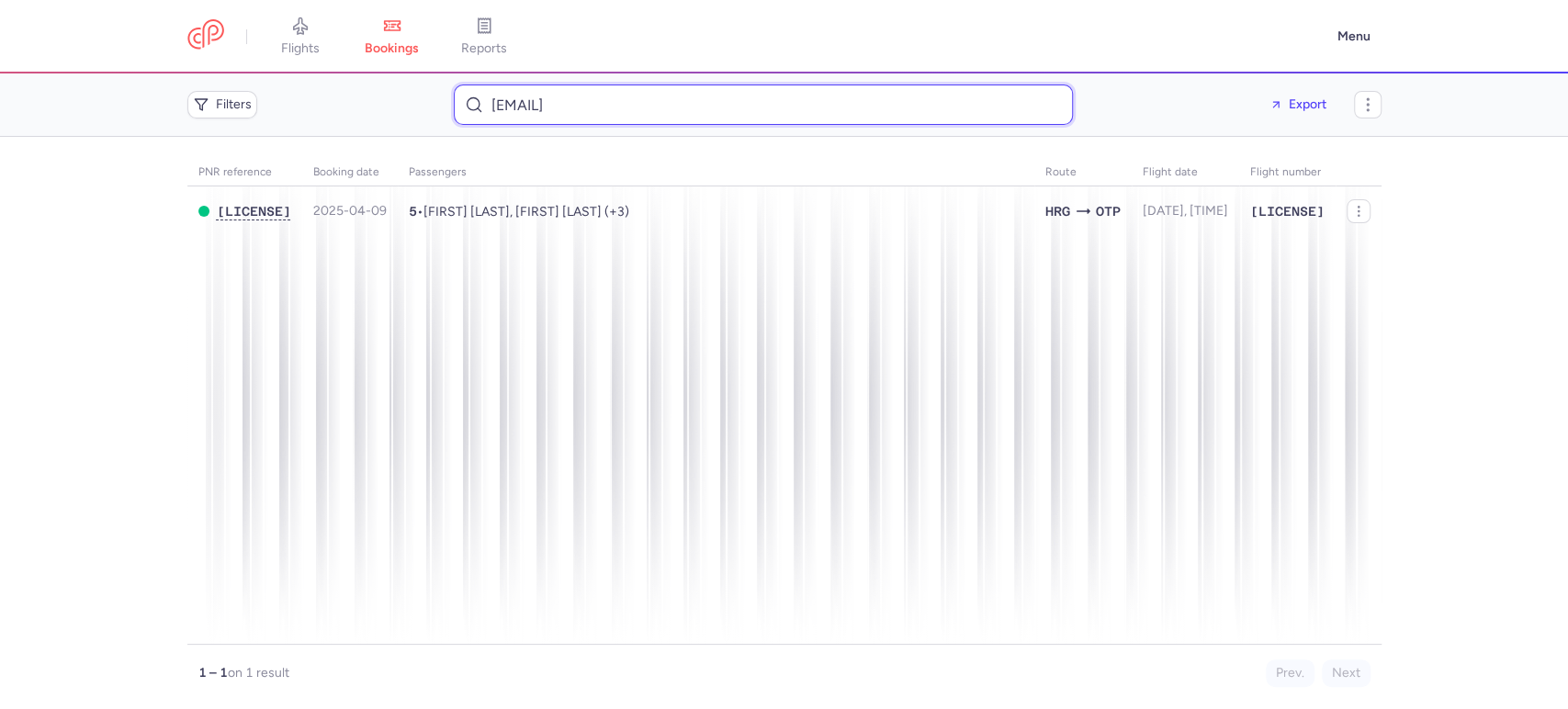click on "[EMAIL]" at bounding box center (763, 105) 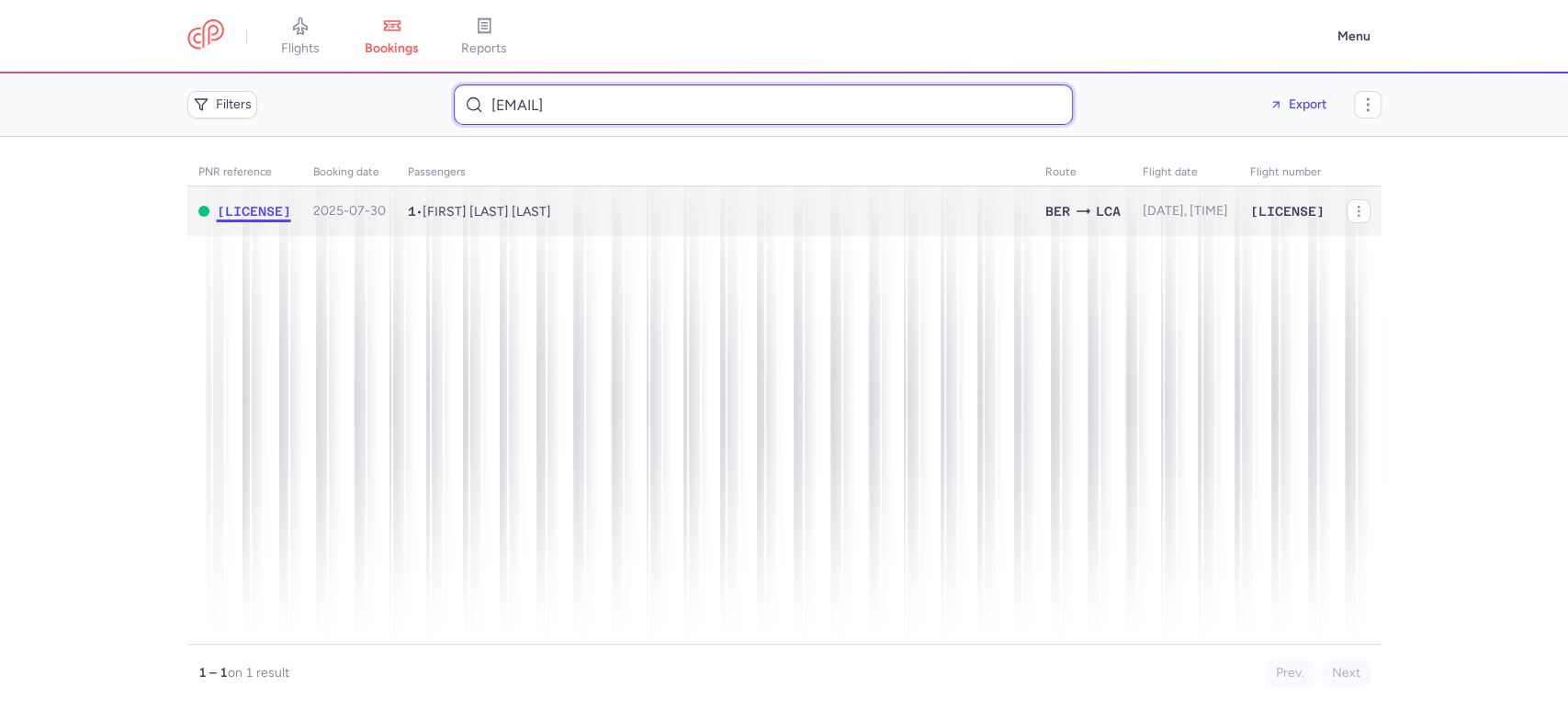 type on "[EMAIL]" 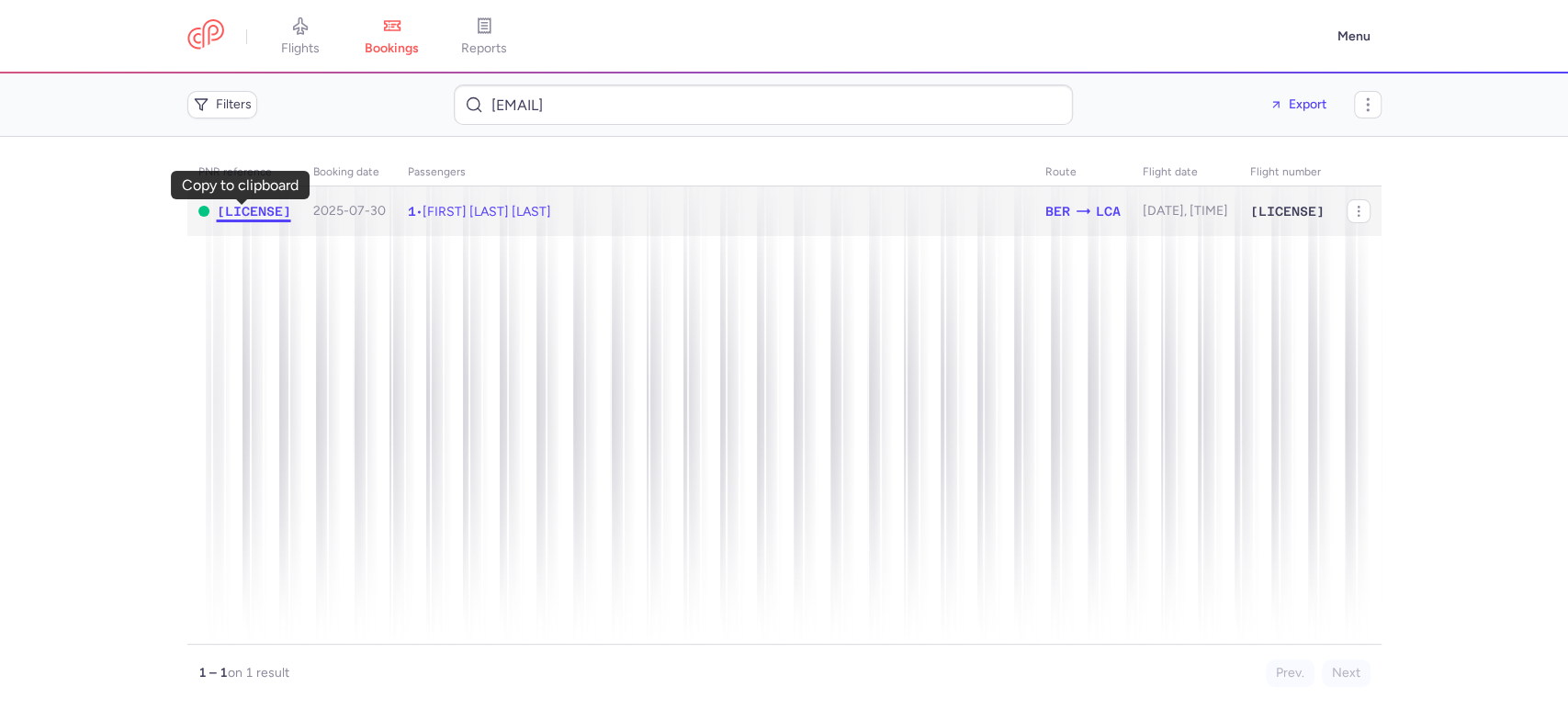 click on "[LICENSE]" 